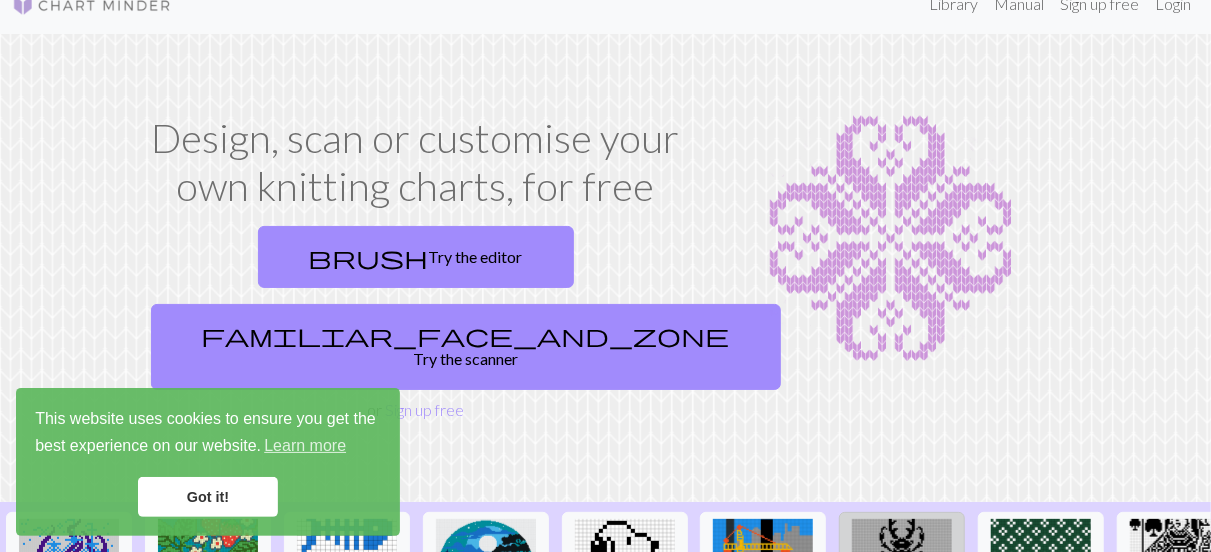 scroll, scrollTop: 0, scrollLeft: 0, axis: both 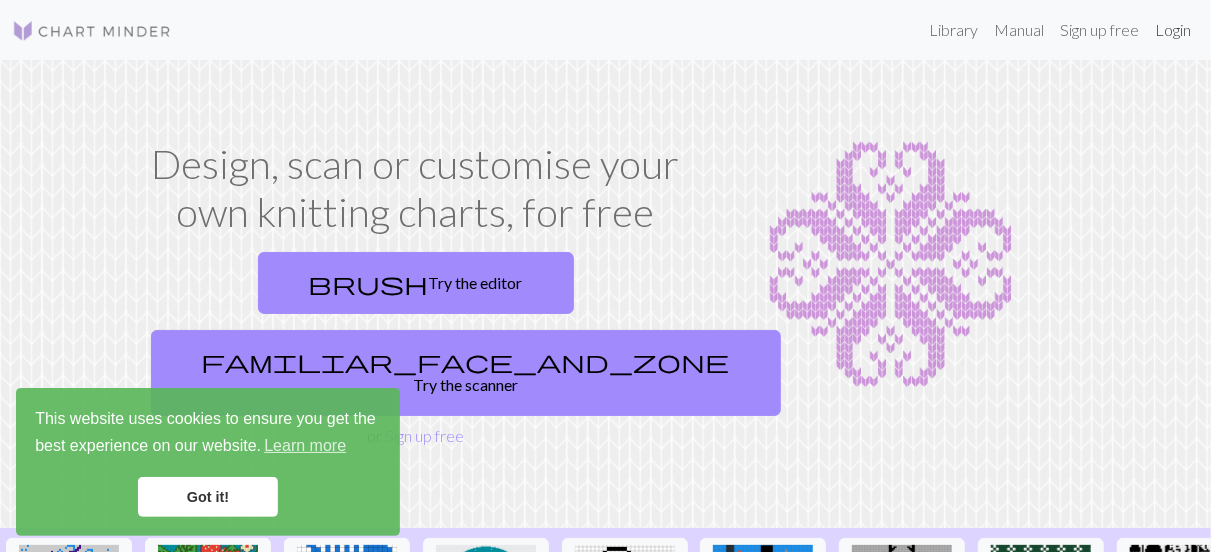 click on "Login" at bounding box center (1173, 30) 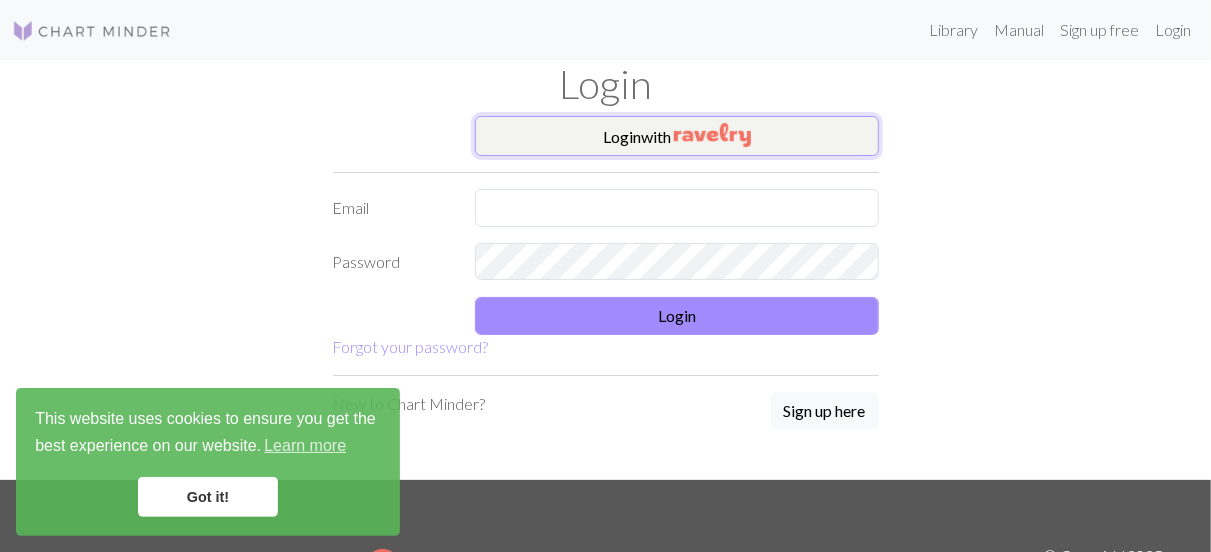 click at bounding box center [712, 135] 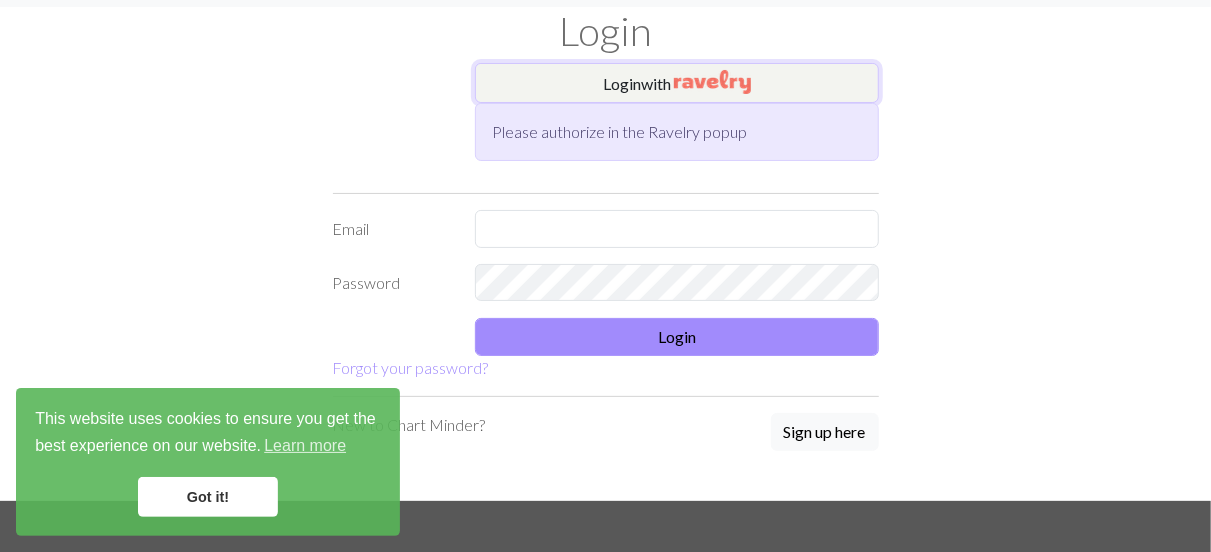 scroll, scrollTop: 0, scrollLeft: 0, axis: both 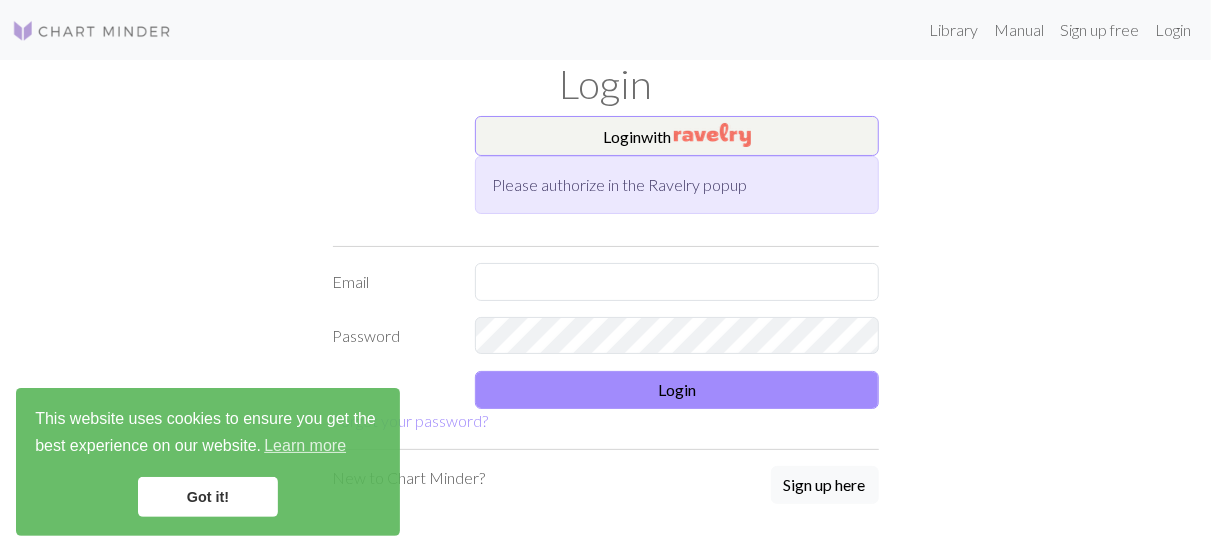 click on "Please authorize in the Ravelry popup" at bounding box center (677, 185) 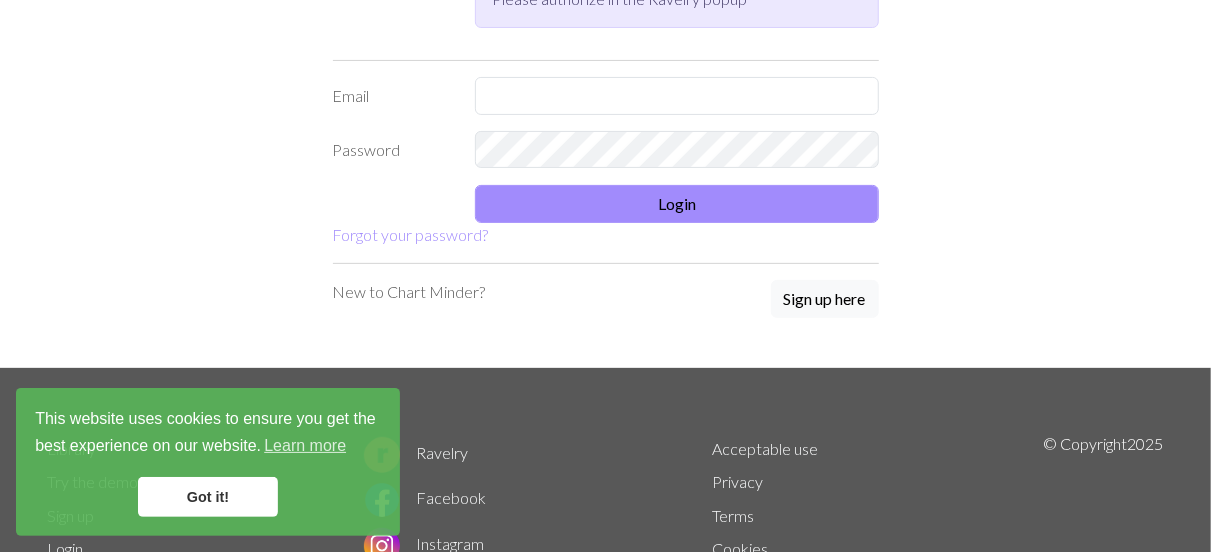 scroll, scrollTop: 185, scrollLeft: 0, axis: vertical 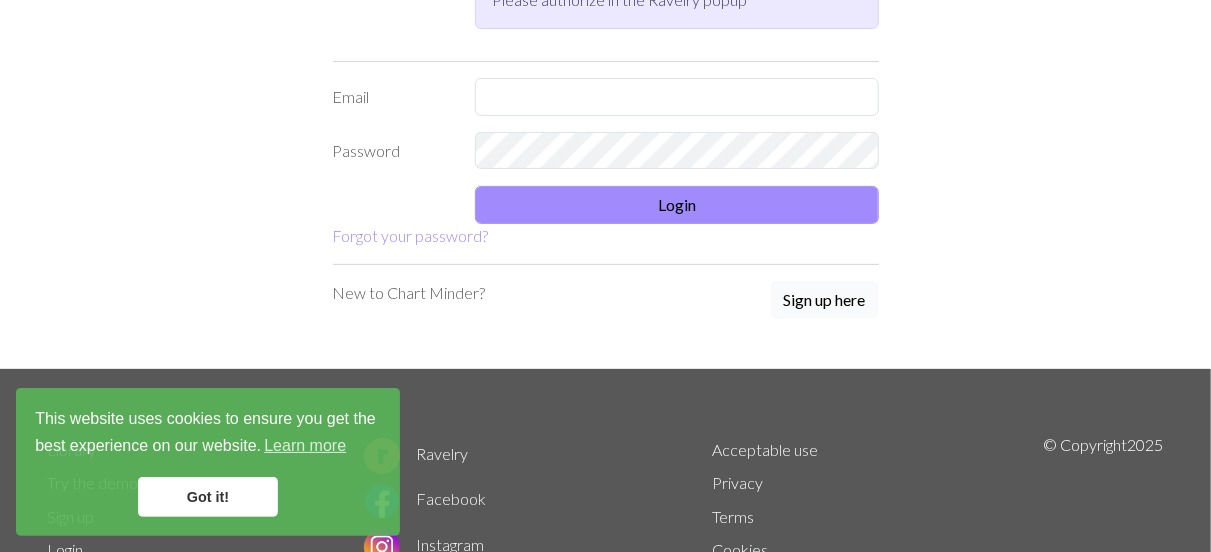 click on "Sign up here" at bounding box center [825, 300] 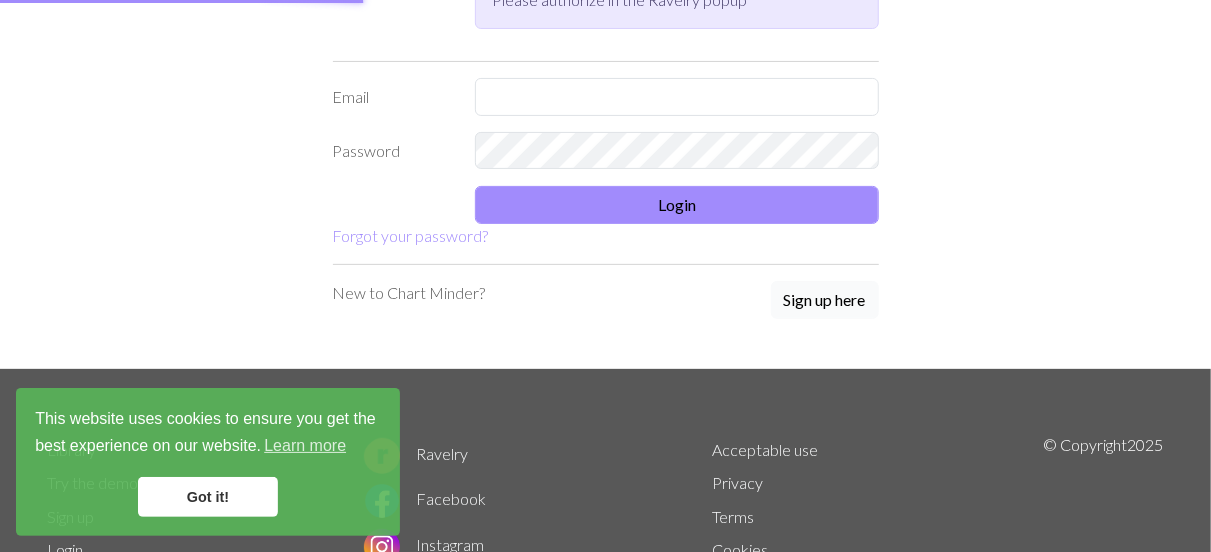scroll, scrollTop: 0, scrollLeft: 0, axis: both 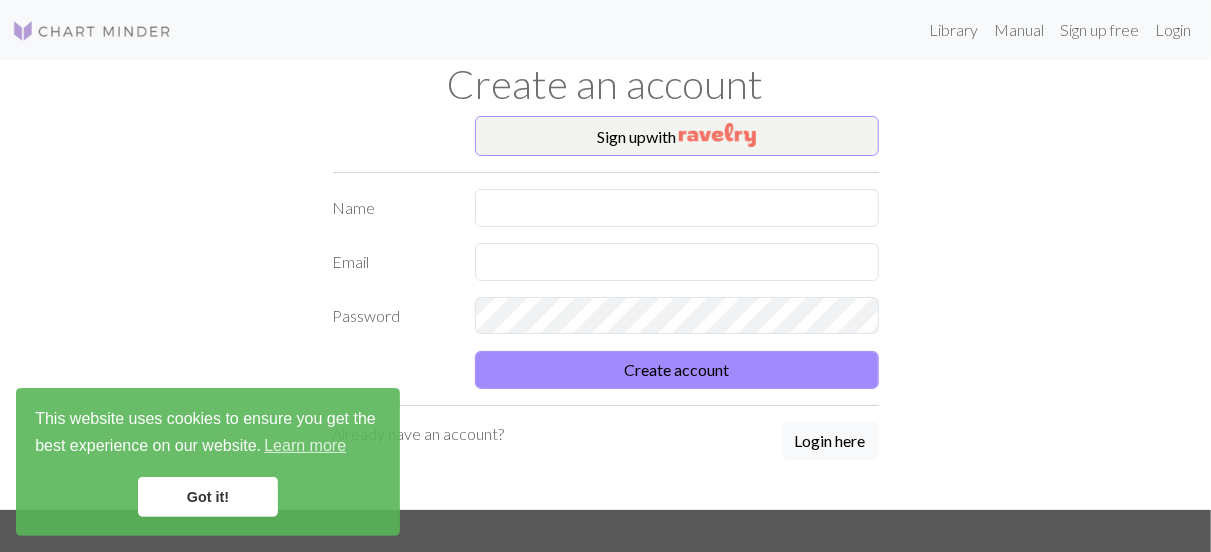 click on "Name Email Password Create account" at bounding box center (606, 289) 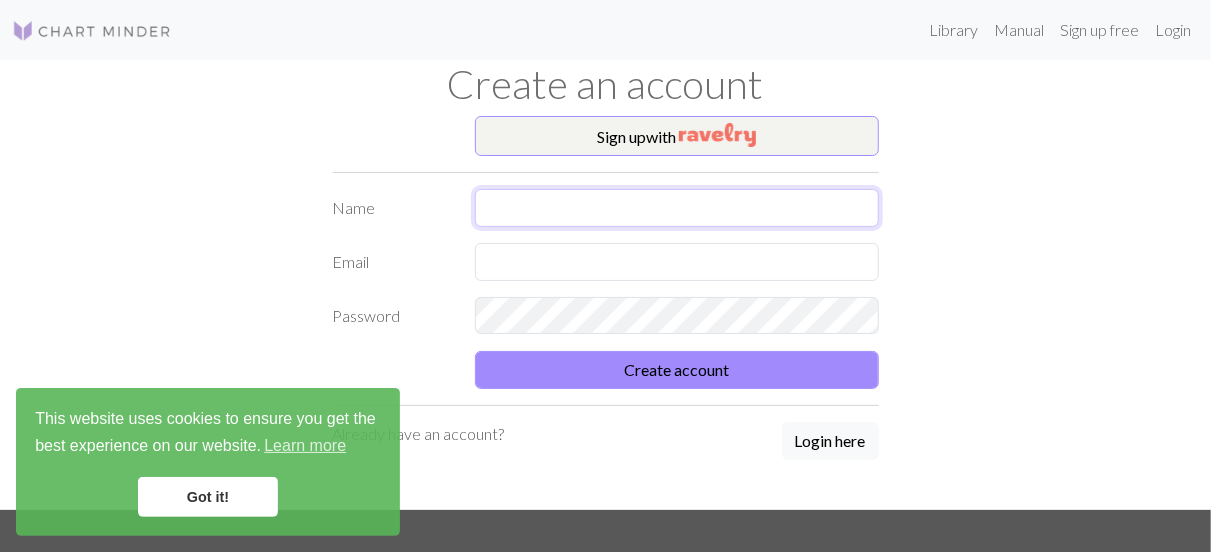 click at bounding box center [677, 208] 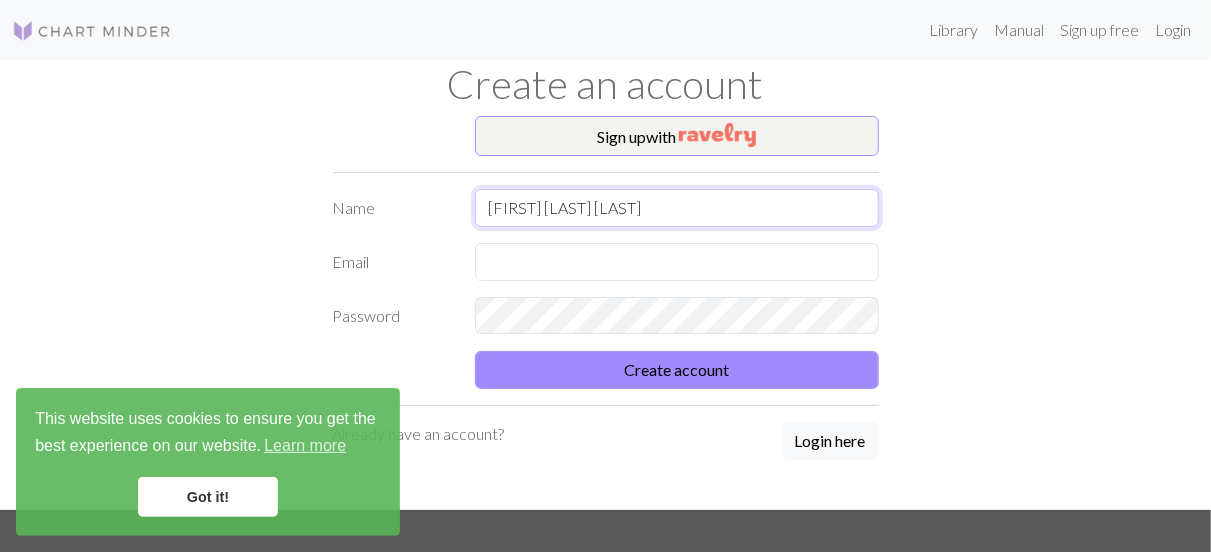 type on "[FIRST] [LAST] [LAST]" 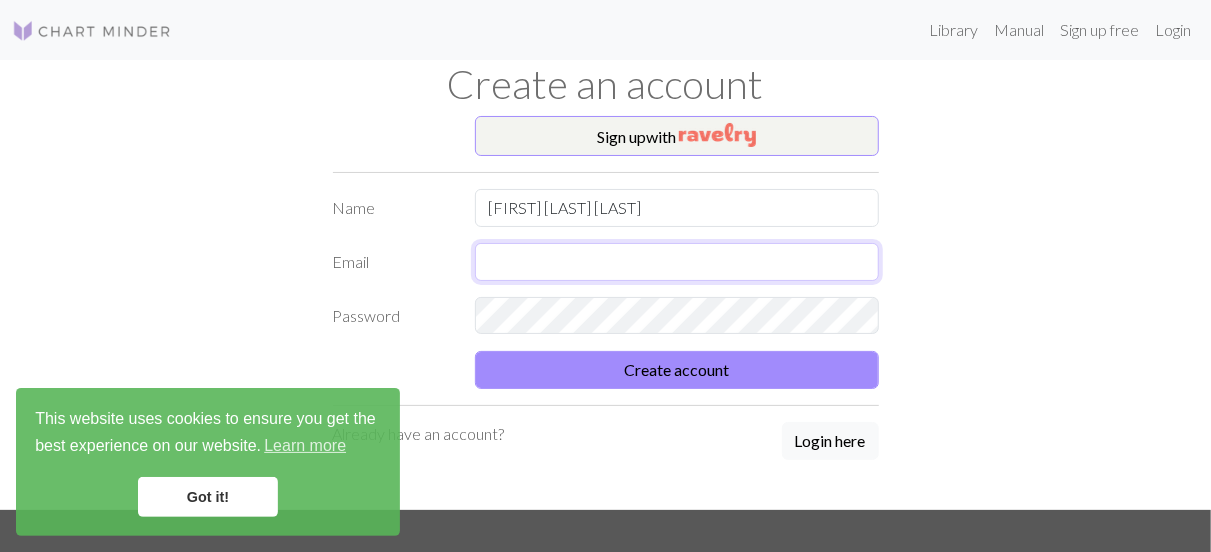 click at bounding box center (677, 262) 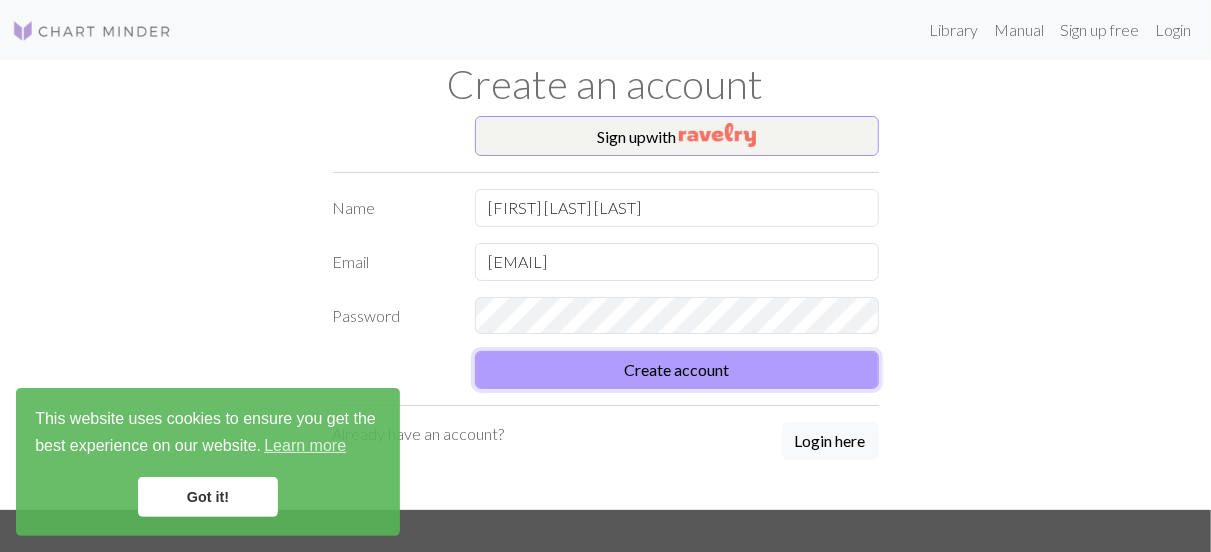 click on "Create account" at bounding box center [677, 370] 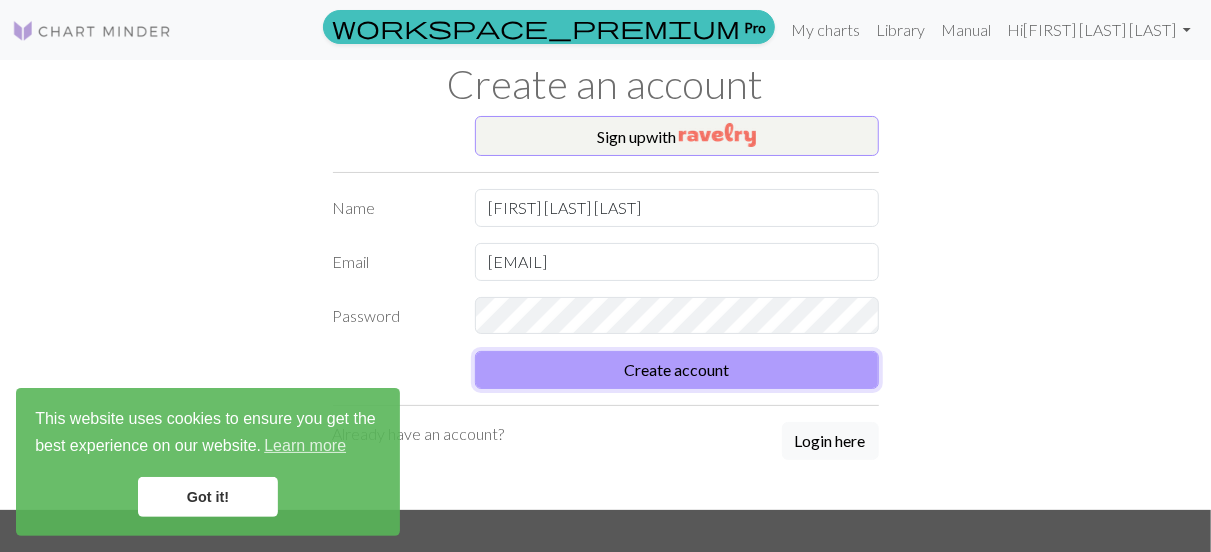 click on "Create account" at bounding box center [677, 370] 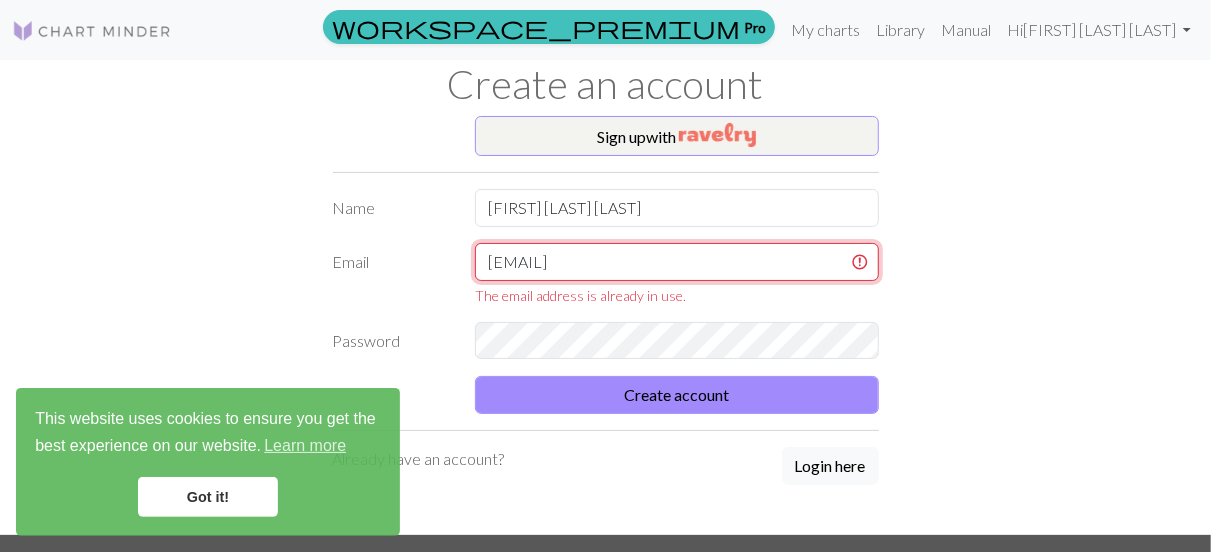 click on "[EMAIL]" at bounding box center (677, 262) 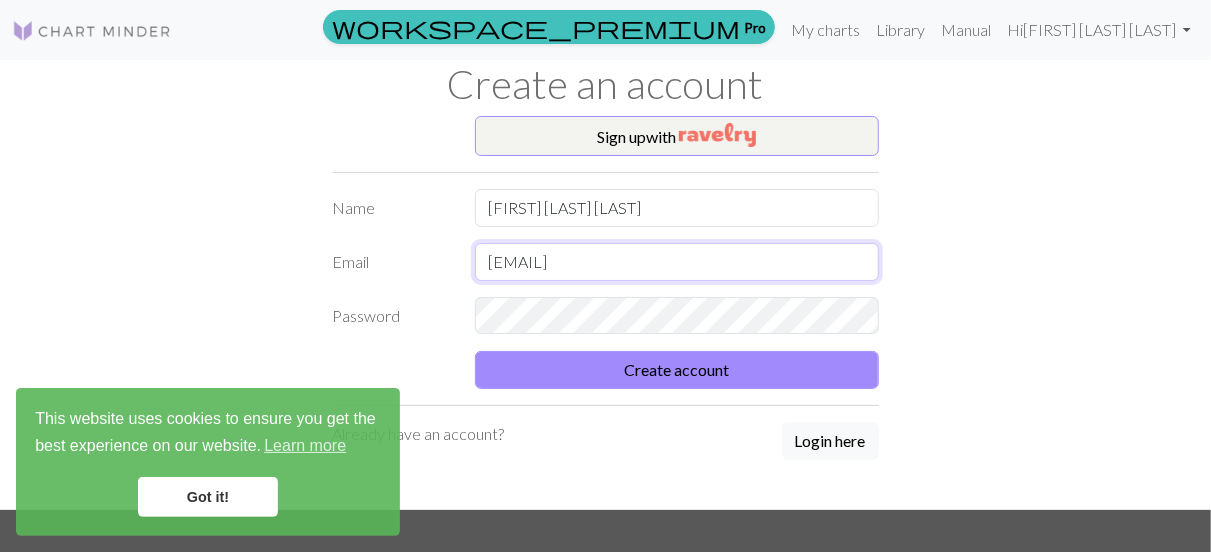 drag, startPoint x: 475, startPoint y: 293, endPoint x: 694, endPoint y: 283, distance: 219.2282 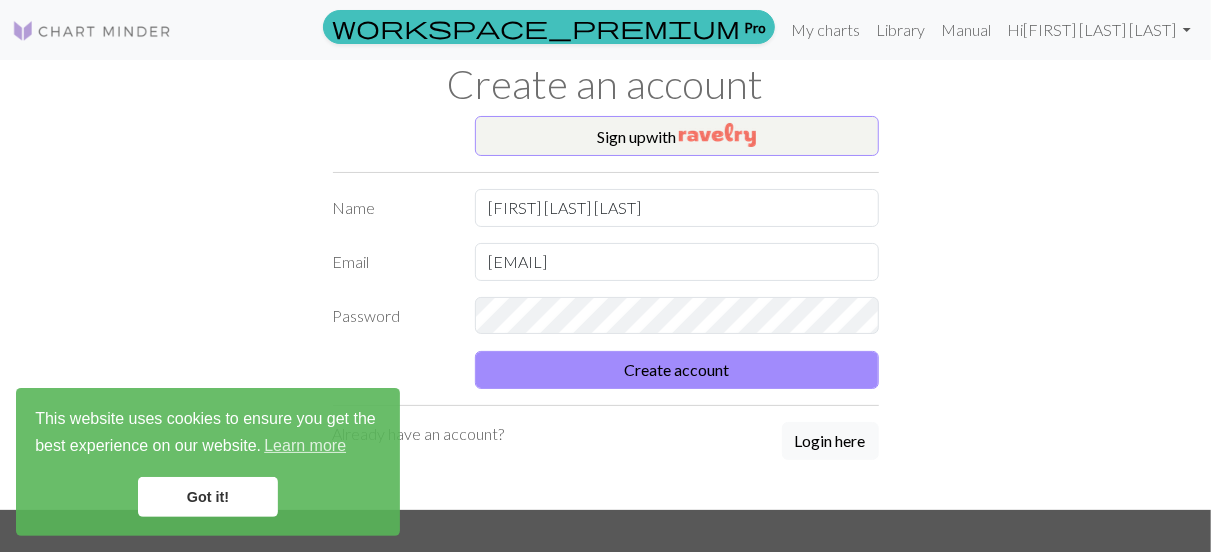 click on "Sign up  with   Name [FIRST] [LAST] [LAST] Email [EMAIL] Password Create account Already have an account? Login here" at bounding box center [606, 313] 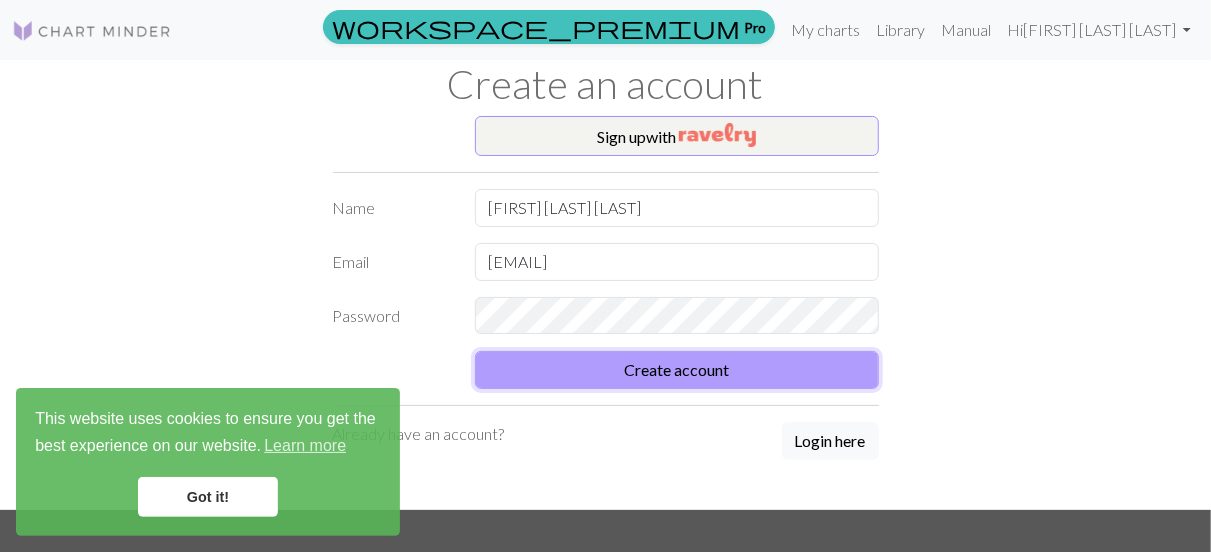 click on "Create account" at bounding box center [677, 370] 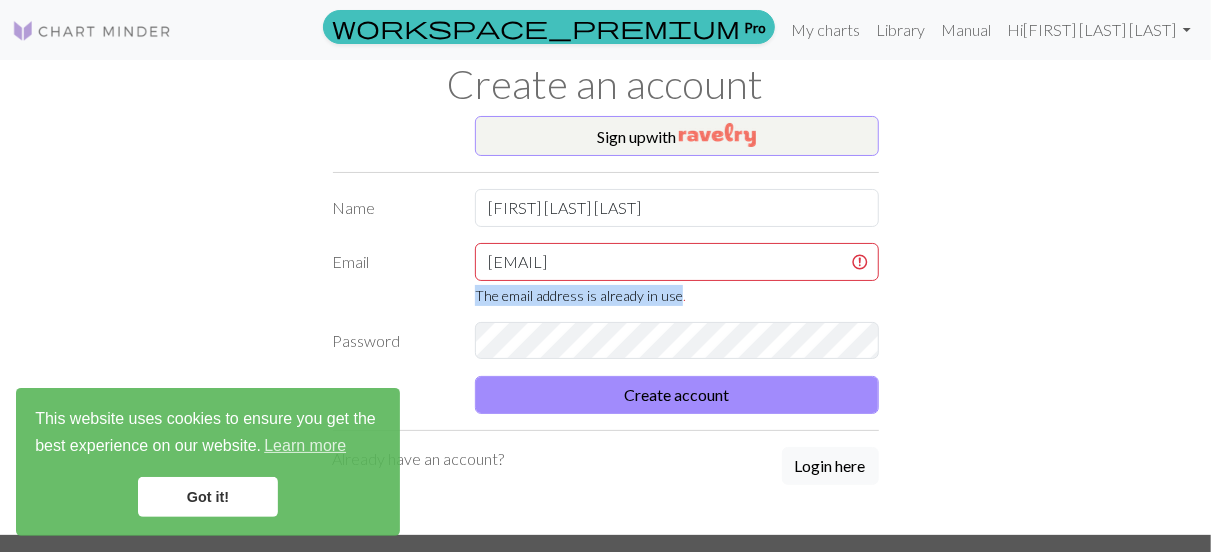 drag, startPoint x: 677, startPoint y: 293, endPoint x: 463, endPoint y: 293, distance: 214 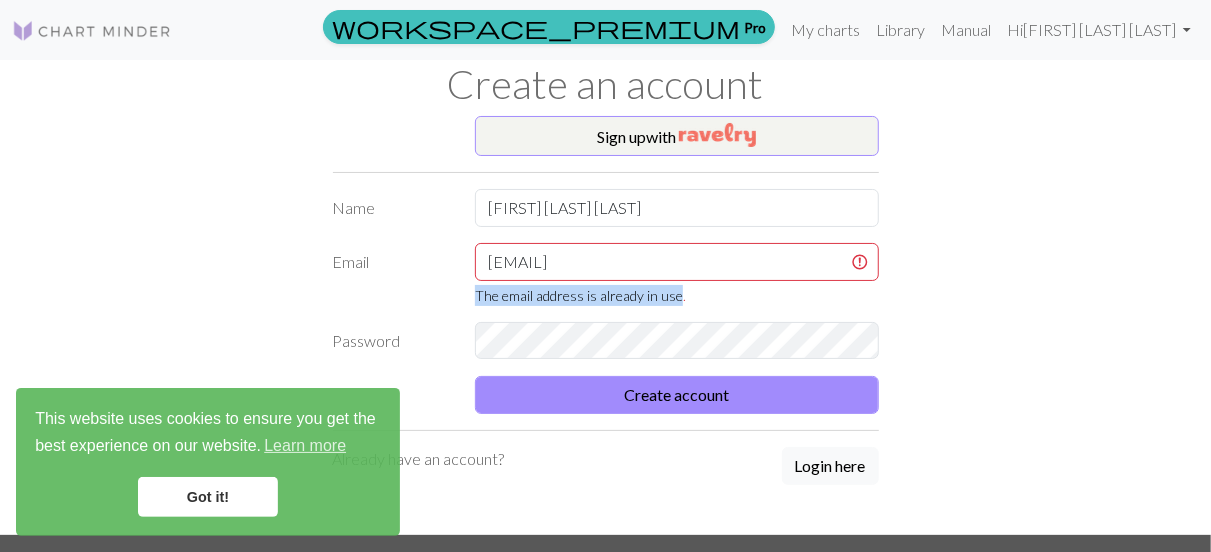 click at bounding box center (450, 257) 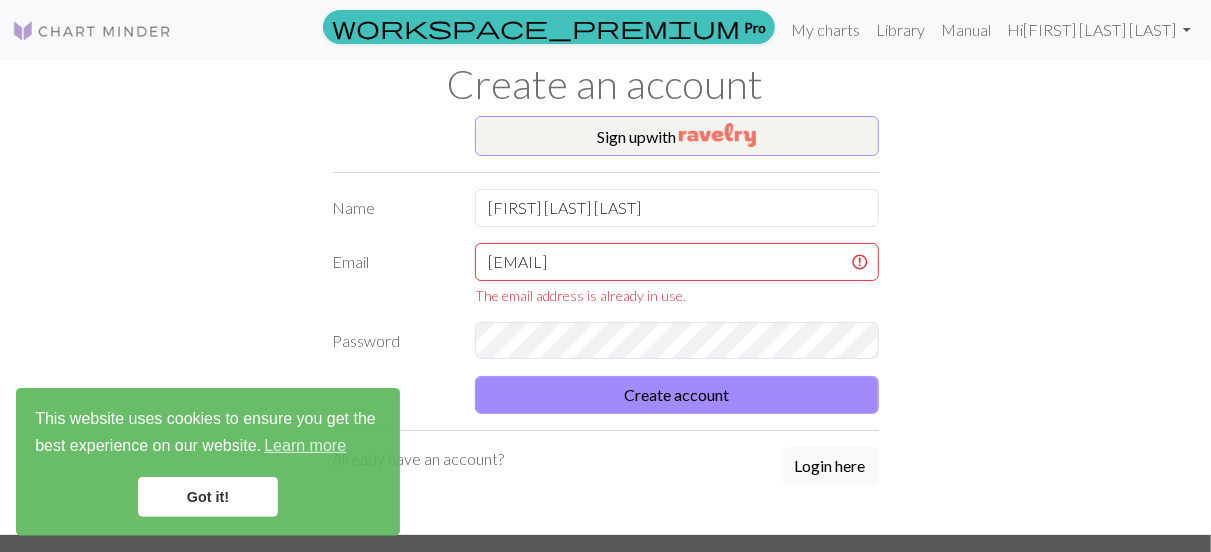 click on "The email address is already in use." at bounding box center [677, 295] 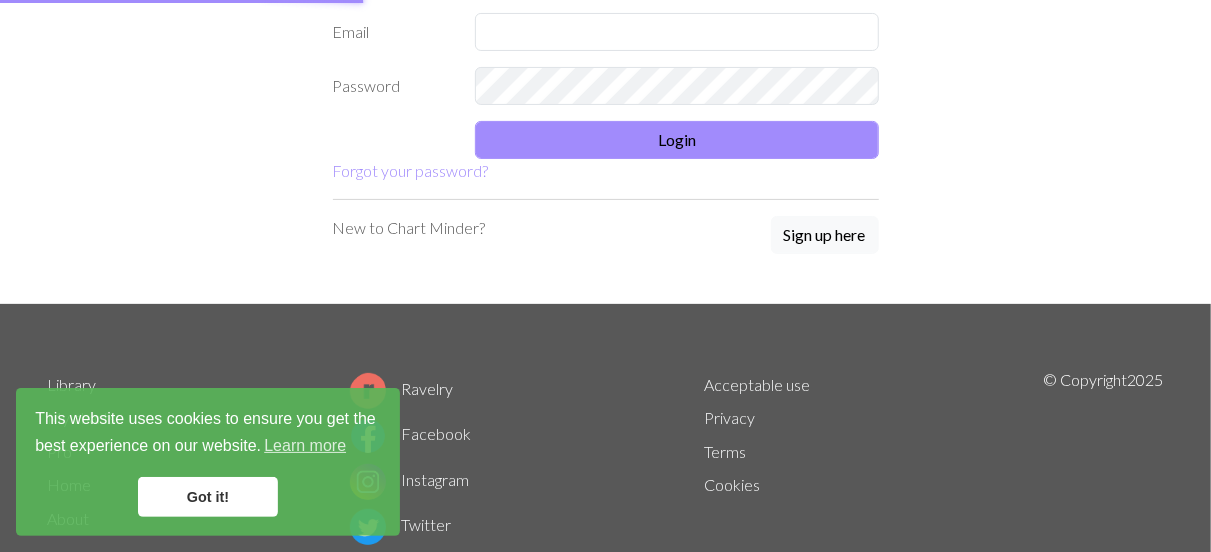 scroll, scrollTop: 0, scrollLeft: 0, axis: both 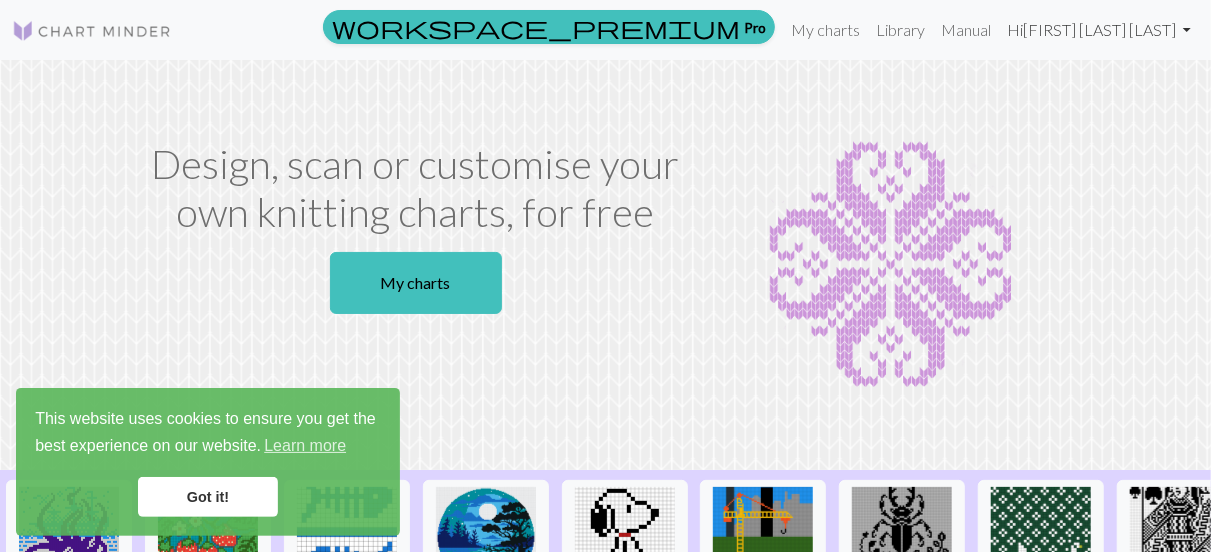 click on "Hi  [FIRST] [LAST] [LAST]" at bounding box center [1099, 30] 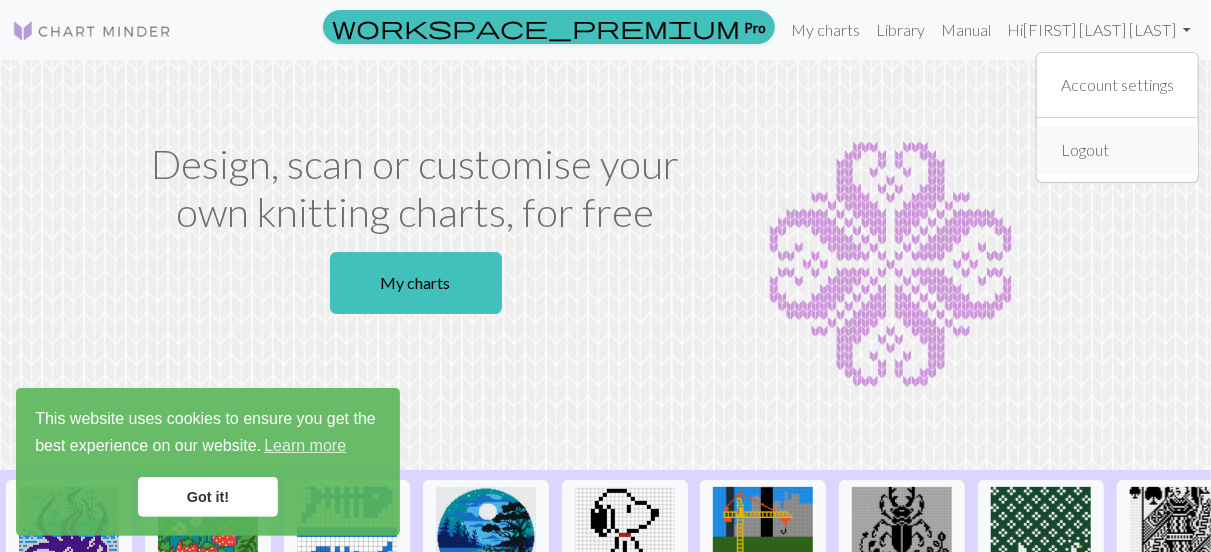click on "Logout" at bounding box center [1117, 150] 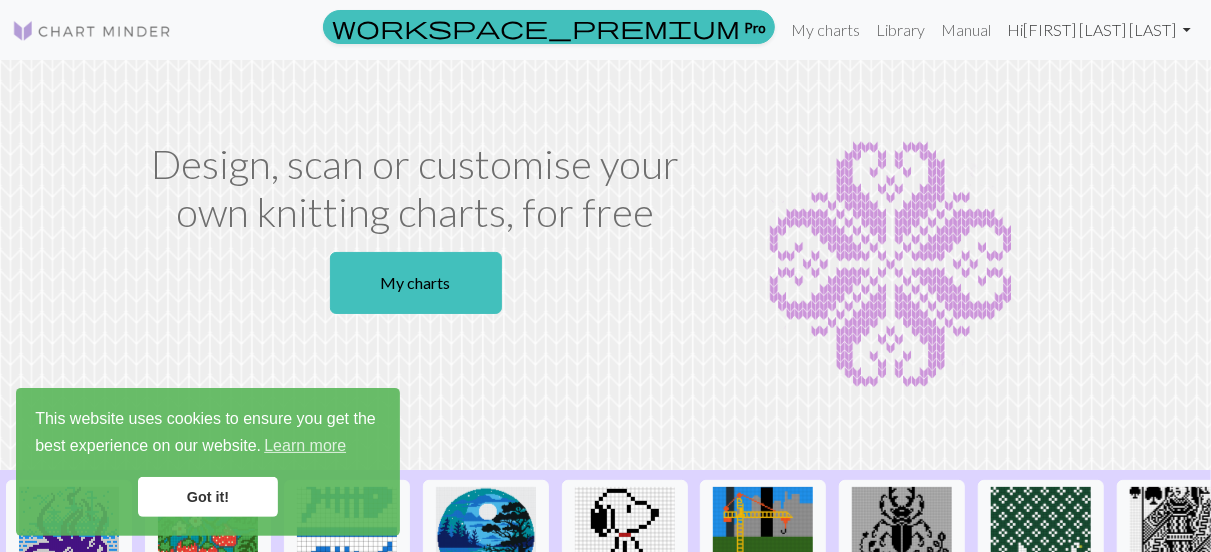 click on "Hi  [FIRST] [LAST] [LAST]" at bounding box center (1099, 30) 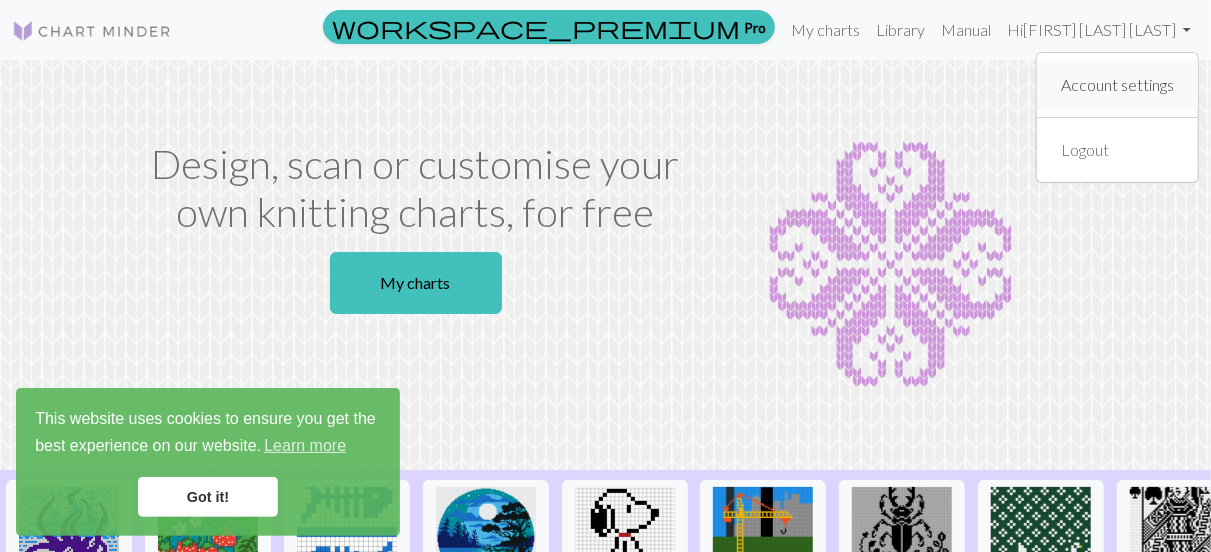 click on "Account settings" at bounding box center [1117, 85] 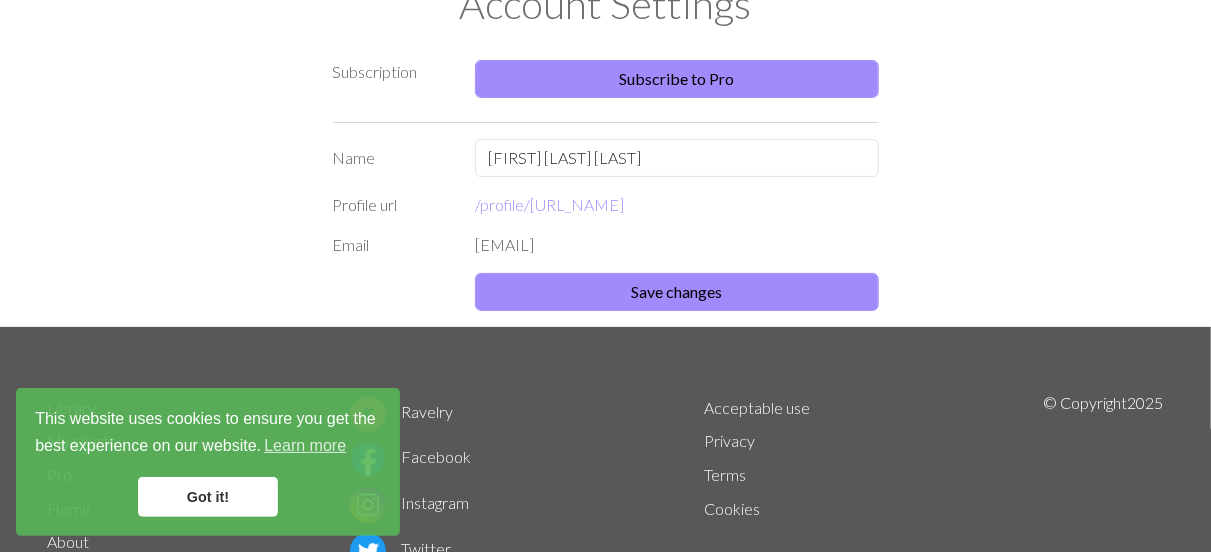 scroll, scrollTop: 0, scrollLeft: 0, axis: both 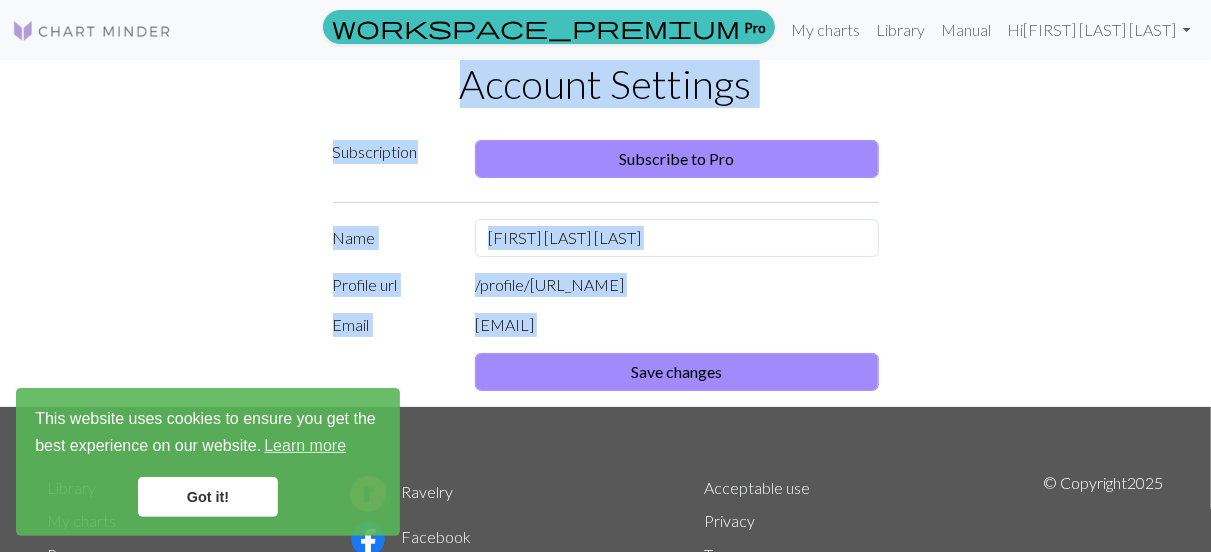drag, startPoint x: 470, startPoint y: 76, endPoint x: 743, endPoint y: 402, distance: 425.2117 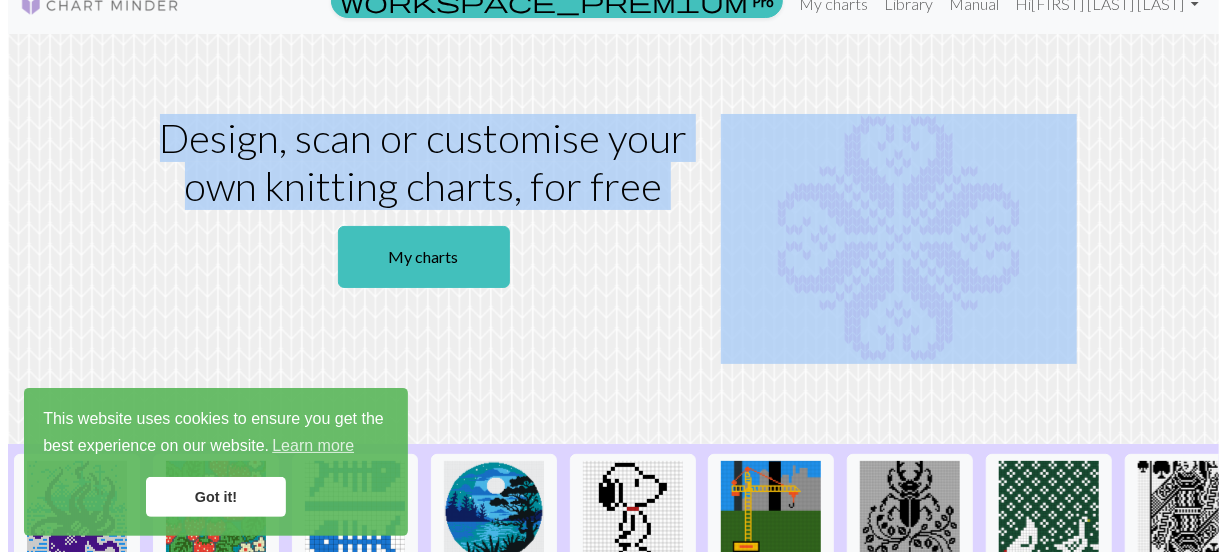 scroll, scrollTop: 0, scrollLeft: 0, axis: both 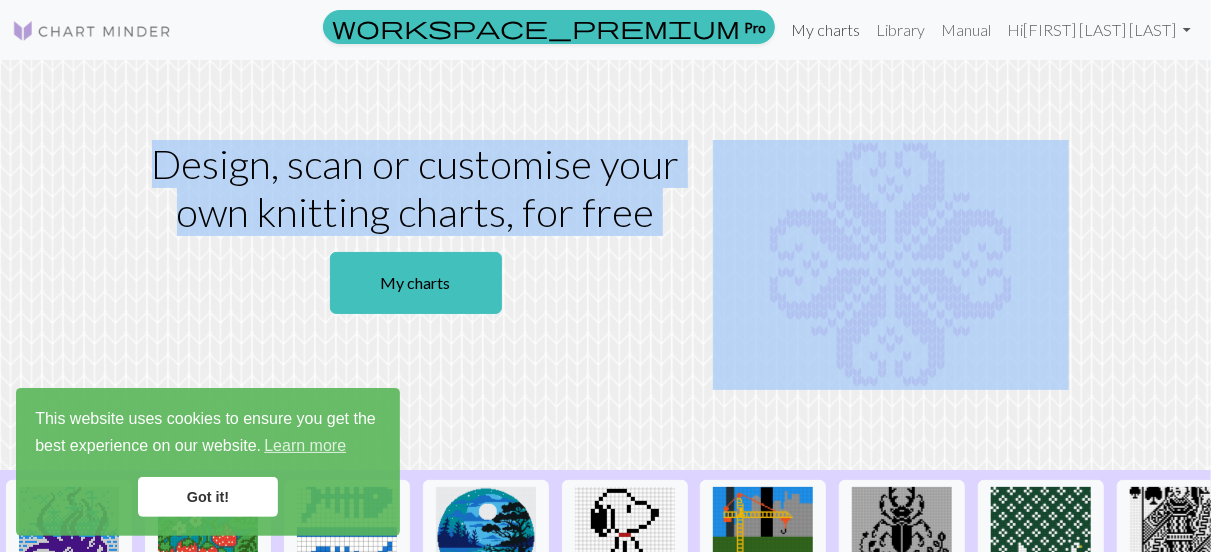 click on "My charts" at bounding box center (825, 30) 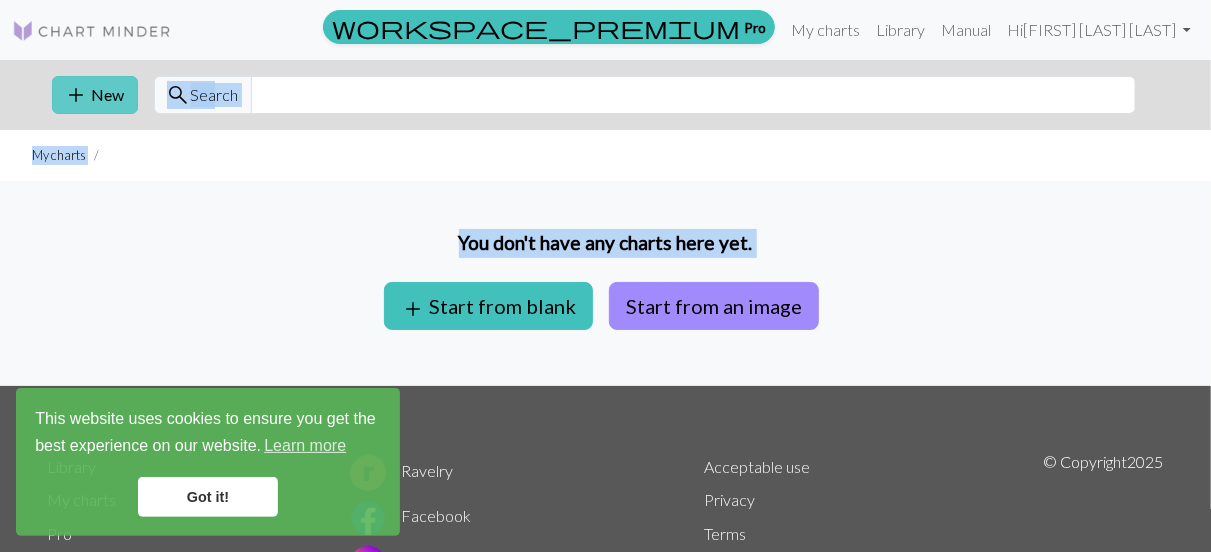 click on "add   New" at bounding box center (95, 95) 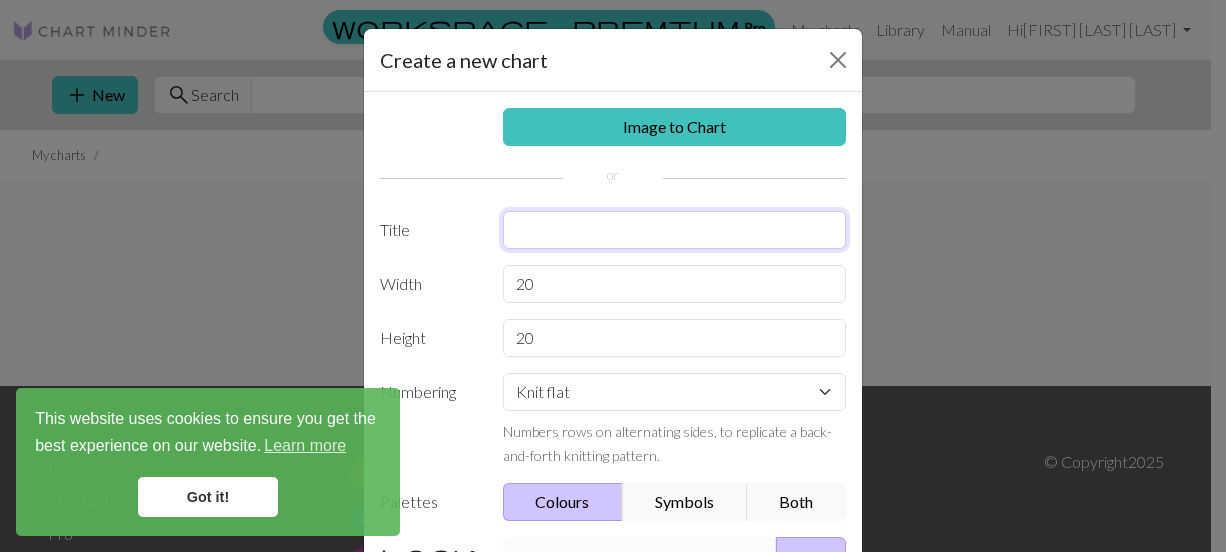 click at bounding box center [675, 230] 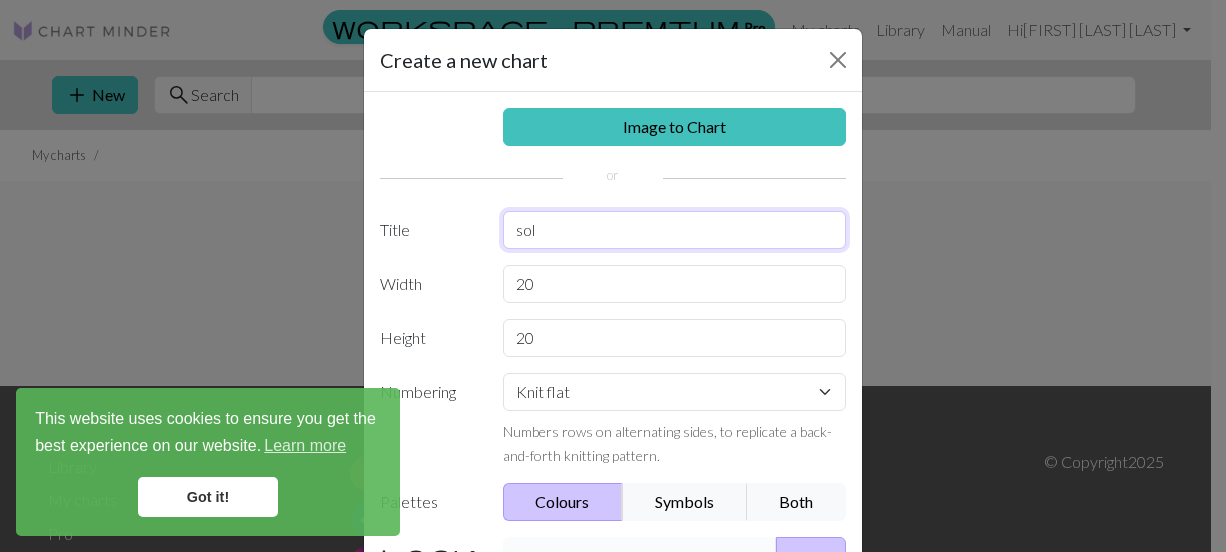 type on "sol" 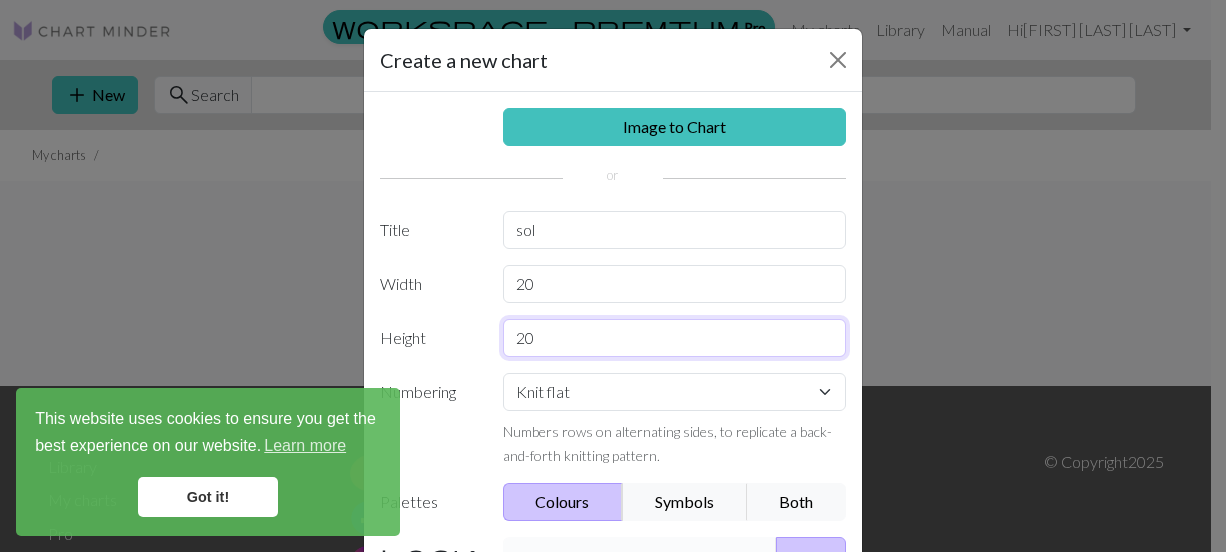 click on "20" at bounding box center [675, 338] 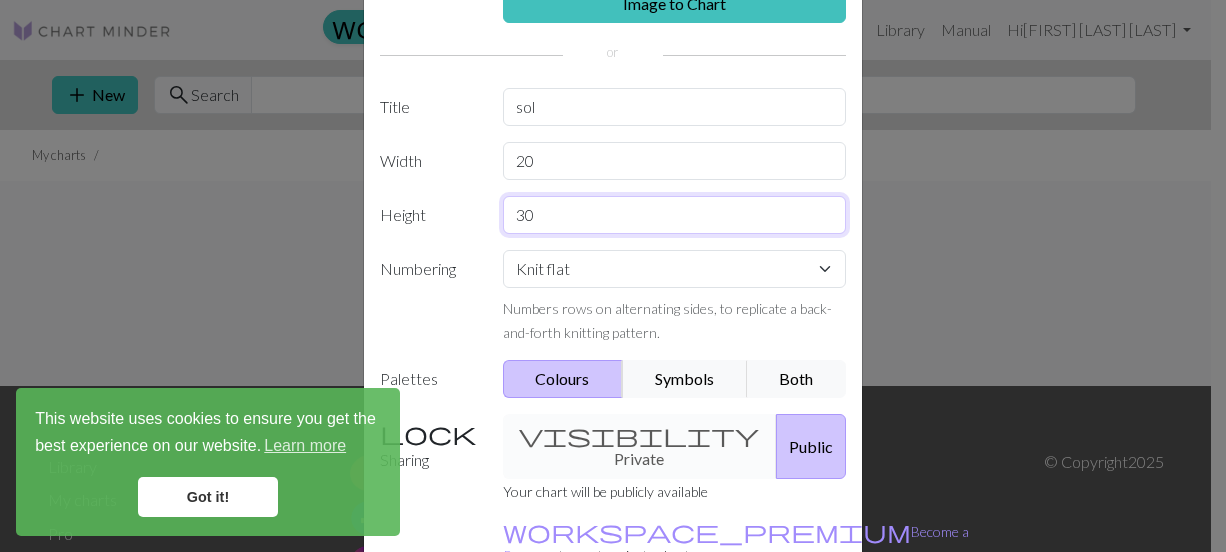 scroll, scrollTop: 122, scrollLeft: 0, axis: vertical 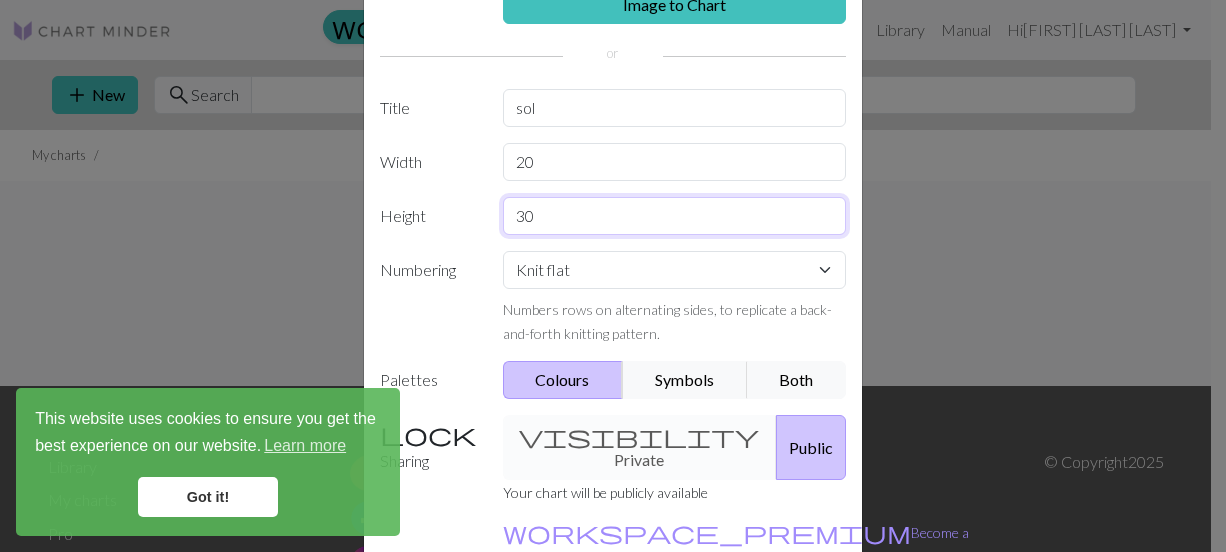 type on "30" 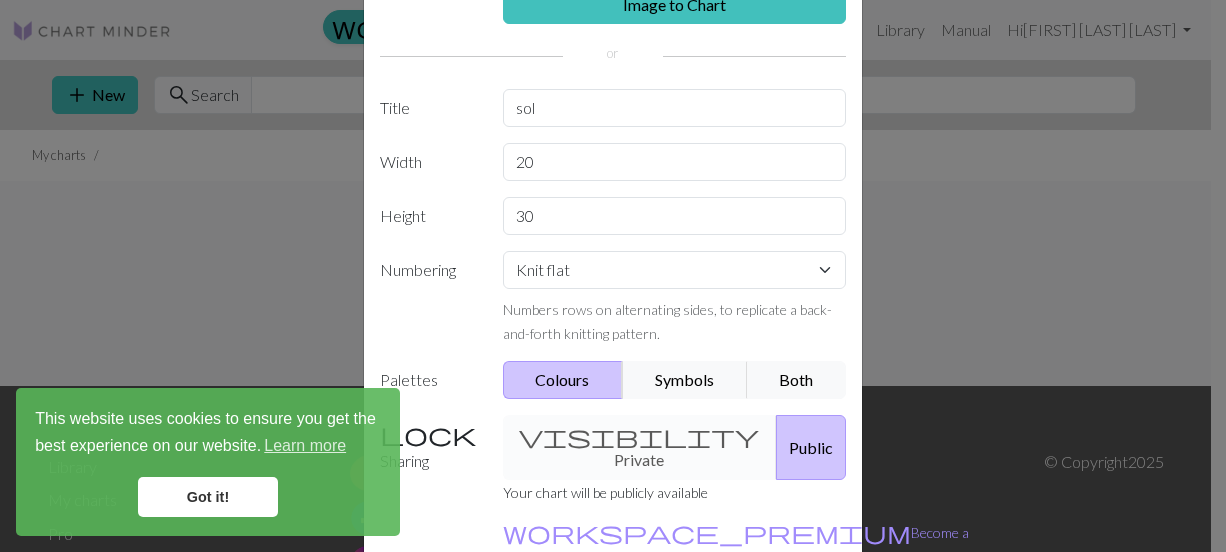 click on "Image to Chart Title sol Width 20 Height 30 Numbering Knit flat Knit in the round Lace knitting Cross stitch Numbers rows on alternating sides, to replicate a back-and-forth knitting pattern. Palettes Colours Symbols Both Sharing visibility  Private Public Your chart will be publicly available workspace_premium Become a Pro user   to  create private charts" at bounding box center (613, 293) 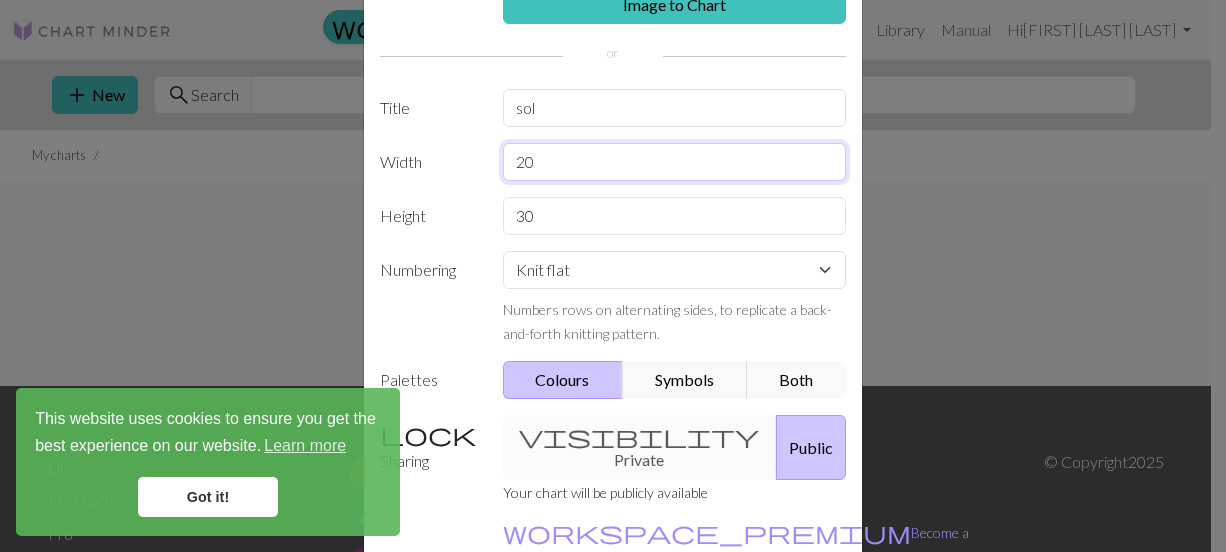 click on "20" at bounding box center [675, 162] 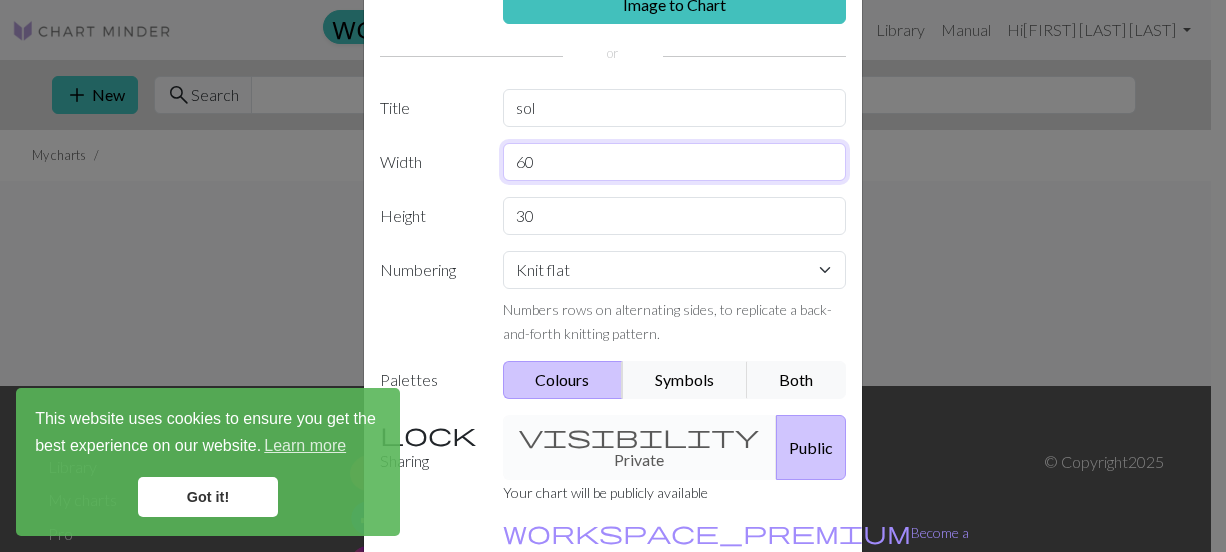 type on "60" 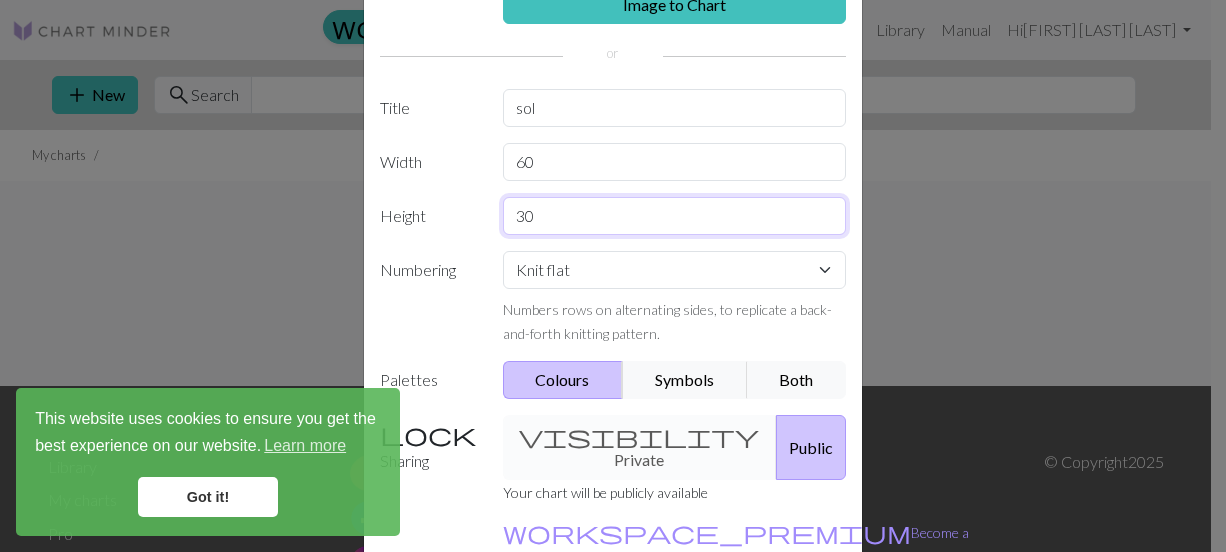 click on "30" at bounding box center [675, 216] 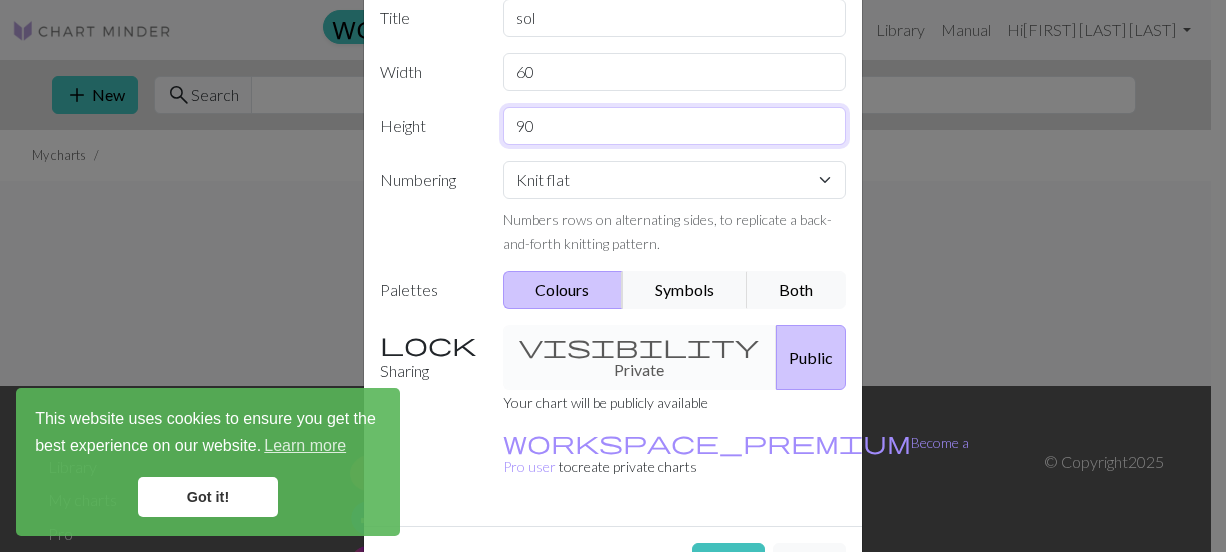 scroll, scrollTop: 213, scrollLeft: 0, axis: vertical 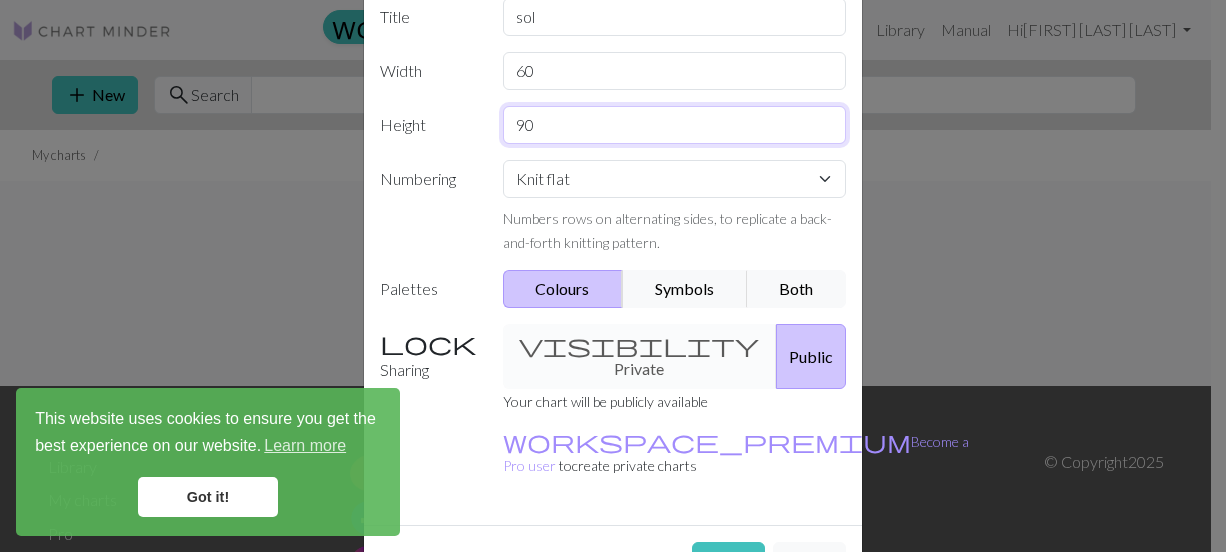 type on "90" 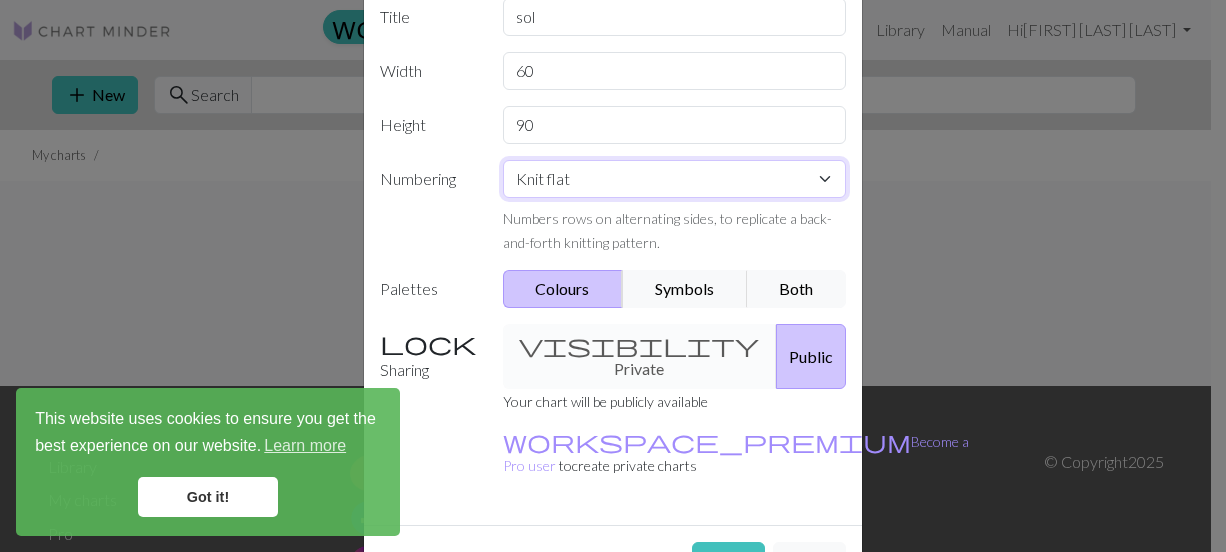 click on "Knit flat Knit in the round Lace knitting Cross stitch" at bounding box center (675, 179) 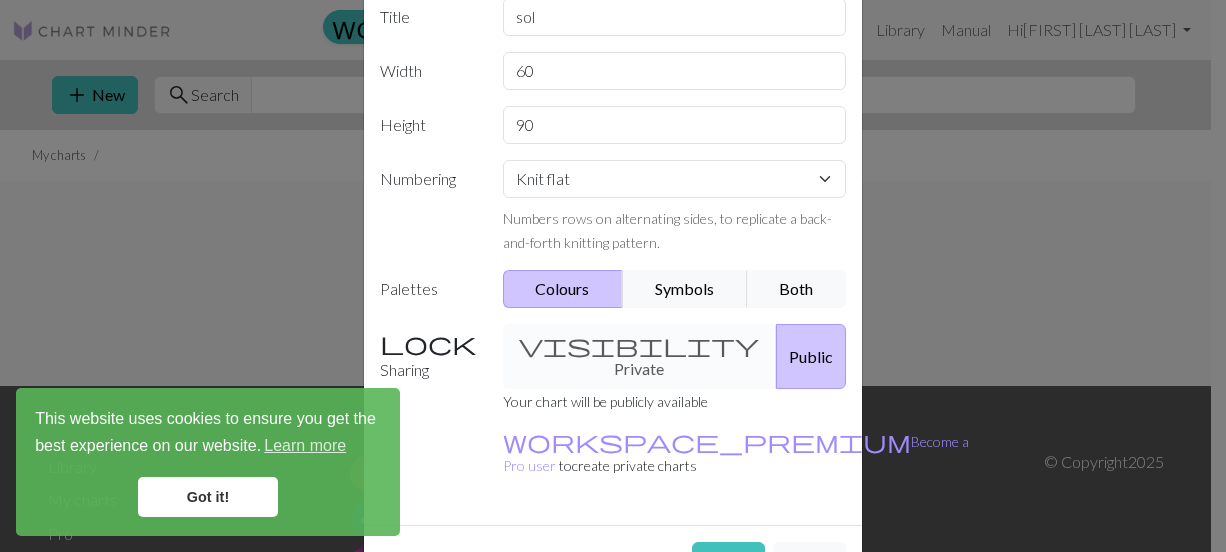 click on "Numbering" at bounding box center (429, 207) 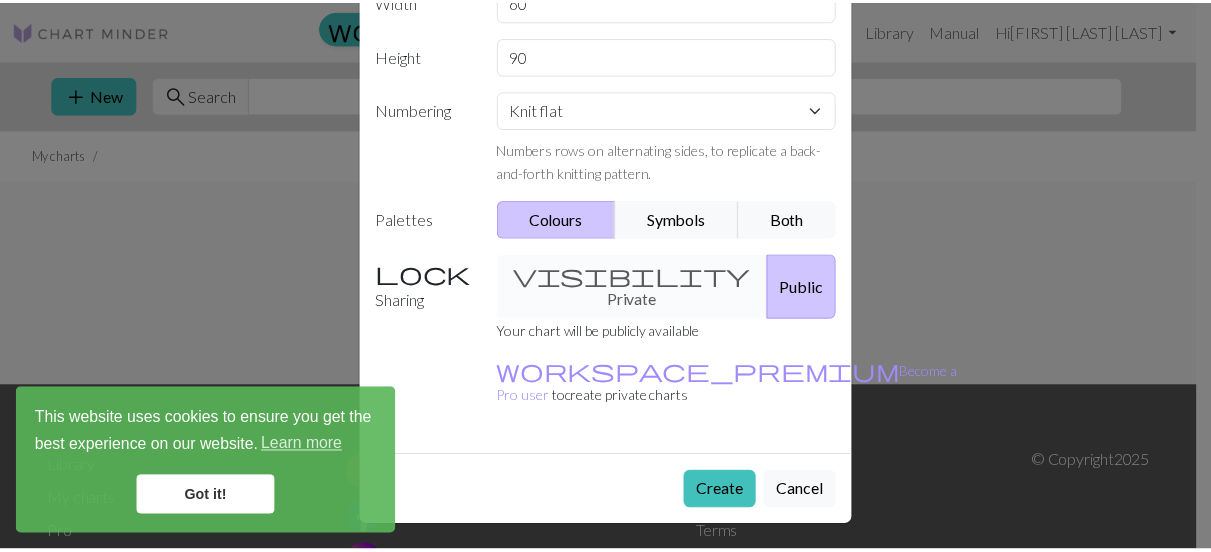 scroll, scrollTop: 0, scrollLeft: 0, axis: both 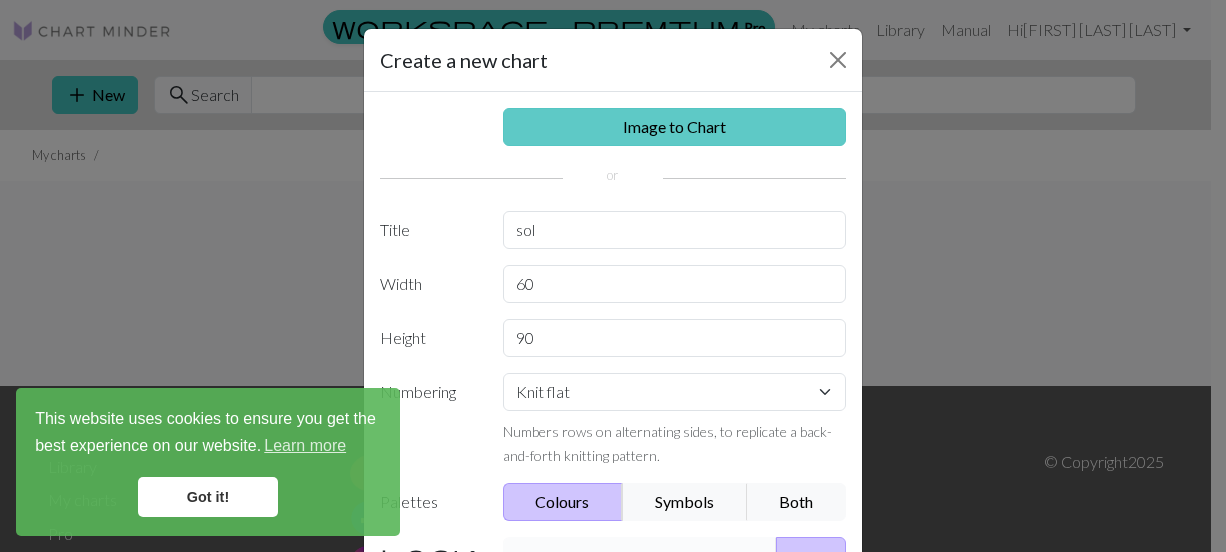 click on "Image to Chart" at bounding box center (675, 127) 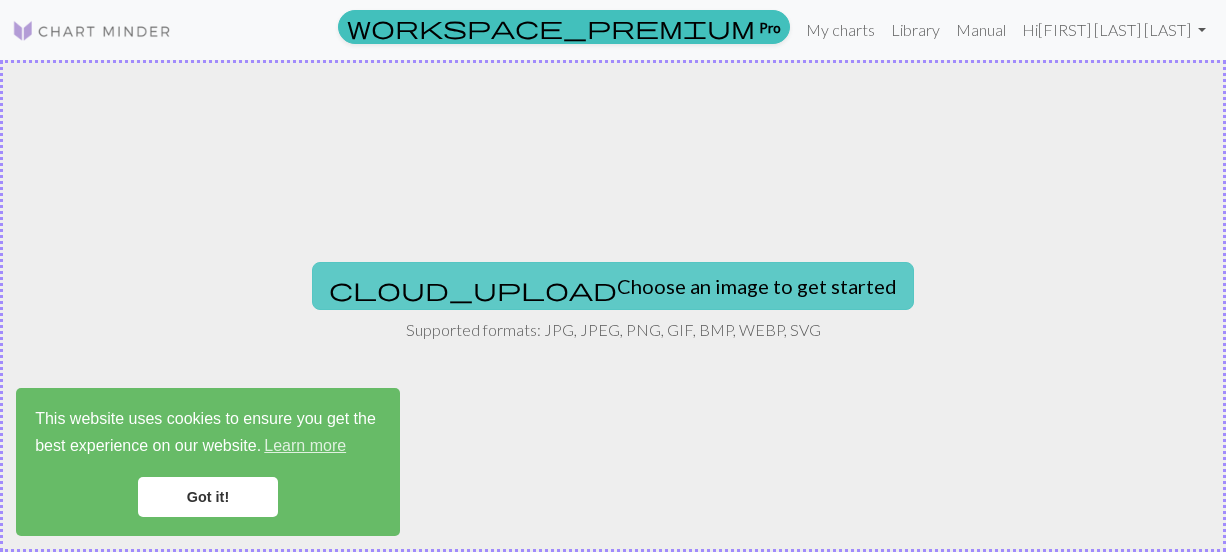 click on "cloud_upload  Choose an image to get started" at bounding box center [613, 286] 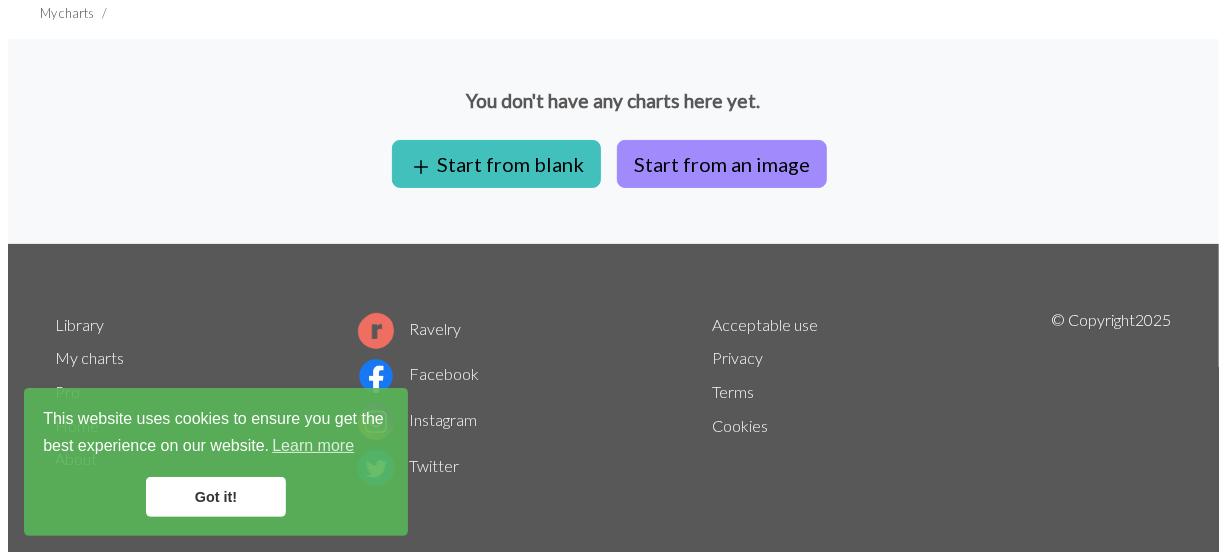 scroll, scrollTop: 0, scrollLeft: 0, axis: both 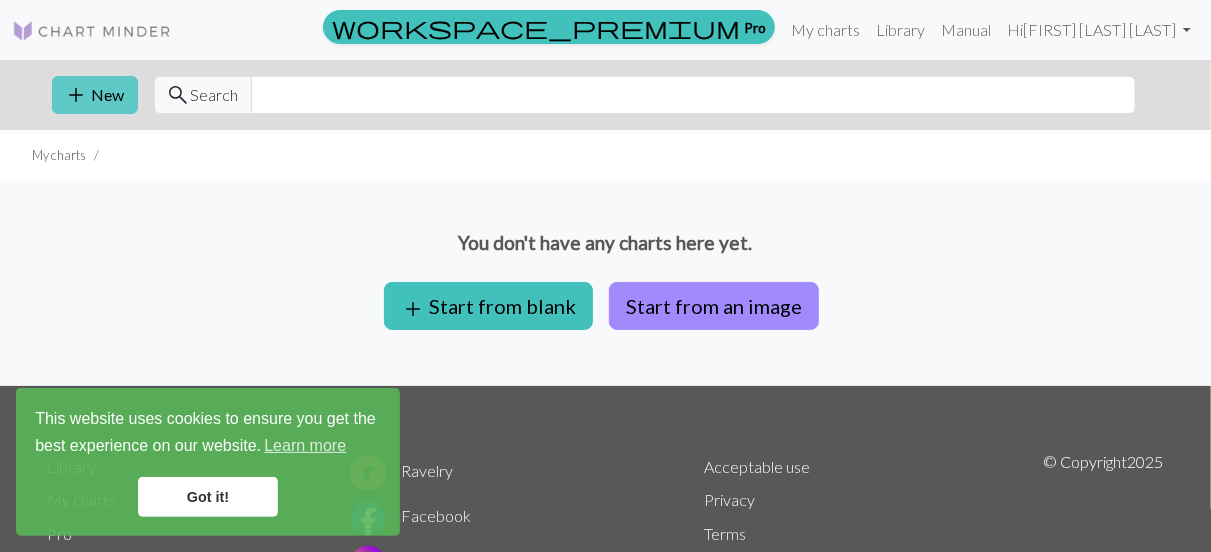 click on "add" at bounding box center [77, 95] 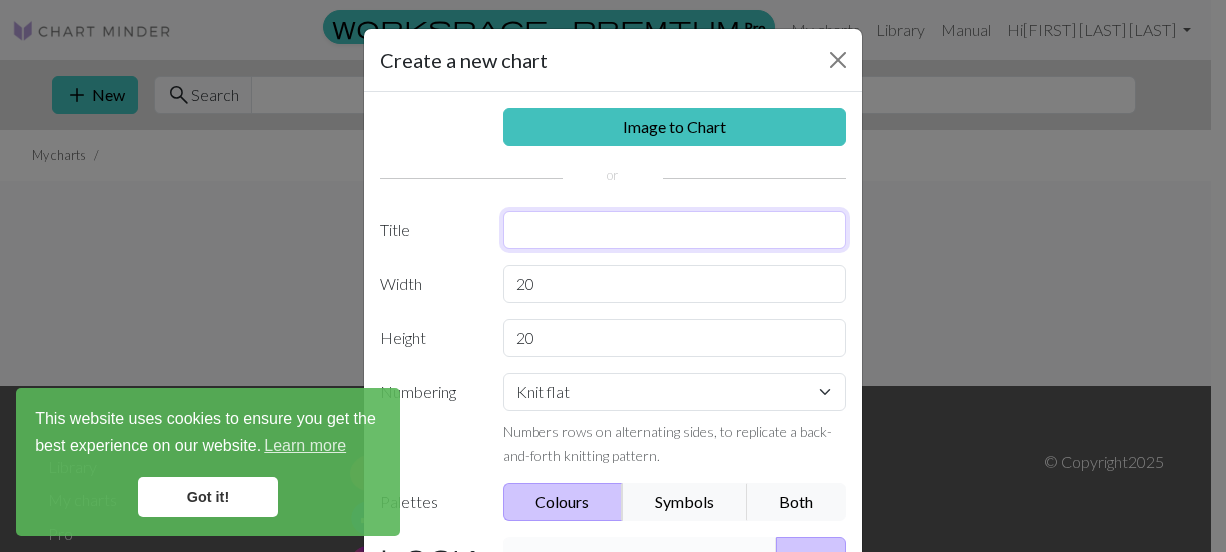 click at bounding box center (675, 230) 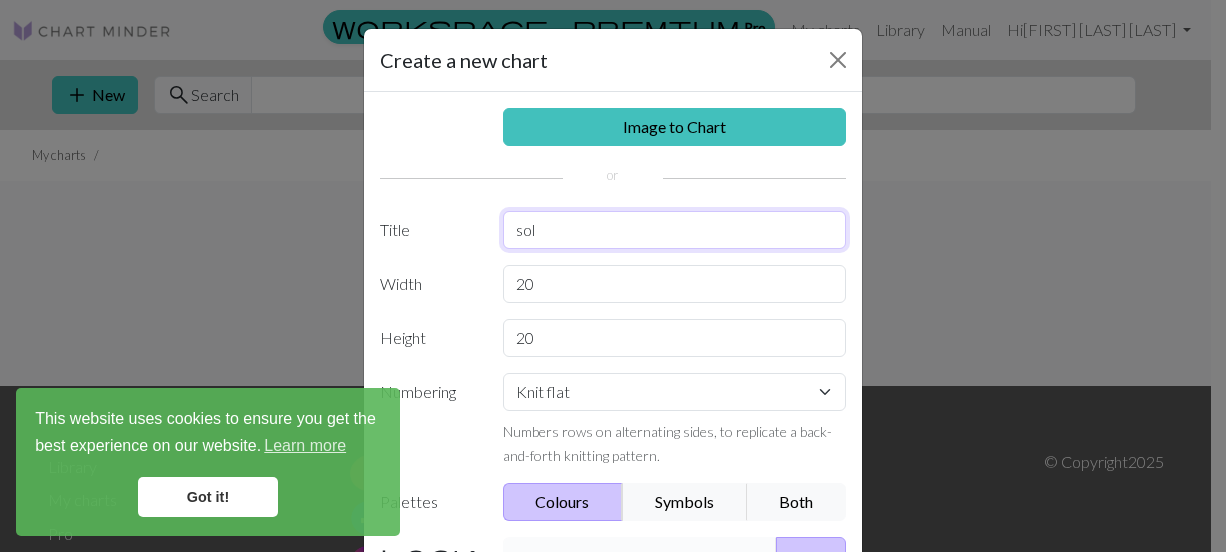 type on "sol" 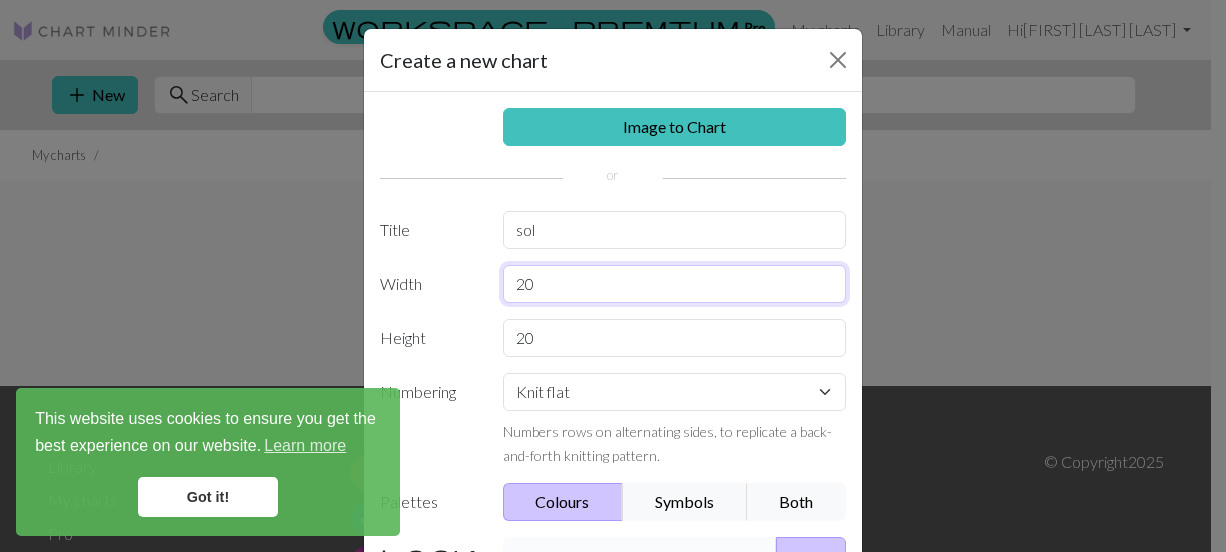 click on "20" at bounding box center (675, 284) 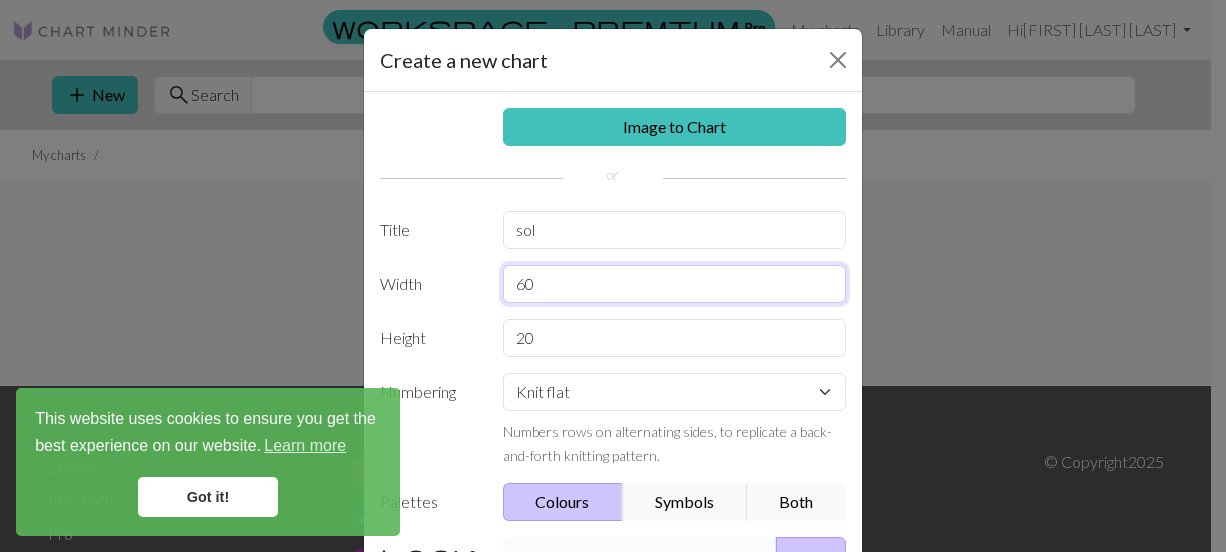 type on "60" 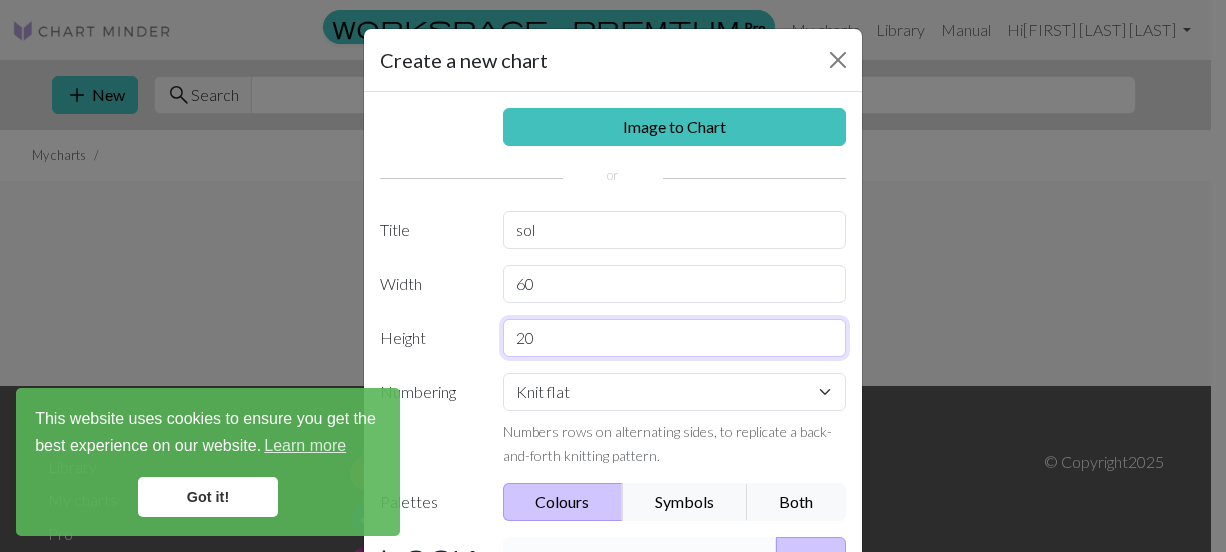 click on "20" at bounding box center (675, 338) 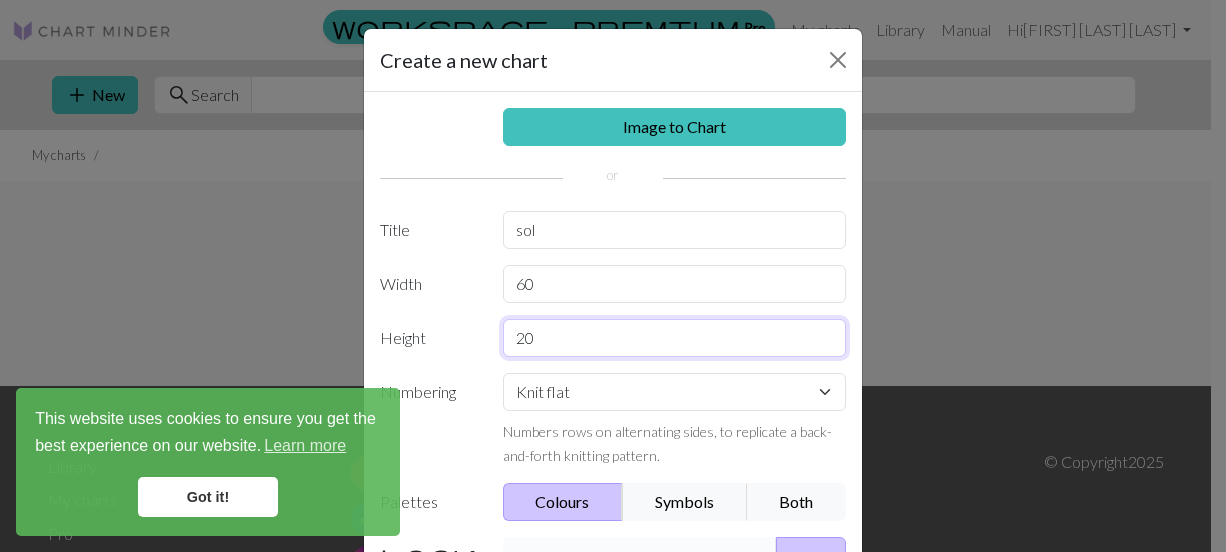 type on "2" 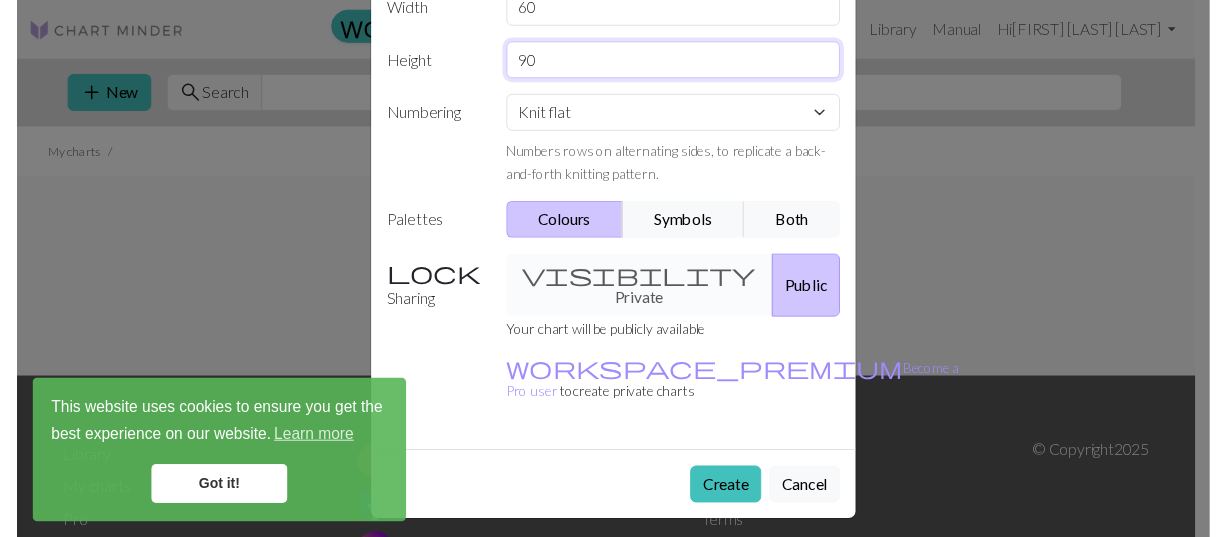 scroll, scrollTop: 0, scrollLeft: 0, axis: both 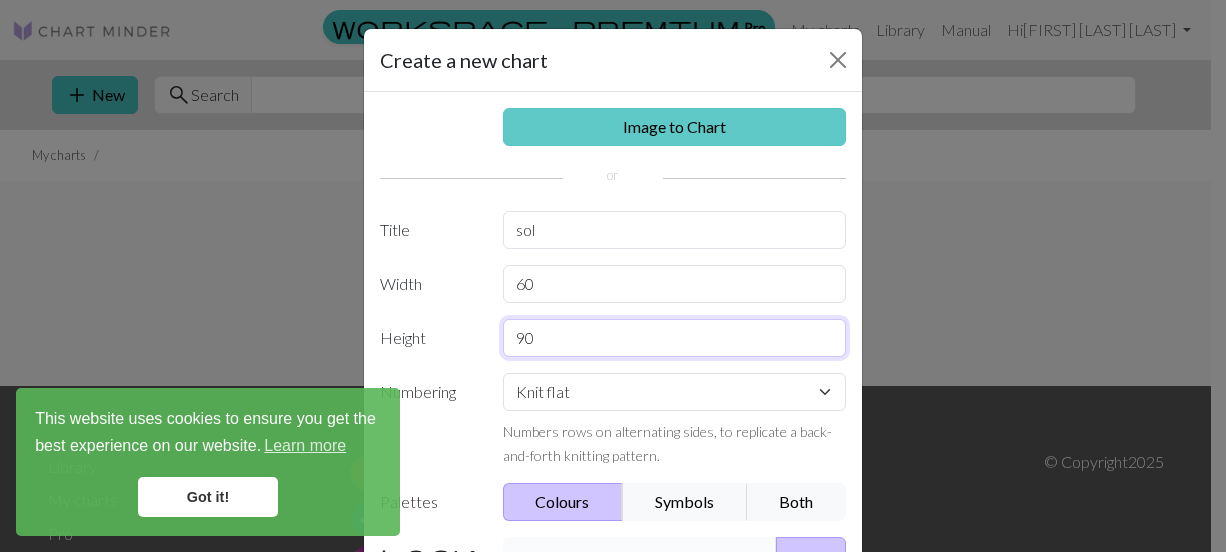 type on "90" 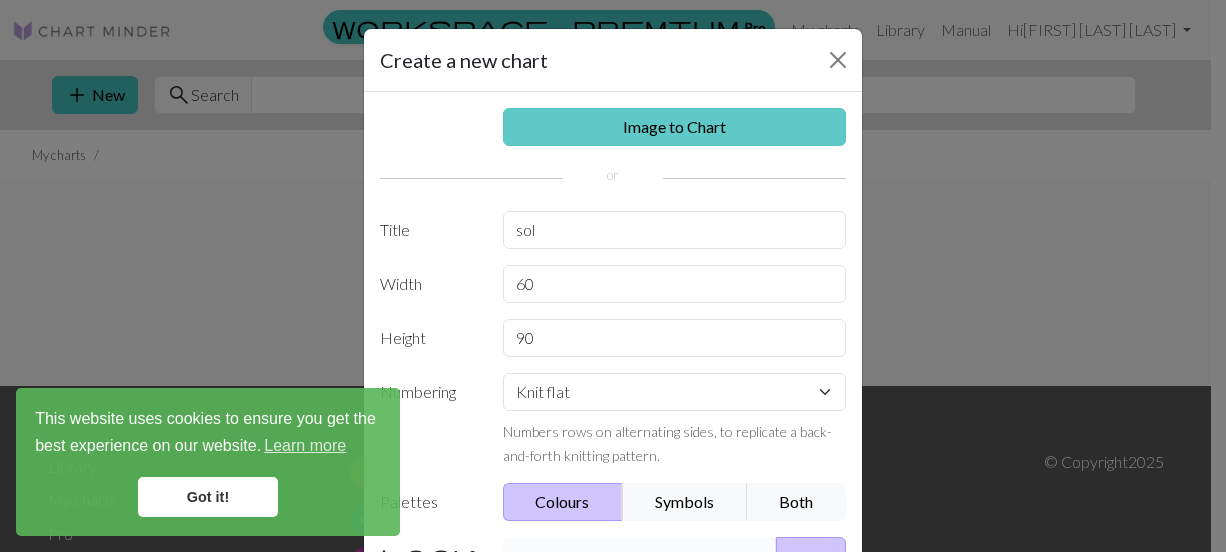 click on "Image to Chart" at bounding box center [675, 127] 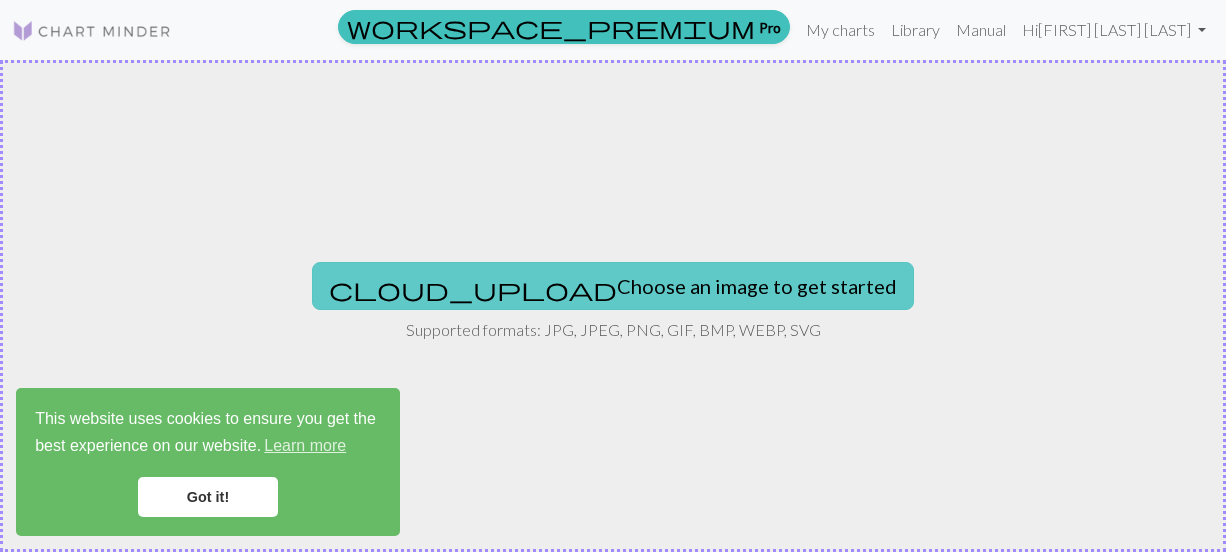 click on "cloud_upload" at bounding box center (473, 289) 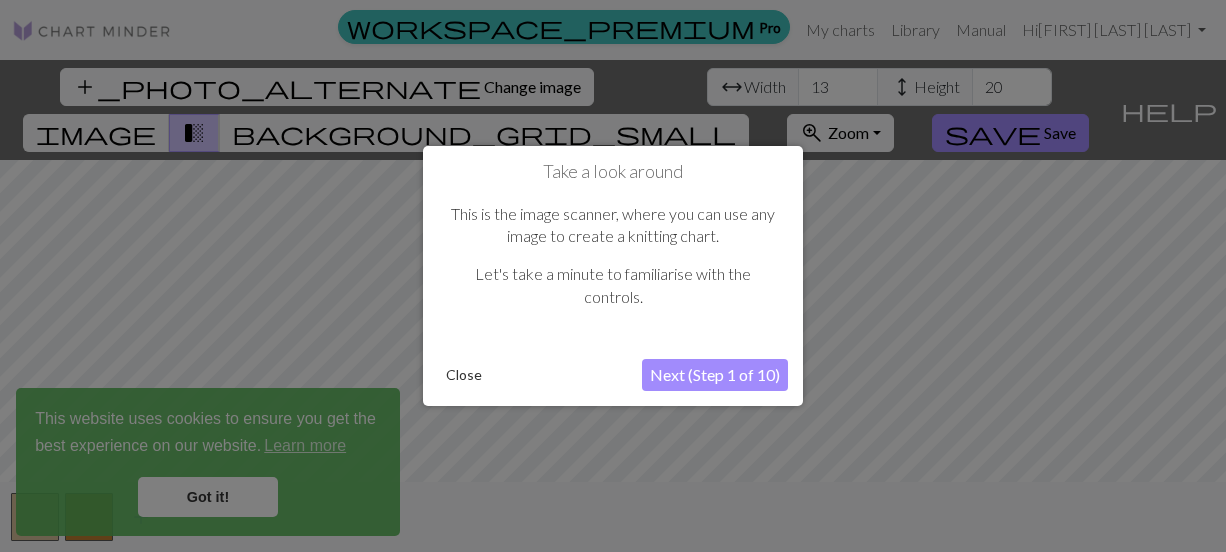click on "Next (Step 1 of 10)" at bounding box center (715, 375) 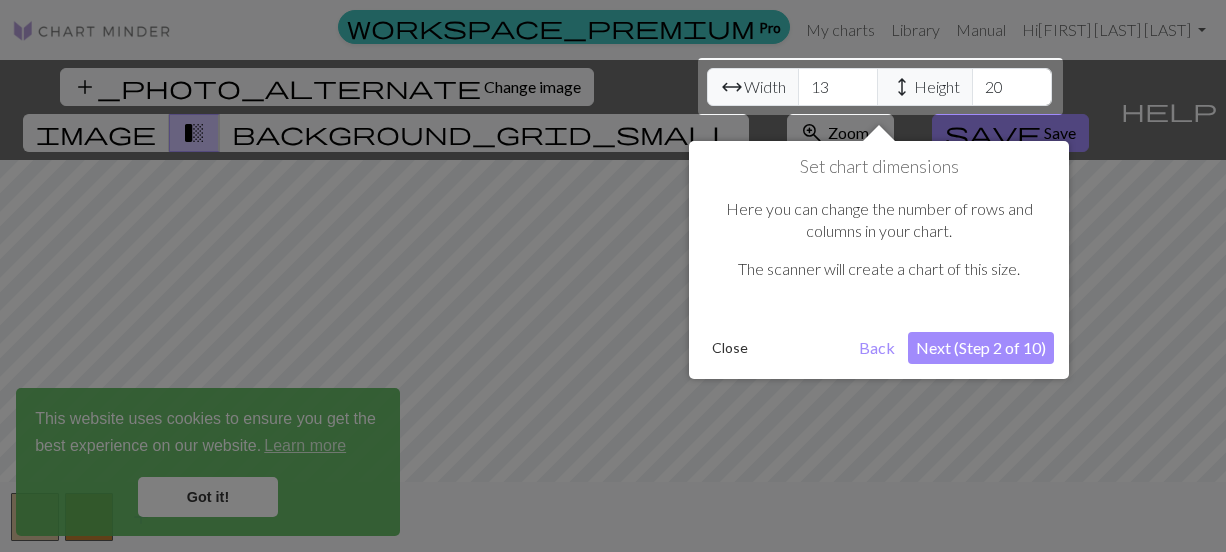 click on "Next (Step 2 of 10)" at bounding box center (981, 348) 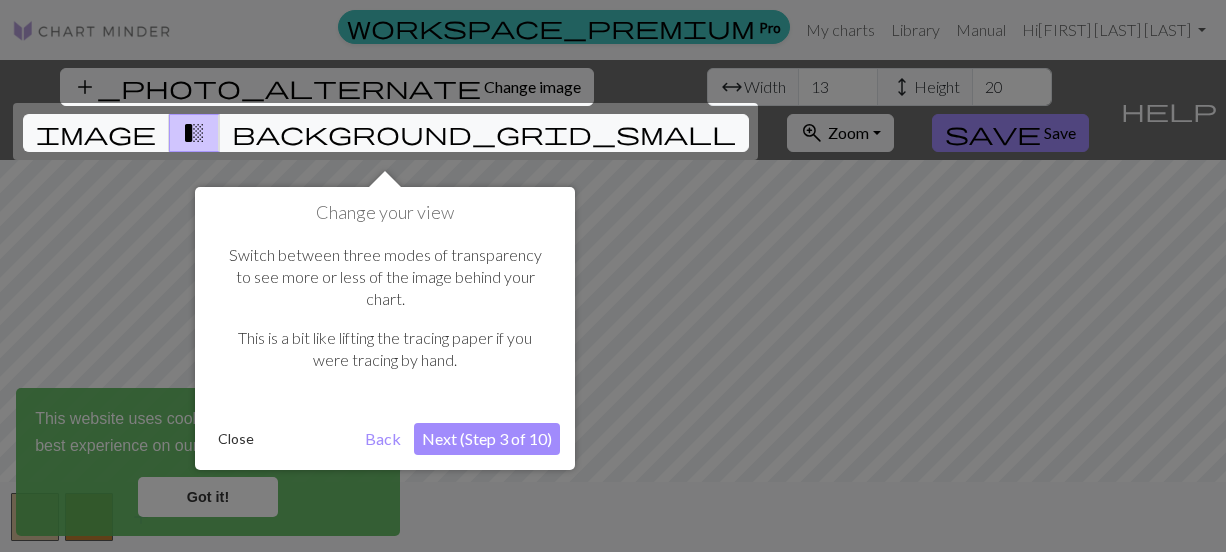 click on "Next (Step 3 of 10)" at bounding box center (487, 439) 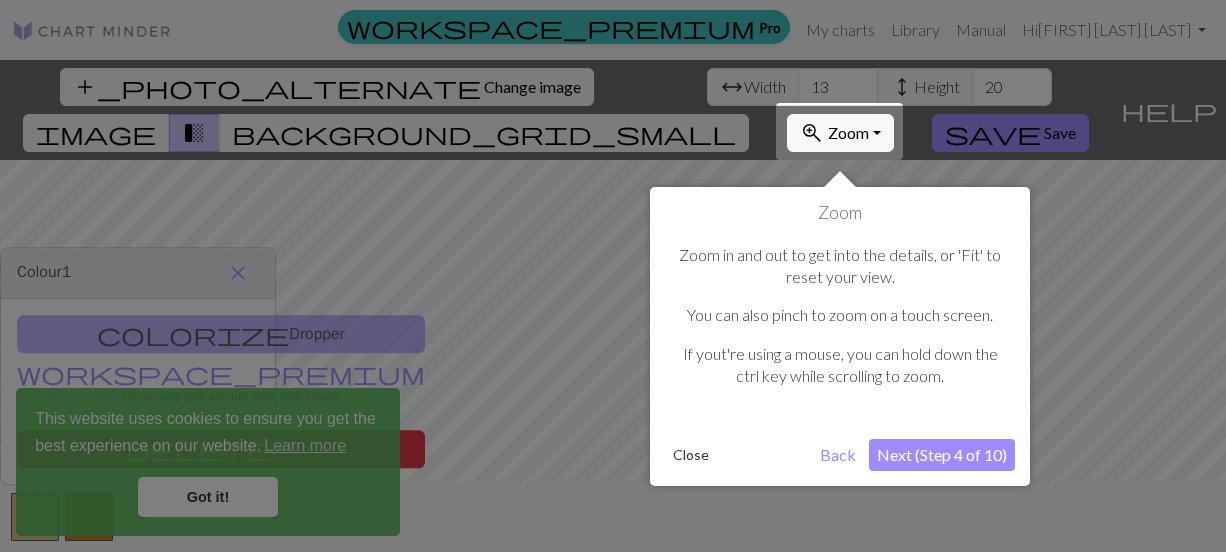 click on "Next (Step 4 of 10)" at bounding box center [942, 455] 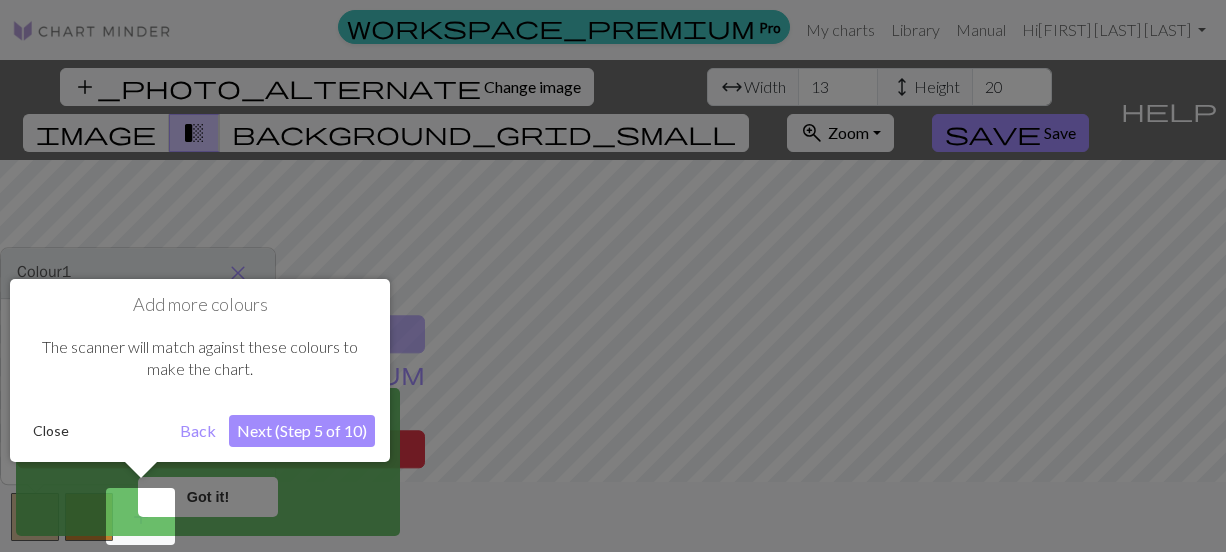 click on "Next (Step 5 of 10)" at bounding box center (302, 431) 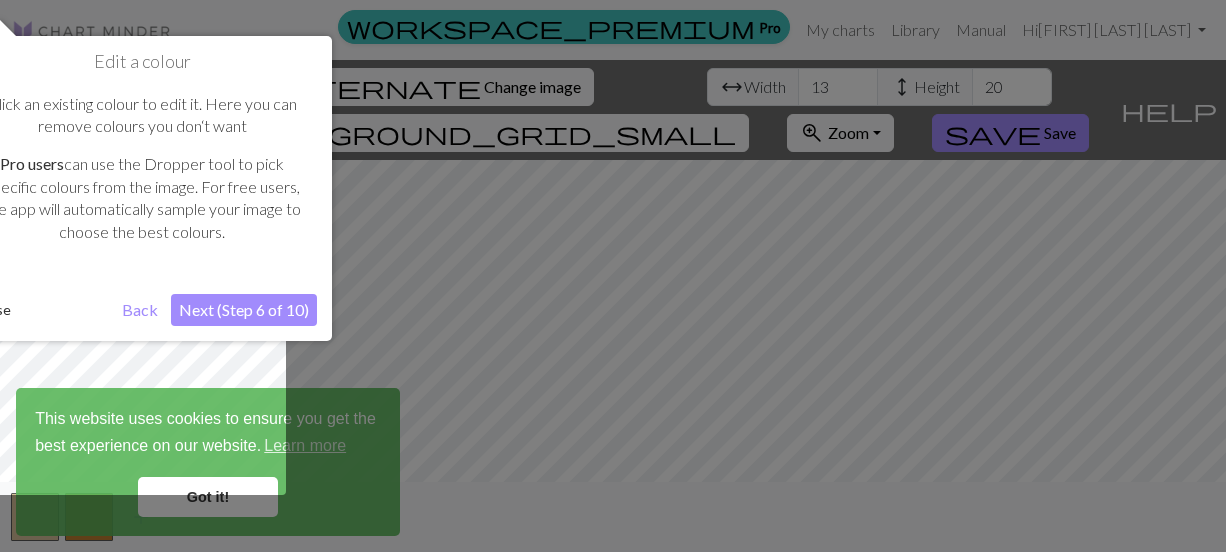 click on "Next (Step 6 of 10)" at bounding box center (244, 310) 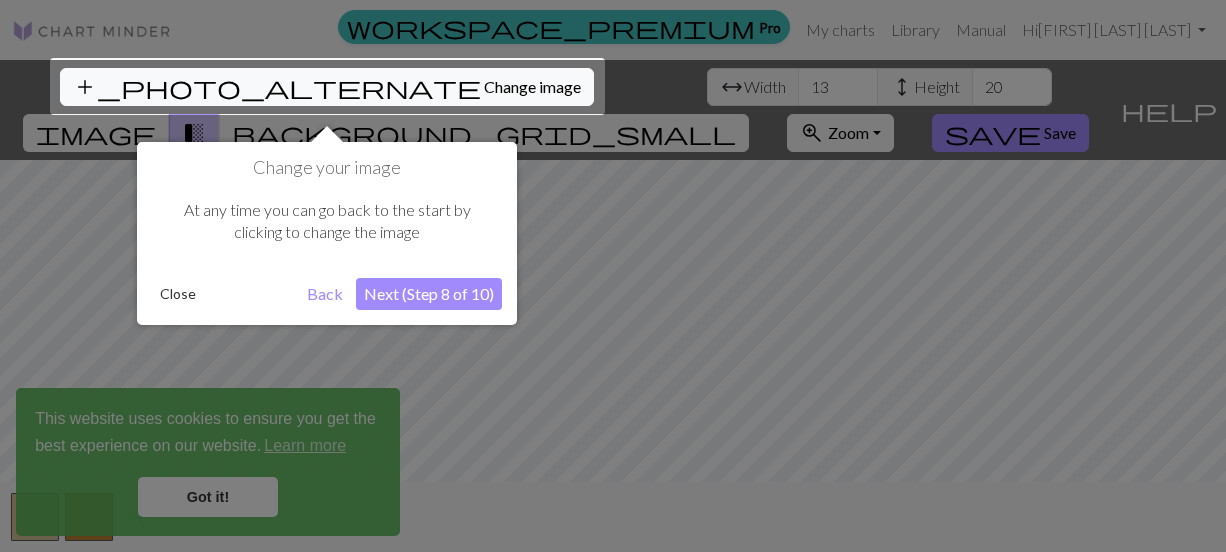 click on "Next (Step 8 of 10)" at bounding box center [429, 294] 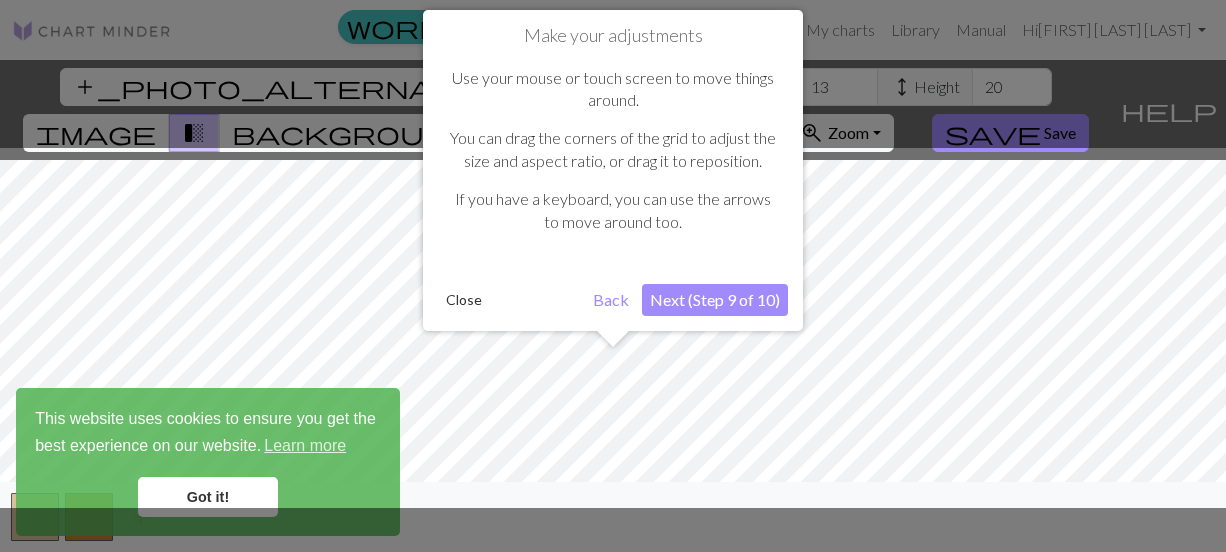 click on "Next (Step 9 of 10)" at bounding box center (715, 300) 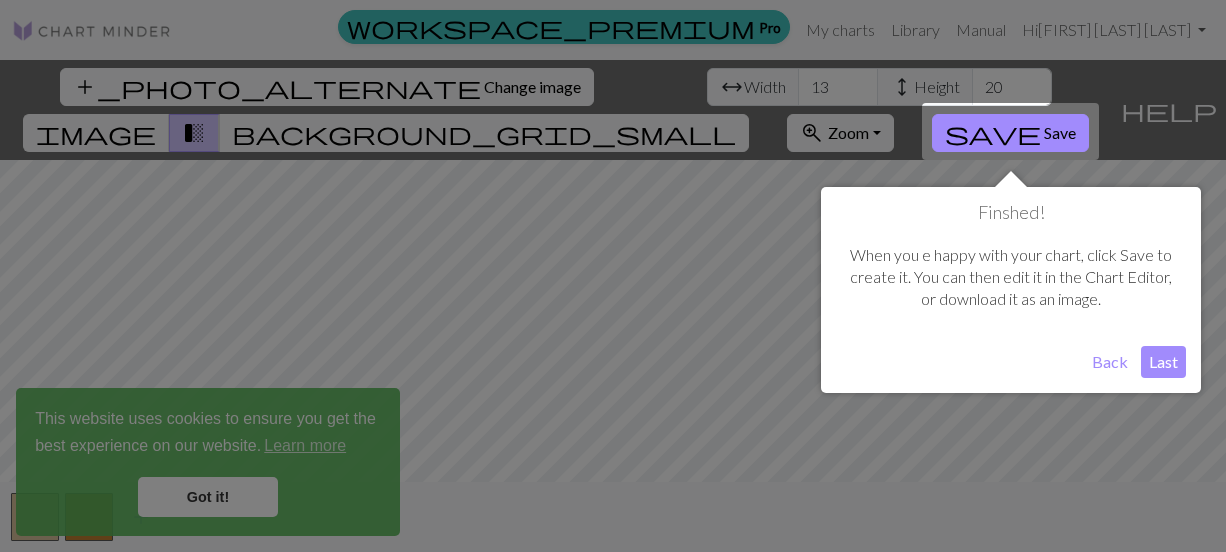 click on "Last" at bounding box center (1163, 362) 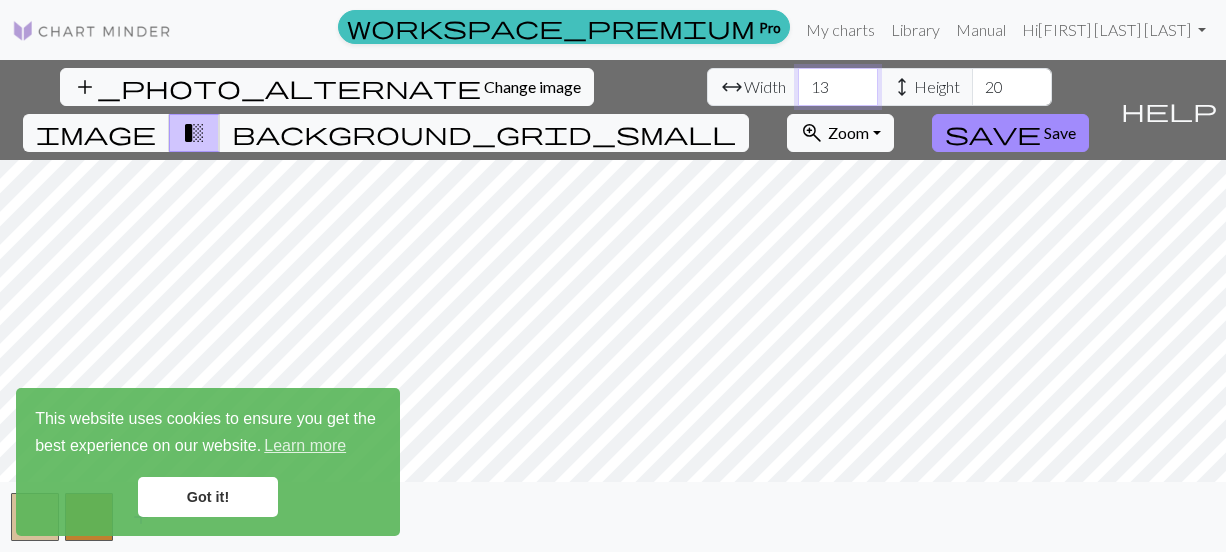 click on "13" at bounding box center [838, 87] 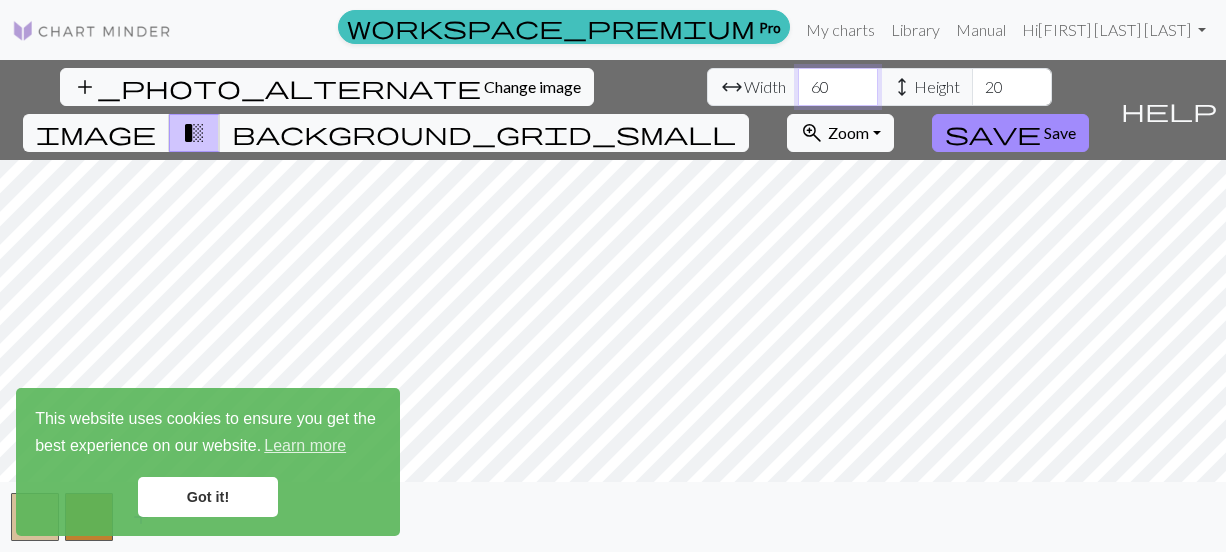 type on "60" 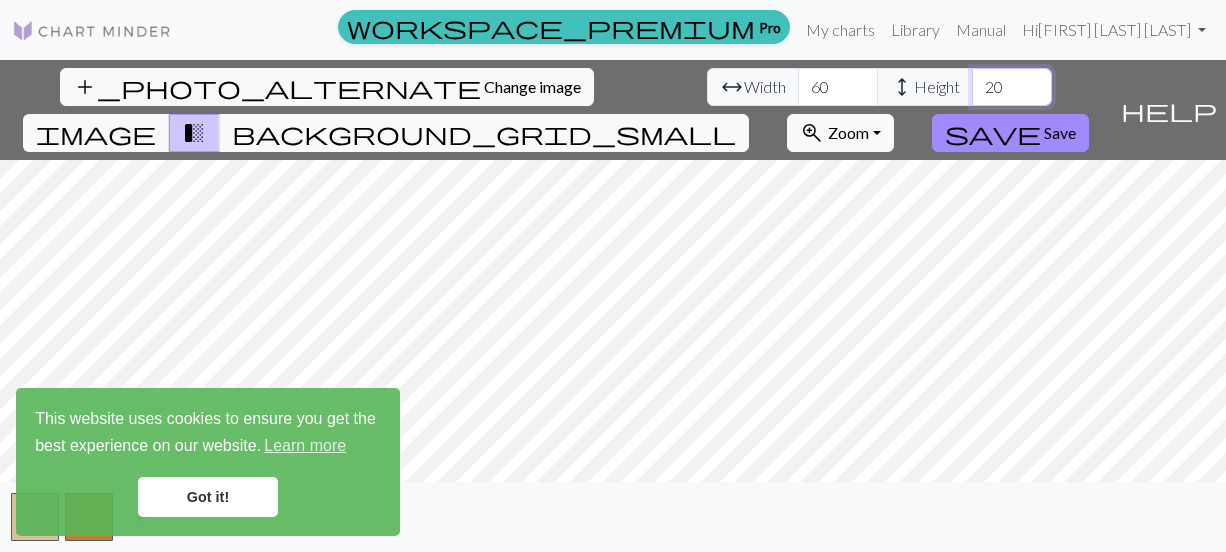 click on "20" at bounding box center (1012, 87) 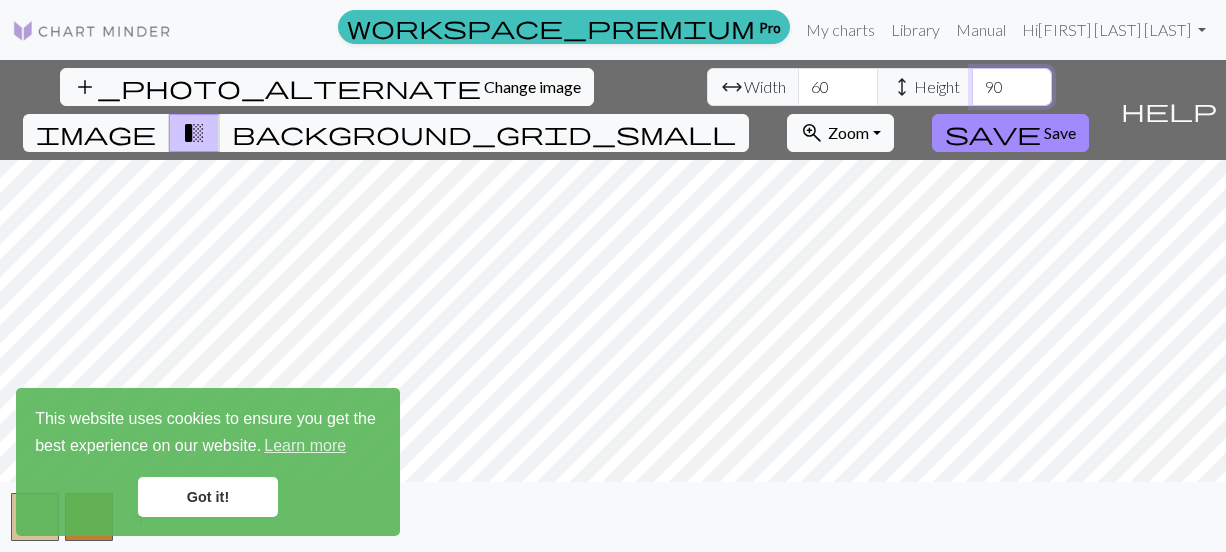 type on "90" 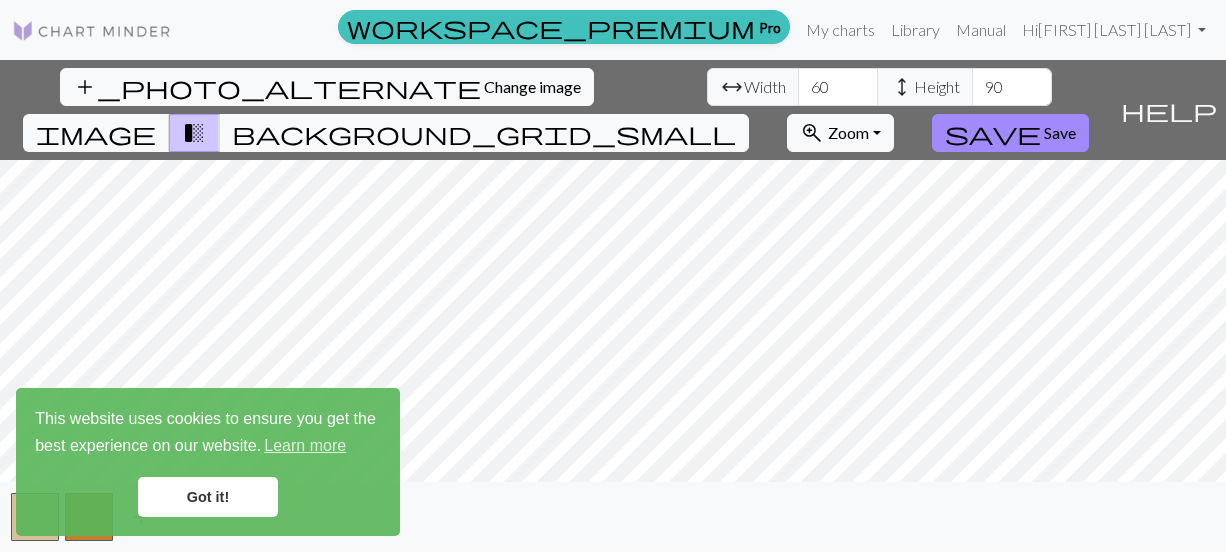 click on "Got it!" at bounding box center (208, 497) 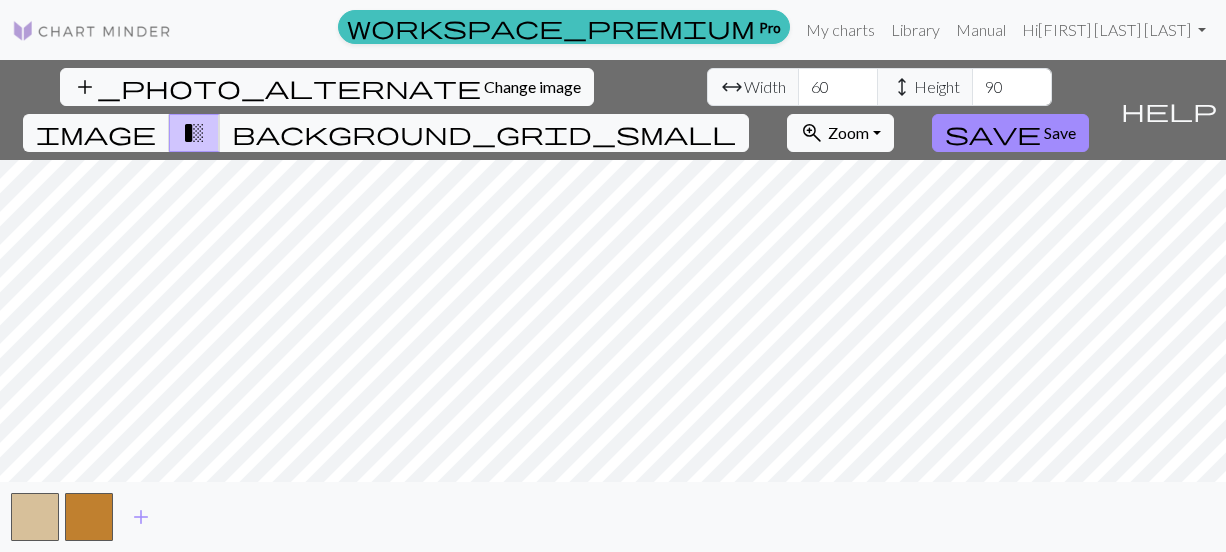 click on "add_photo_alternate   Change image arrow_range   Width 60 height   Height 90 image transition_fade background_grid_small zoom_in Zoom Zoom Fit all Fit width Fit height 50% 100% 150% 200% save   Save help Show me around add" at bounding box center [613, 306] 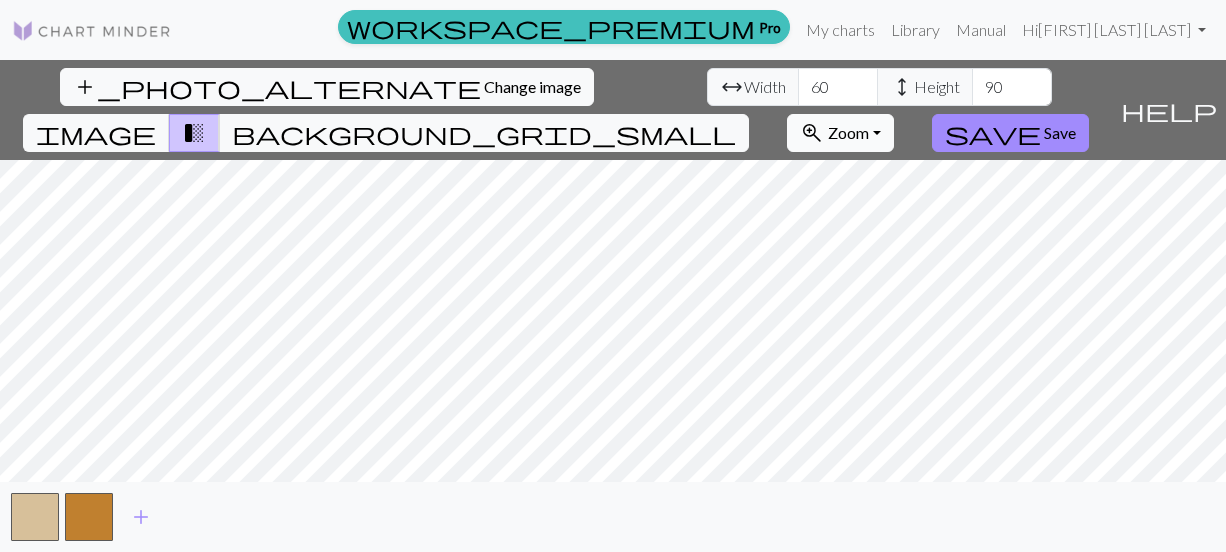 click on "zoom_in" at bounding box center [812, 133] 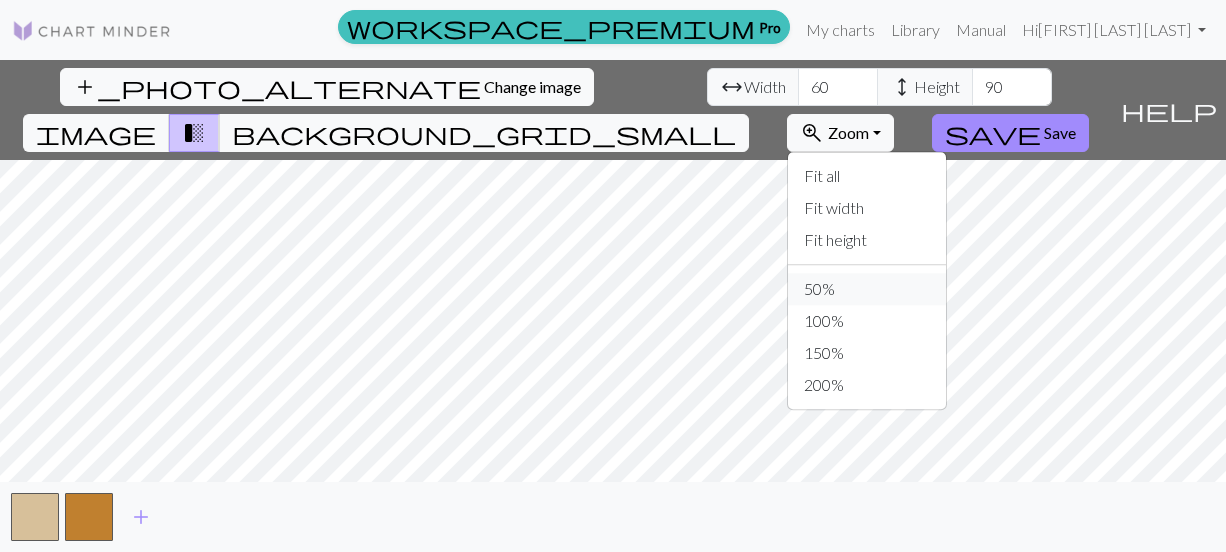 click on "50%" at bounding box center [867, 289] 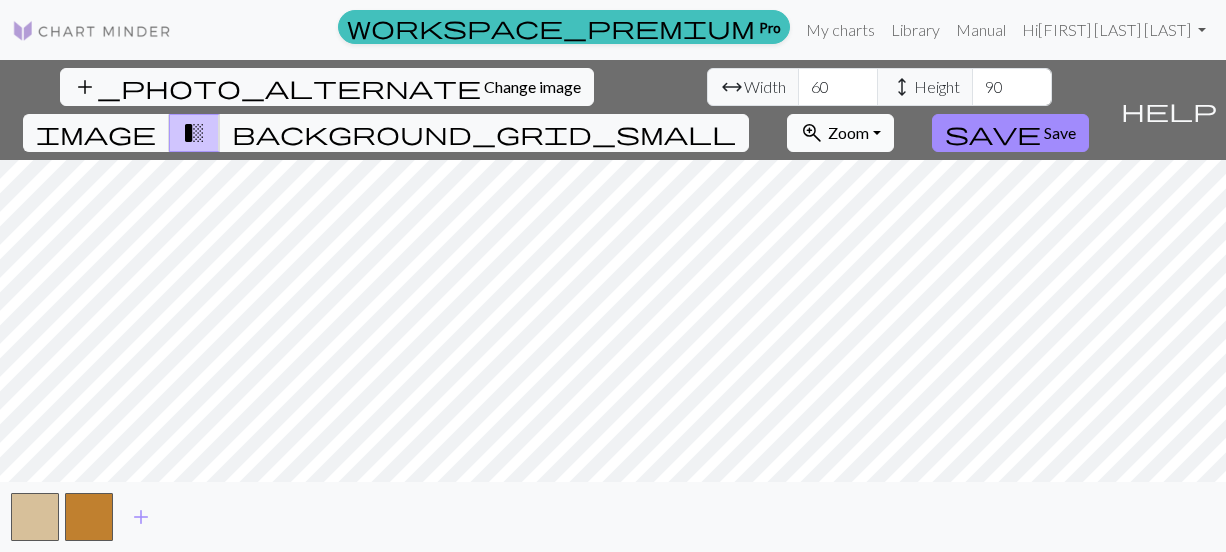 click on "zoom_in" at bounding box center (812, 133) 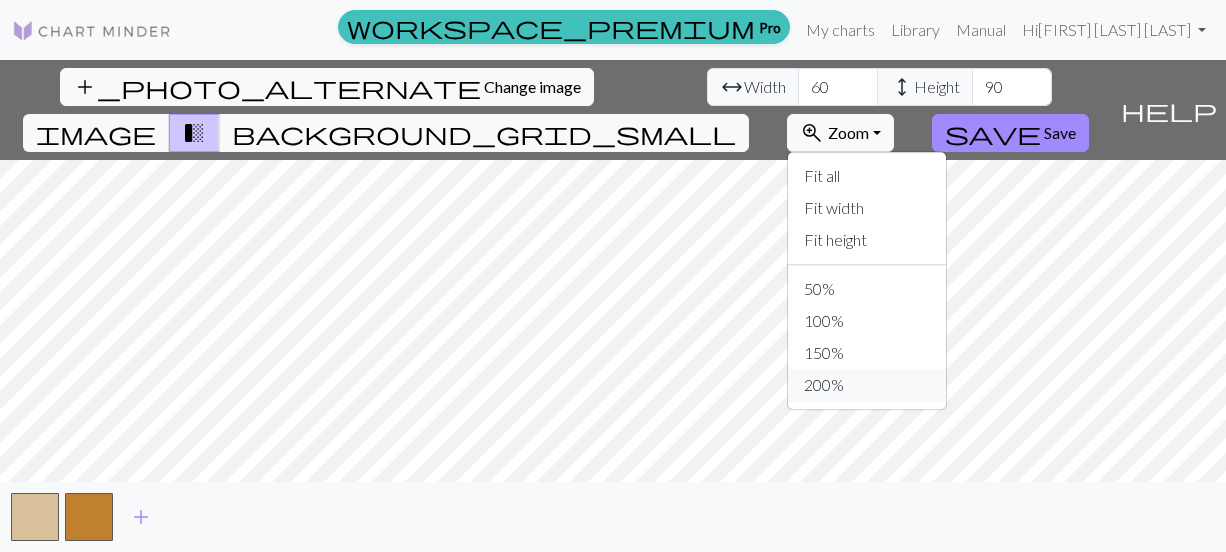 click on "200%" at bounding box center [867, 385] 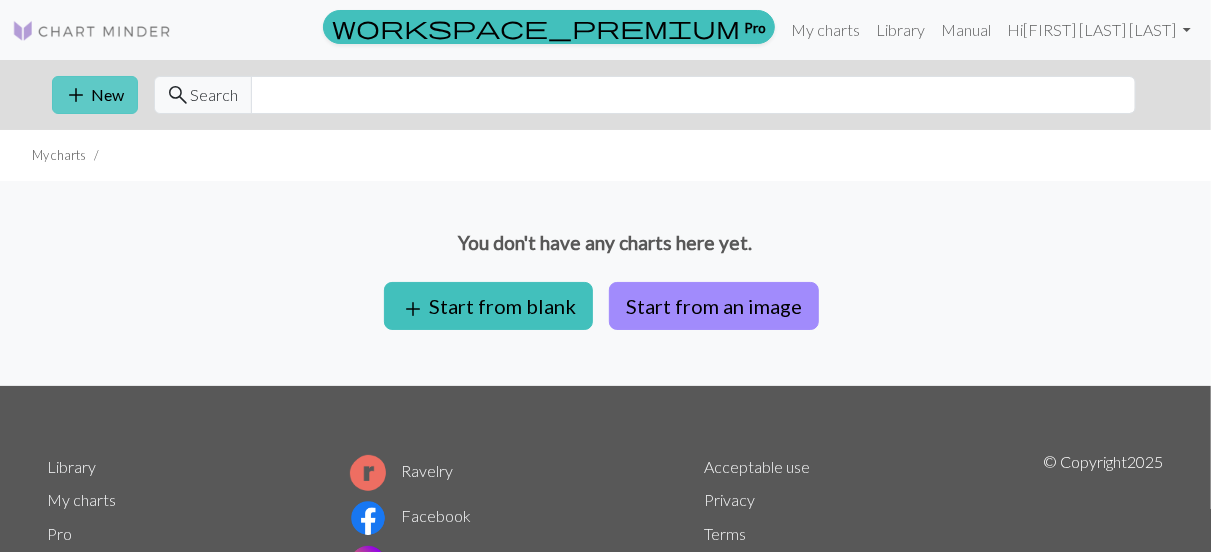 click on "add   New" at bounding box center (95, 95) 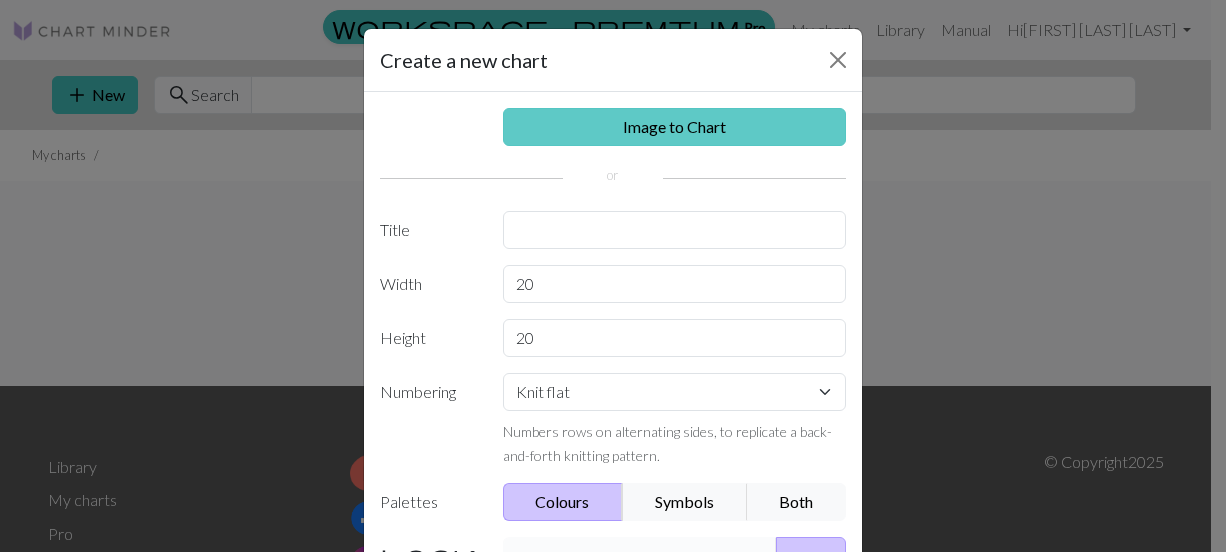 click on "Image to Chart" at bounding box center (675, 127) 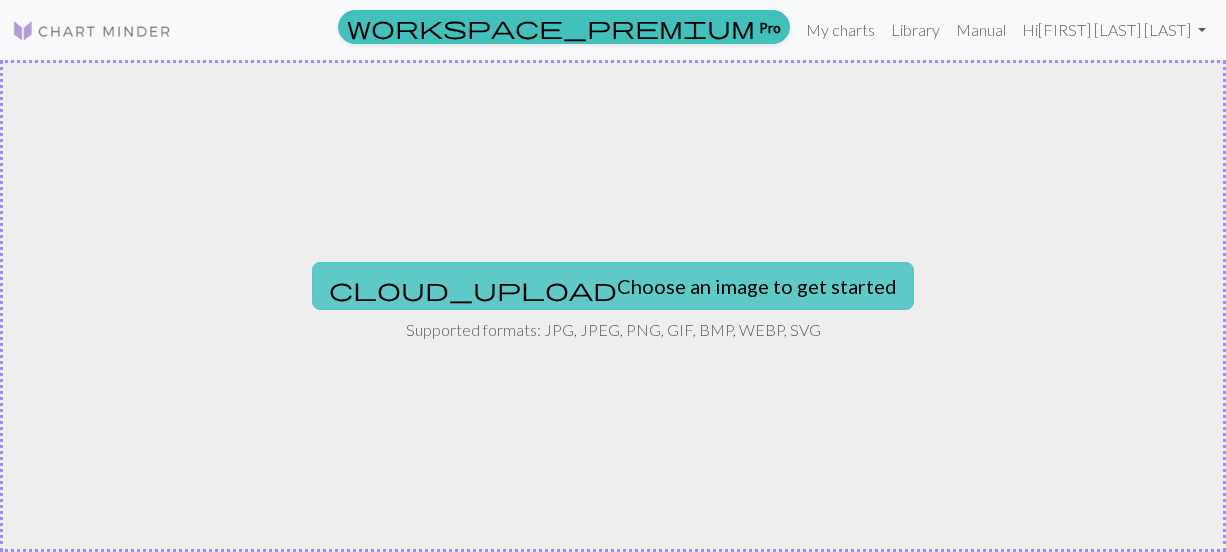 click on "cloud_upload  Choose an image to get started" at bounding box center (613, 286) 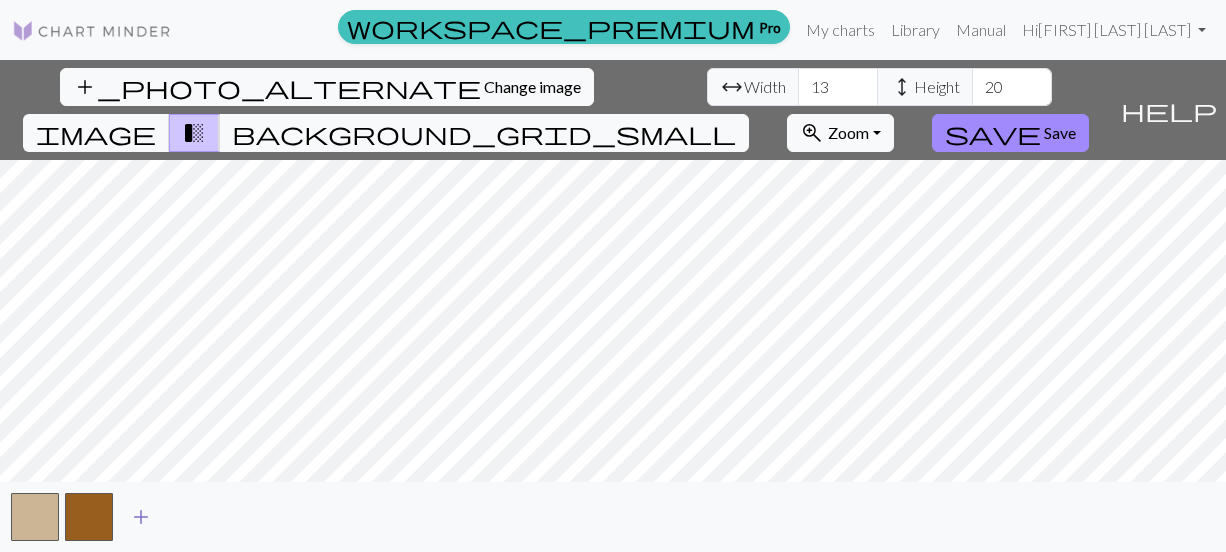 click on "add" at bounding box center (141, 517) 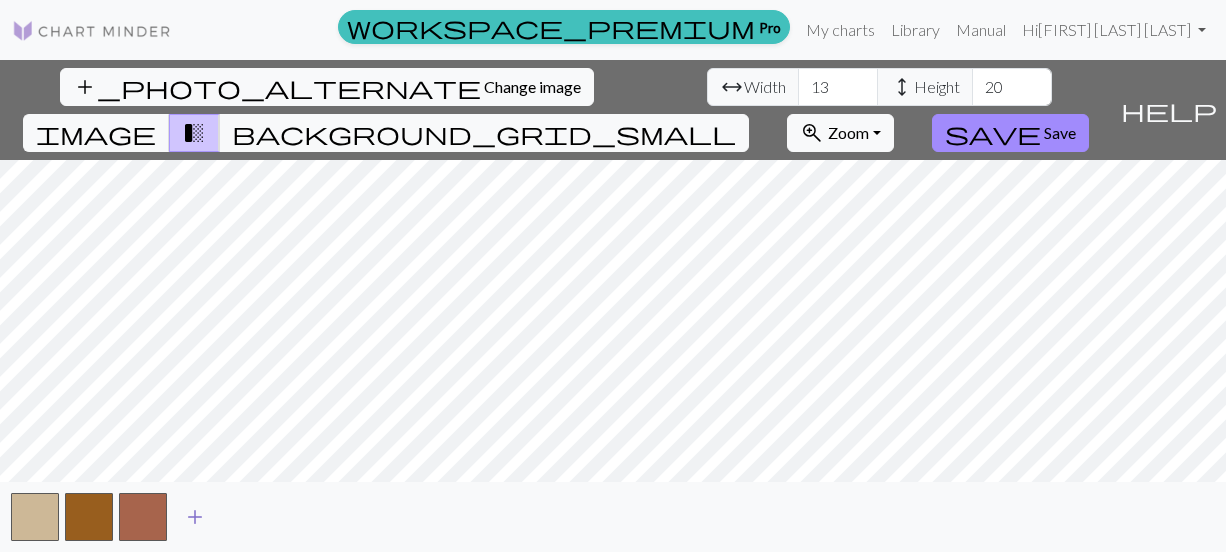 click on "add" at bounding box center (195, 517) 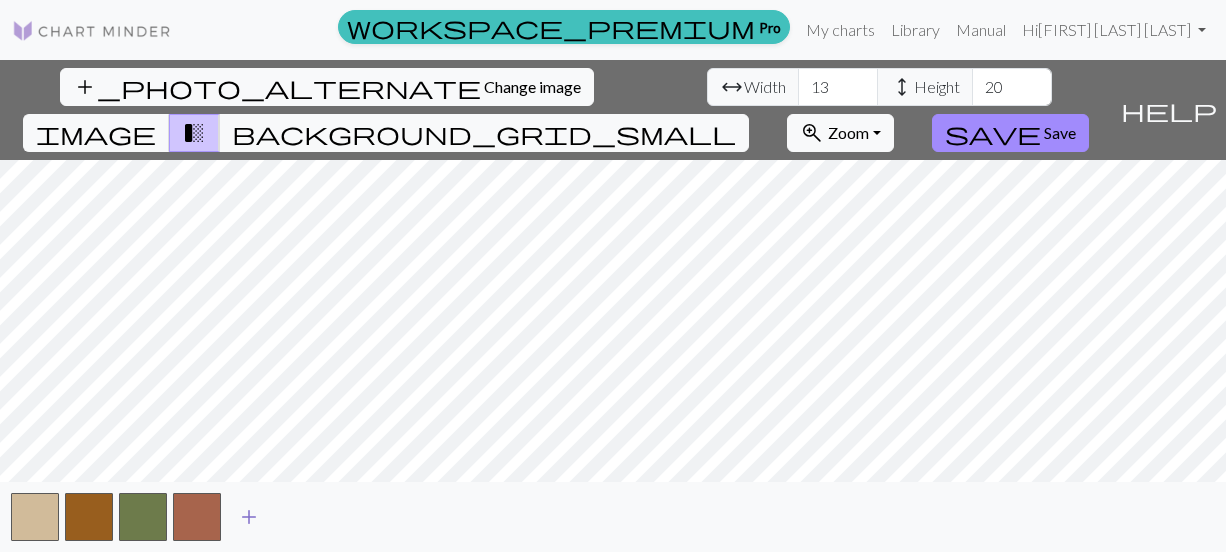 click on "add" at bounding box center (249, 517) 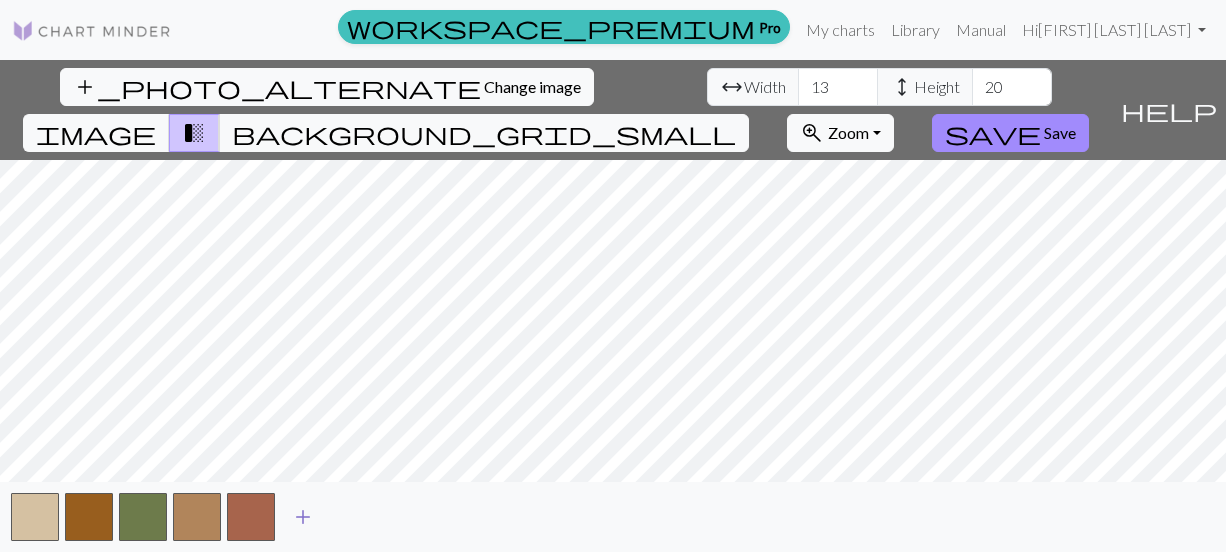 click on "add" at bounding box center [303, 517] 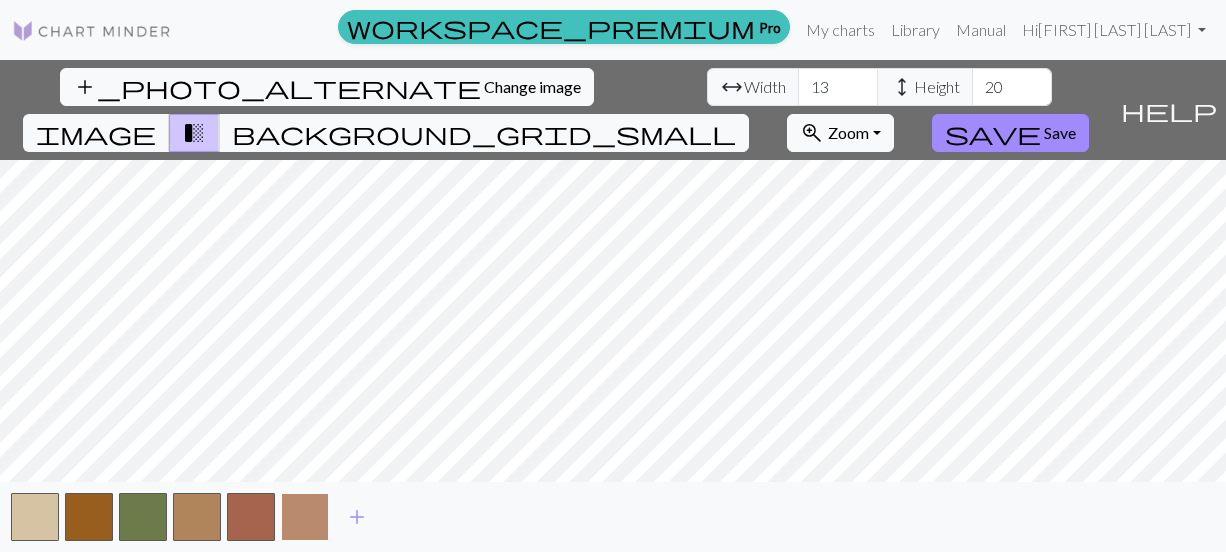 click at bounding box center (305, 517) 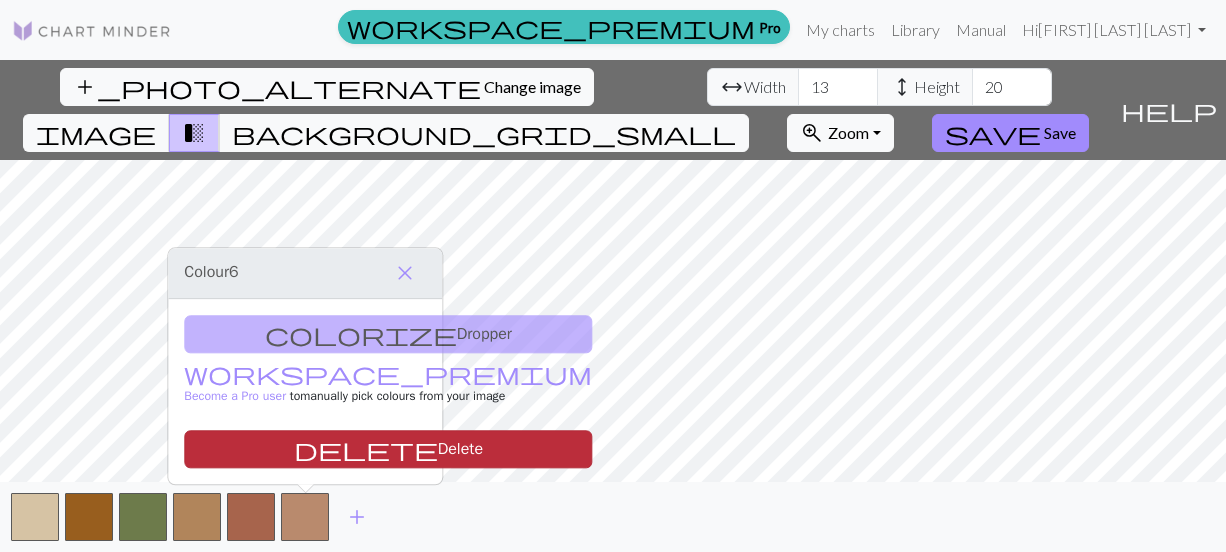 click on "delete" at bounding box center (366, 449) 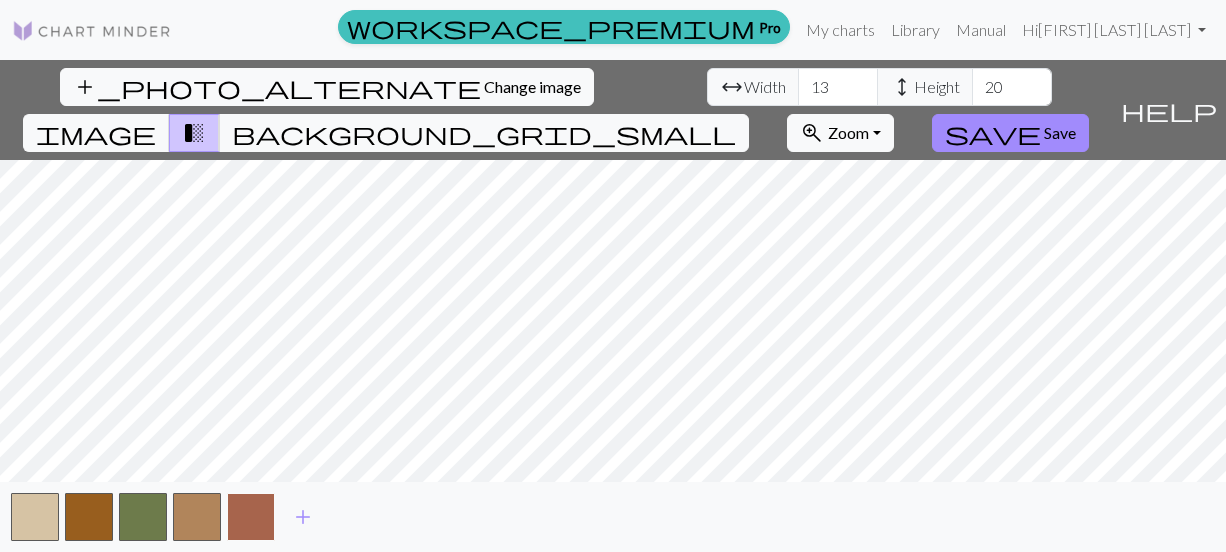 click at bounding box center [251, 517] 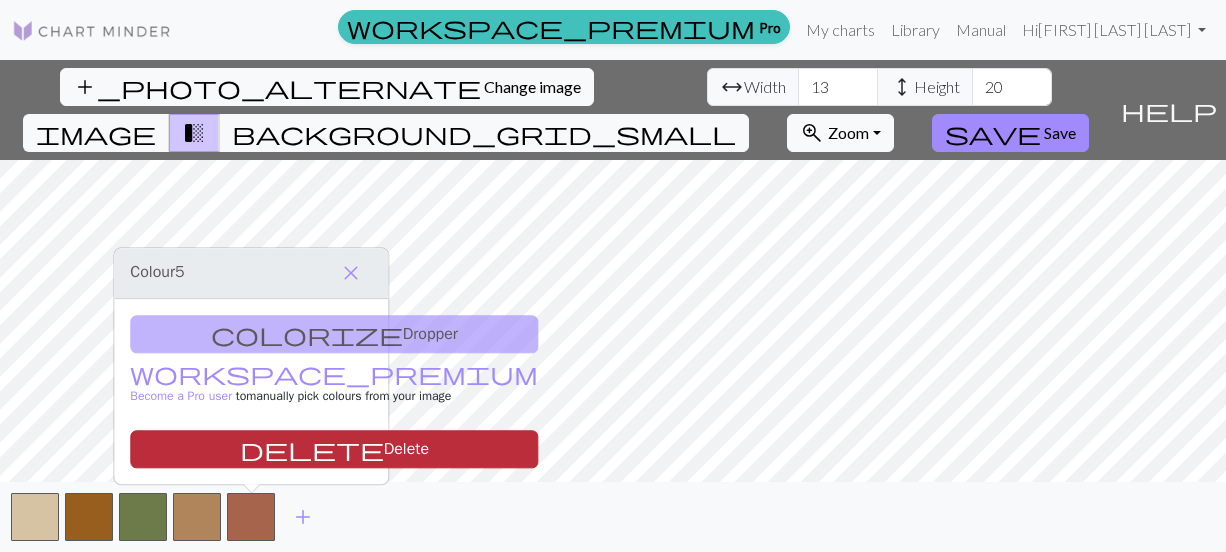 click on "delete" at bounding box center [312, 449] 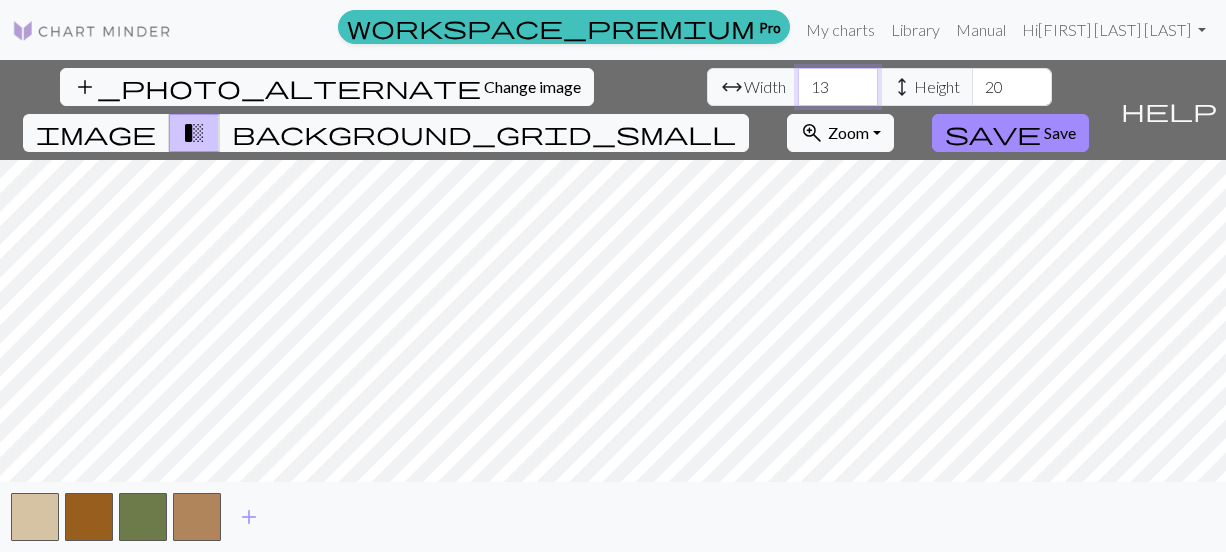 click on "13" at bounding box center [838, 87] 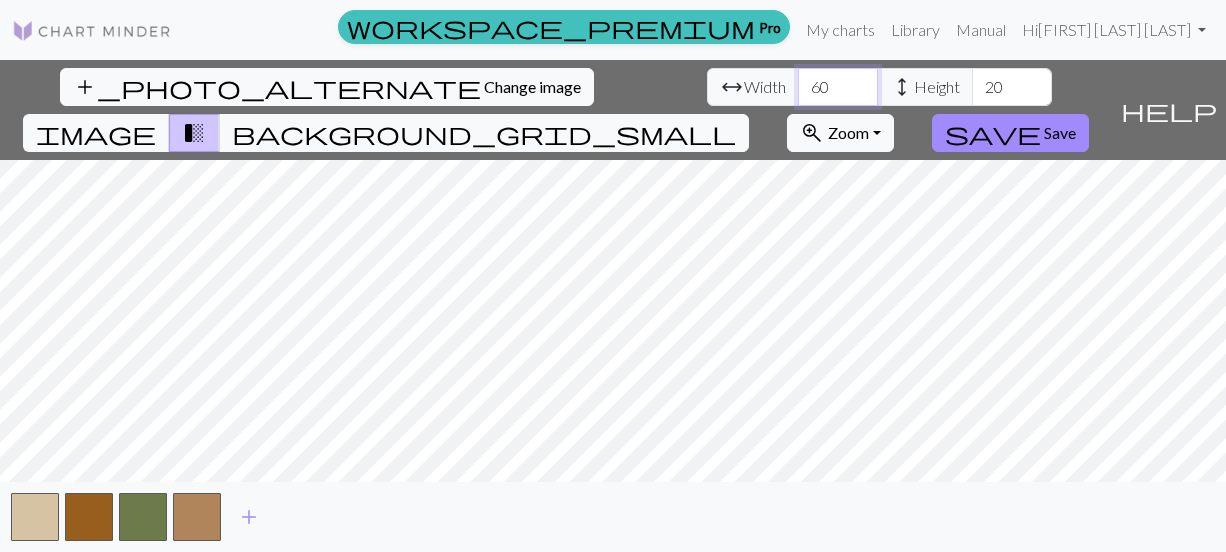 type on "60" 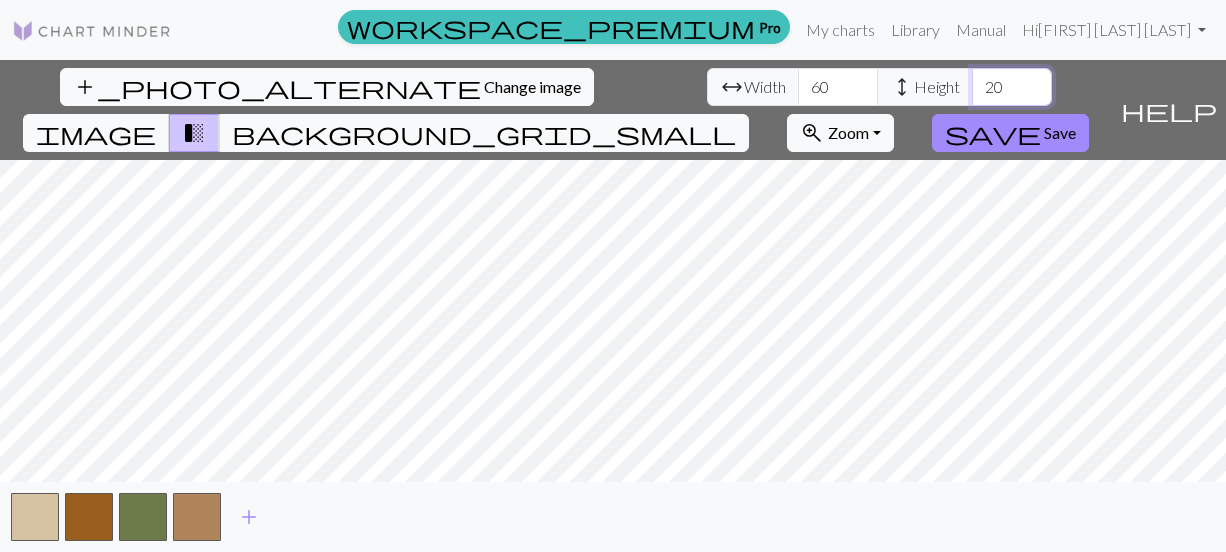 click on "20" at bounding box center [1012, 87] 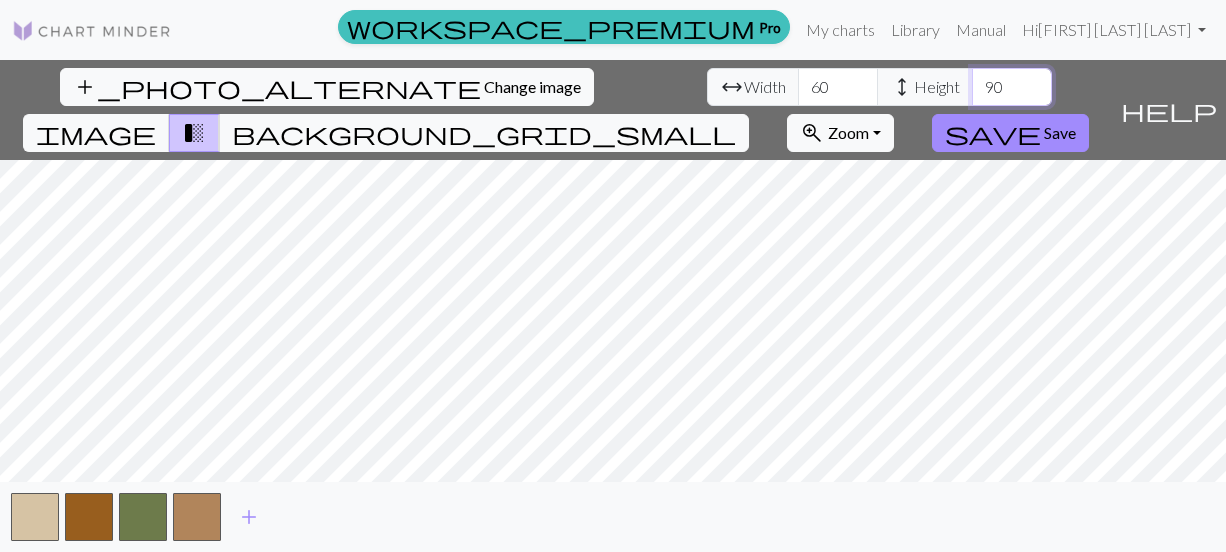 type on "90" 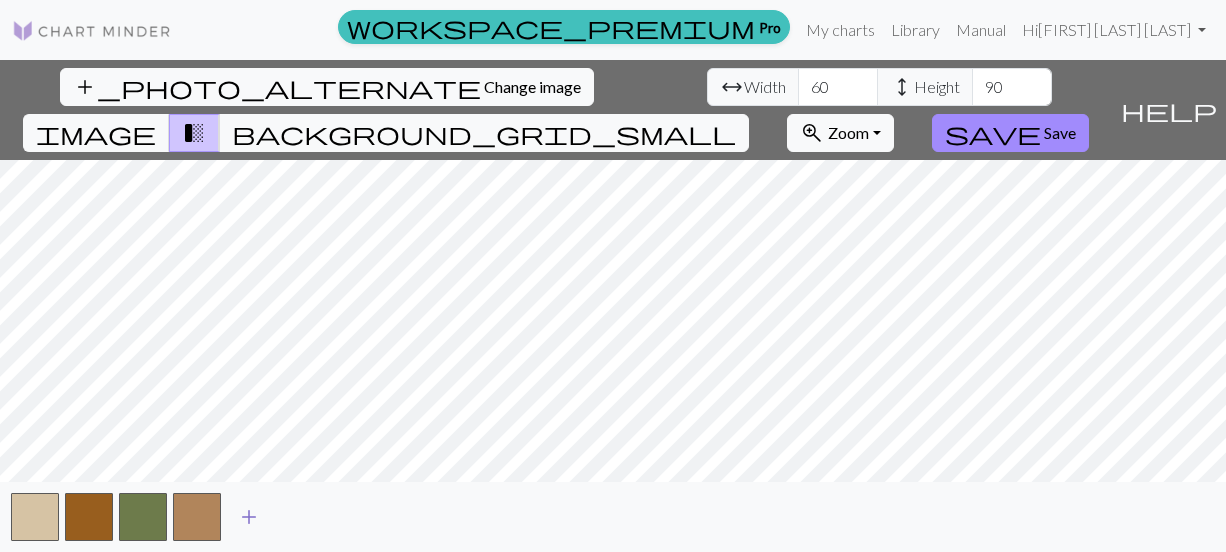 click on "add" at bounding box center (249, 517) 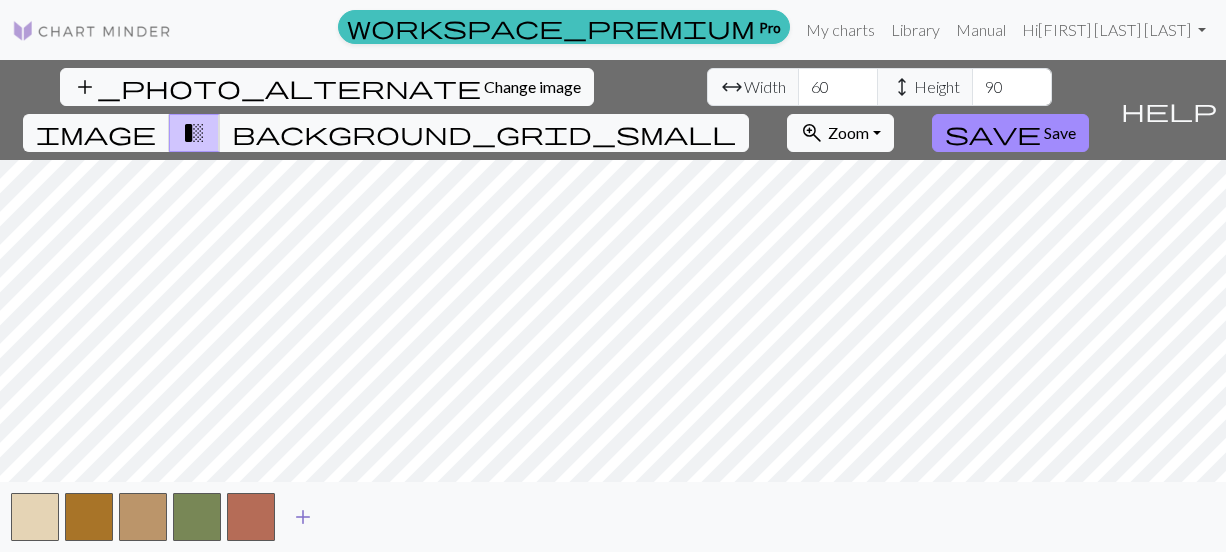 click on "add" at bounding box center (303, 517) 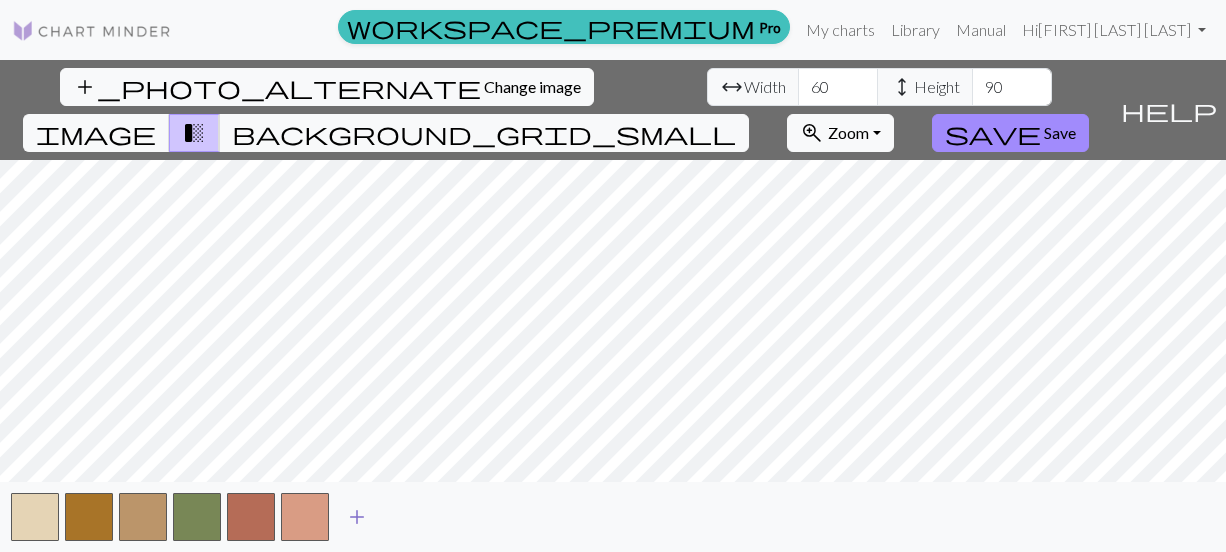click on "add" at bounding box center [357, 517] 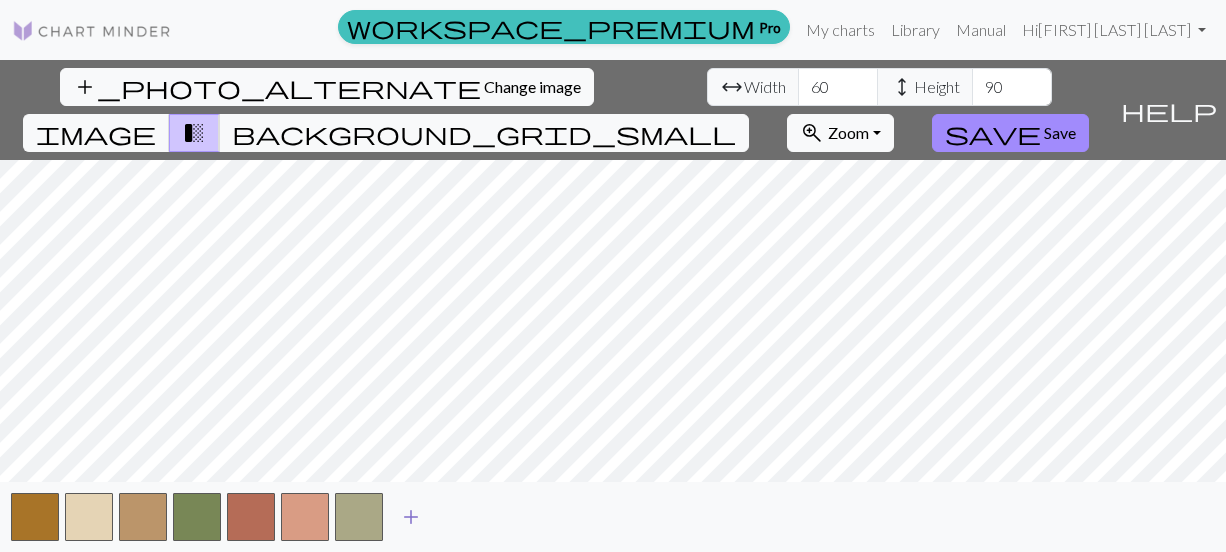 click on "add" at bounding box center (411, 517) 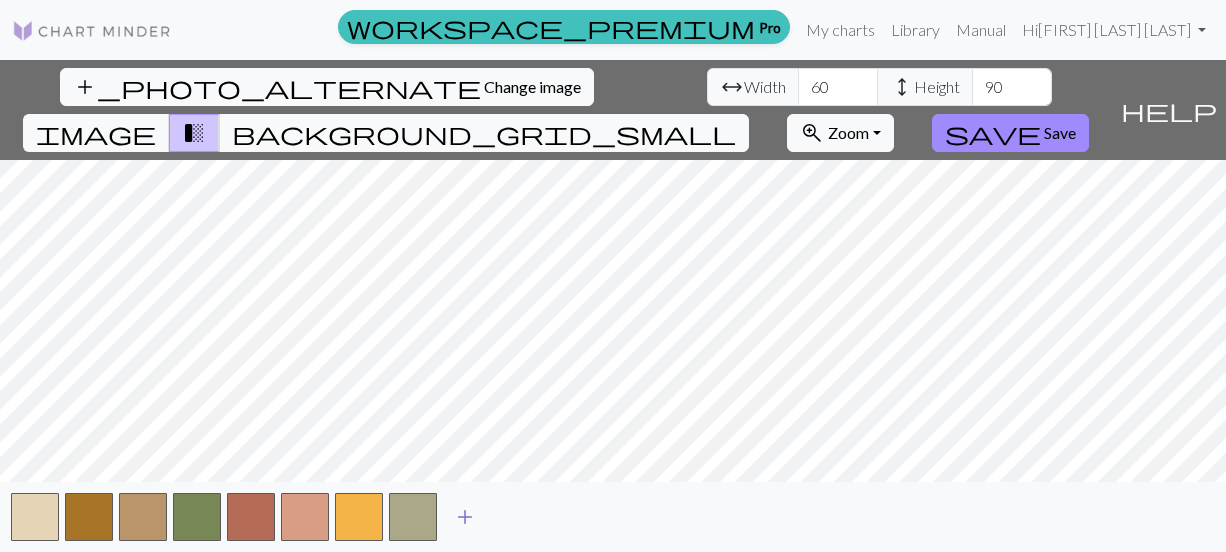 click on "add" at bounding box center [465, 517] 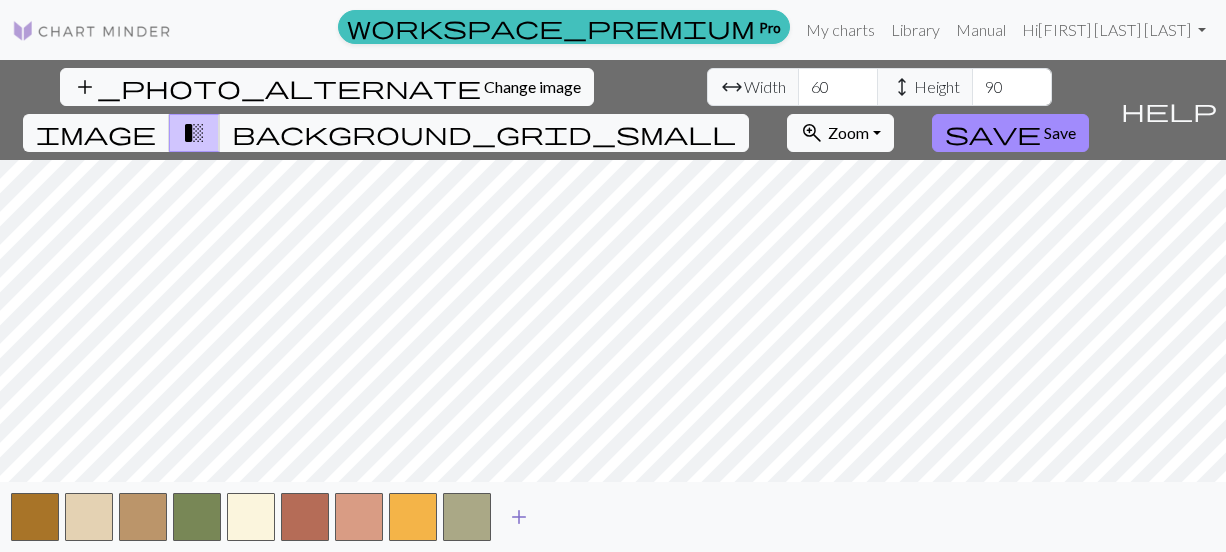 click on "add" at bounding box center (519, 517) 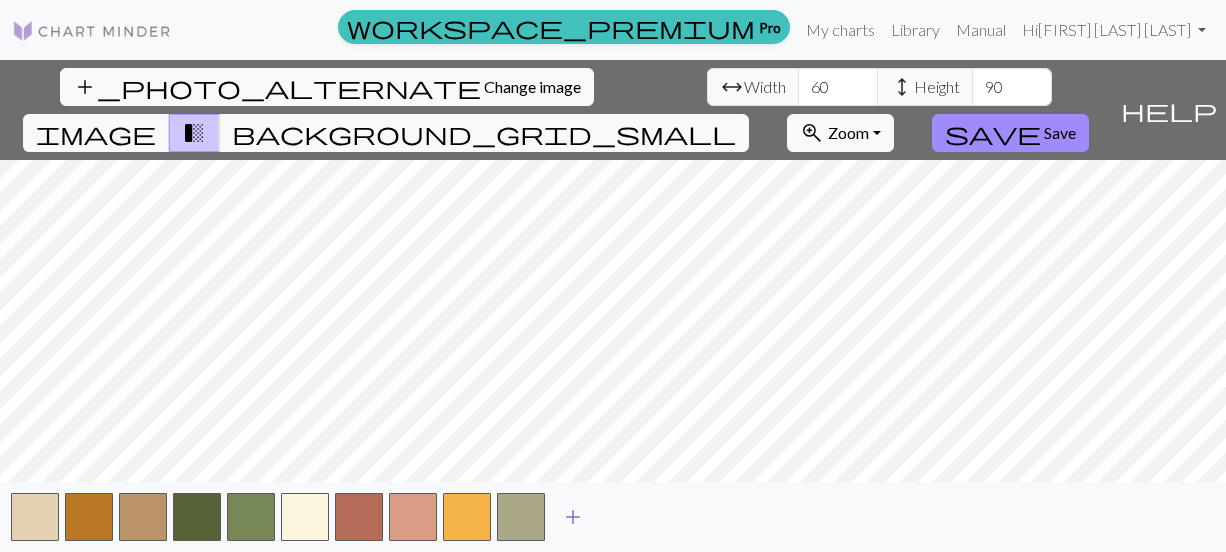 click on "add" at bounding box center [573, 517] 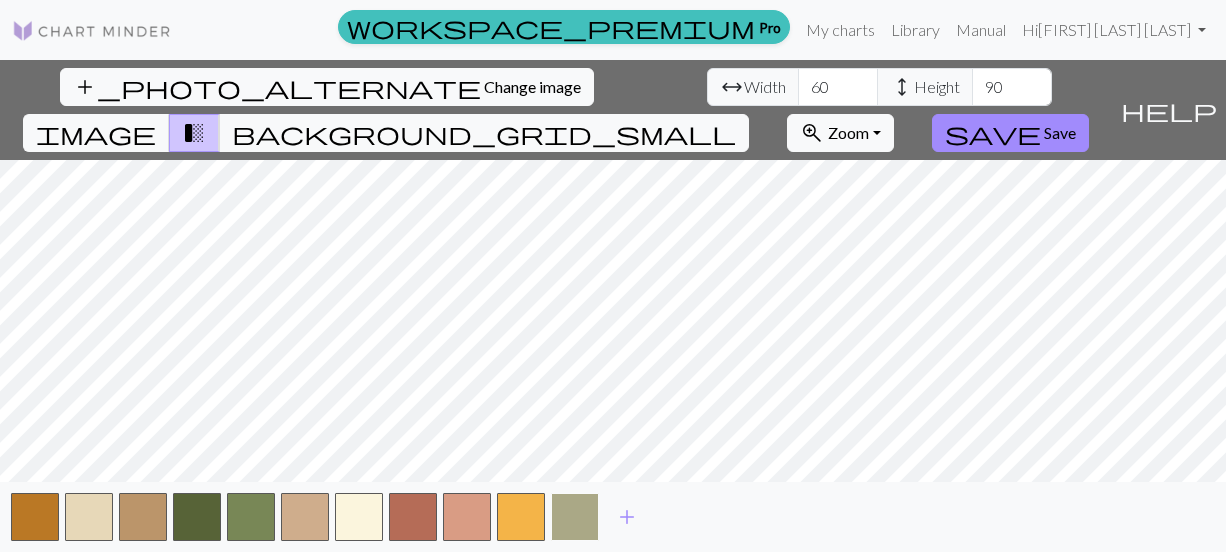 click at bounding box center [575, 517] 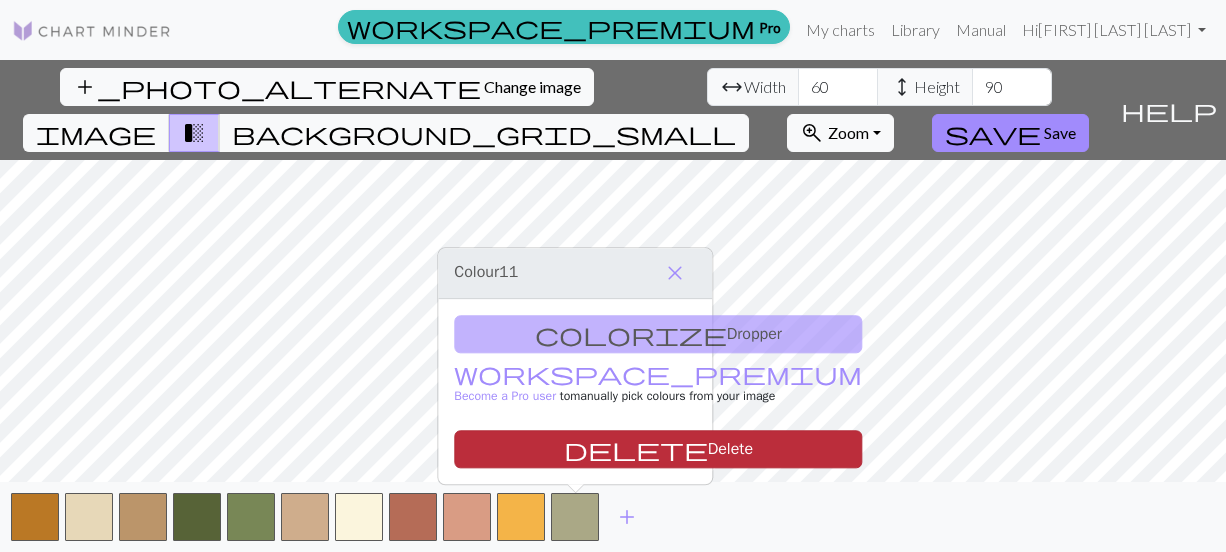click on "delete" at bounding box center (636, 449) 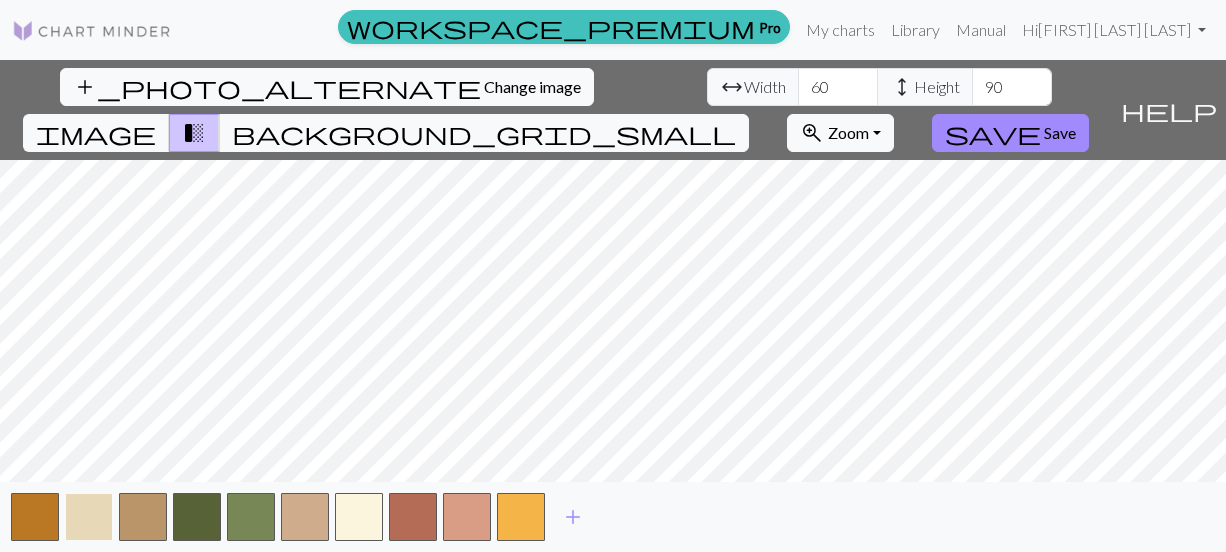 click at bounding box center (89, 517) 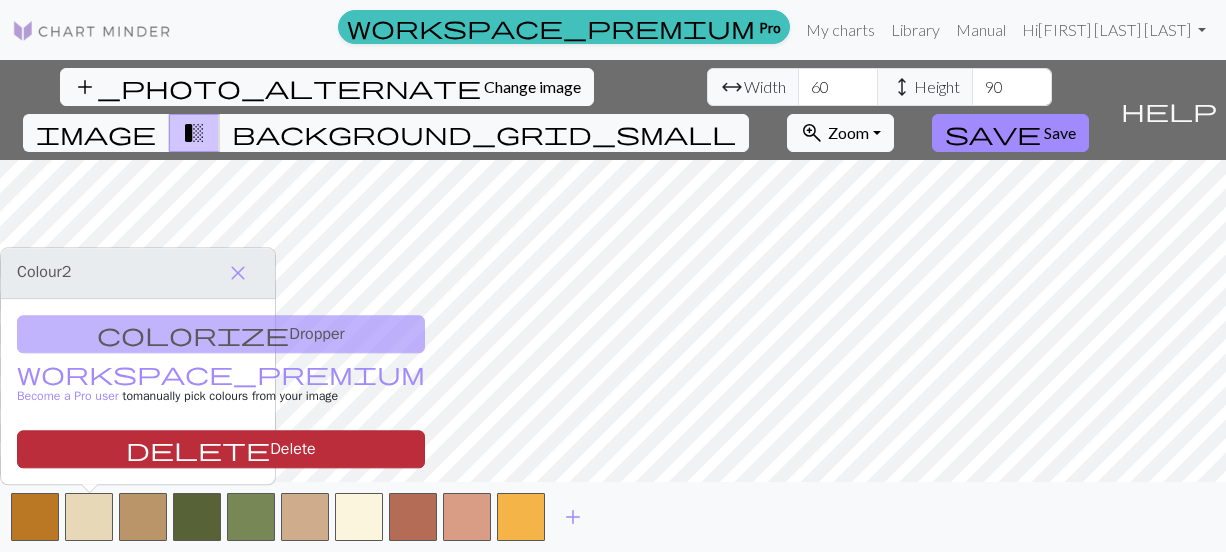 click on "delete" at bounding box center [198, 449] 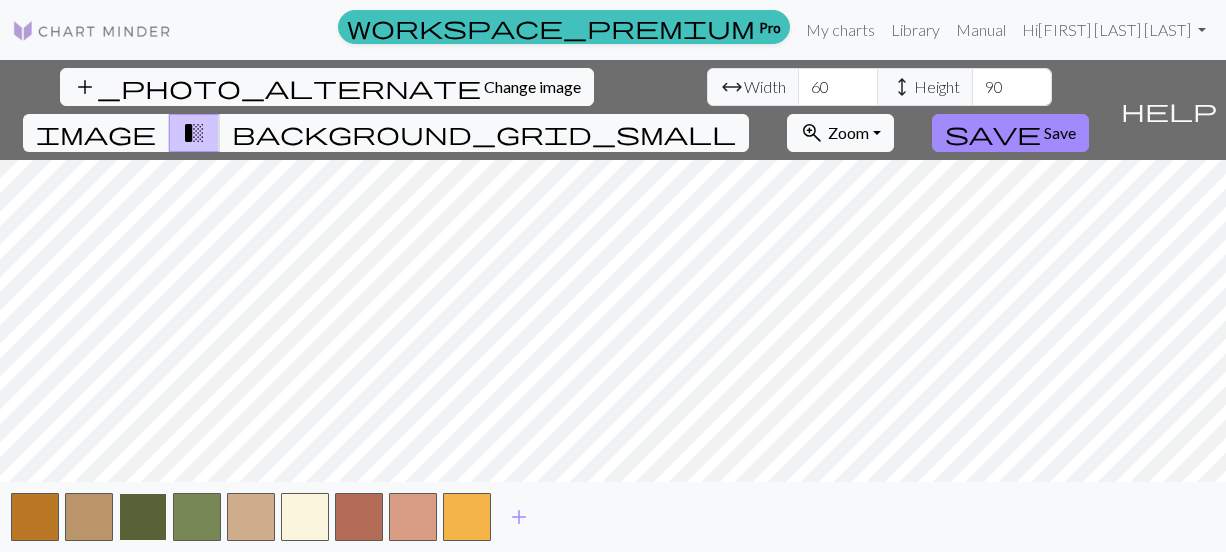 click at bounding box center [143, 517] 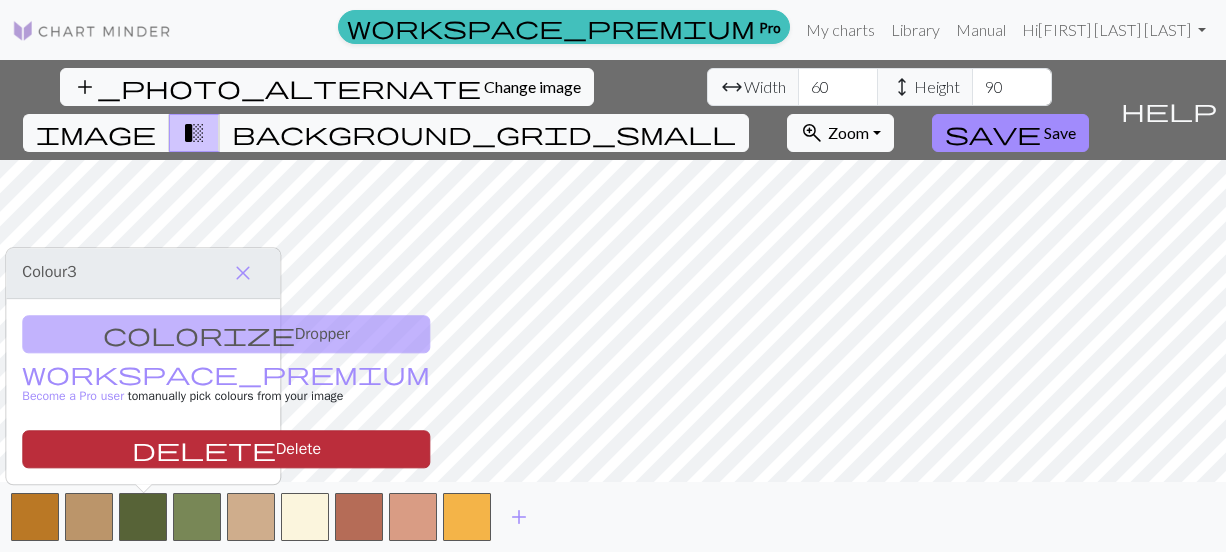 click on "delete" at bounding box center (204, 449) 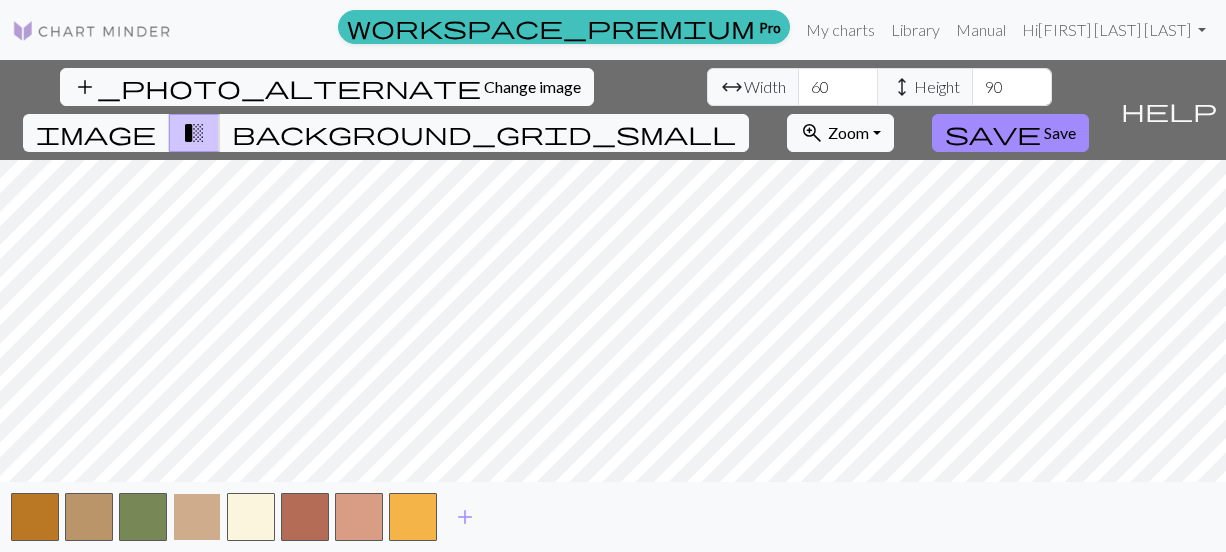 click at bounding box center [197, 517] 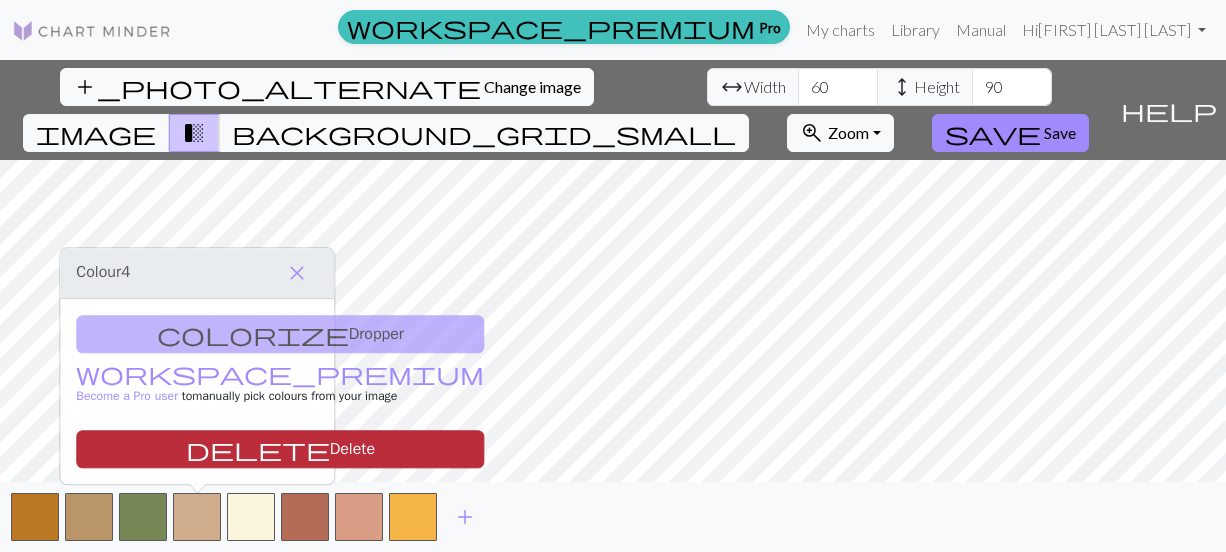 click on "delete" at bounding box center (258, 449) 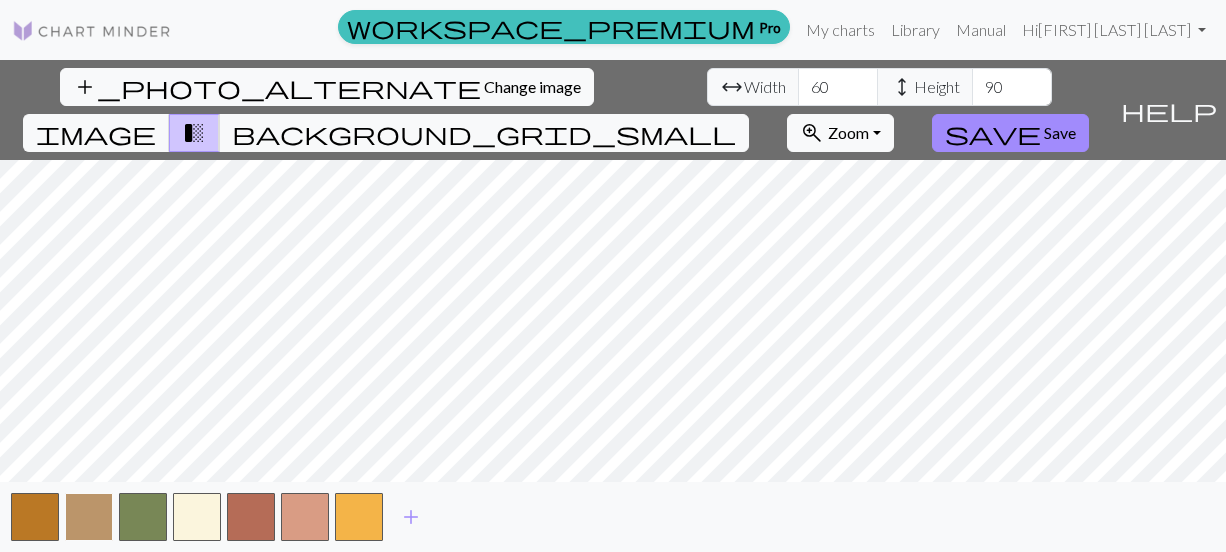 click at bounding box center [89, 517] 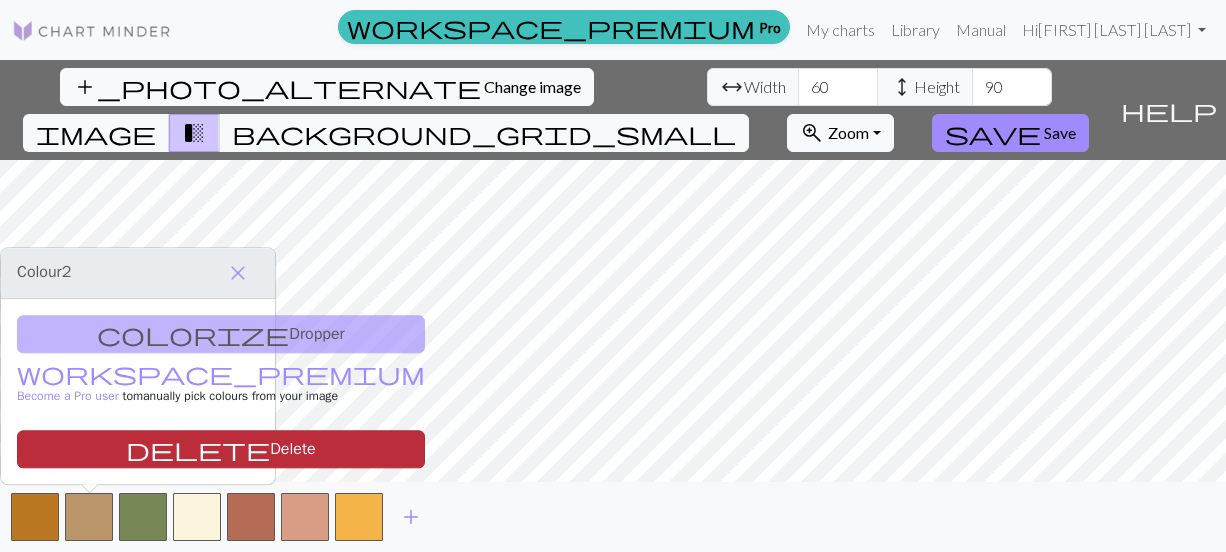 click on "delete" at bounding box center (198, 449) 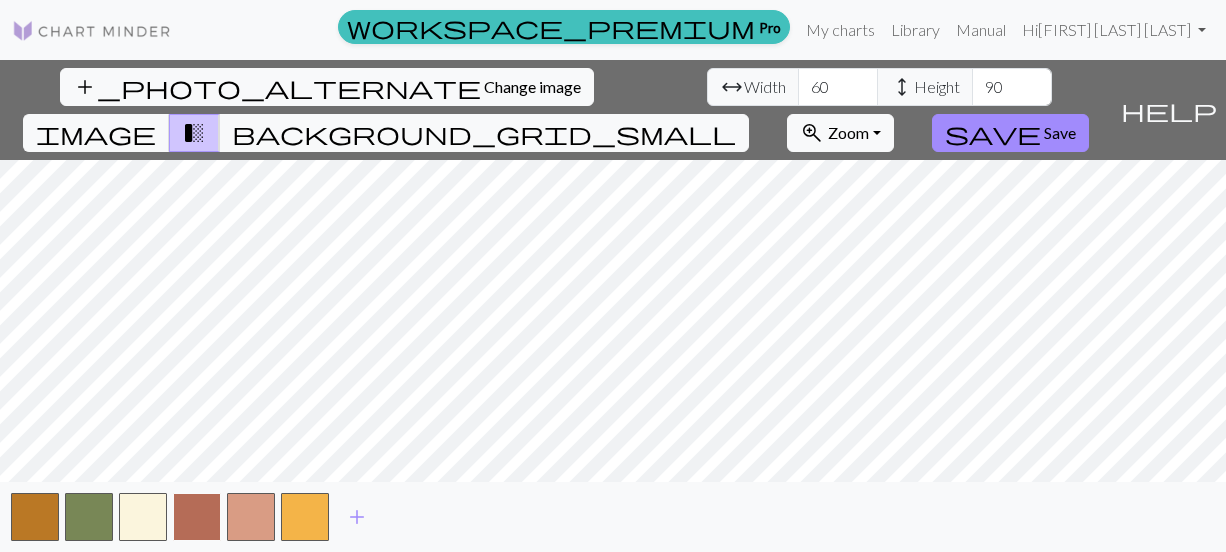 click at bounding box center (197, 517) 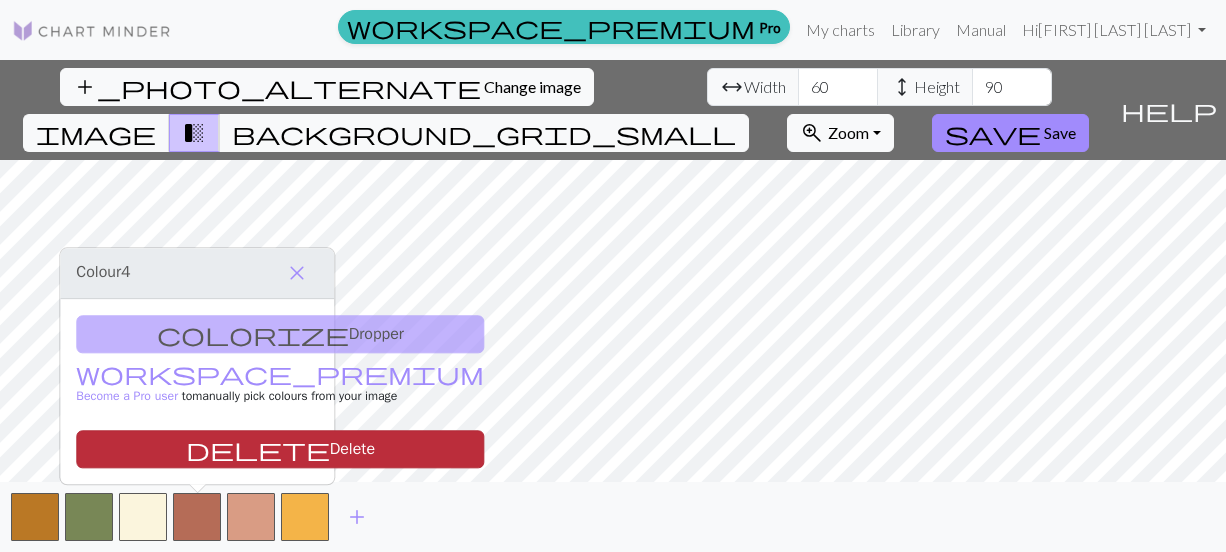 click on "delete" at bounding box center (258, 449) 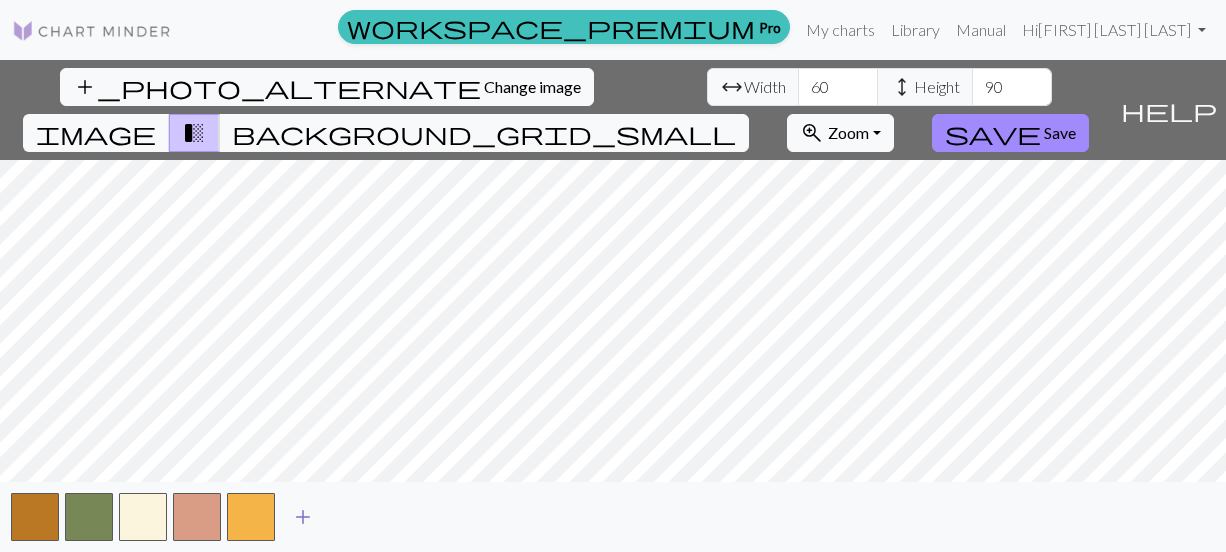 click on "add" at bounding box center (303, 517) 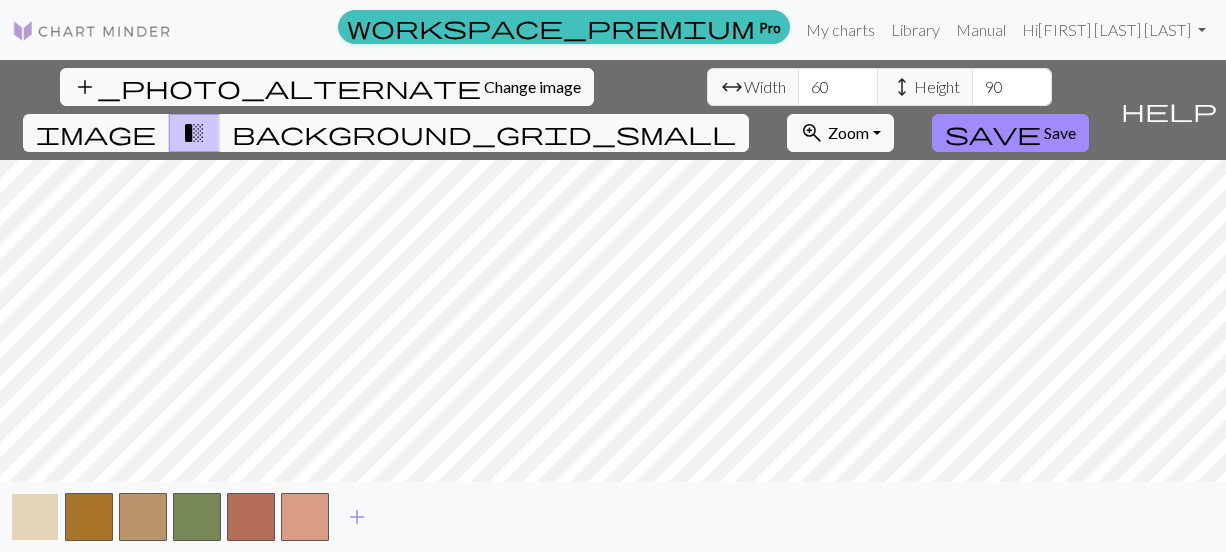 click at bounding box center [35, 517] 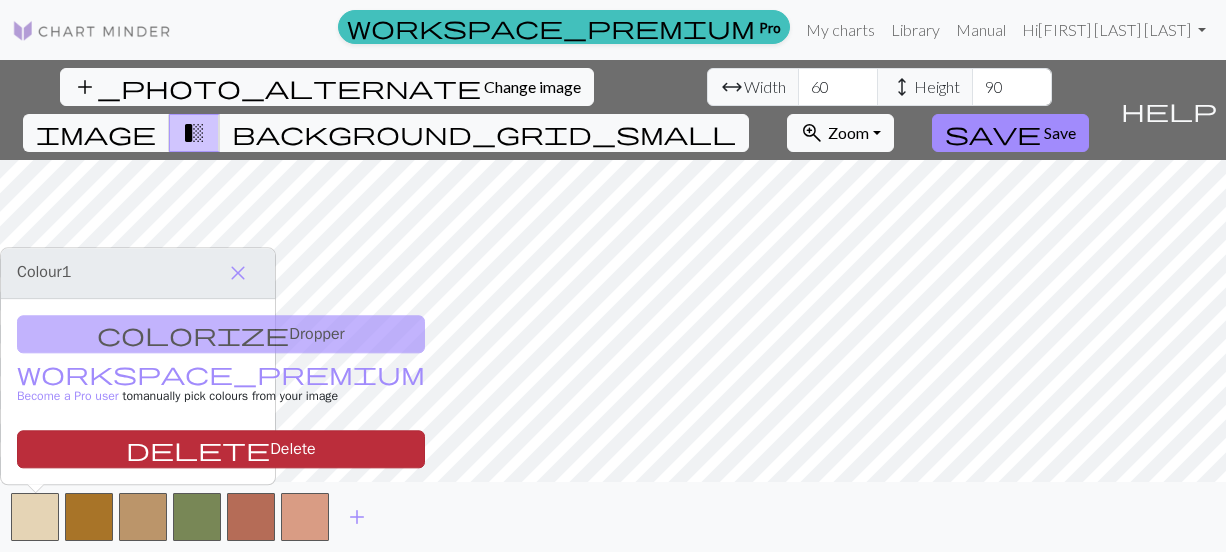 click on "delete" at bounding box center (198, 449) 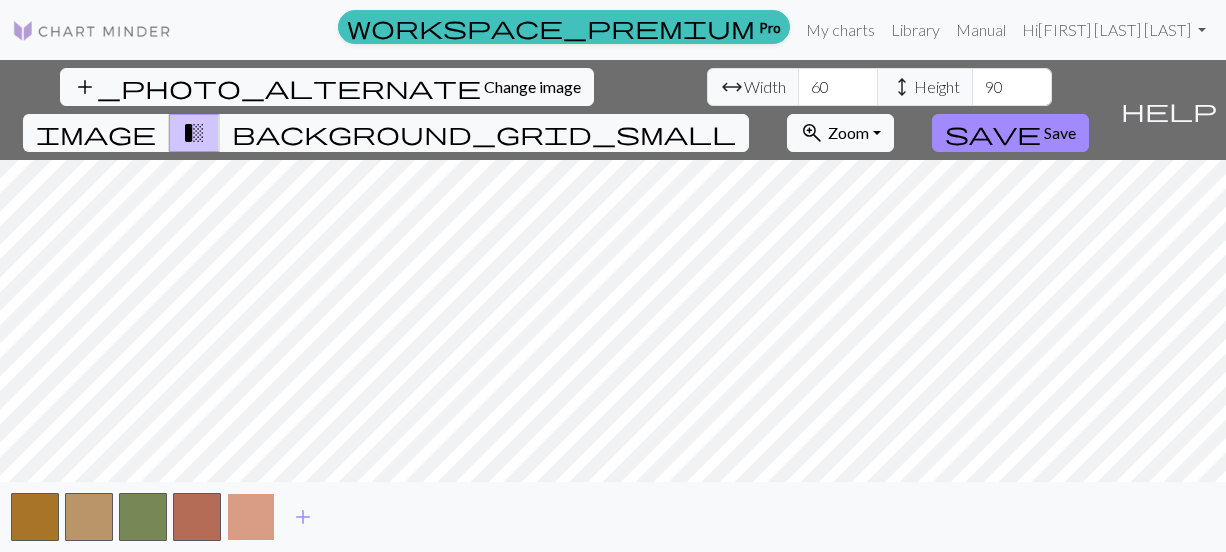click at bounding box center [251, 517] 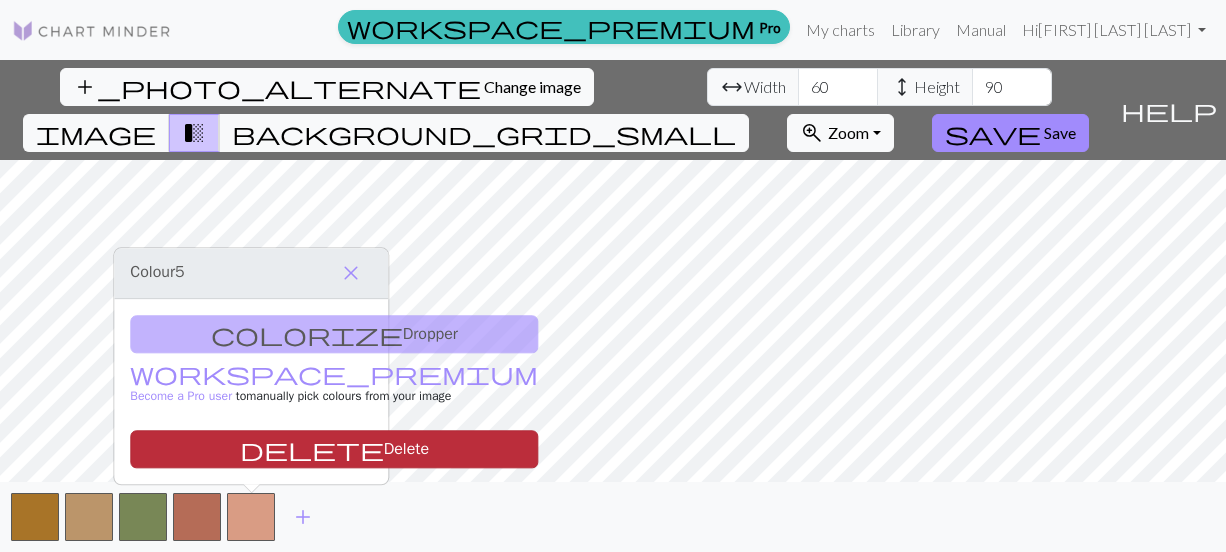 click on "delete" at bounding box center [312, 449] 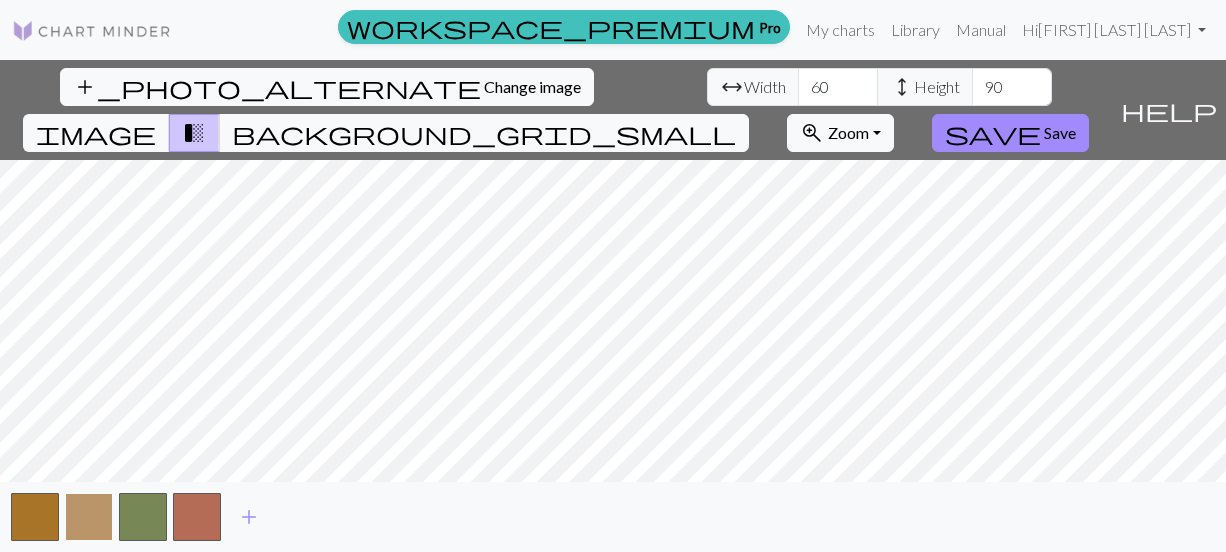 click at bounding box center [89, 517] 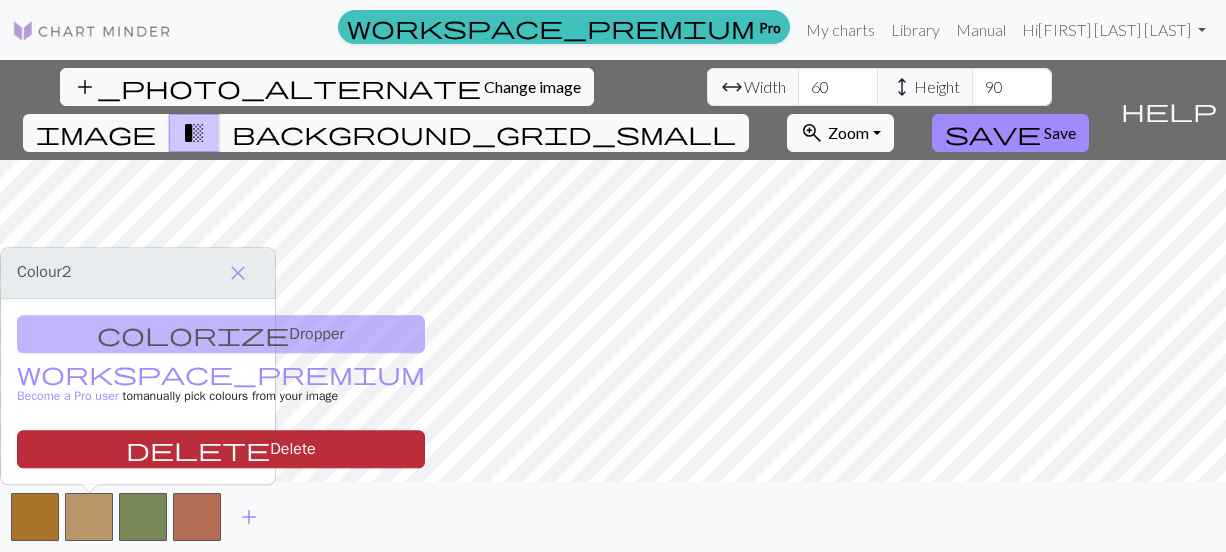 click on "delete" at bounding box center [198, 449] 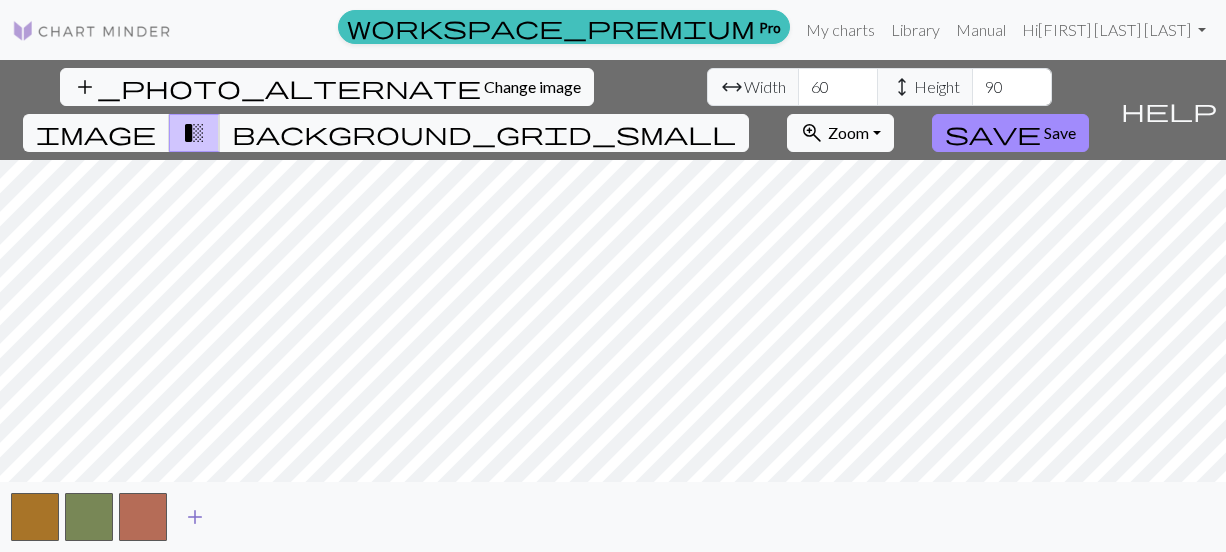 click on "add" at bounding box center (195, 517) 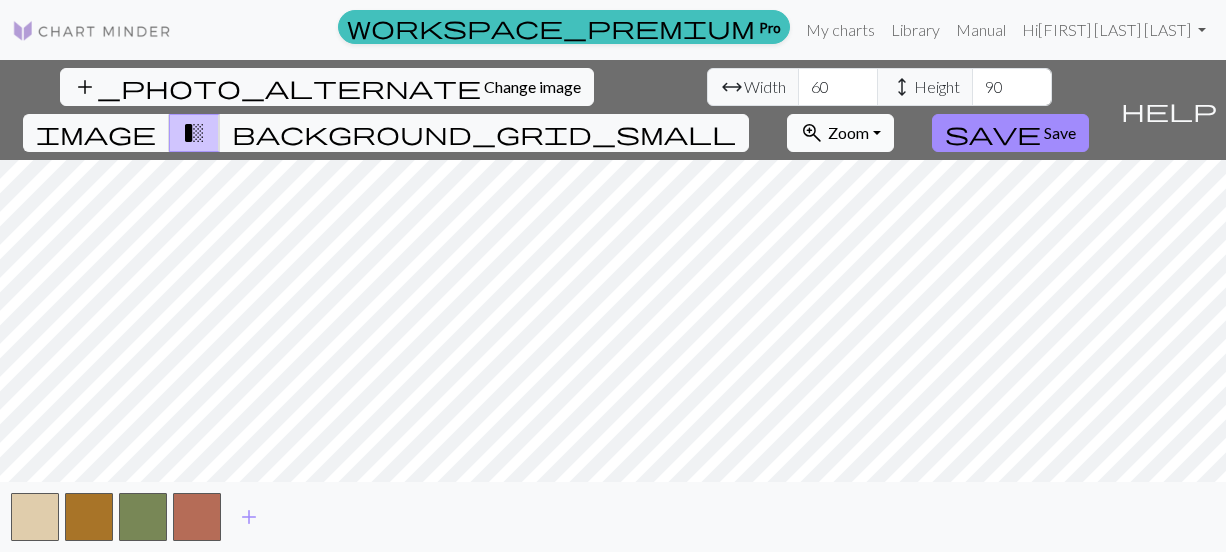click on "zoom_in Zoom Zoom" at bounding box center [840, 133] 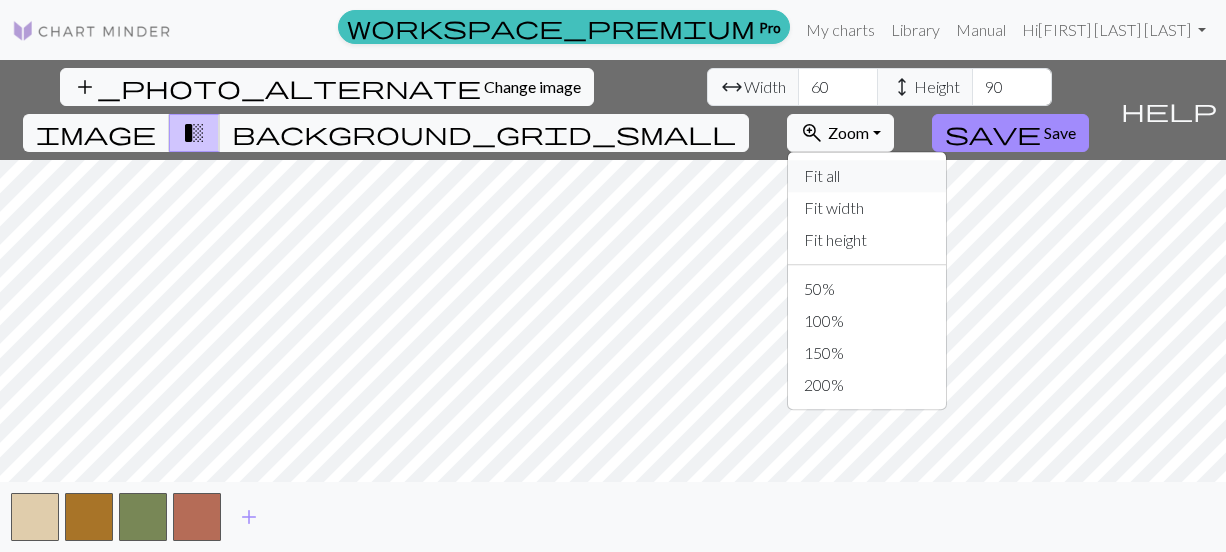 click on "Fit all" at bounding box center [867, 176] 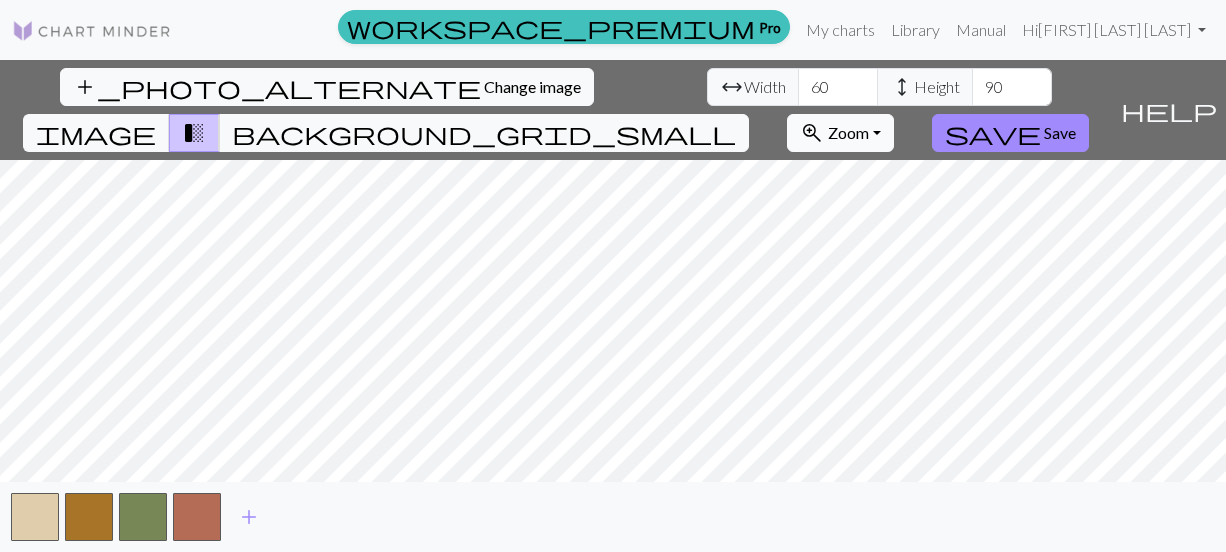 click on "Zoom" at bounding box center (848, 132) 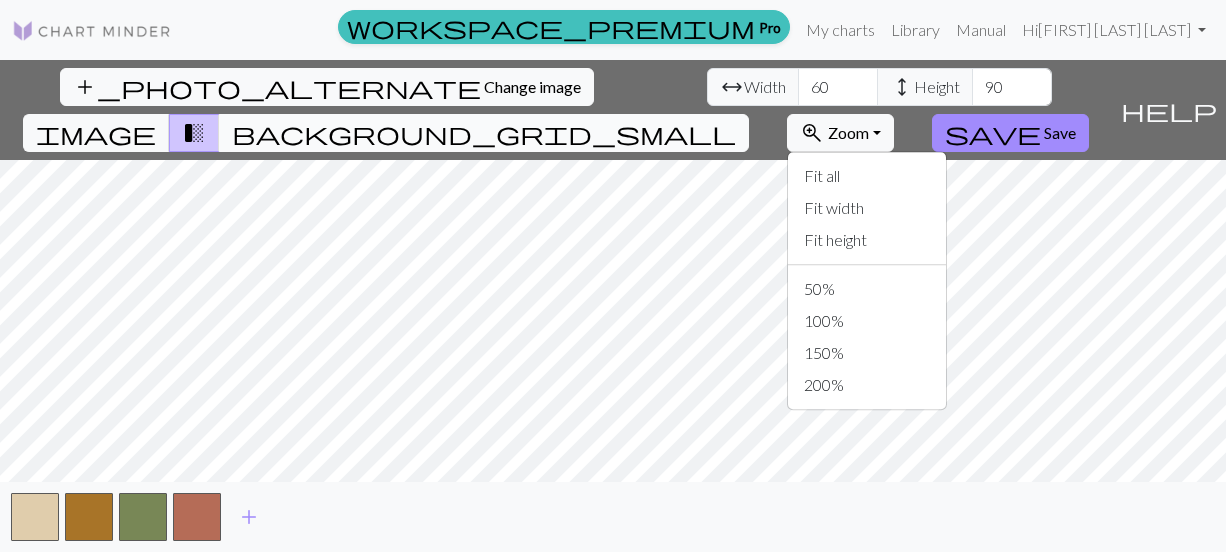 click on "background_grid_small" at bounding box center [484, 133] 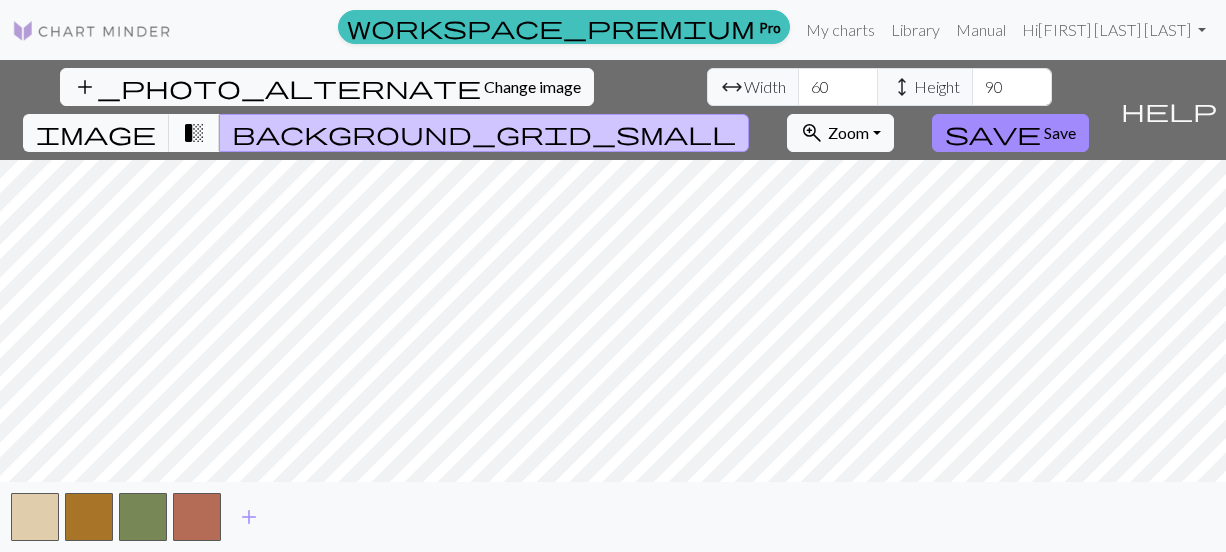 click on "transition_fade" at bounding box center (194, 133) 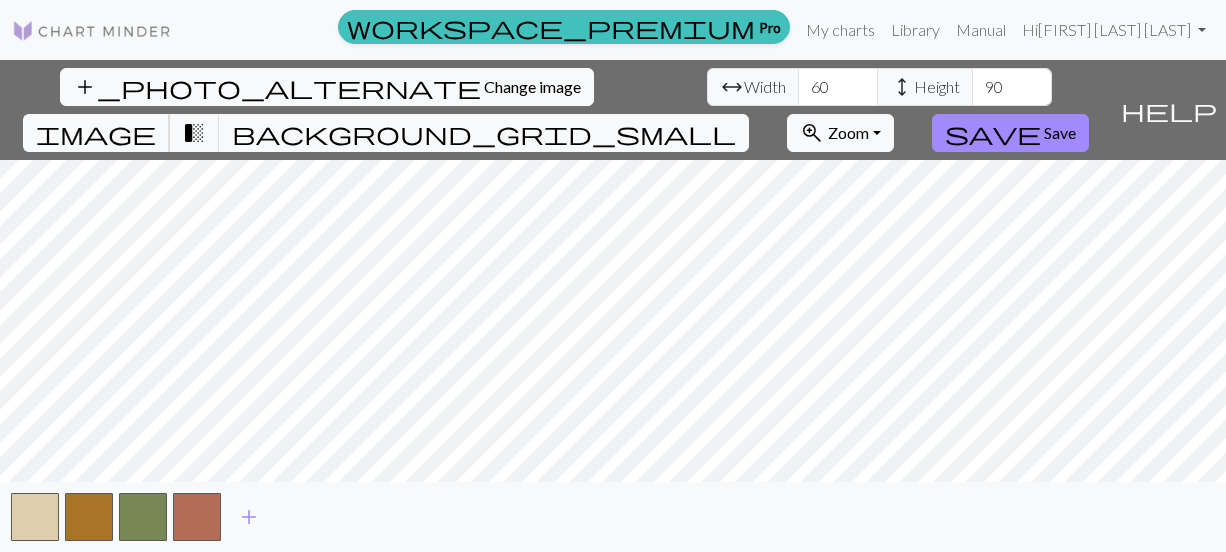 click on "image" at bounding box center [96, 133] 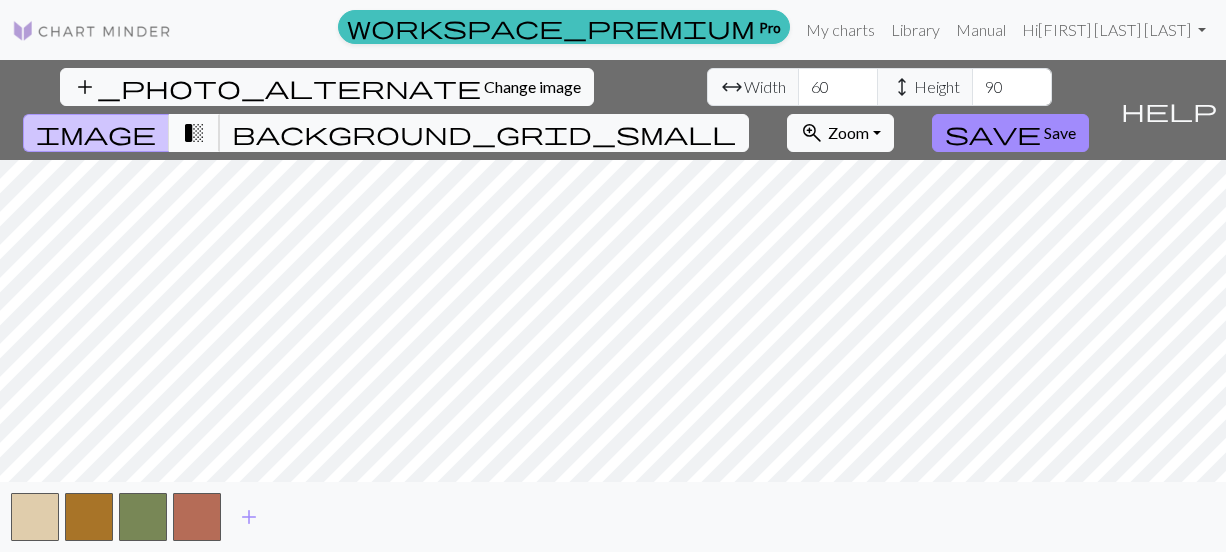 click on "transition_fade" at bounding box center (194, 133) 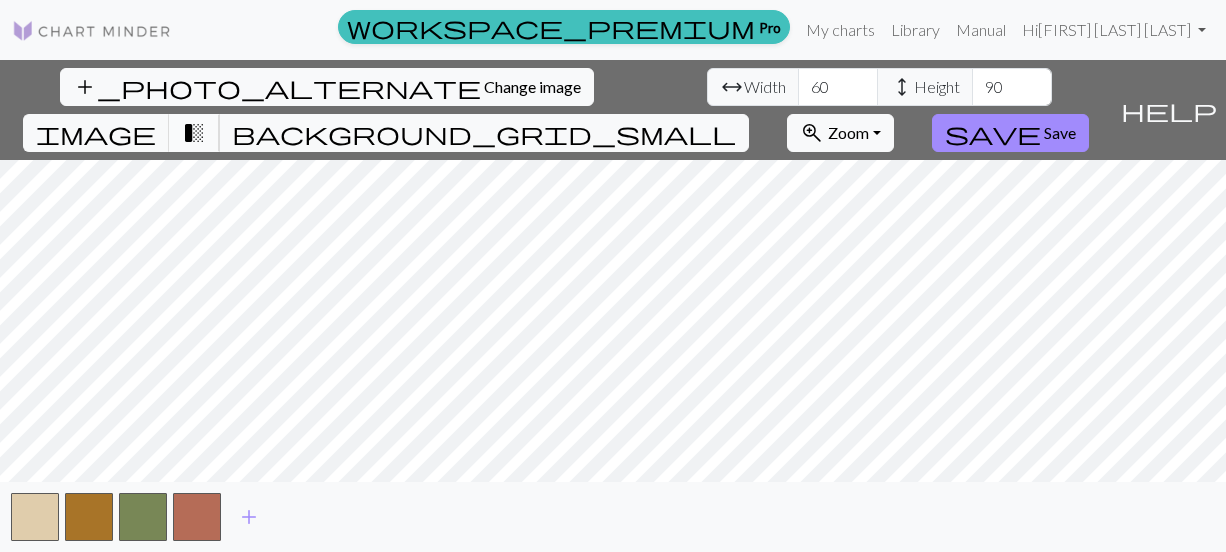 click on "transition_fade" at bounding box center (194, 133) 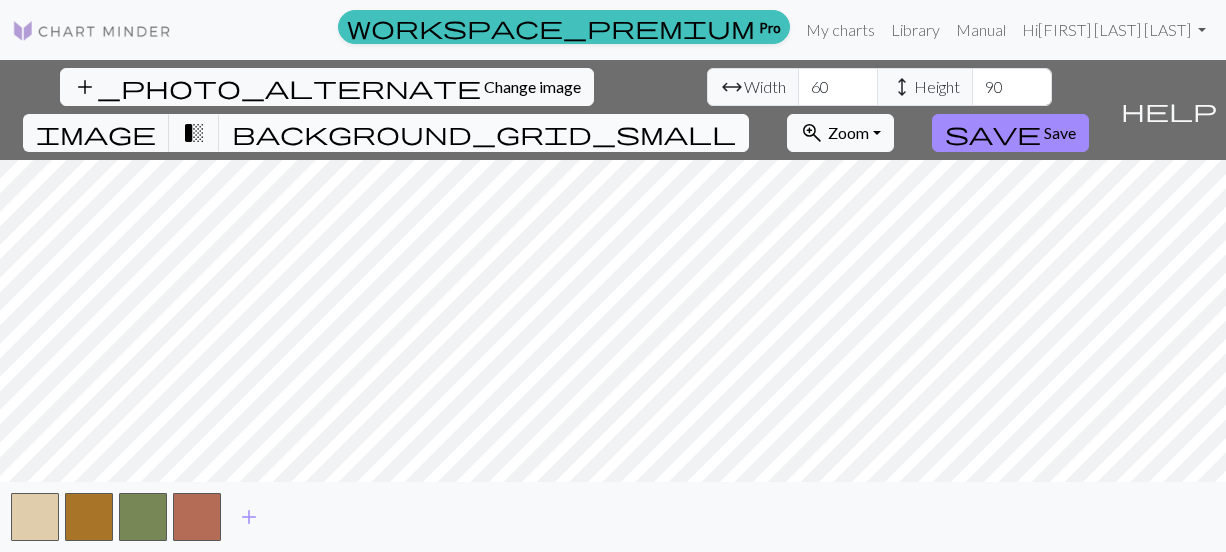 click on "background_grid_small" at bounding box center [484, 133] 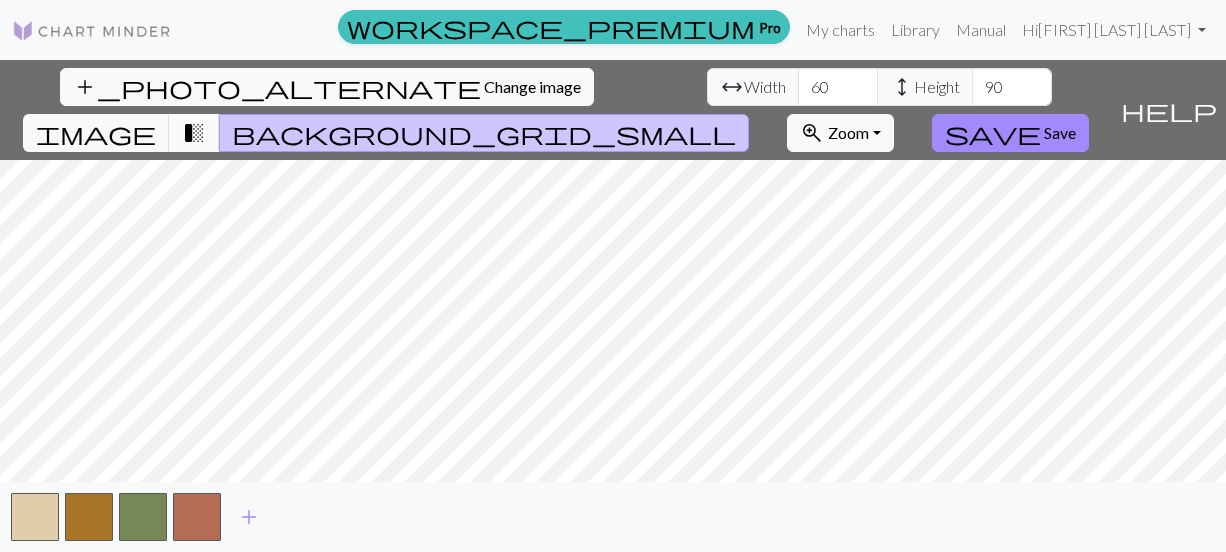 click on "transition_fade" at bounding box center (194, 133) 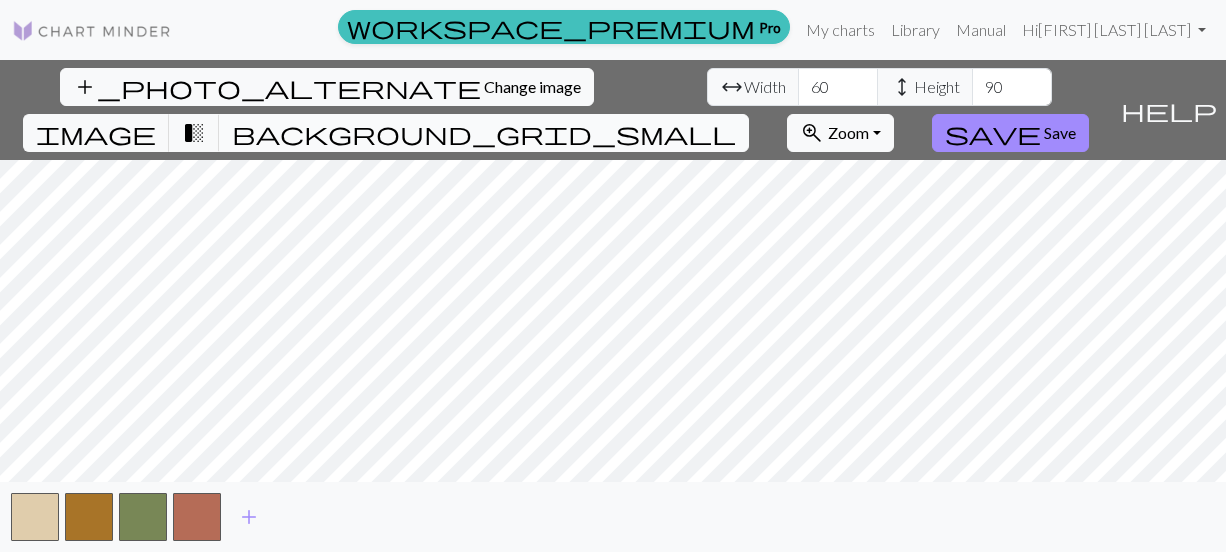 click on "background_grid_small" at bounding box center (484, 133) 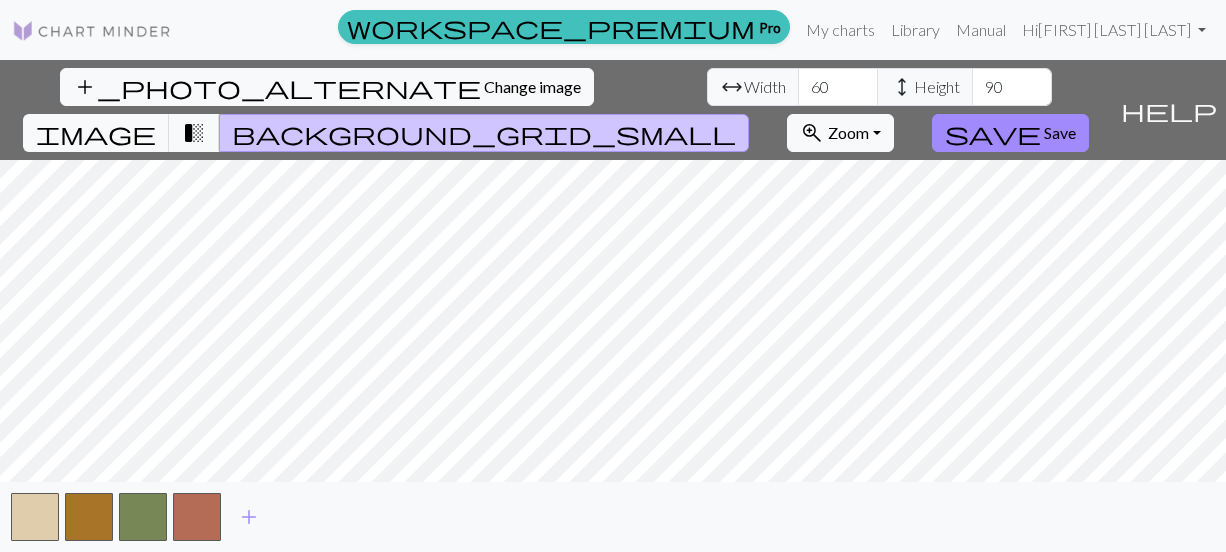 click on "background_grid_small" at bounding box center [484, 133] 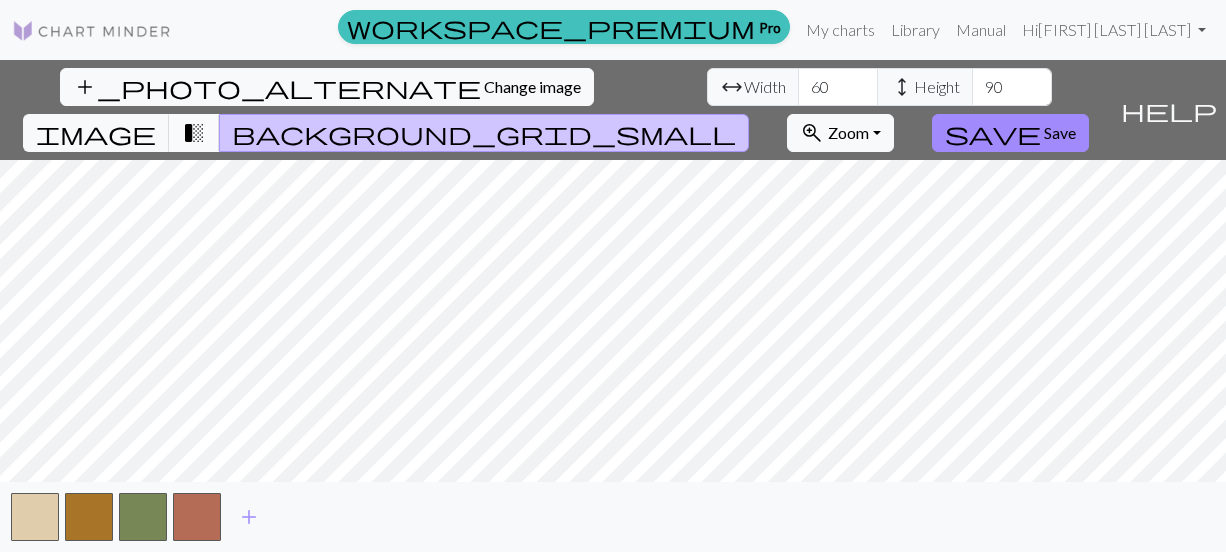 click on "transition_fade" at bounding box center [194, 133] 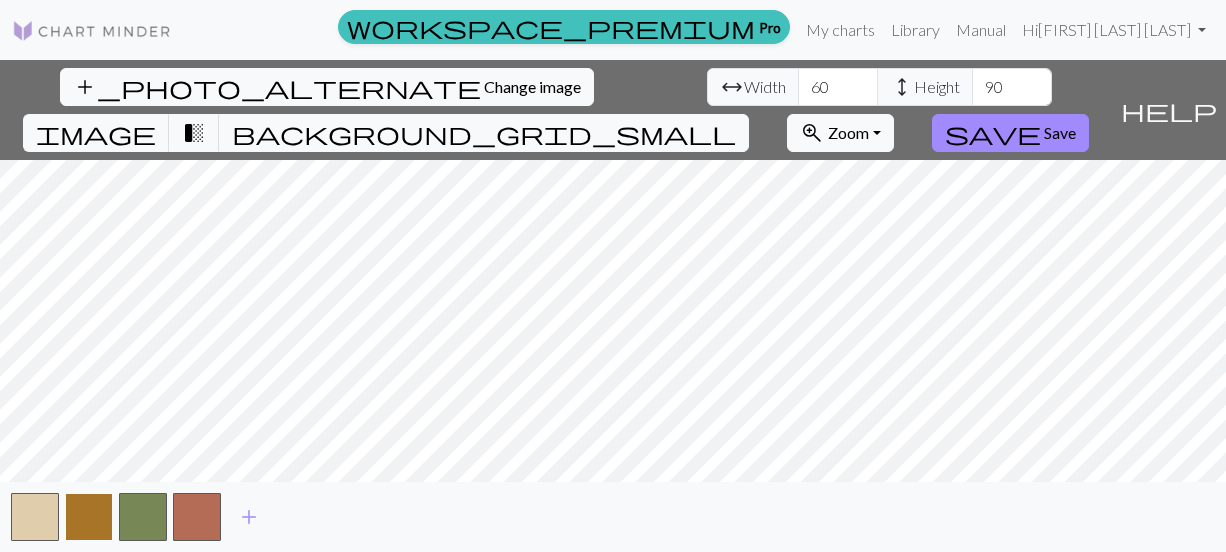 click at bounding box center (89, 517) 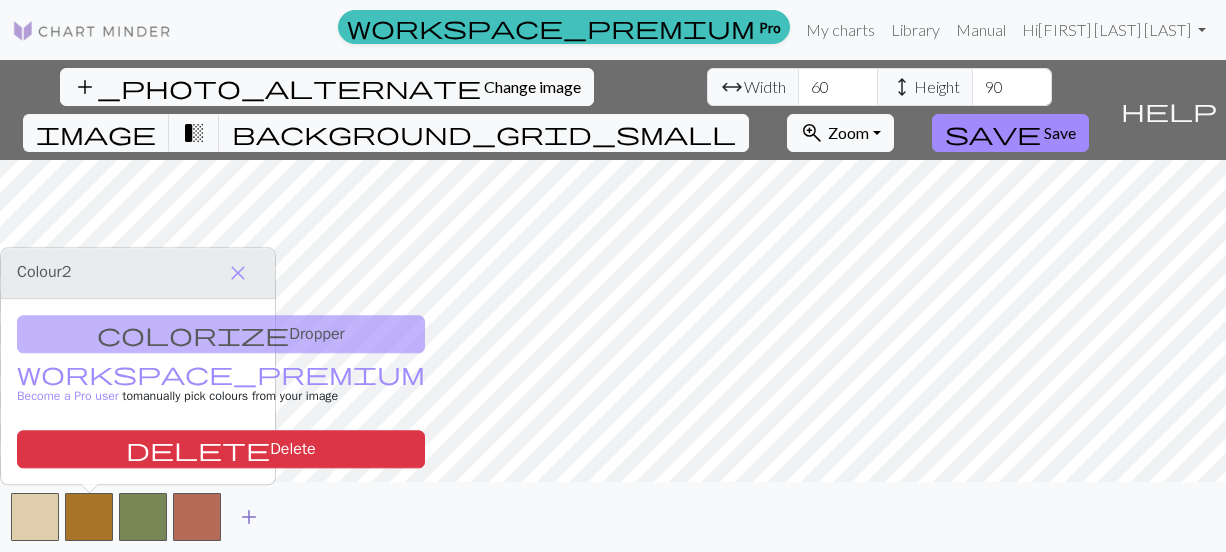 click on "add" at bounding box center [249, 517] 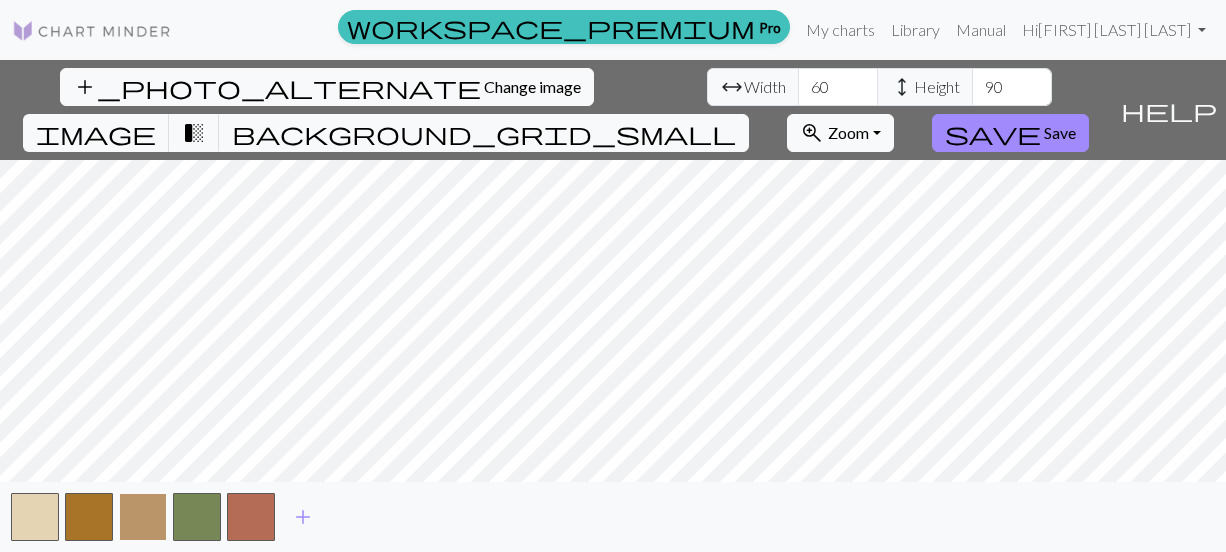 click at bounding box center (143, 517) 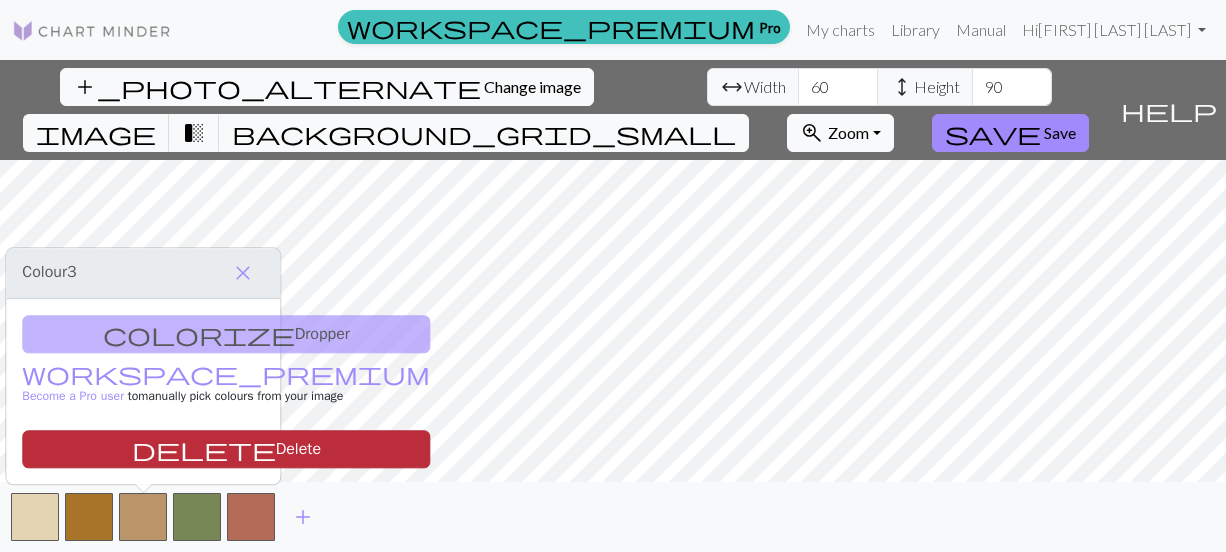 click on "delete" at bounding box center (204, 449) 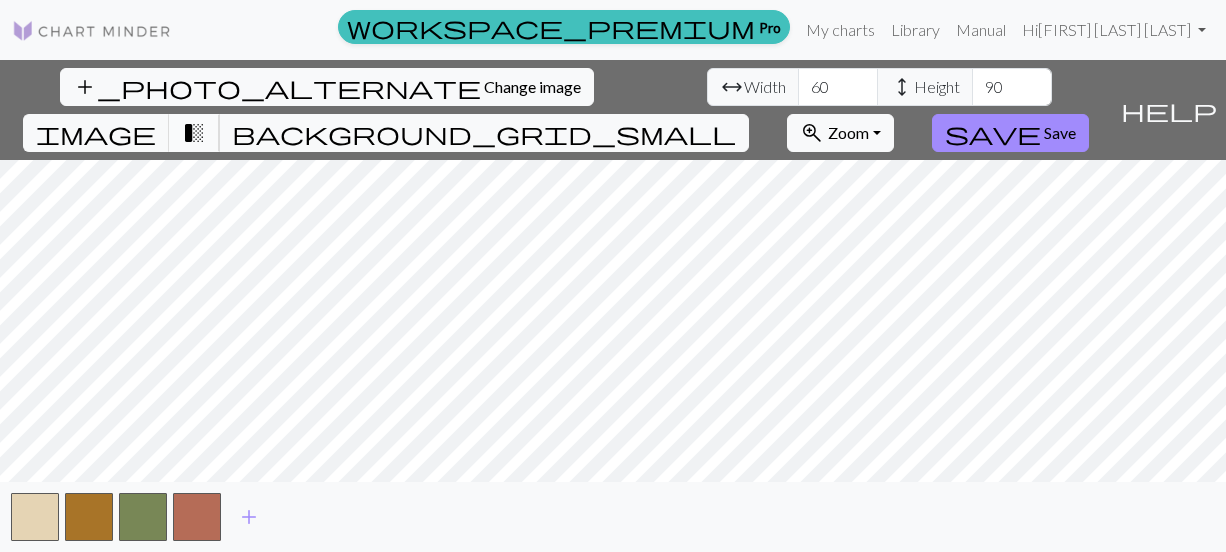click on "transition_fade" at bounding box center (194, 133) 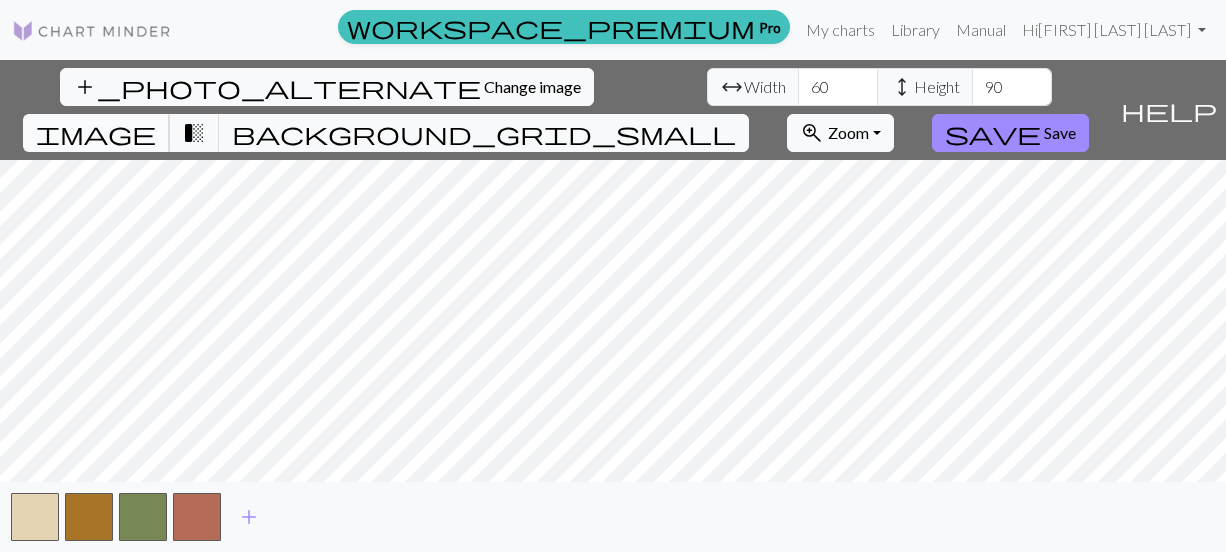click on "image" at bounding box center (96, 133) 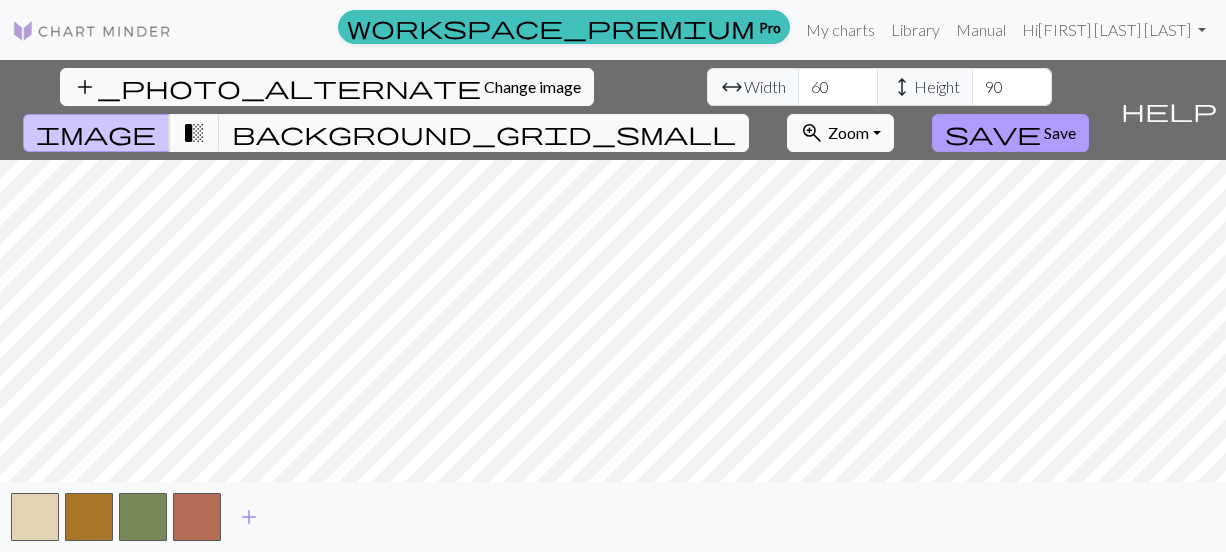 click on "save" at bounding box center [993, 133] 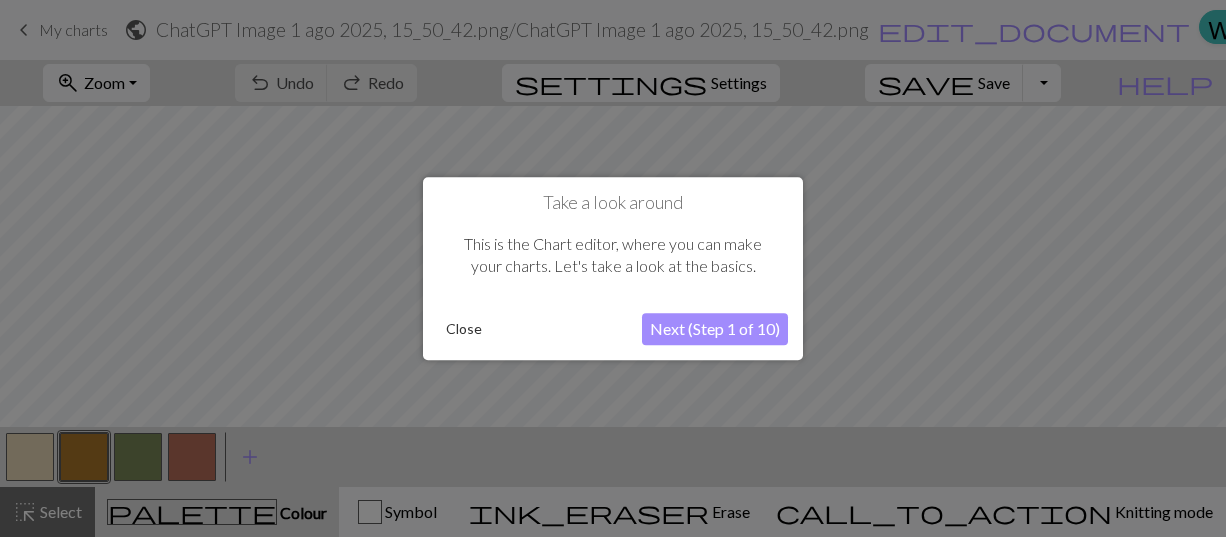 click on "Close" at bounding box center (464, 329) 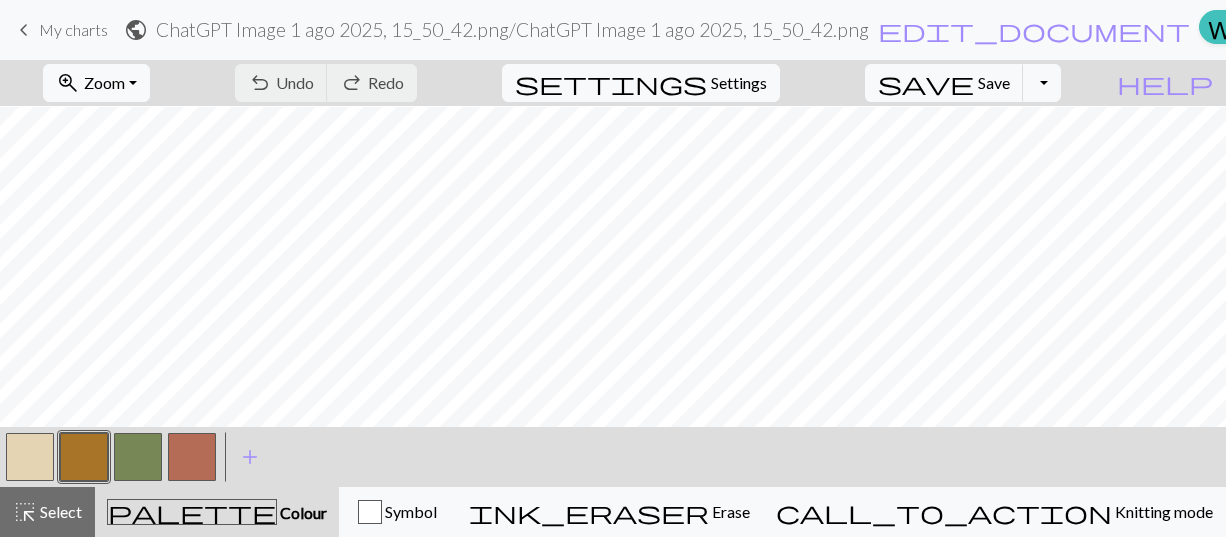 scroll, scrollTop: 380, scrollLeft: 0, axis: vertical 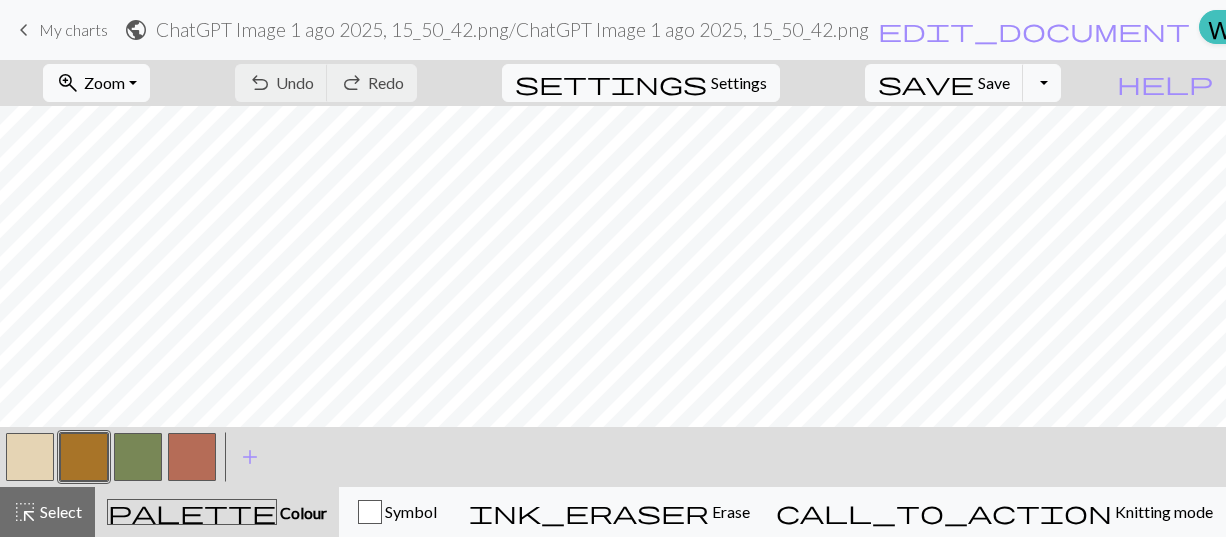 click at bounding box center [30, 457] 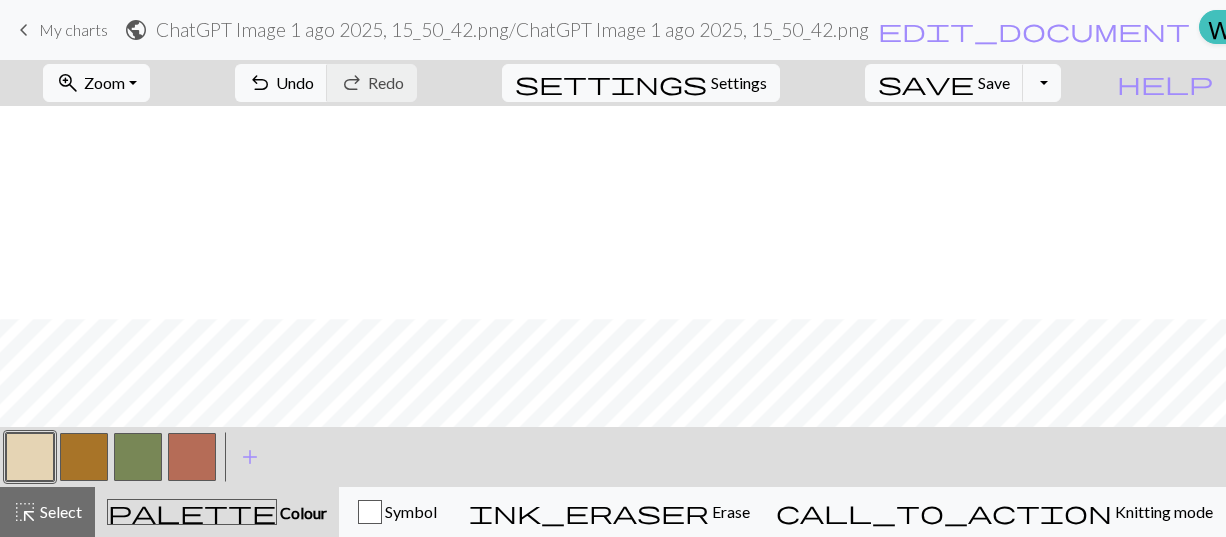 scroll, scrollTop: 975, scrollLeft: 0, axis: vertical 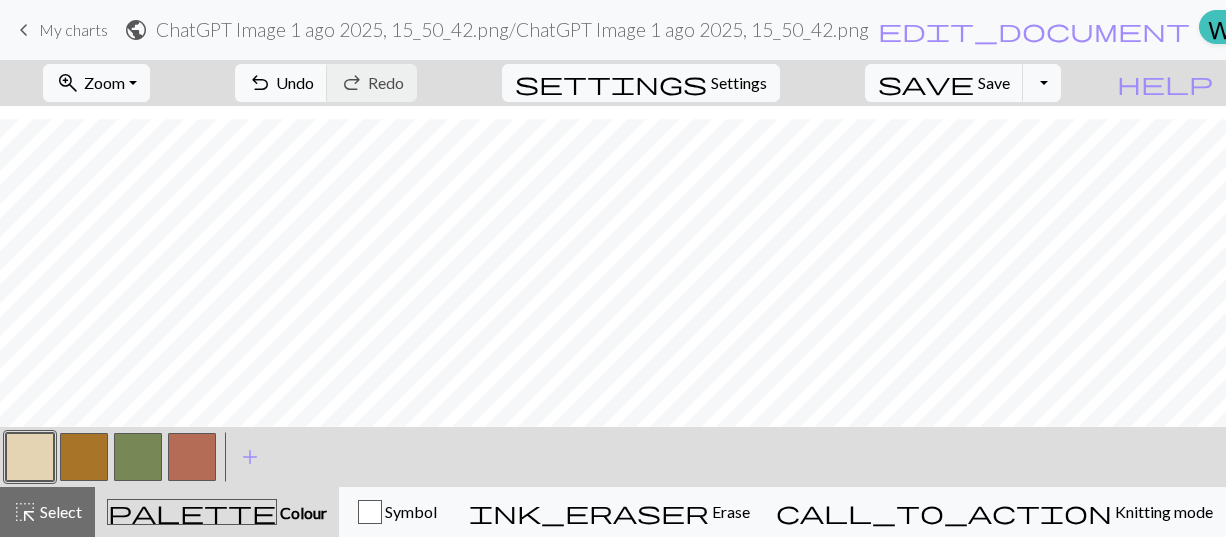 click at bounding box center (84, 457) 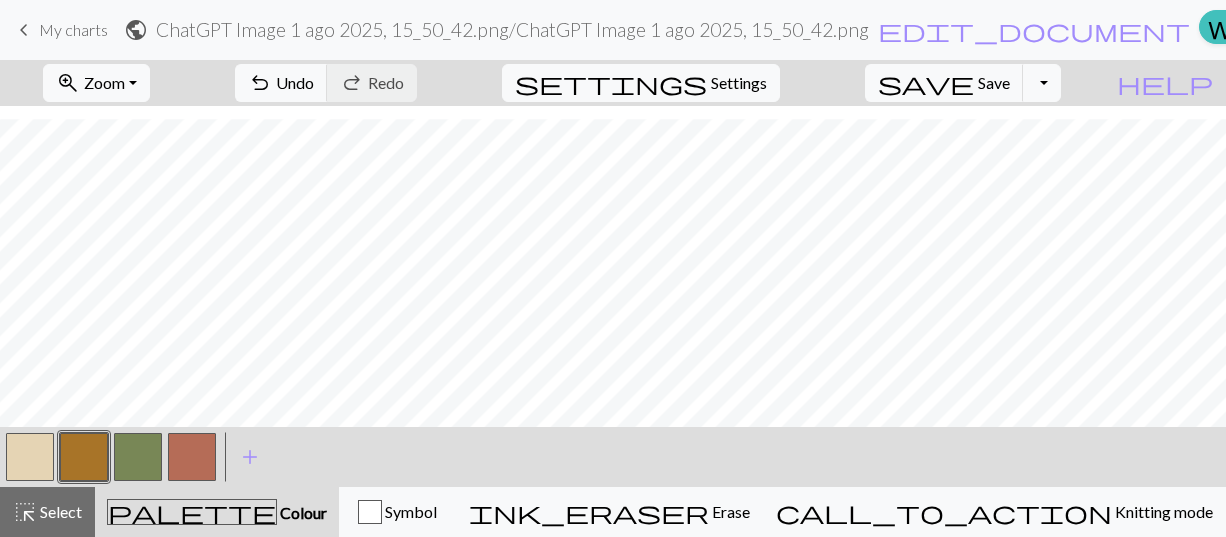 click at bounding box center [30, 457] 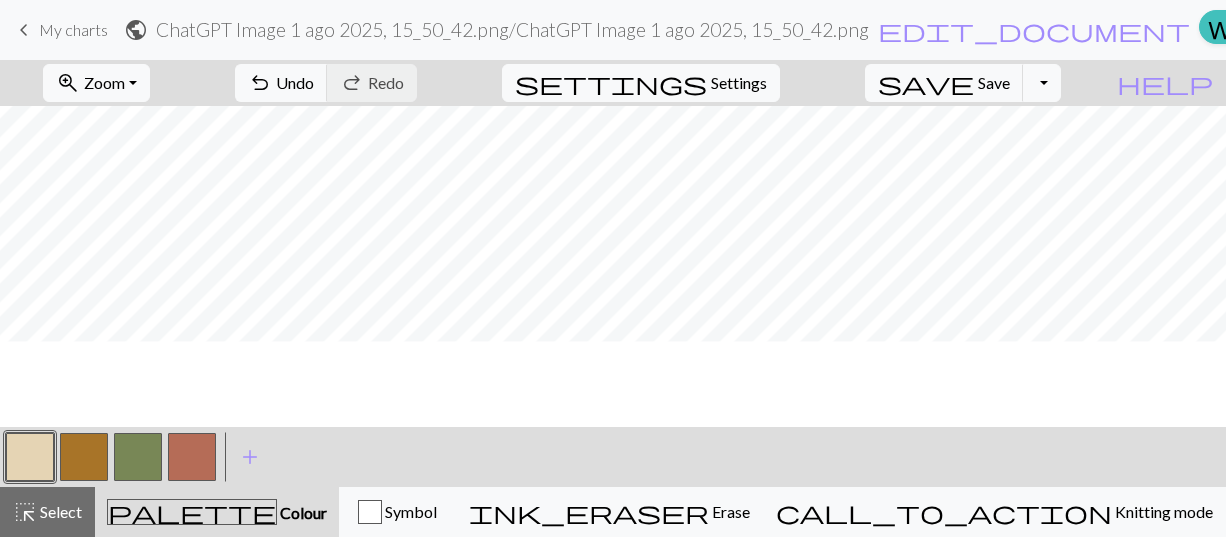 scroll, scrollTop: 875, scrollLeft: 0, axis: vertical 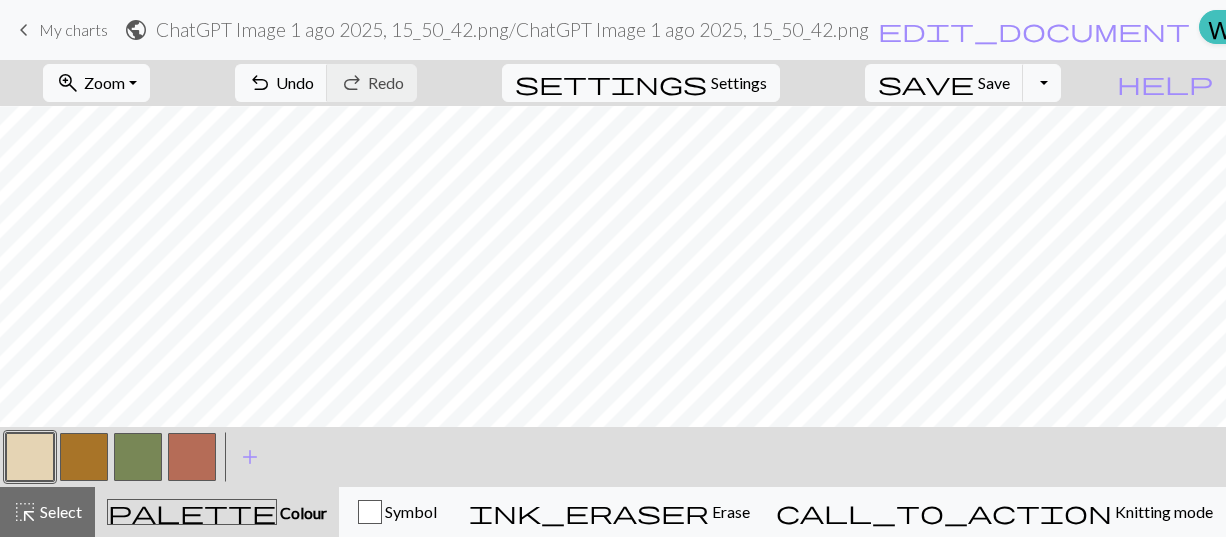 drag, startPoint x: 119, startPoint y: 438, endPoint x: 151, endPoint y: 445, distance: 32.75668 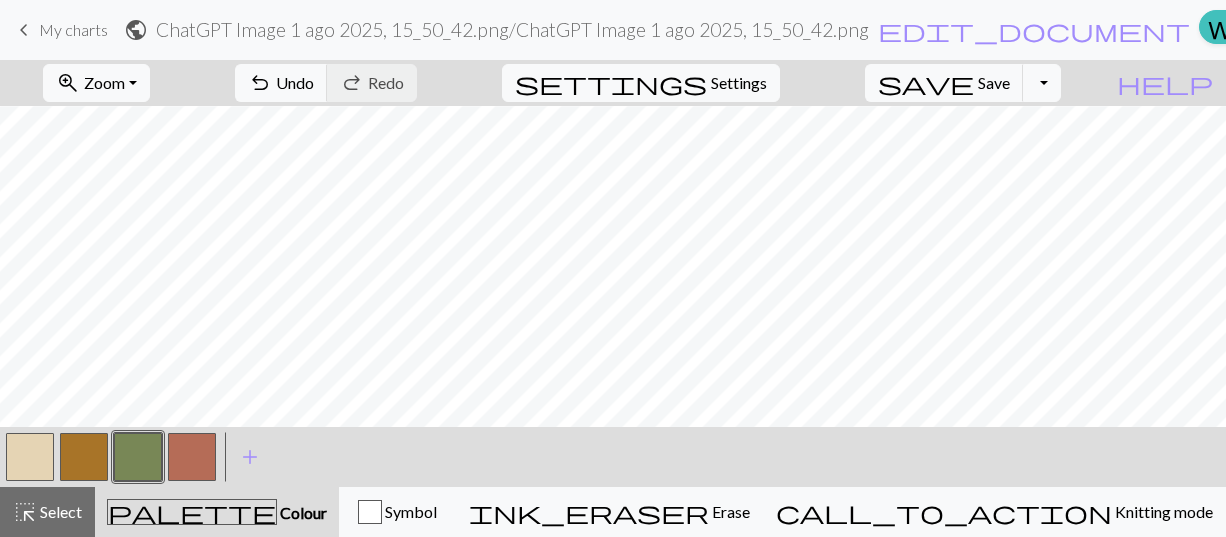 click at bounding box center (30, 457) 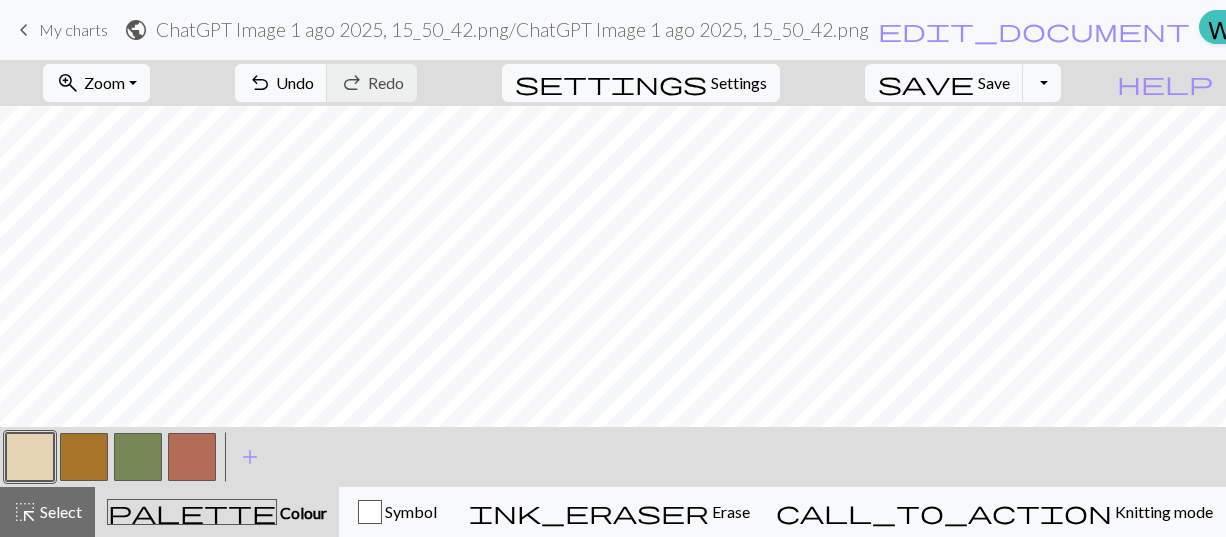 click at bounding box center [138, 457] 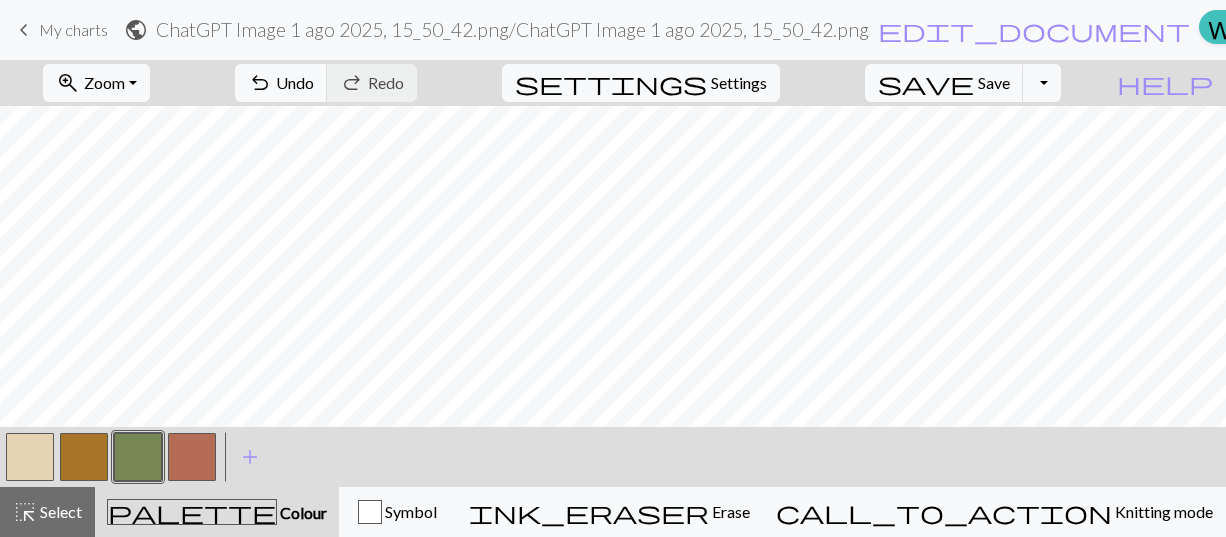 click at bounding box center (30, 457) 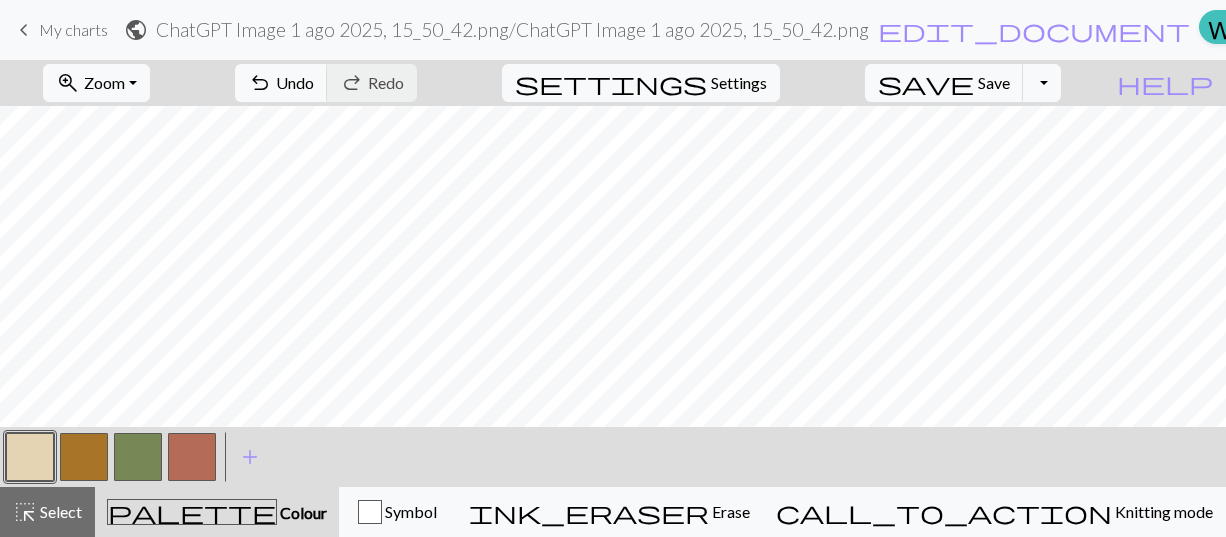 click at bounding box center (138, 457) 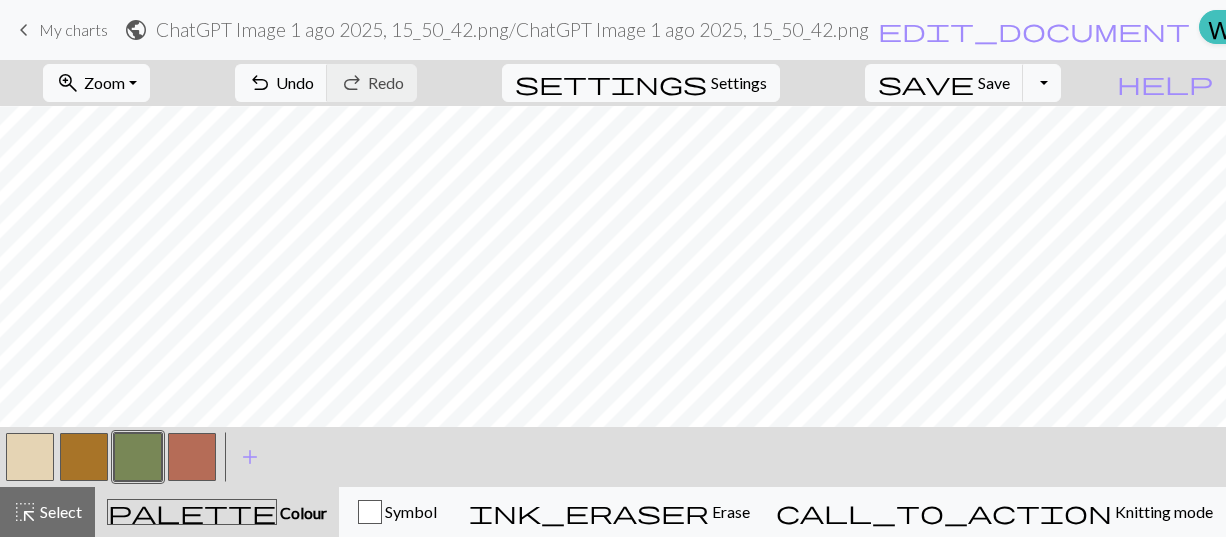 click at bounding box center [30, 457] 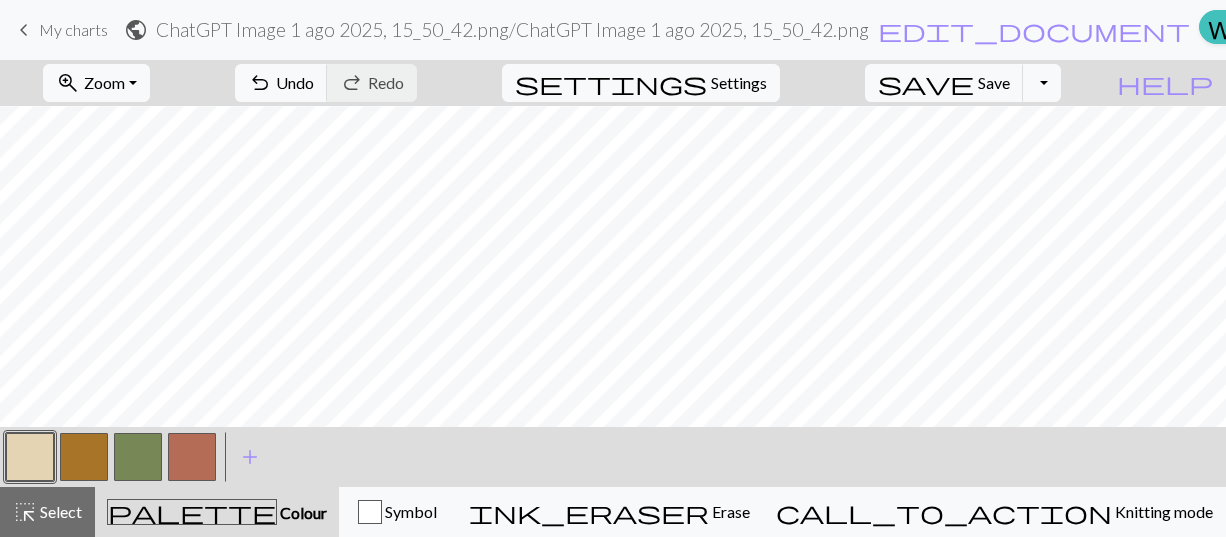 click at bounding box center [138, 457] 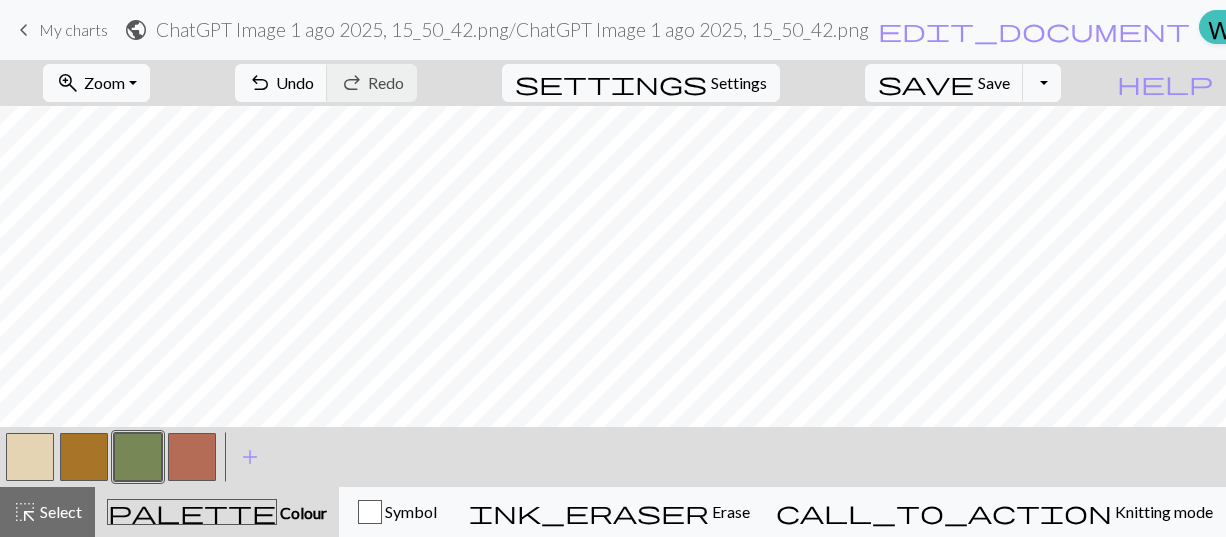 click at bounding box center [30, 457] 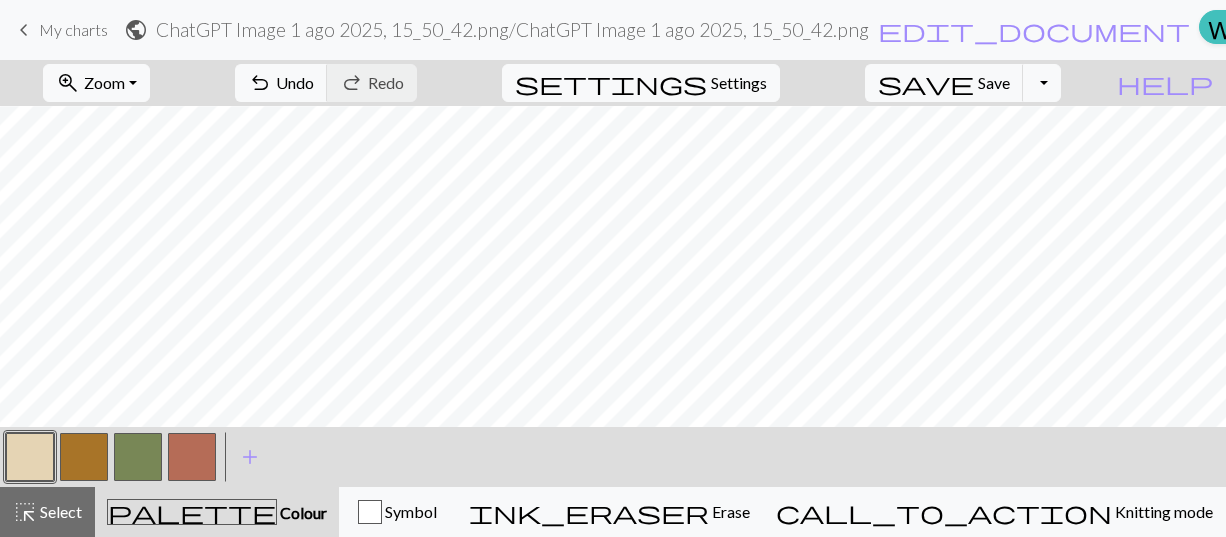 click at bounding box center (138, 457) 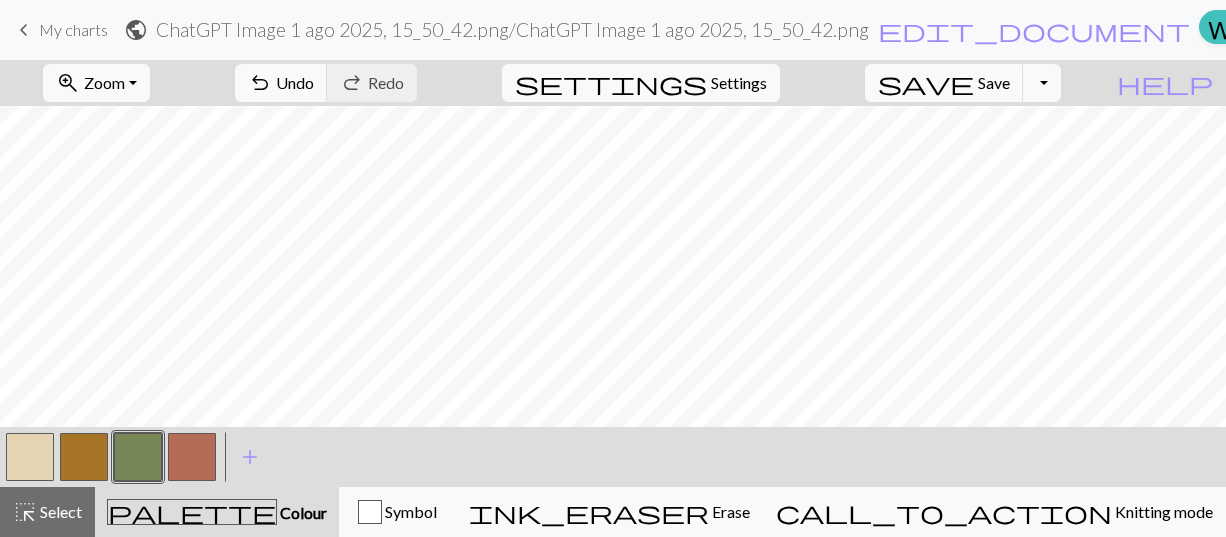 click at bounding box center [30, 457] 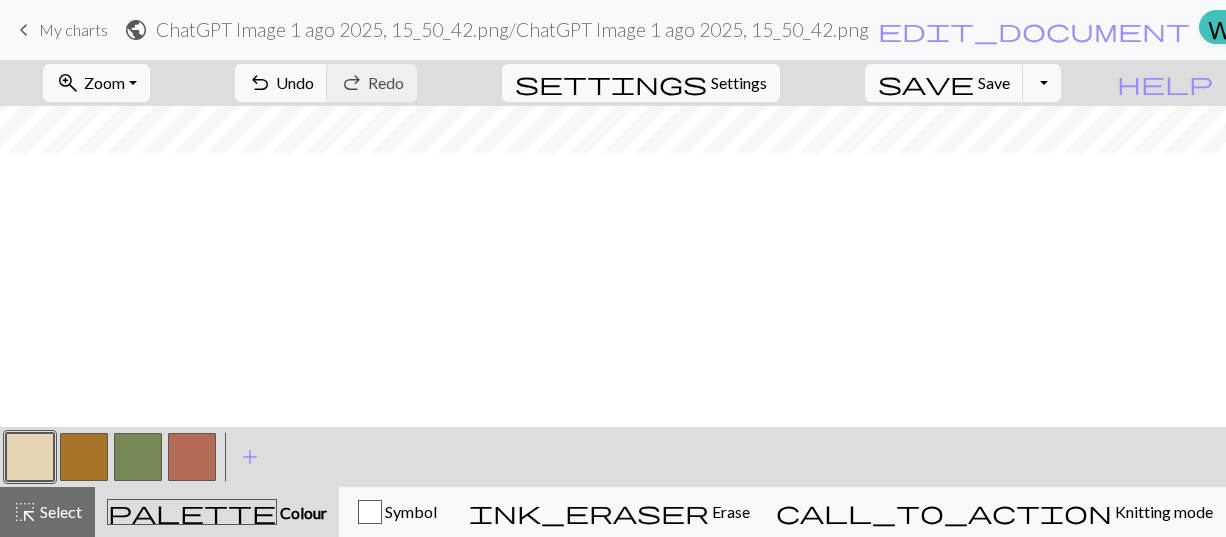 scroll, scrollTop: 0, scrollLeft: 0, axis: both 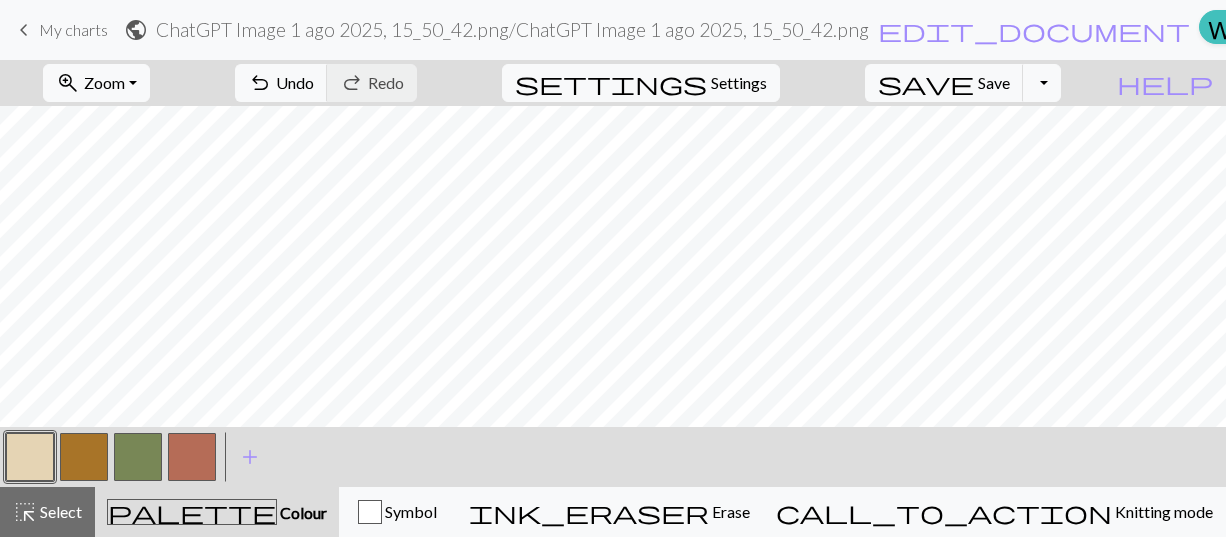 click at bounding box center [84, 457] 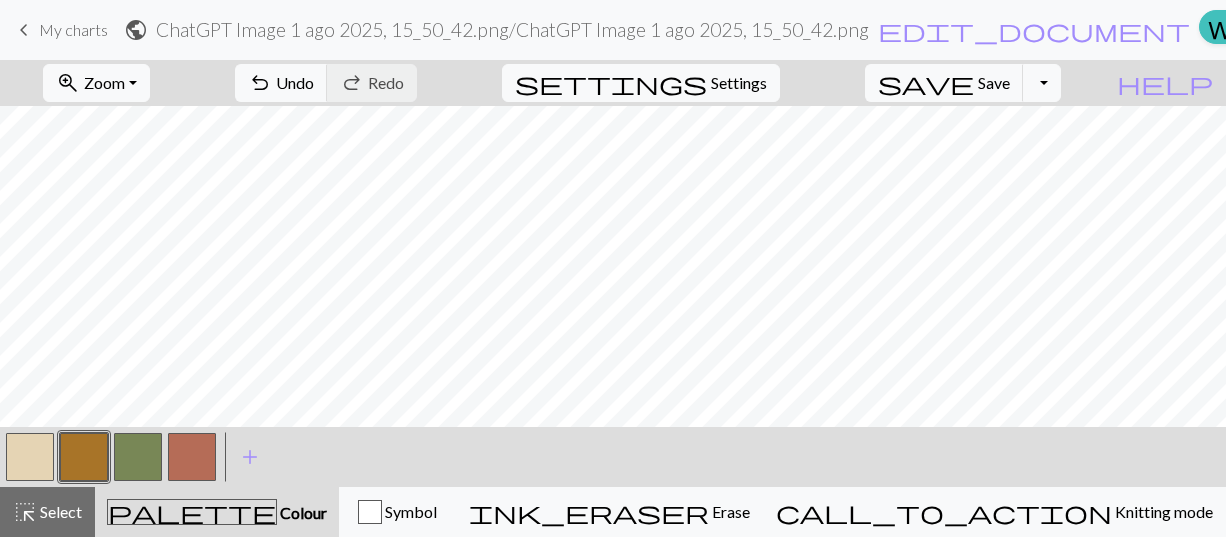 drag, startPoint x: 135, startPoint y: 458, endPoint x: 138, endPoint y: 445, distance: 13.341664 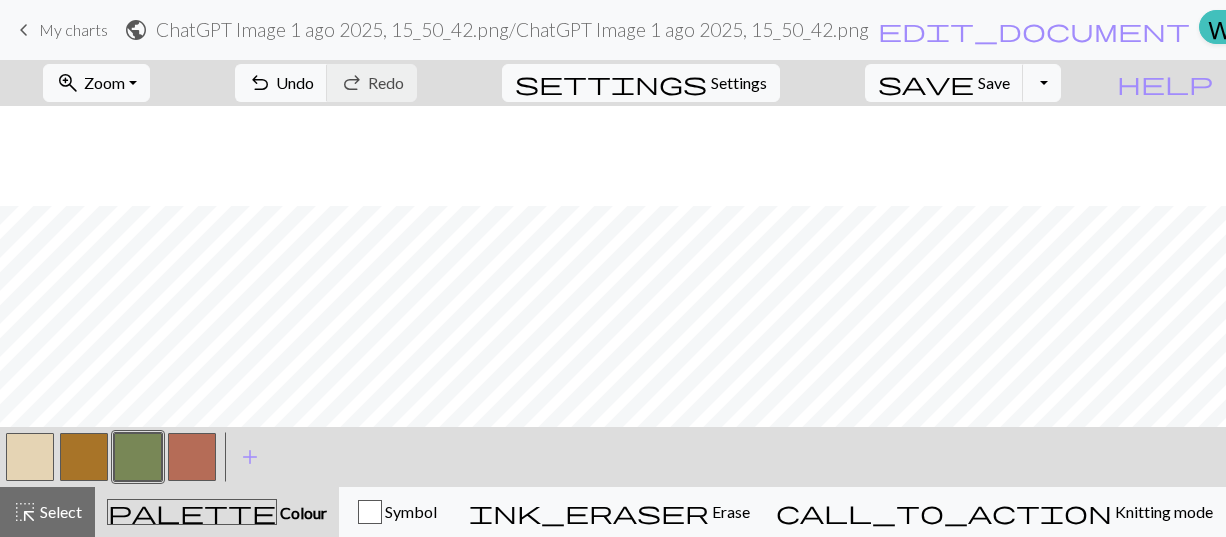 scroll, scrollTop: 100, scrollLeft: 0, axis: vertical 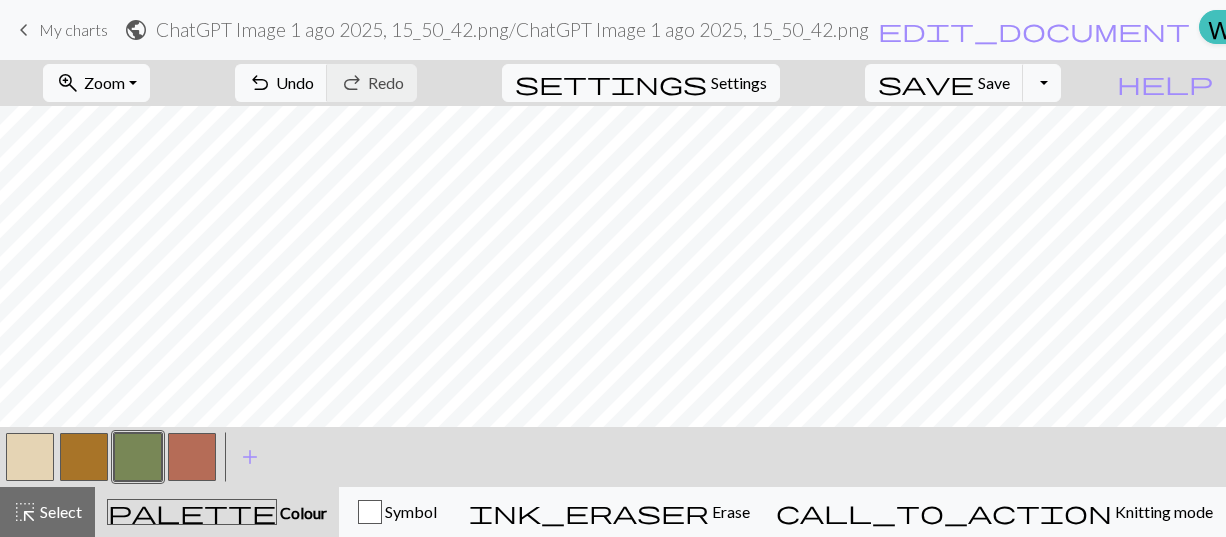click at bounding box center [84, 457] 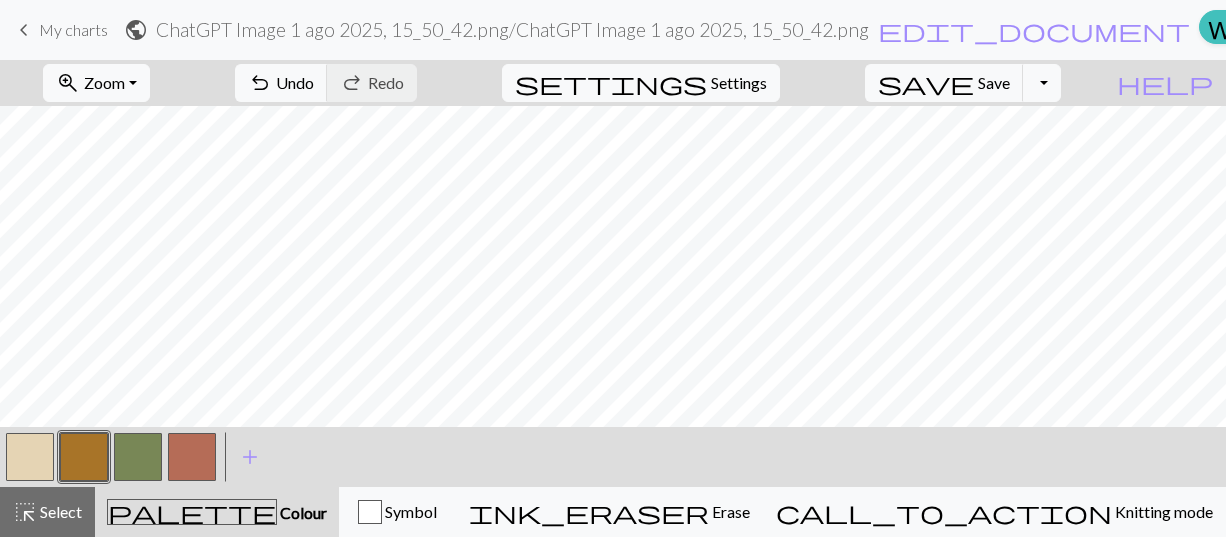click at bounding box center (30, 457) 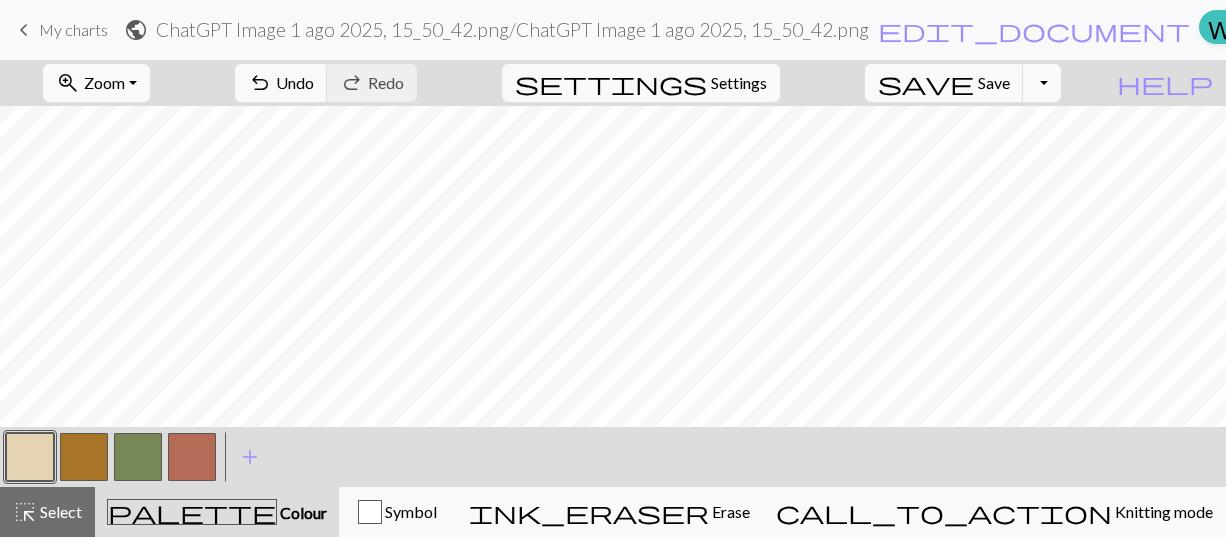 click at bounding box center [138, 457] 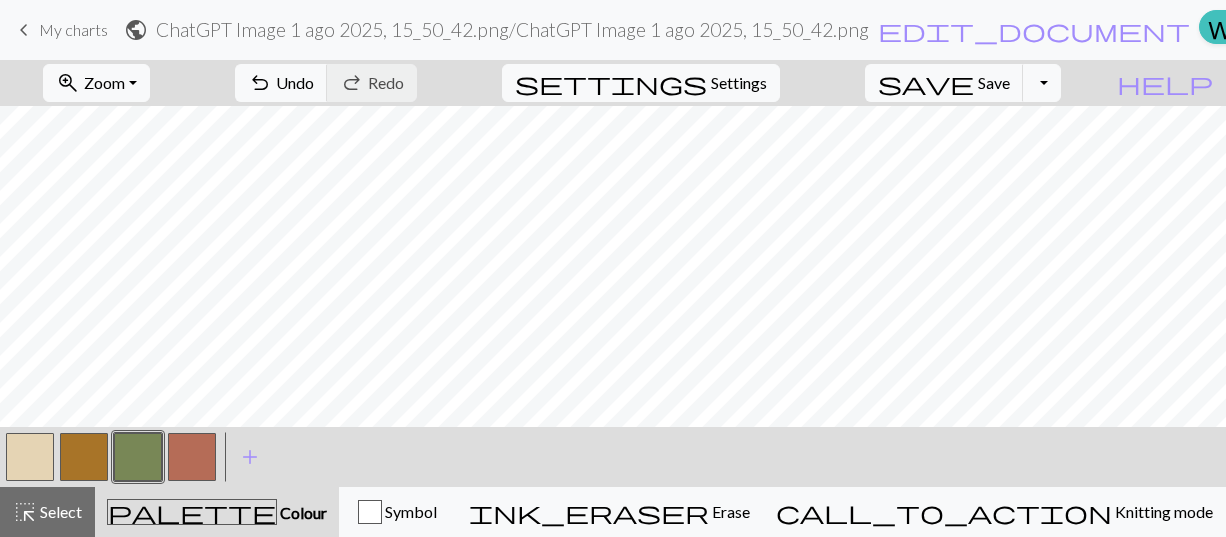 click at bounding box center [30, 457] 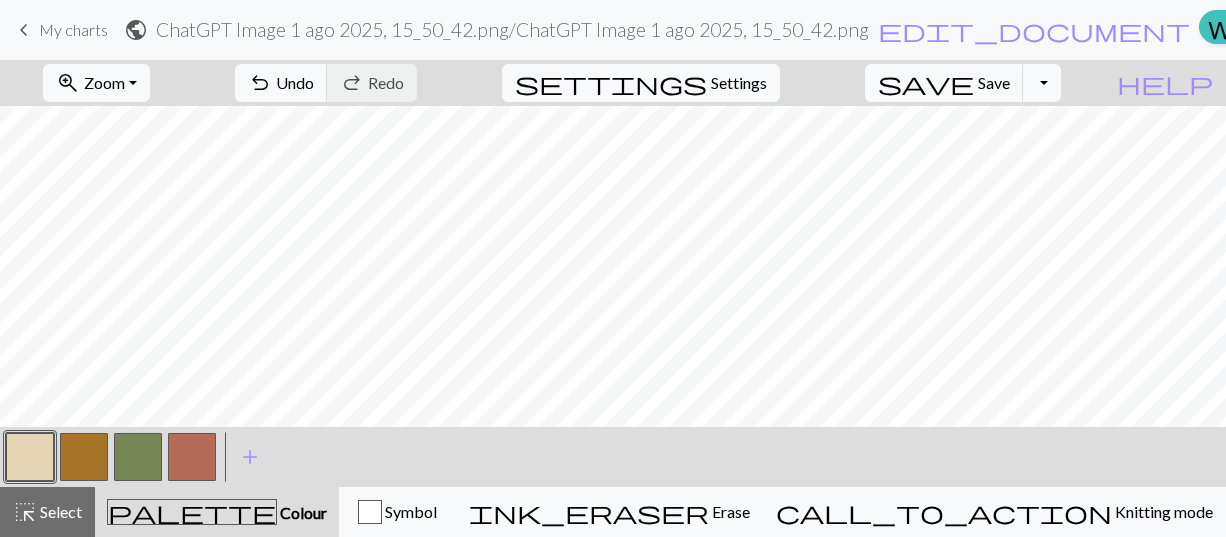click at bounding box center [138, 457] 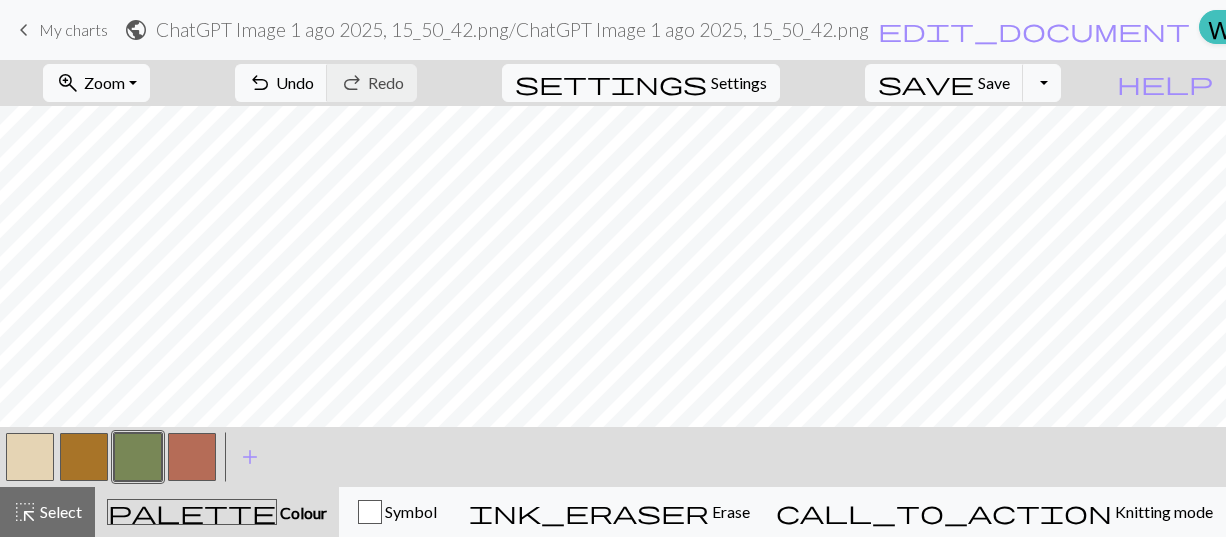 scroll, scrollTop: 100, scrollLeft: 0, axis: vertical 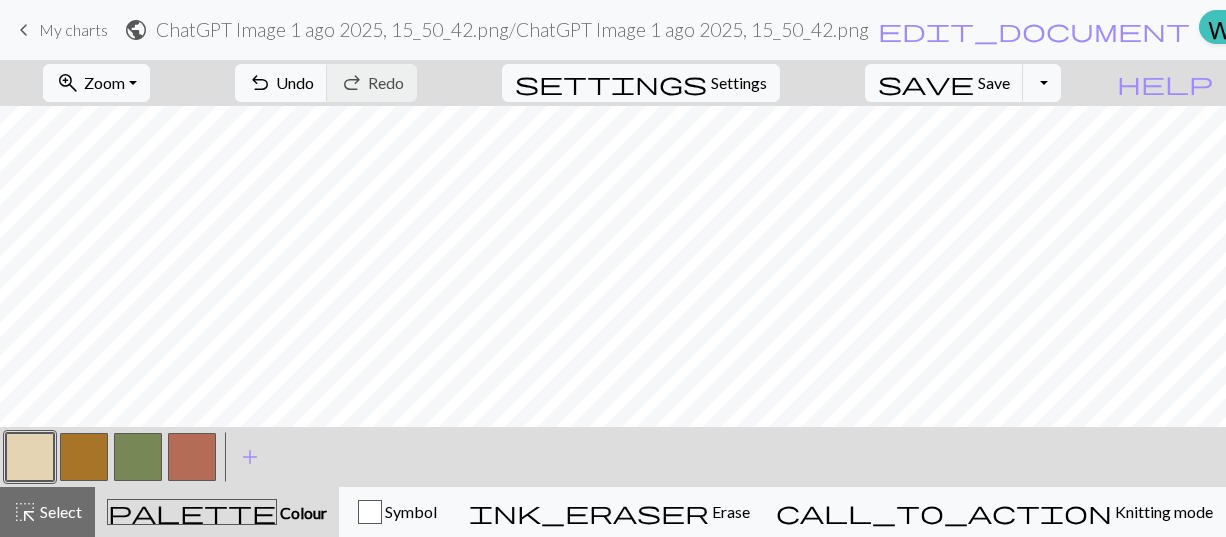 click at bounding box center [138, 457] 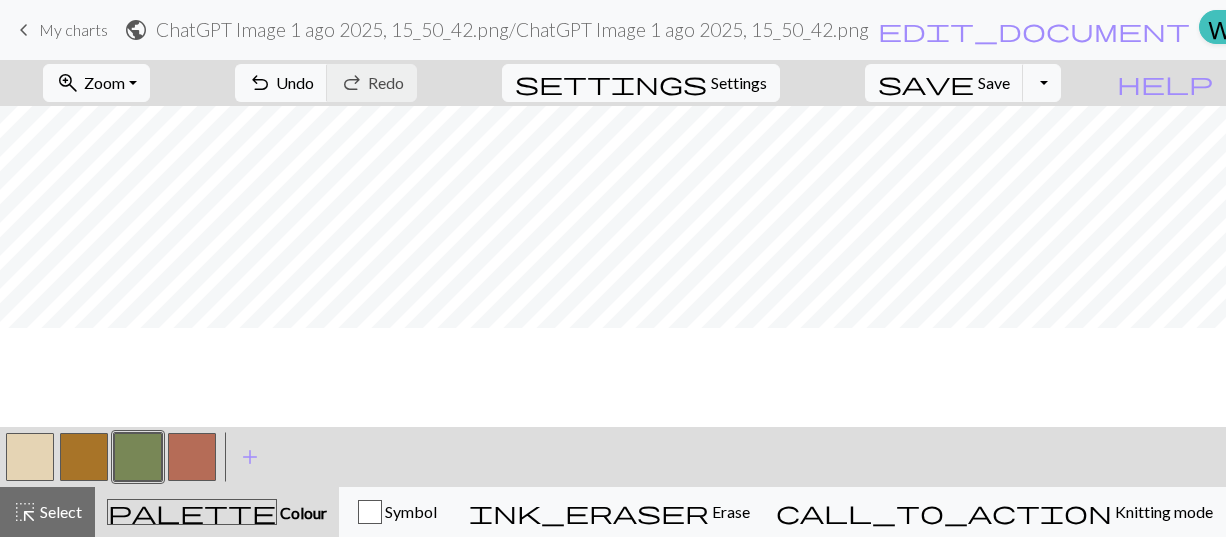 scroll, scrollTop: 0, scrollLeft: 0, axis: both 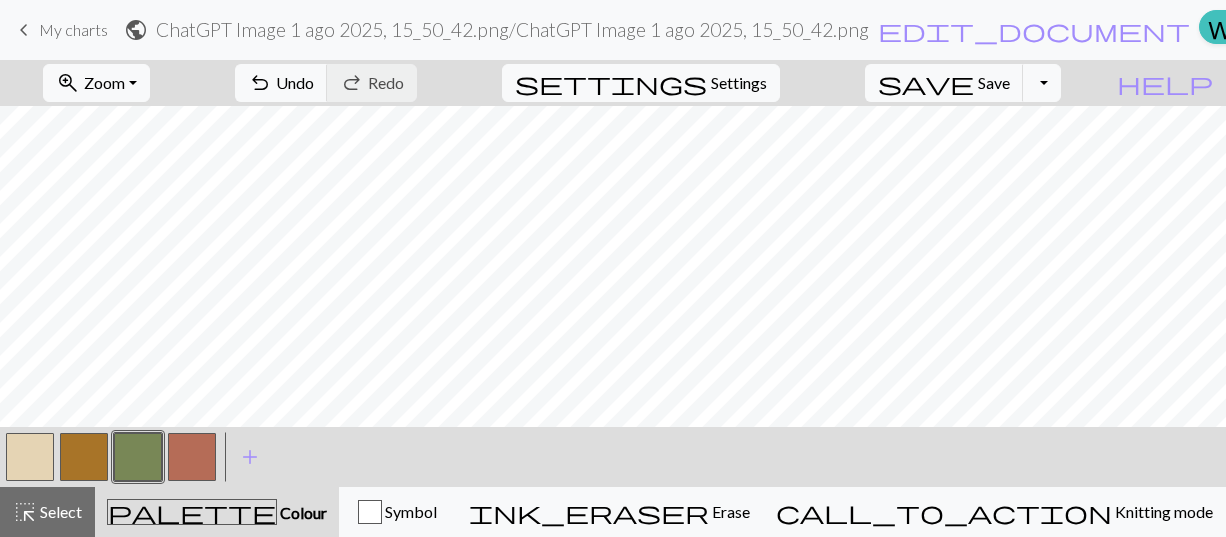 click at bounding box center (30, 457) 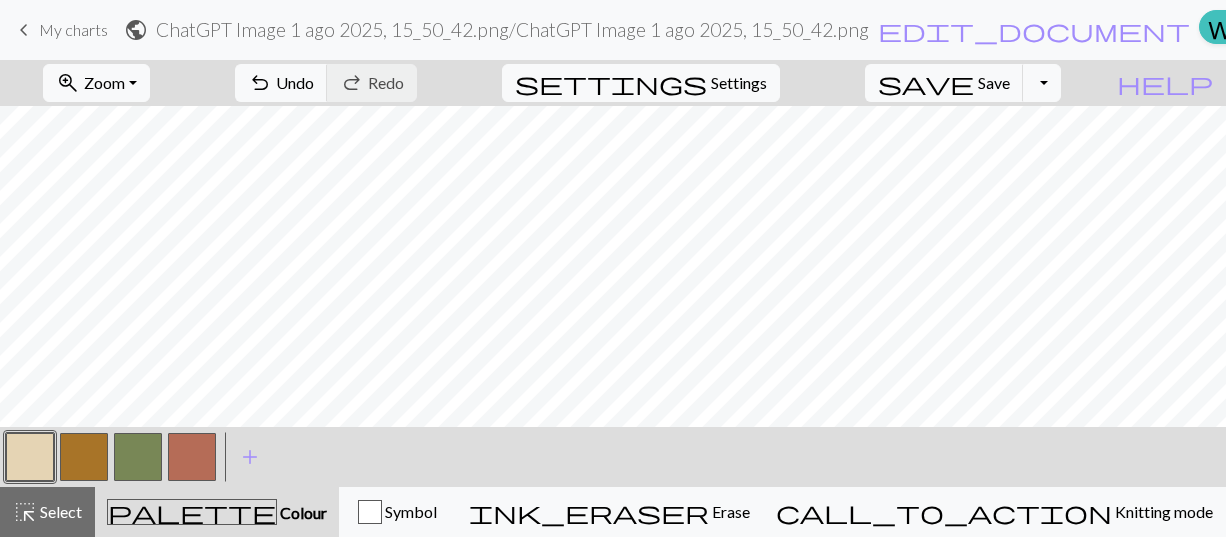 click at bounding box center [138, 457] 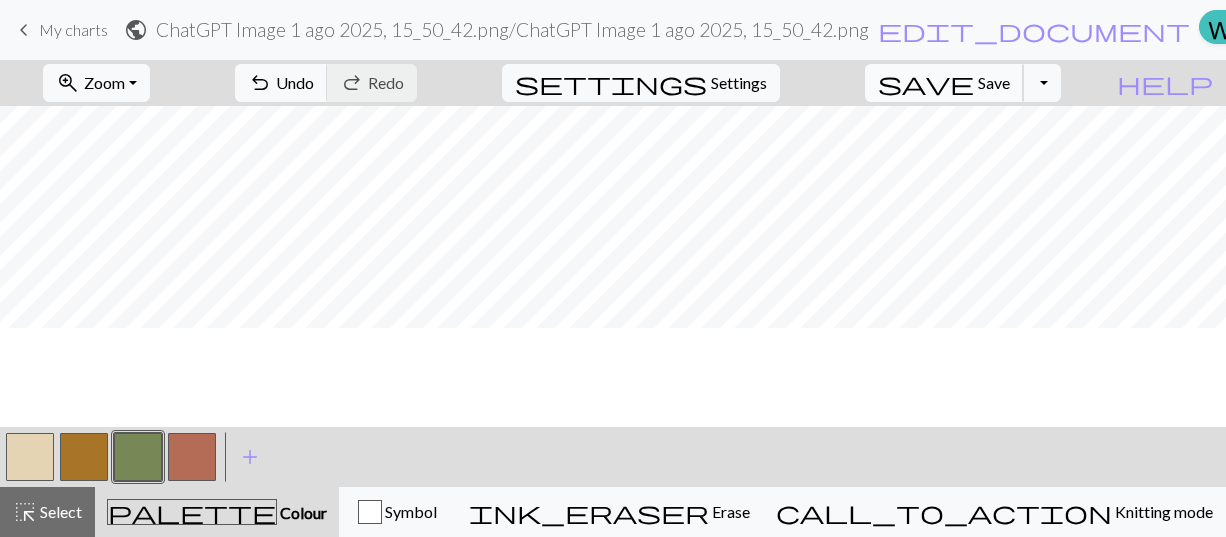 scroll, scrollTop: 100, scrollLeft: 0, axis: vertical 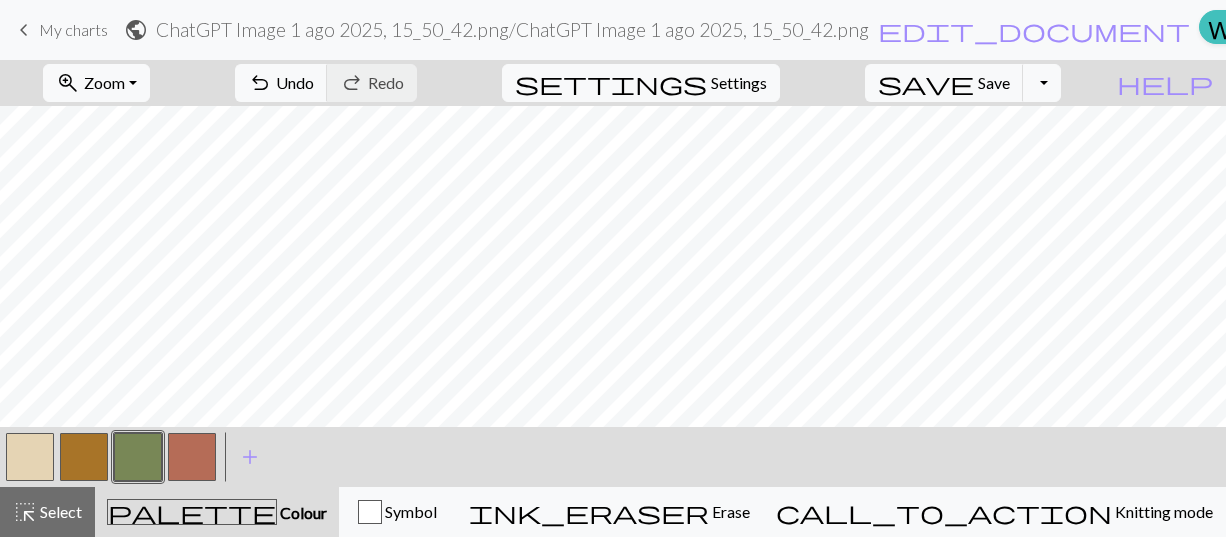 click at bounding box center (30, 457) 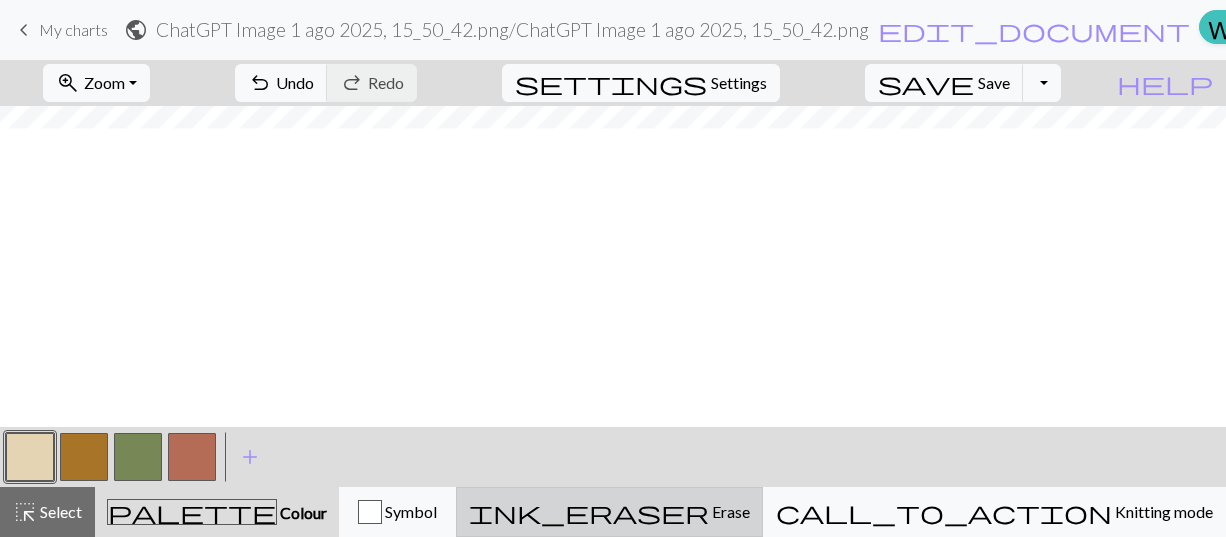scroll, scrollTop: 75, scrollLeft: 0, axis: vertical 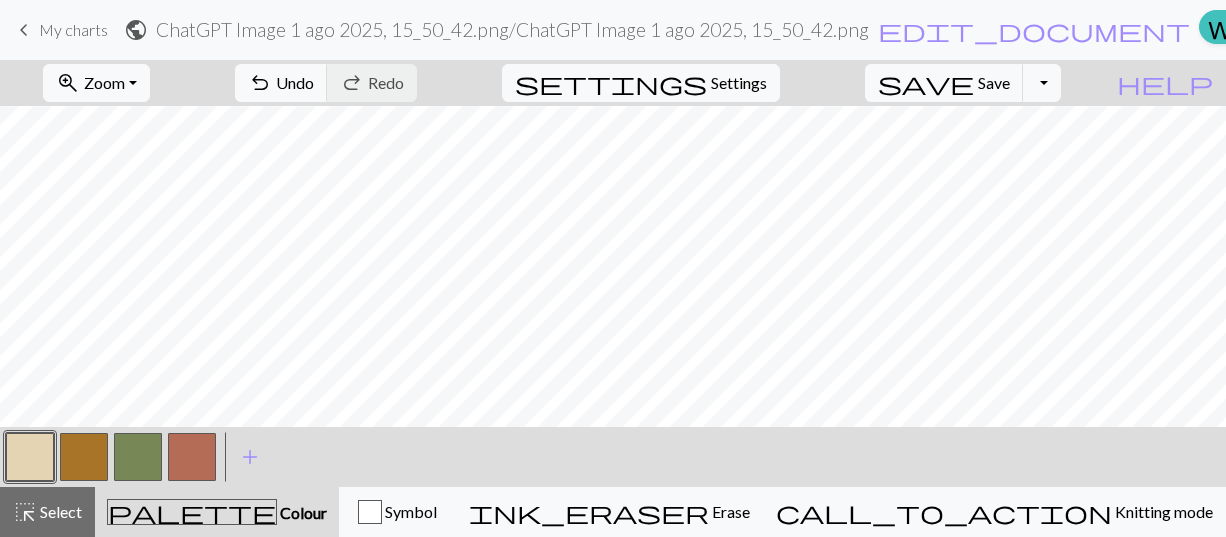click at bounding box center (138, 457) 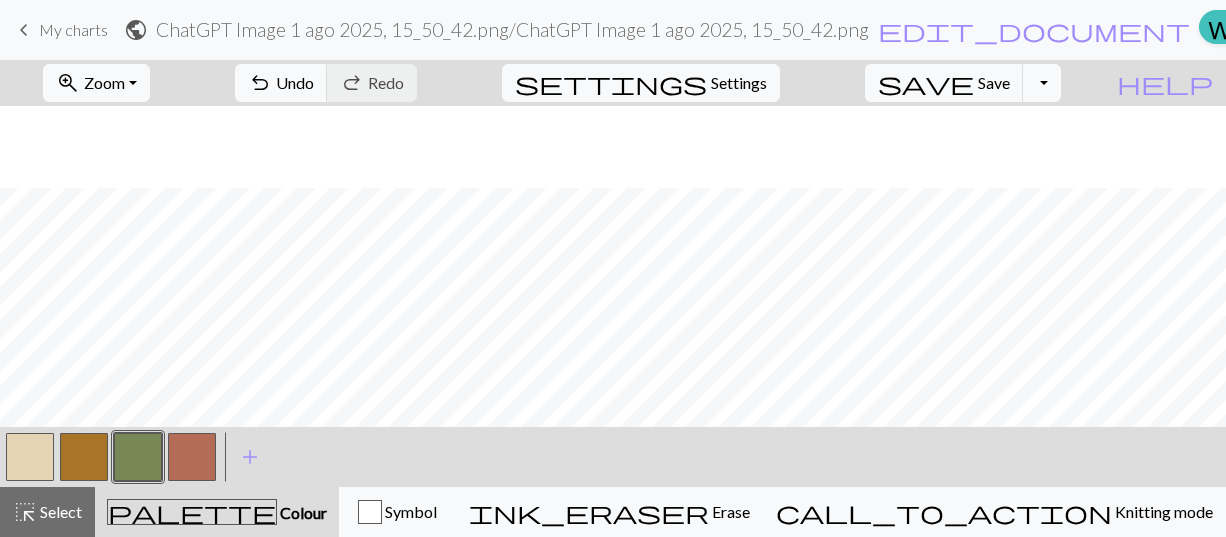 scroll, scrollTop: 100, scrollLeft: 0, axis: vertical 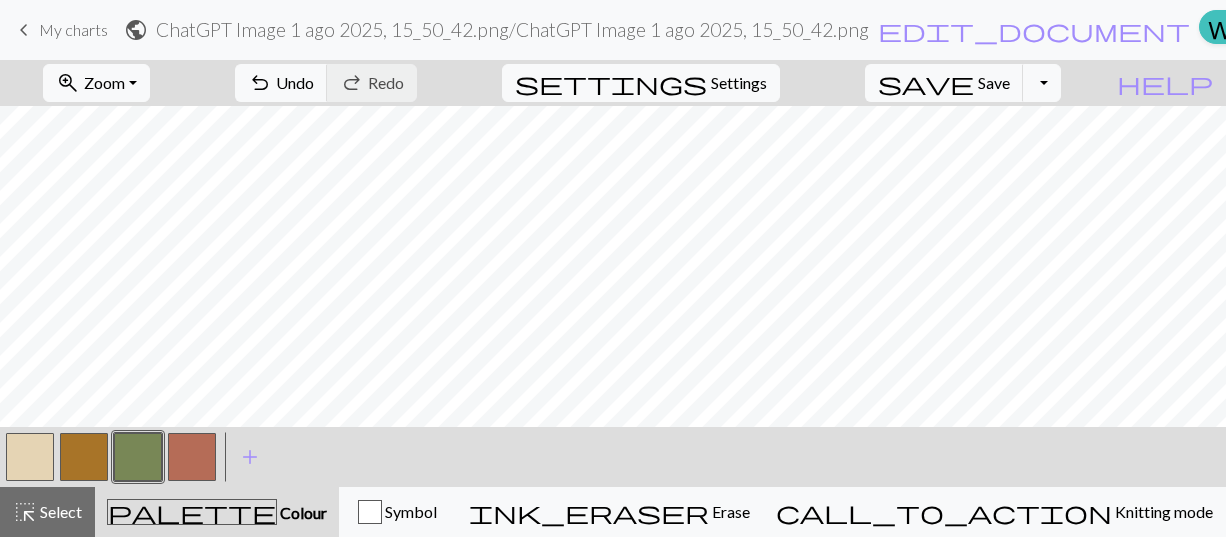click at bounding box center [30, 457] 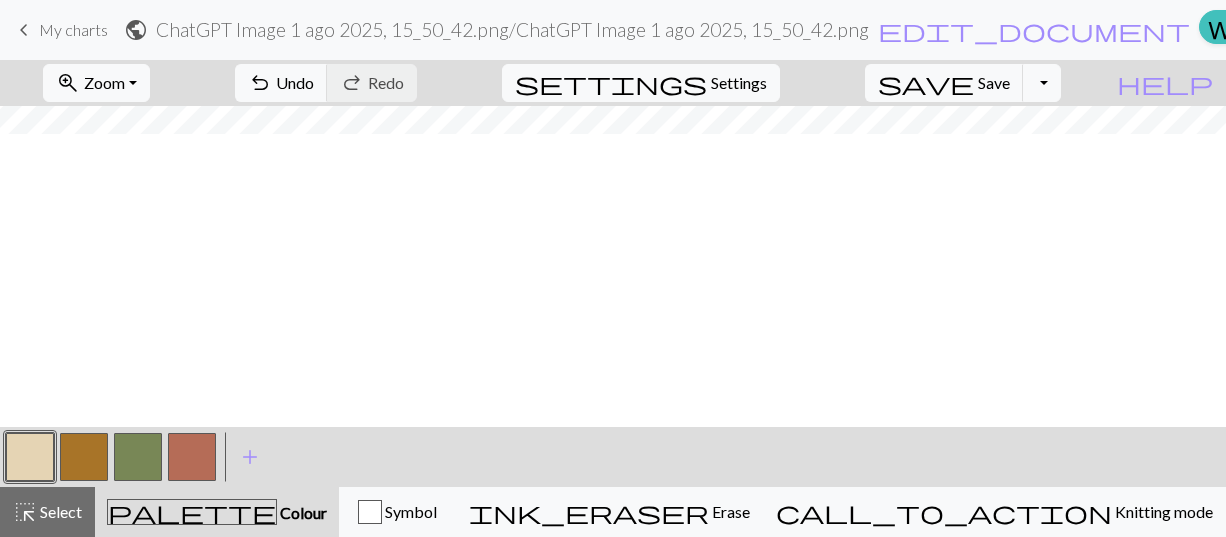 scroll, scrollTop: 100, scrollLeft: 0, axis: vertical 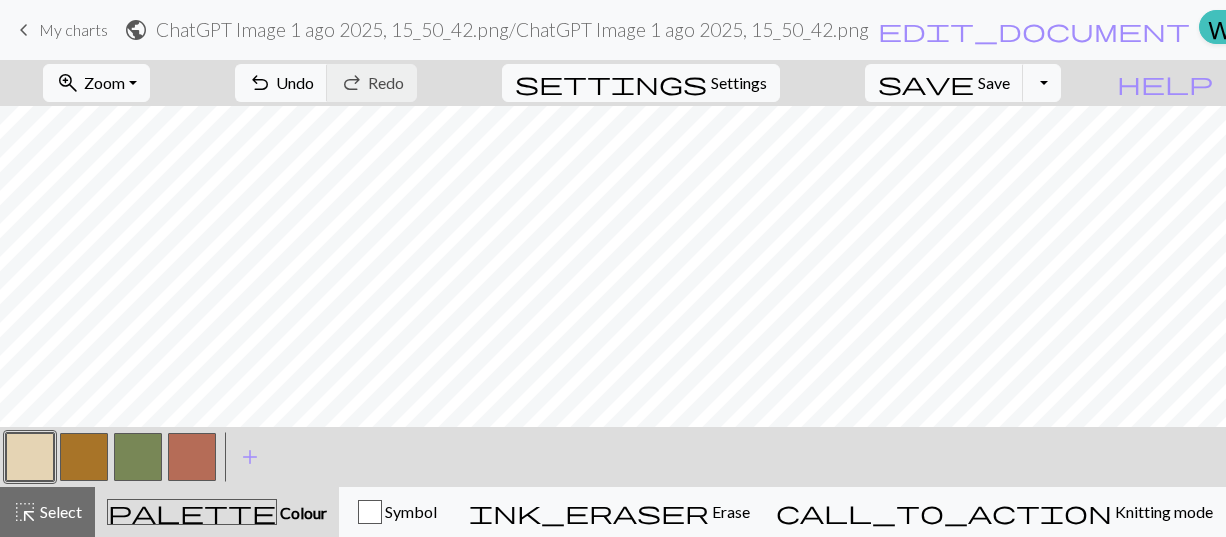click at bounding box center (138, 457) 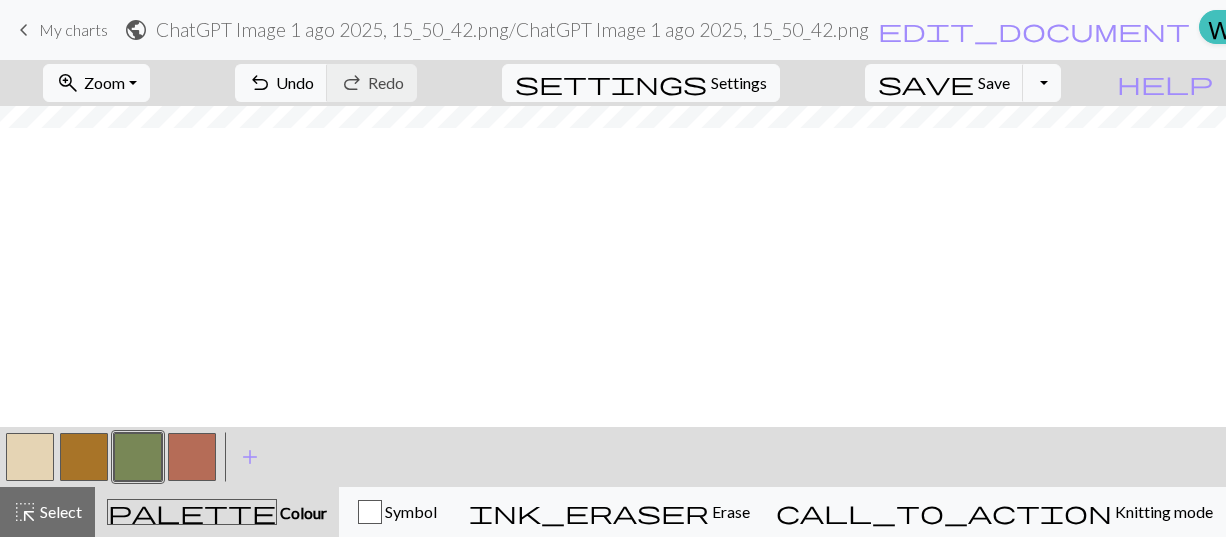 scroll, scrollTop: 100, scrollLeft: 0, axis: vertical 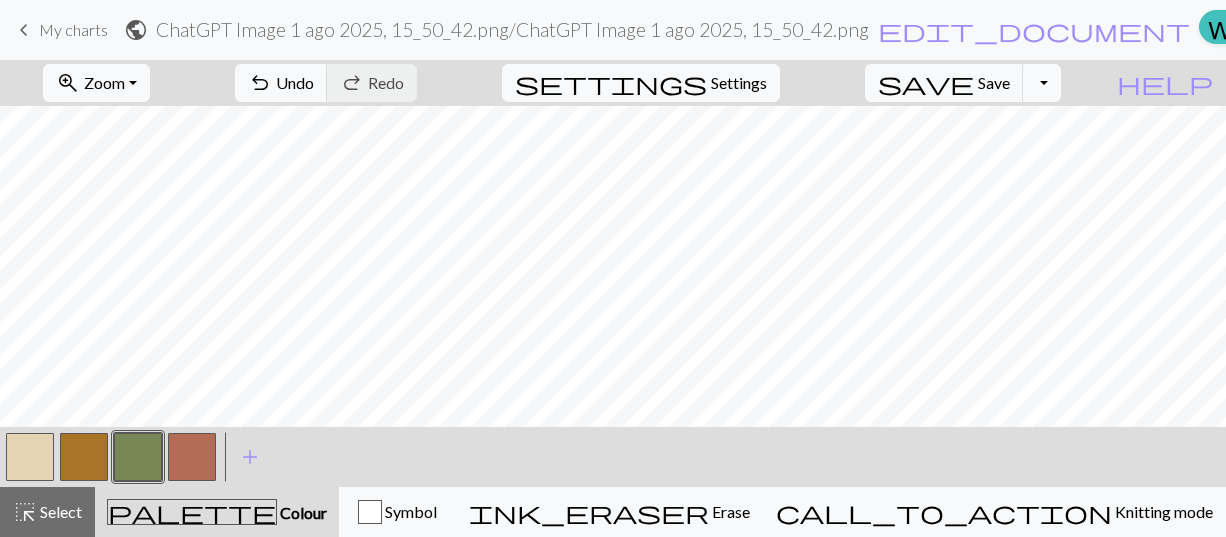 click at bounding box center (30, 457) 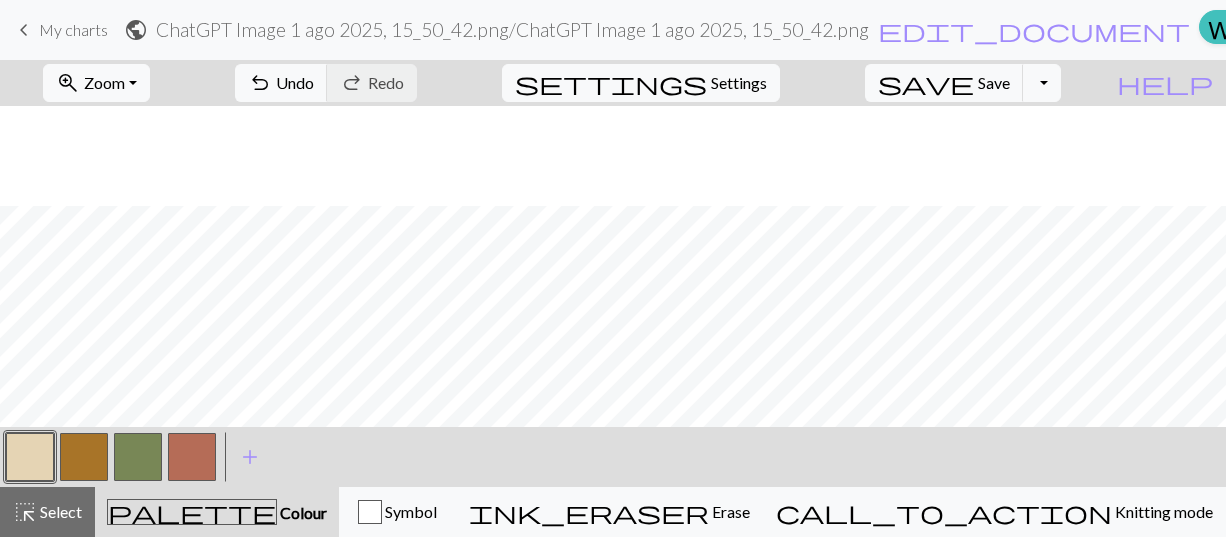 scroll, scrollTop: 100, scrollLeft: 0, axis: vertical 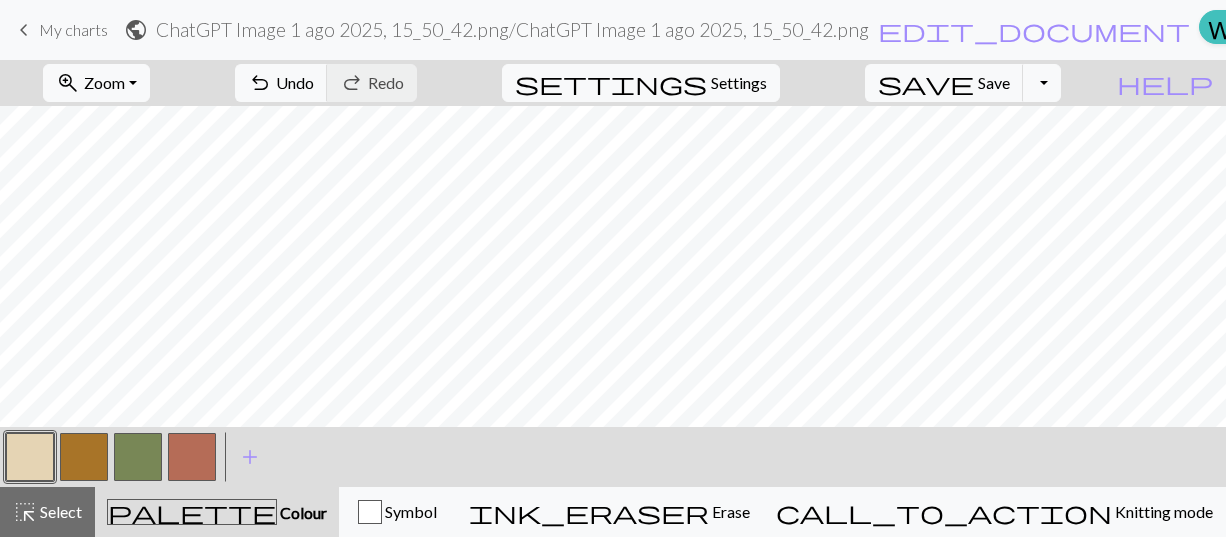 click at bounding box center [138, 457] 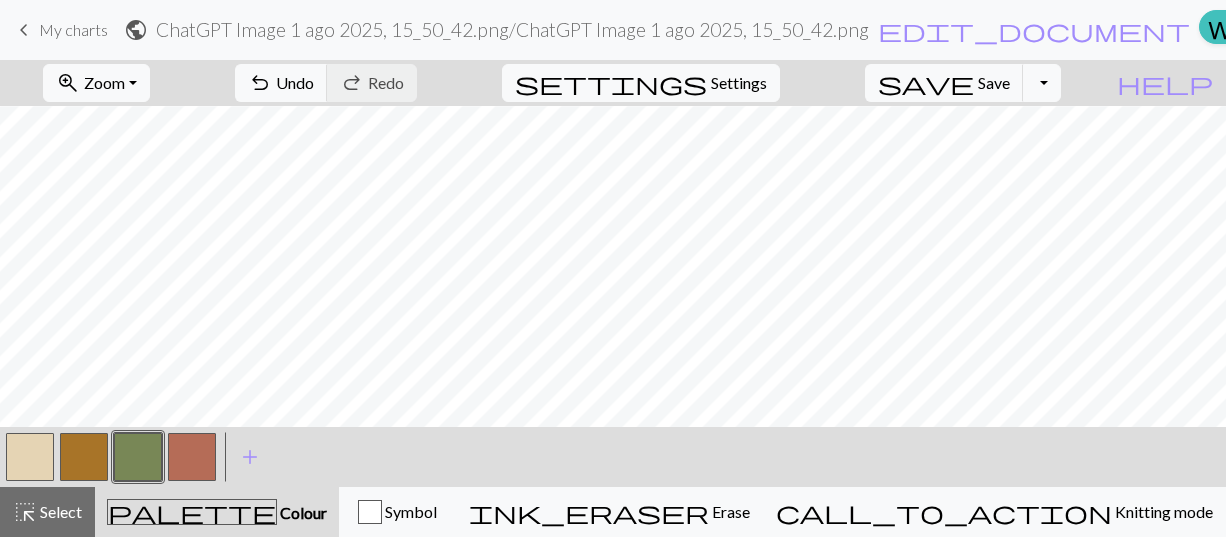 scroll, scrollTop: 275, scrollLeft: 0, axis: vertical 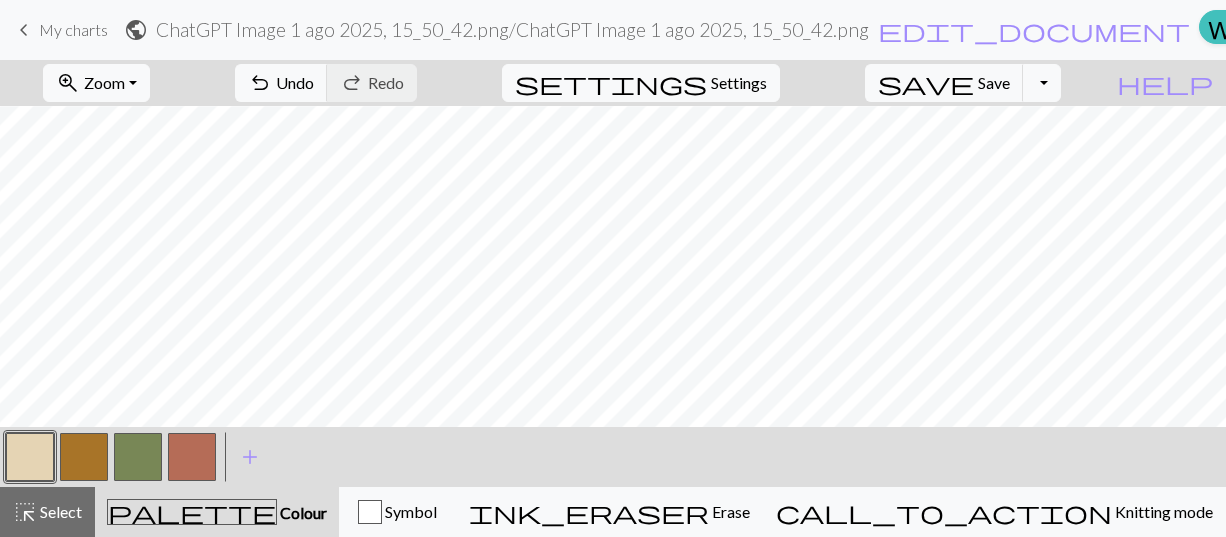click at bounding box center (138, 457) 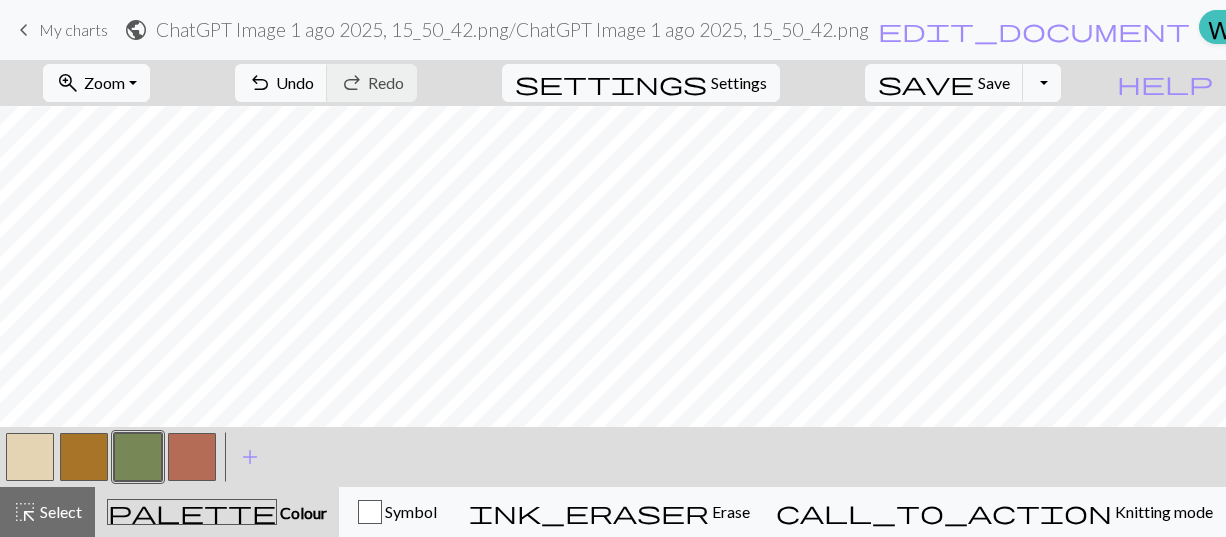 click at bounding box center (30, 457) 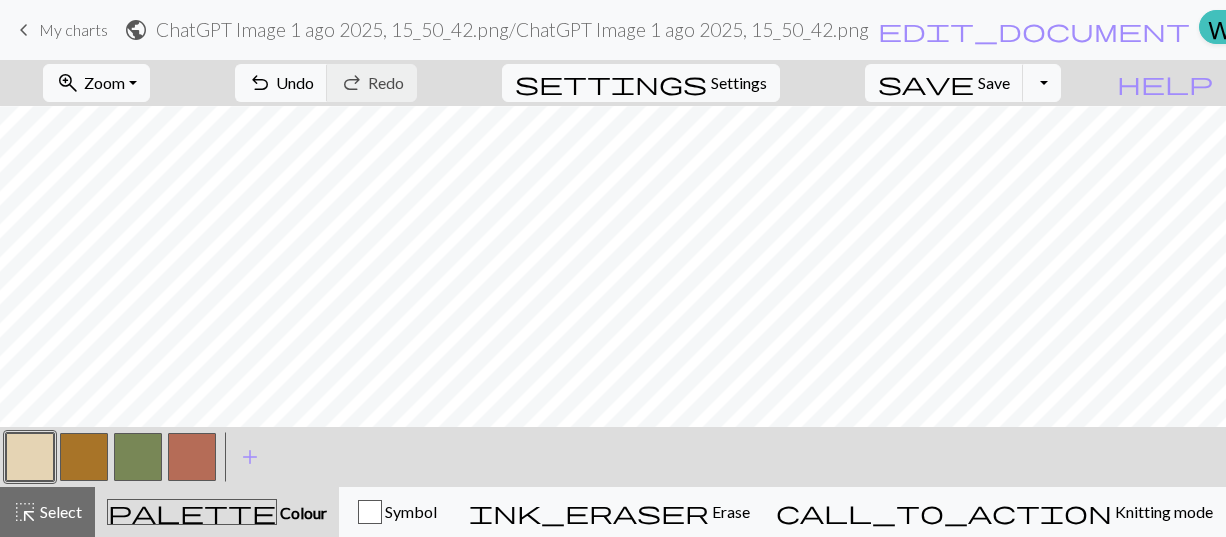 click at bounding box center [138, 457] 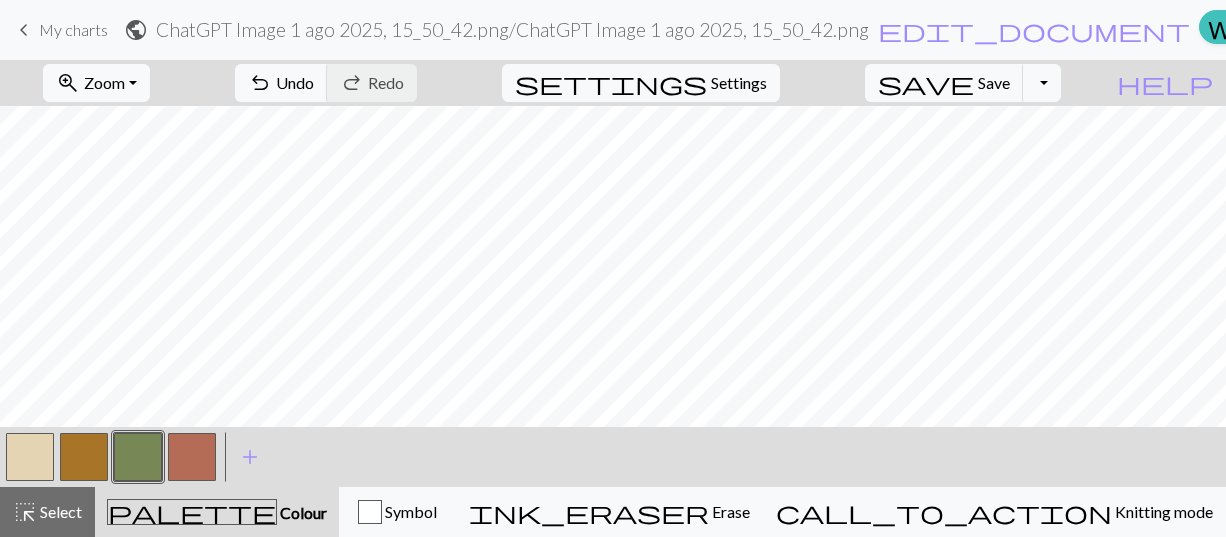 click at bounding box center (30, 457) 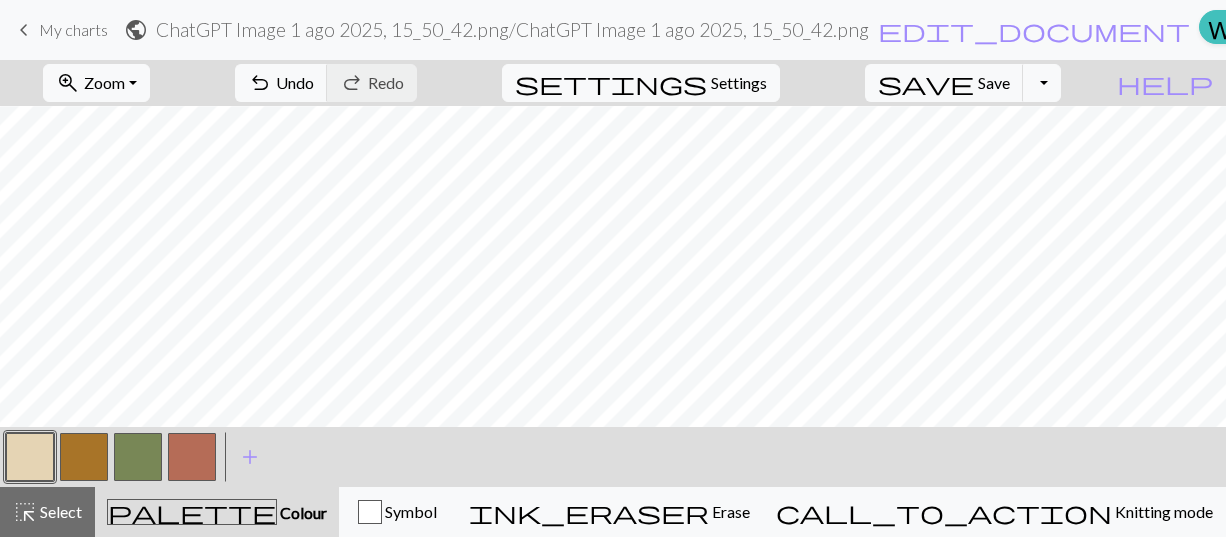 click at bounding box center [138, 457] 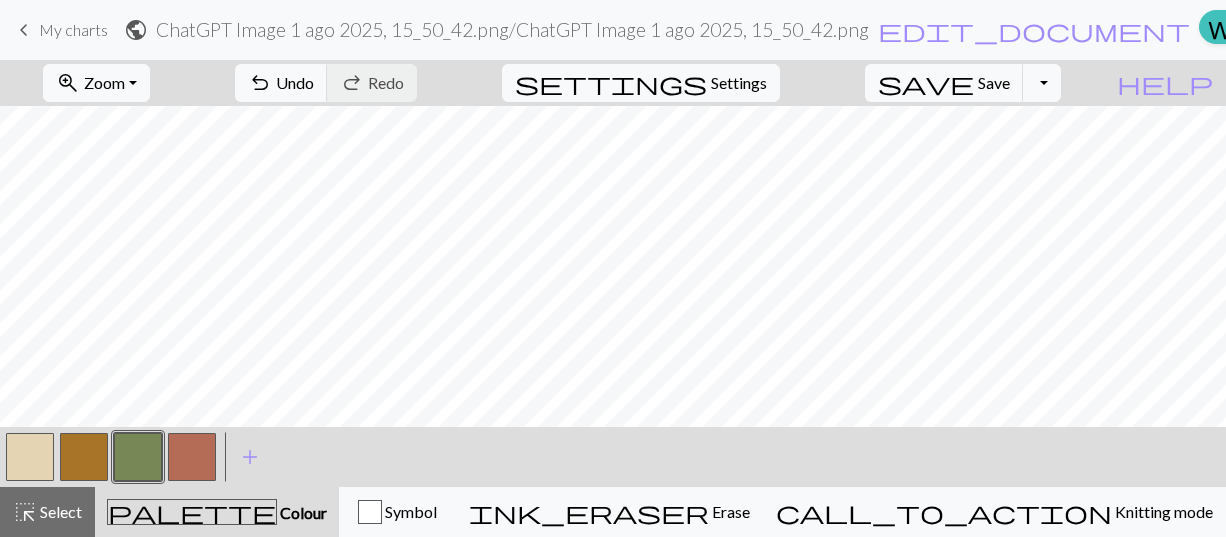 click at bounding box center [30, 457] 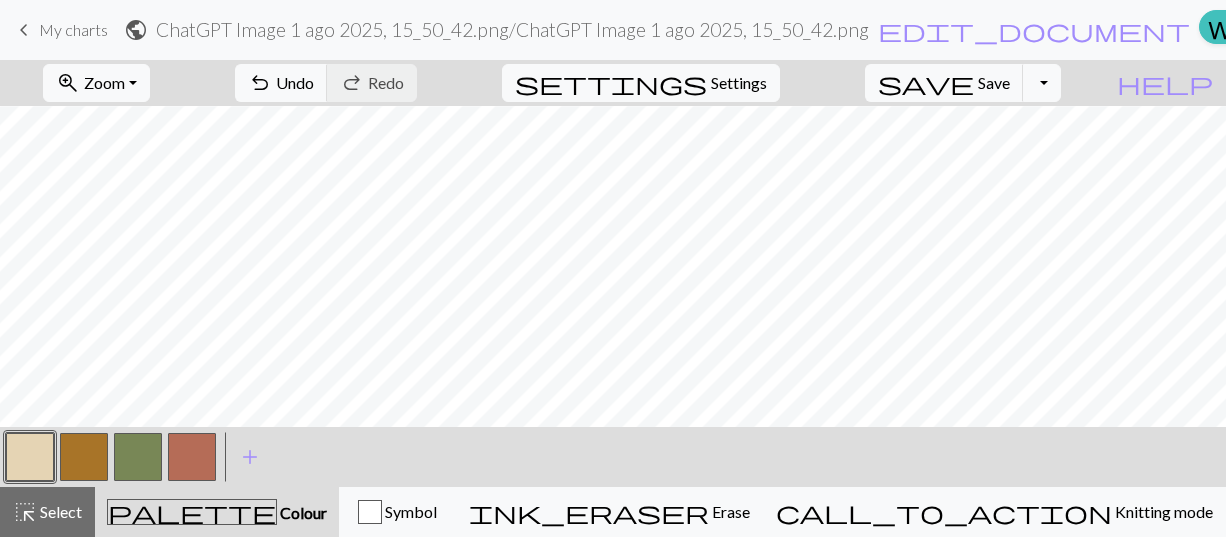 click at bounding box center (138, 457) 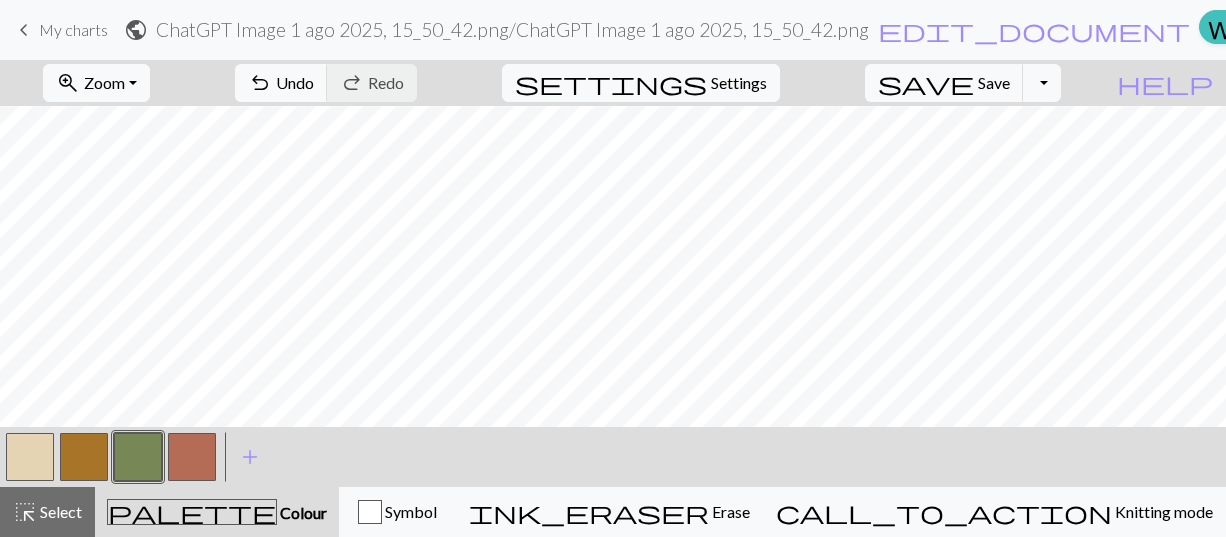 click at bounding box center [30, 457] 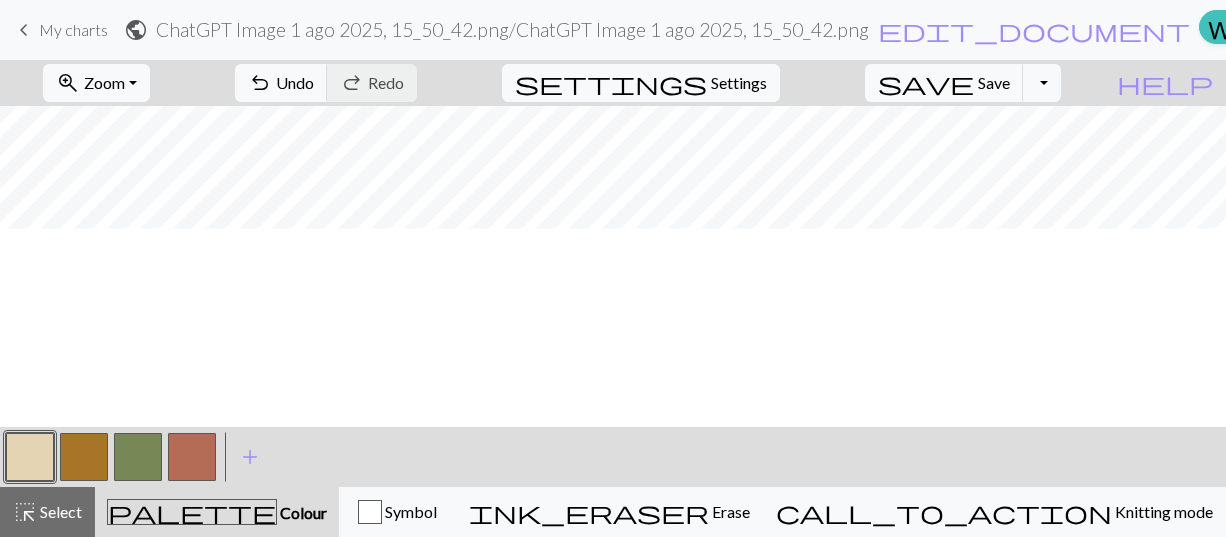 scroll, scrollTop: 75, scrollLeft: 0, axis: vertical 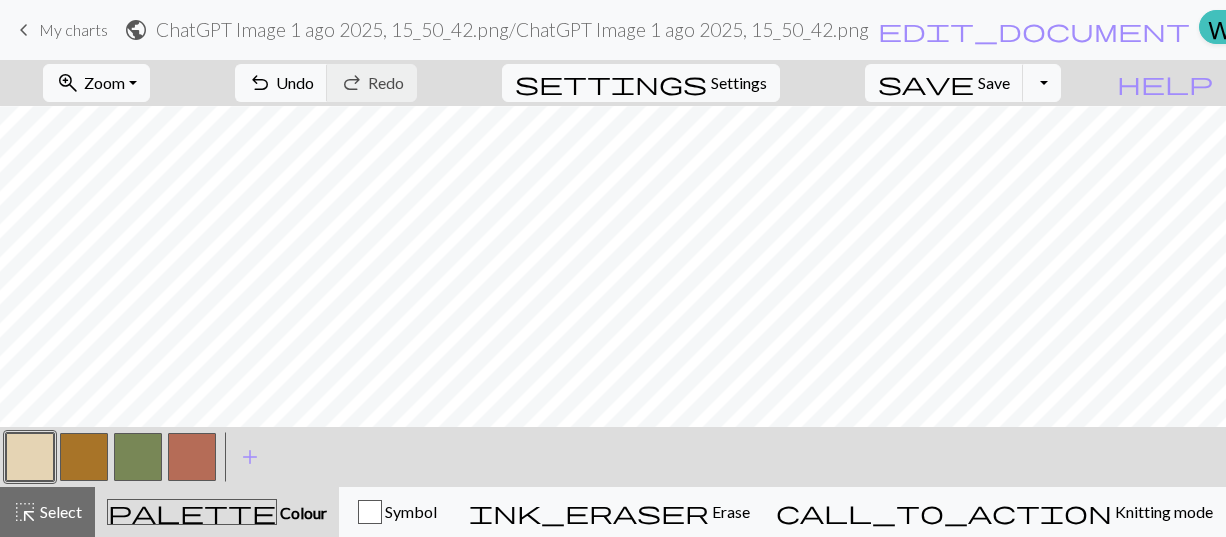 click at bounding box center [138, 457] 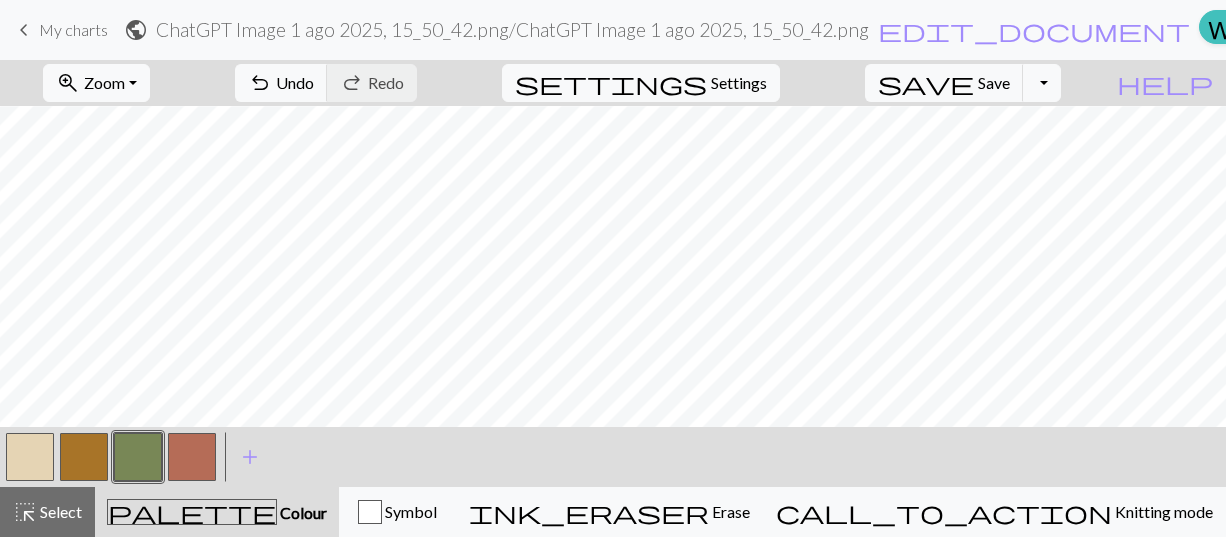 click at bounding box center (30, 457) 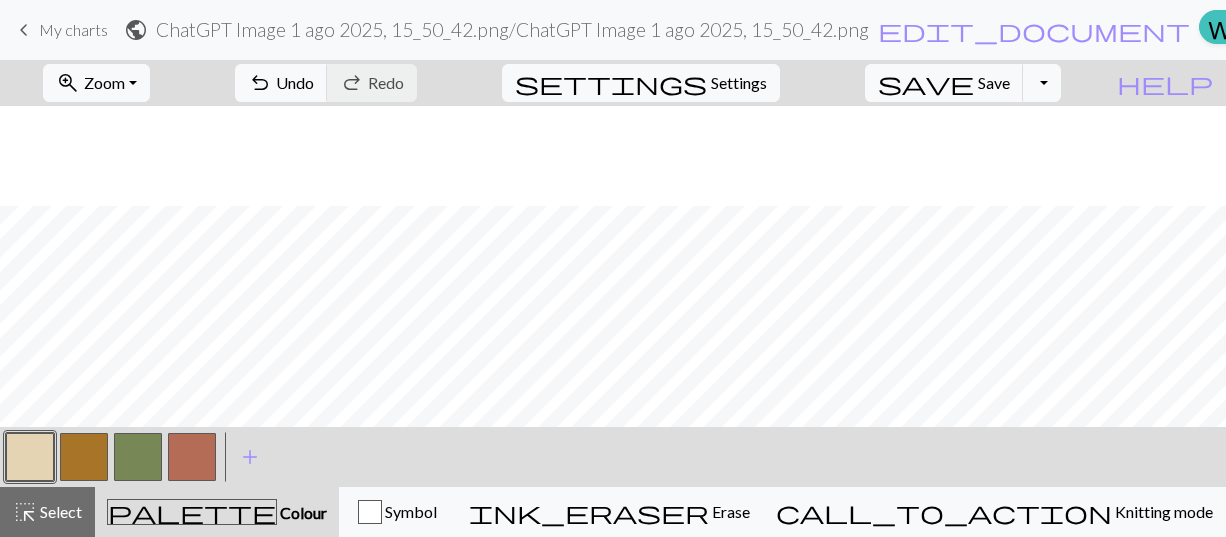 scroll, scrollTop: 100, scrollLeft: 0, axis: vertical 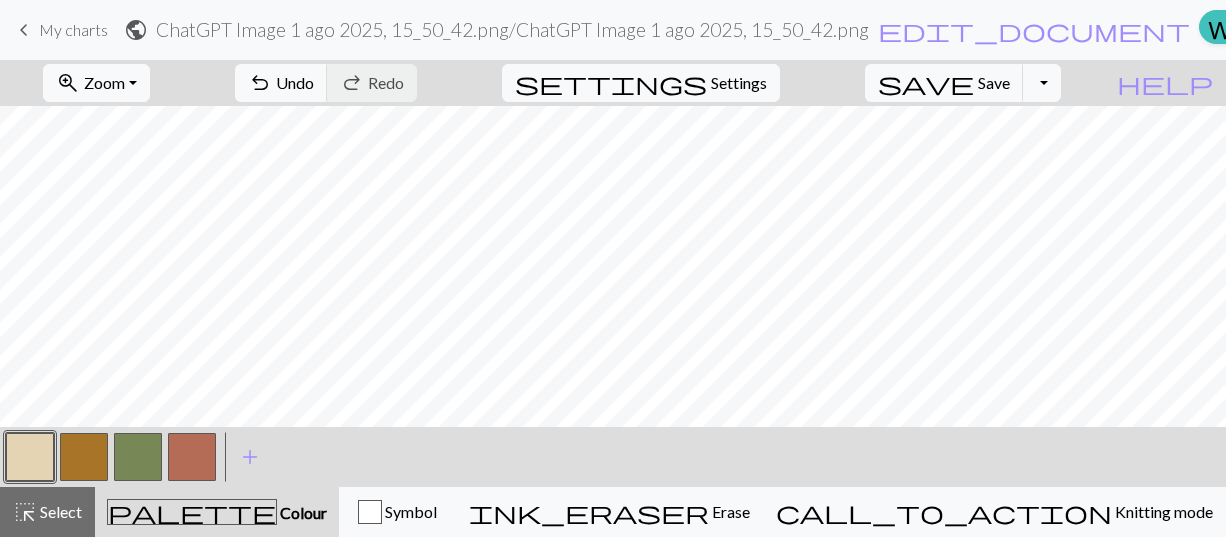 click at bounding box center (138, 457) 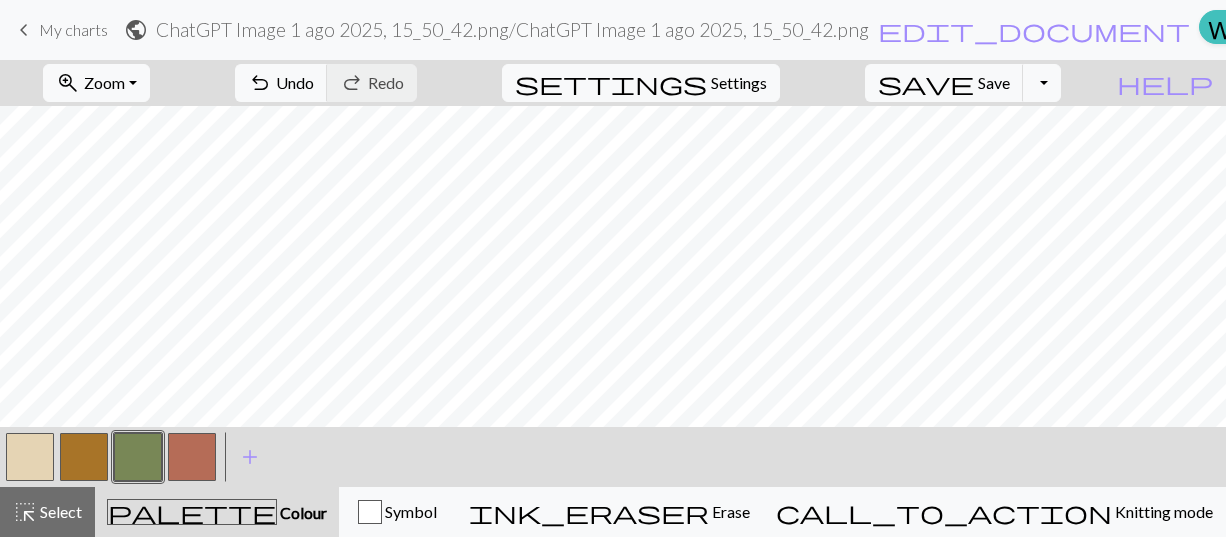click at bounding box center (30, 457) 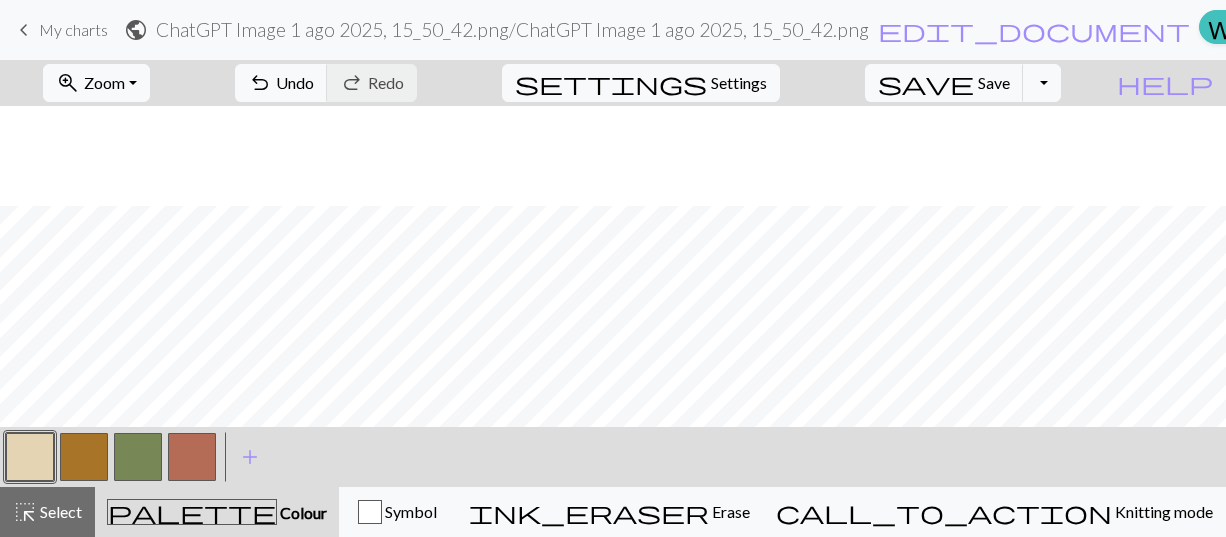 scroll, scrollTop: 100, scrollLeft: 0, axis: vertical 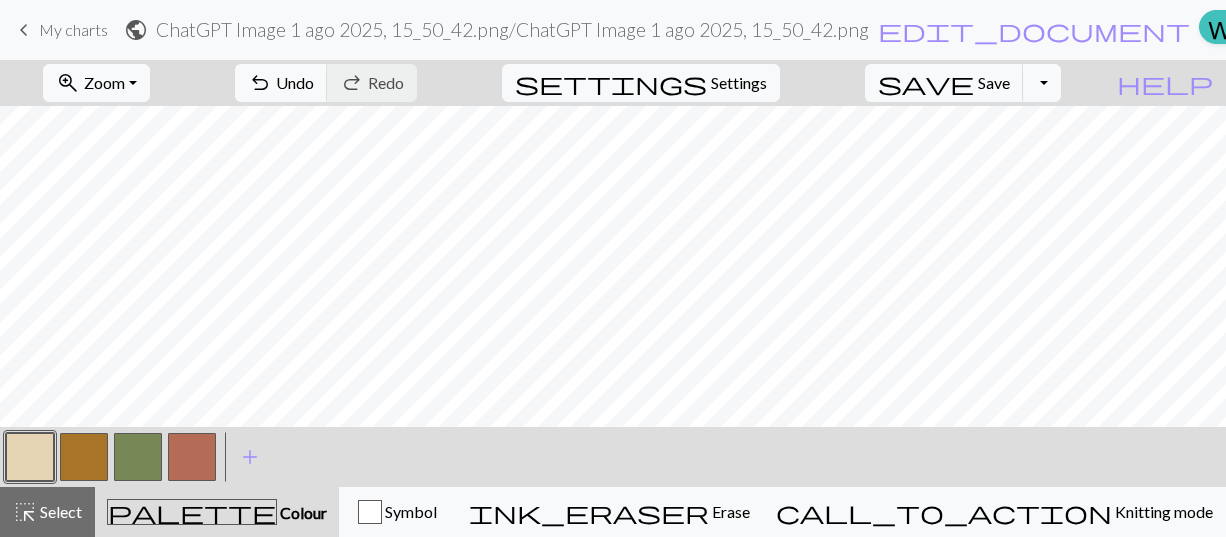 click at bounding box center [138, 457] 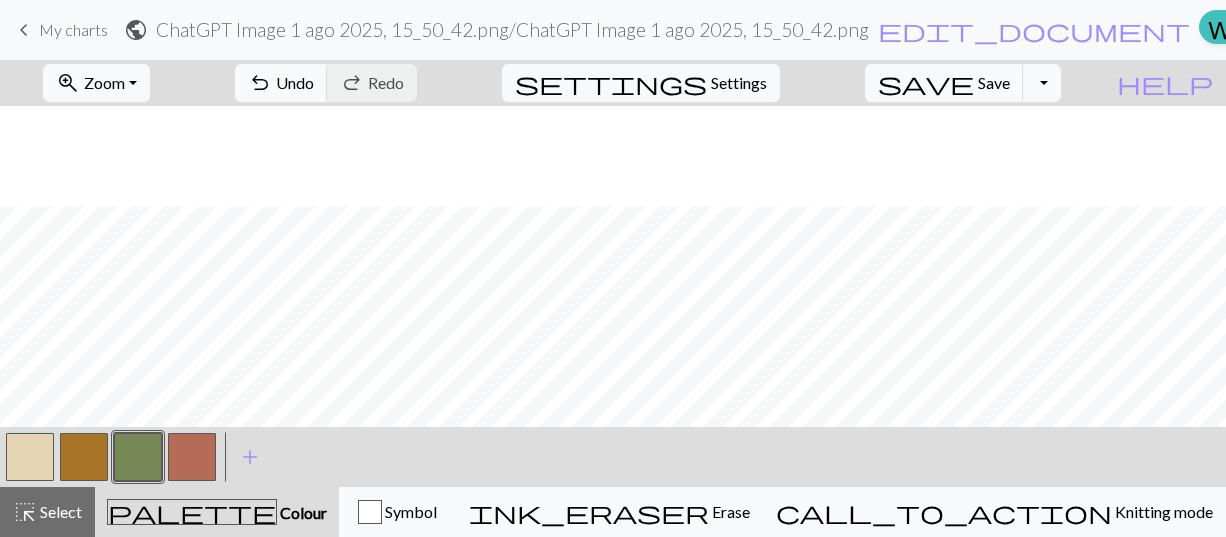 scroll, scrollTop: 100, scrollLeft: 0, axis: vertical 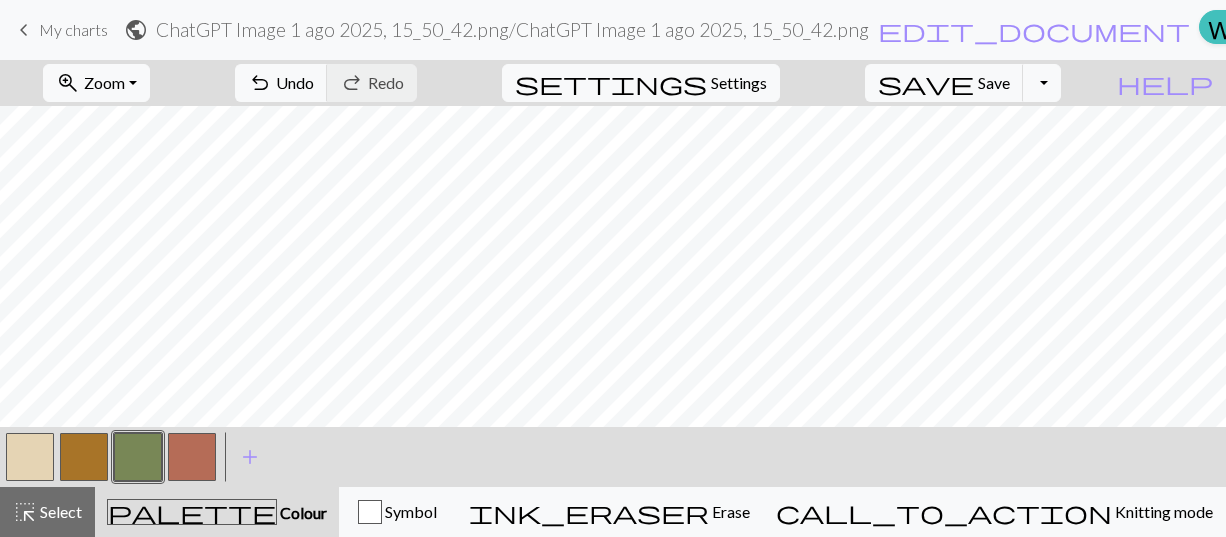 click at bounding box center [30, 457] 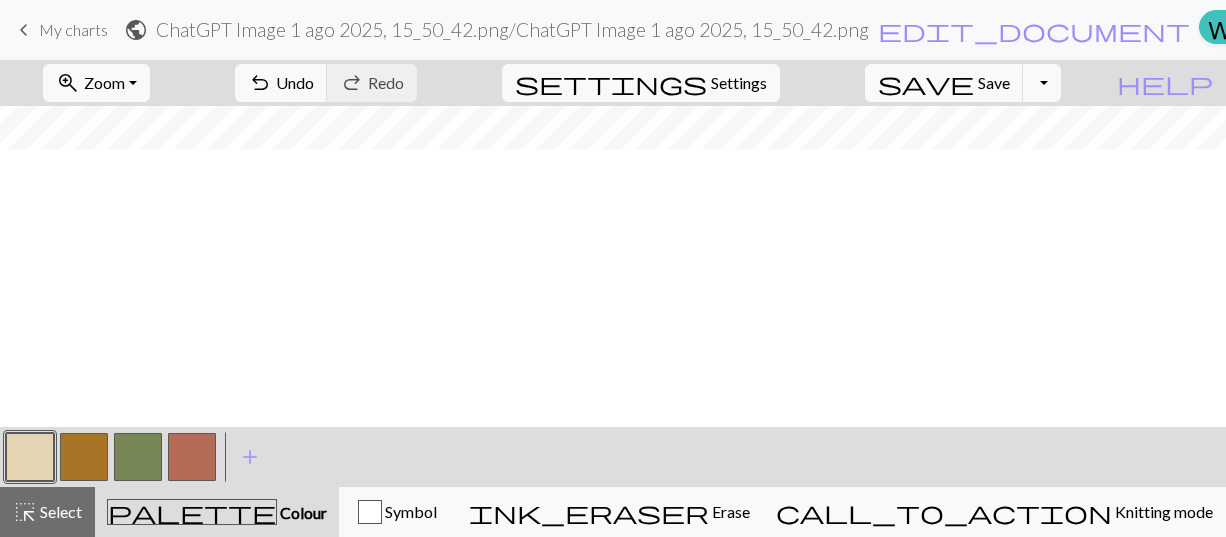 scroll, scrollTop: 100, scrollLeft: 0, axis: vertical 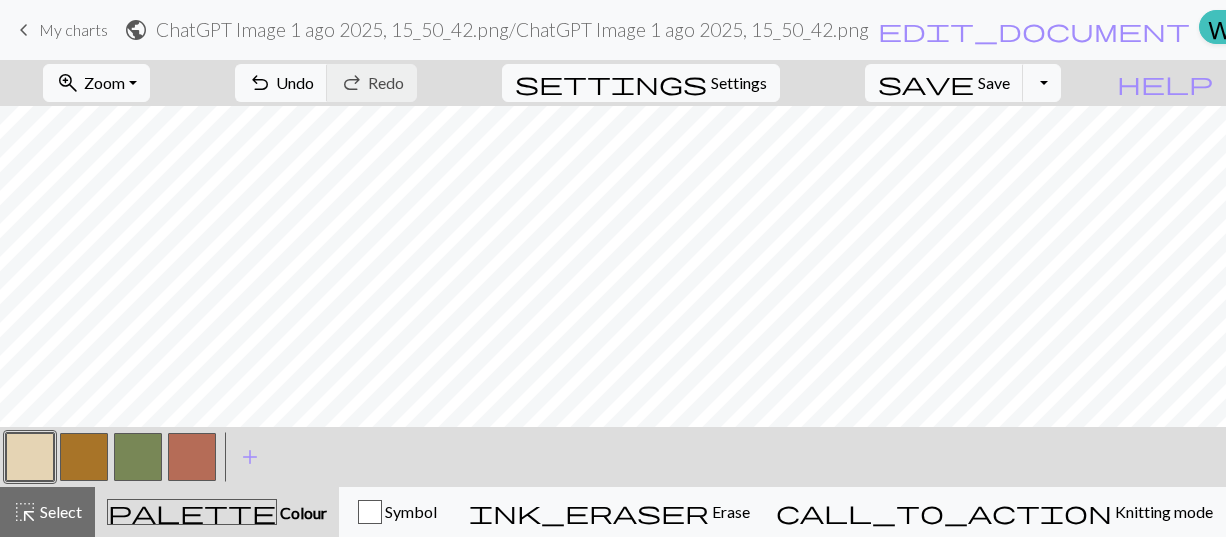 click at bounding box center [192, 457] 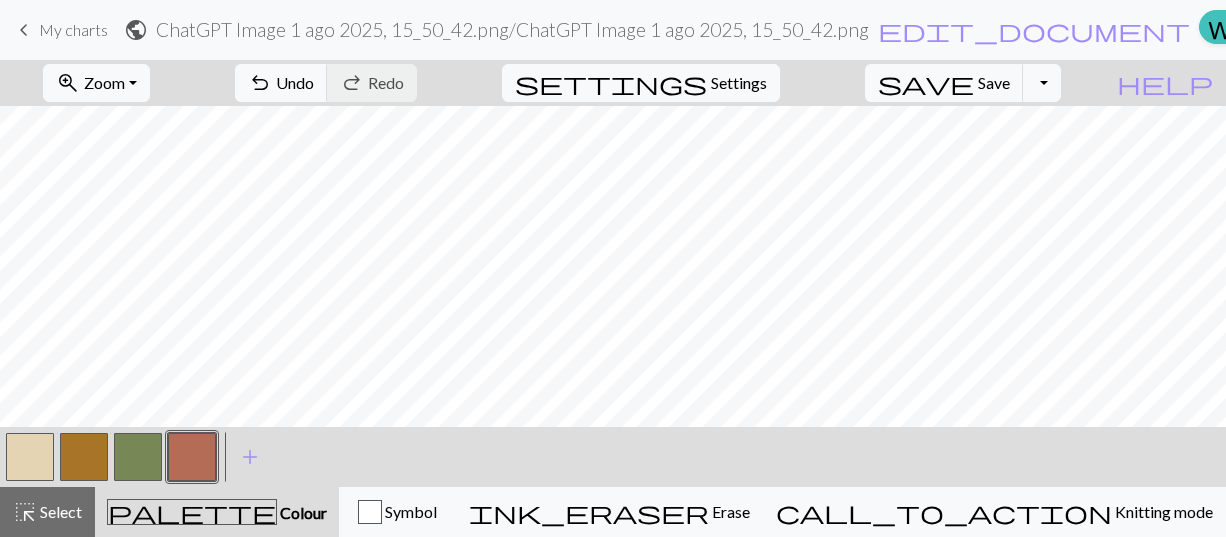 click at bounding box center (30, 457) 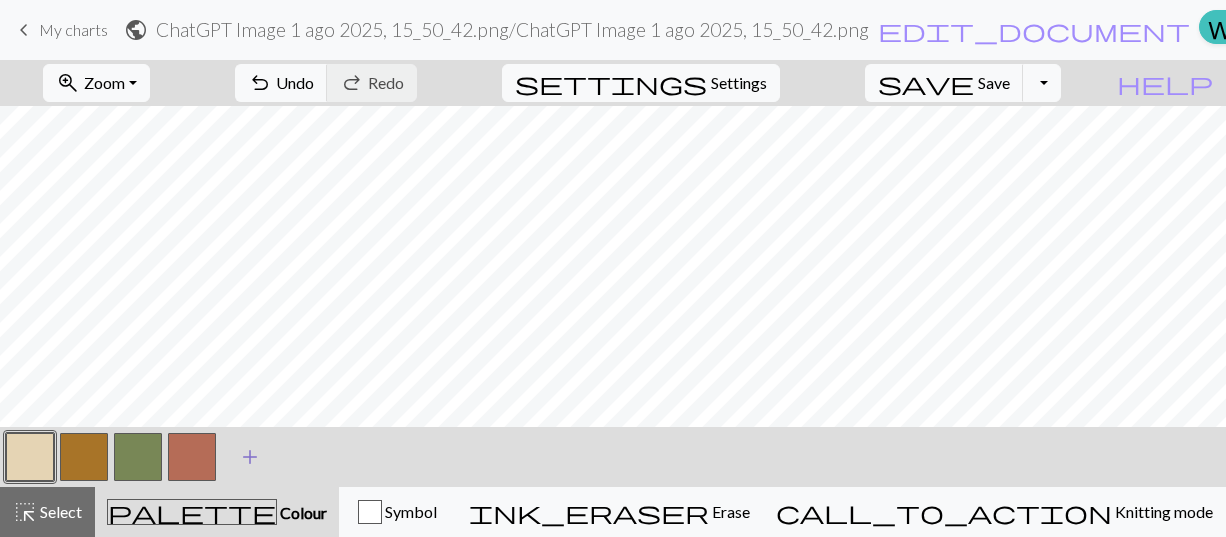 drag, startPoint x: 194, startPoint y: 462, endPoint x: 233, endPoint y: 444, distance: 42.953465 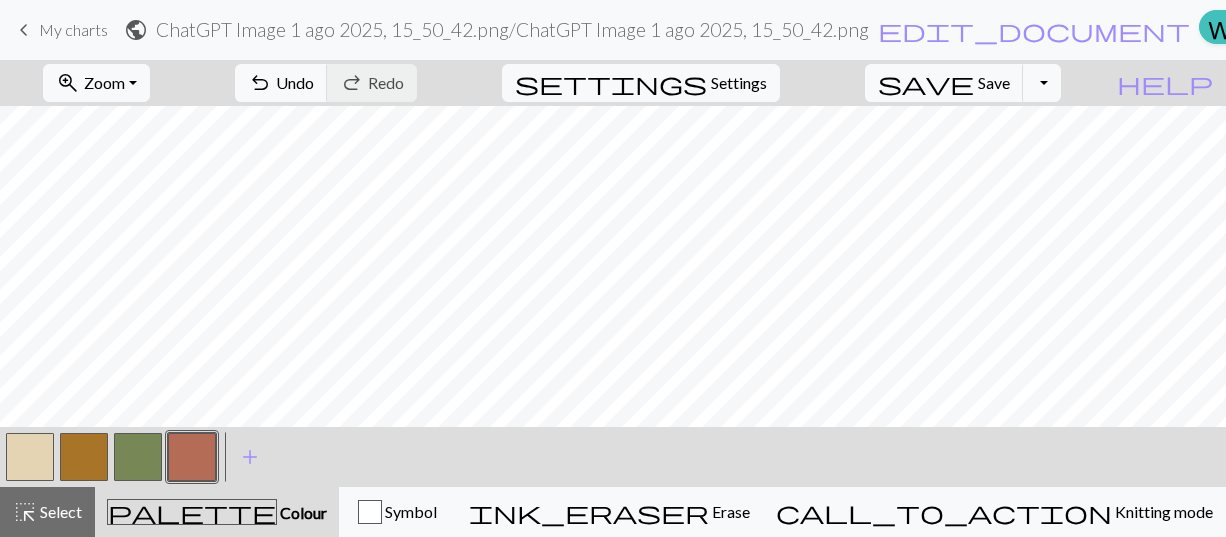 click at bounding box center [30, 457] 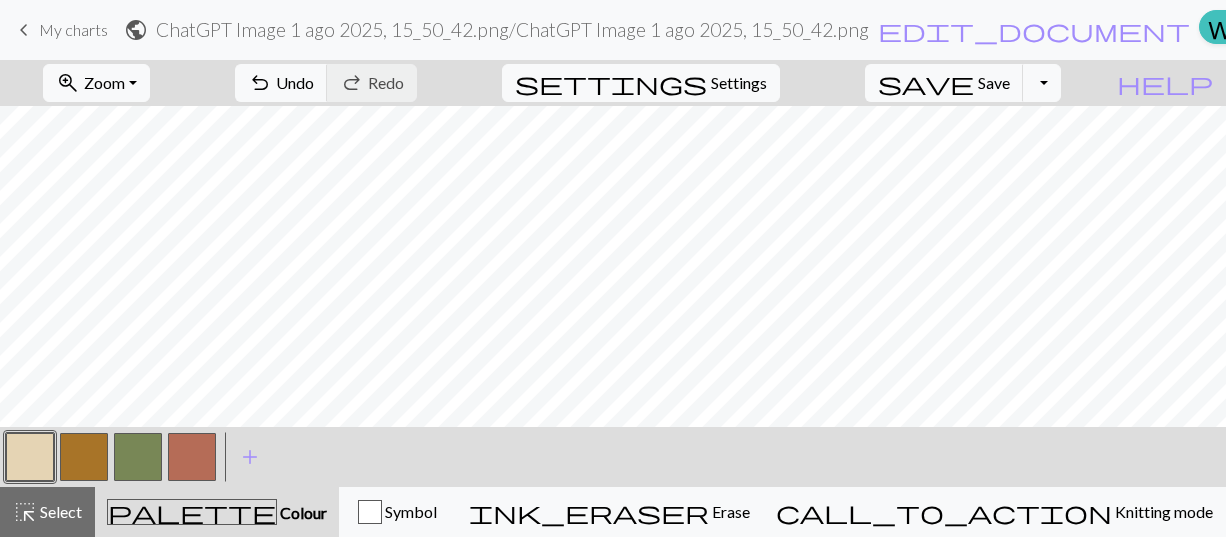 click at bounding box center [192, 457] 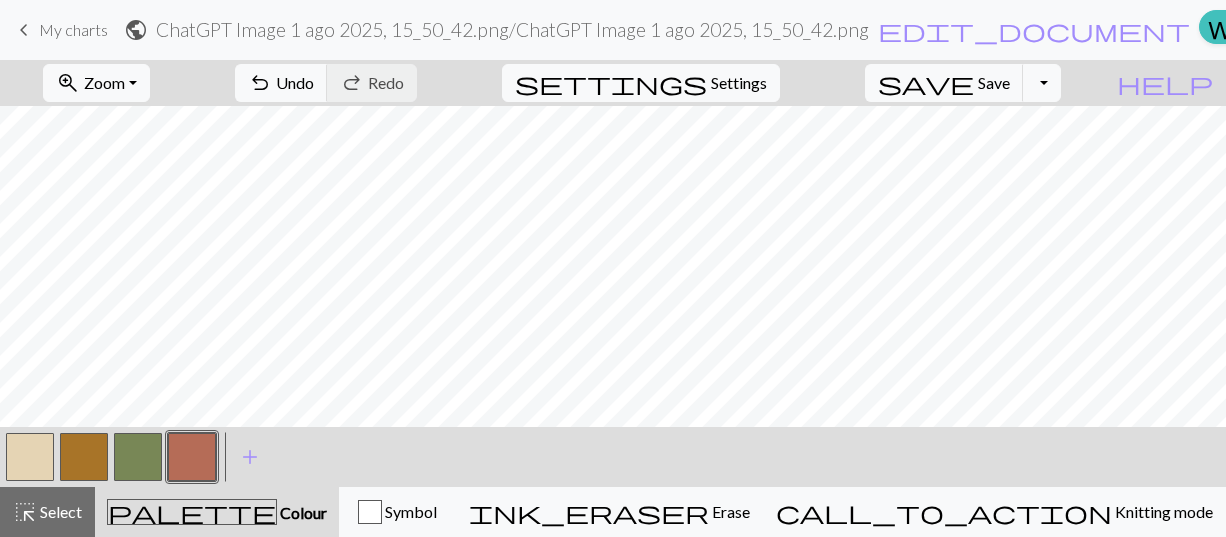 click at bounding box center [84, 457] 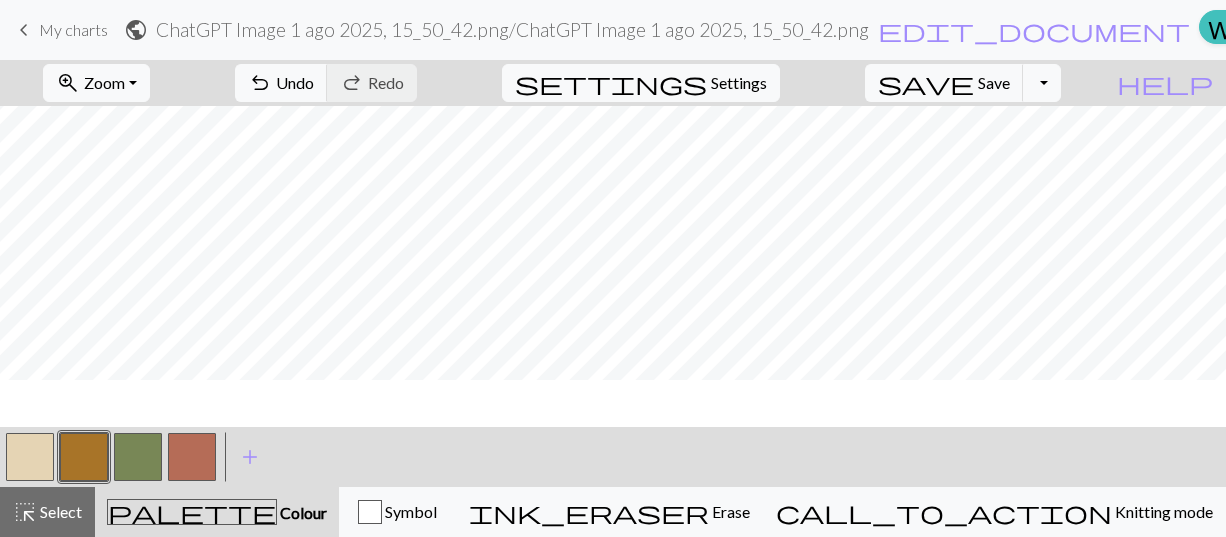 scroll, scrollTop: 400, scrollLeft: 0, axis: vertical 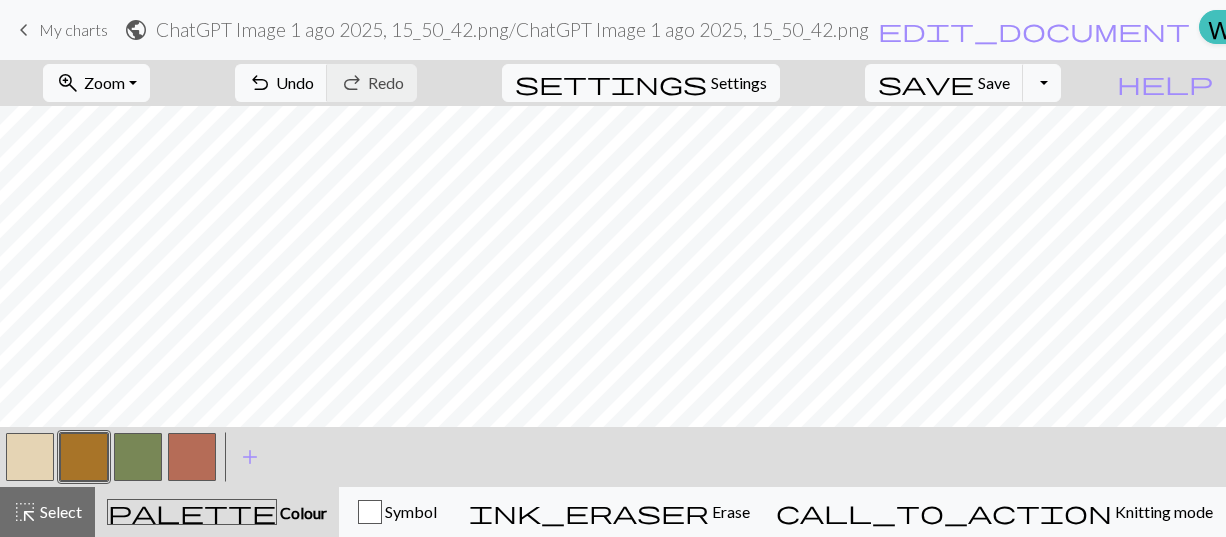 click at bounding box center (30, 457) 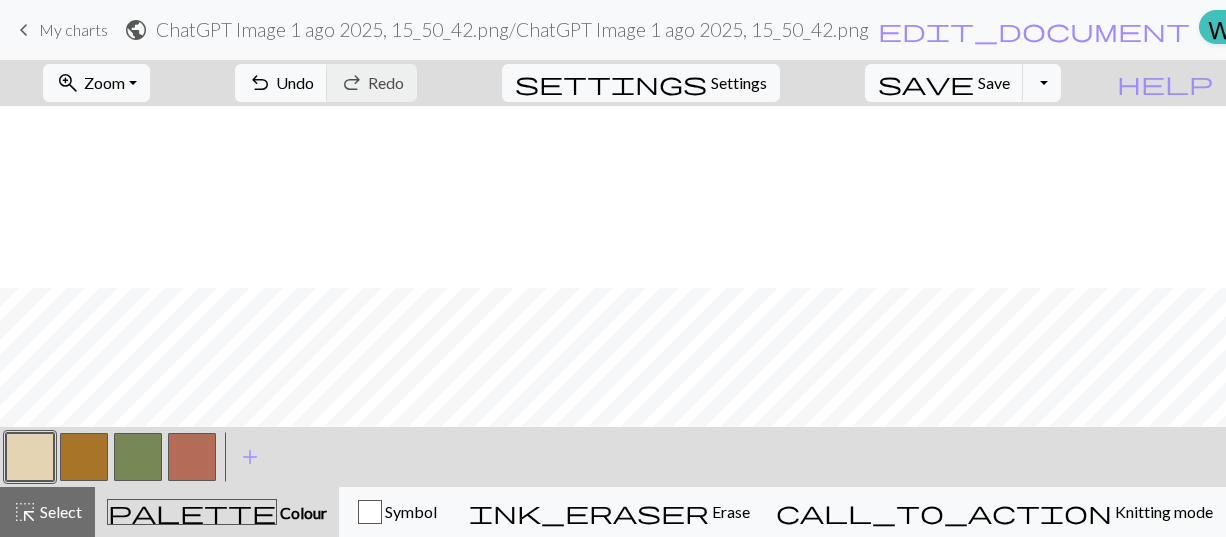 scroll, scrollTop: 600, scrollLeft: 0, axis: vertical 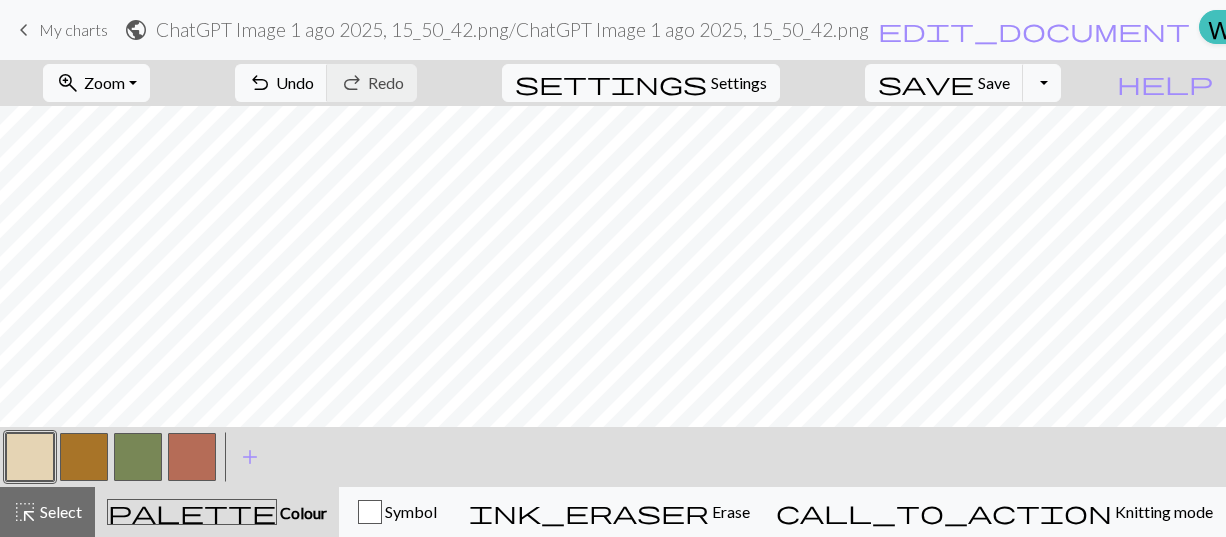 click at bounding box center [84, 457] 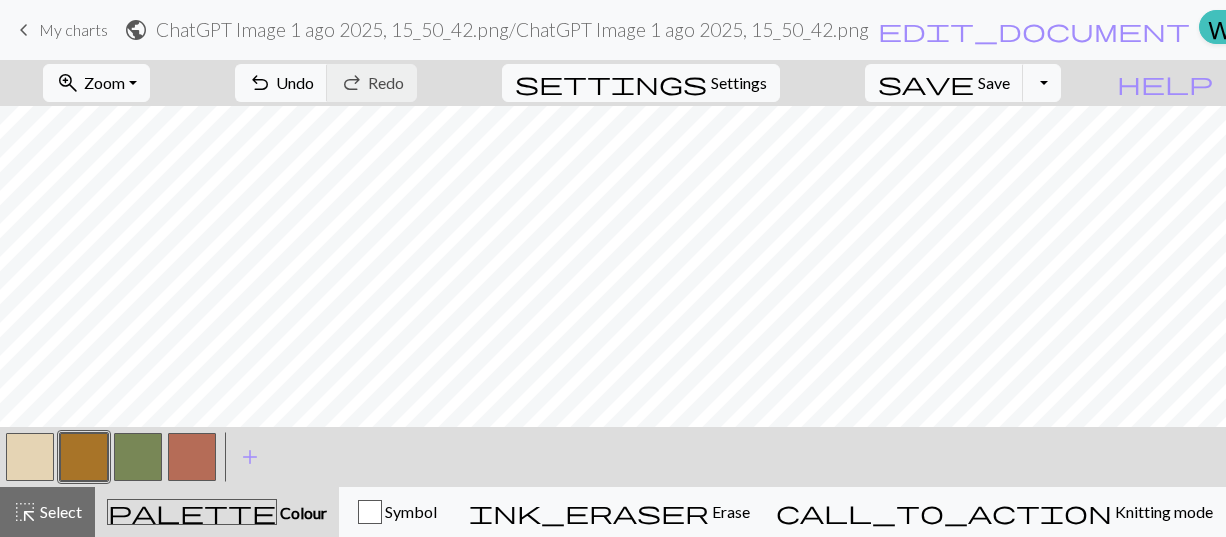 drag, startPoint x: 37, startPoint y: 462, endPoint x: 84, endPoint y: 447, distance: 49.335587 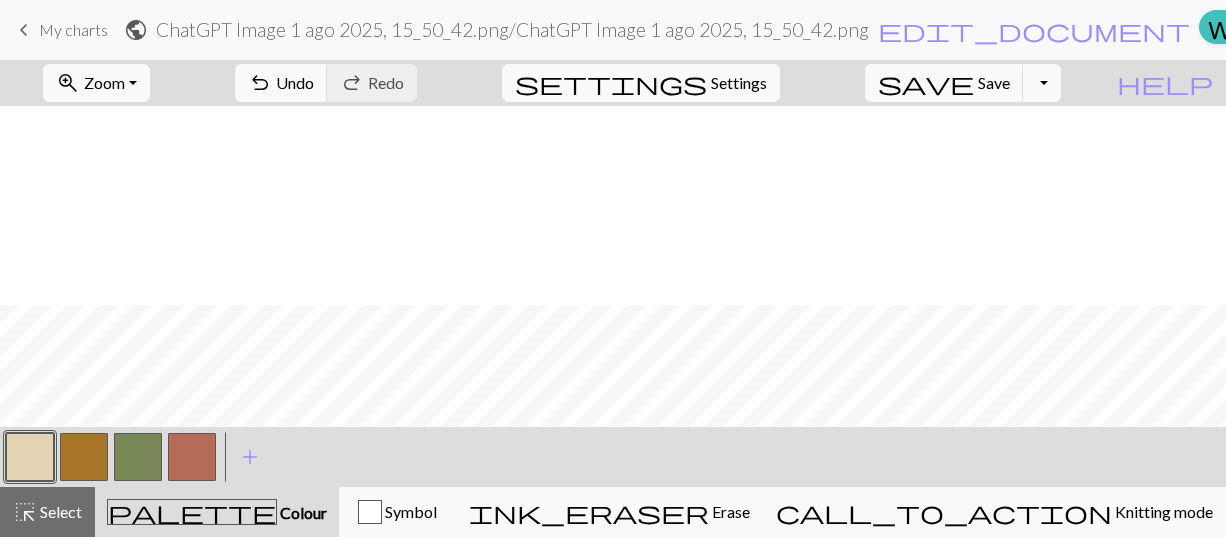 scroll, scrollTop: 700, scrollLeft: 0, axis: vertical 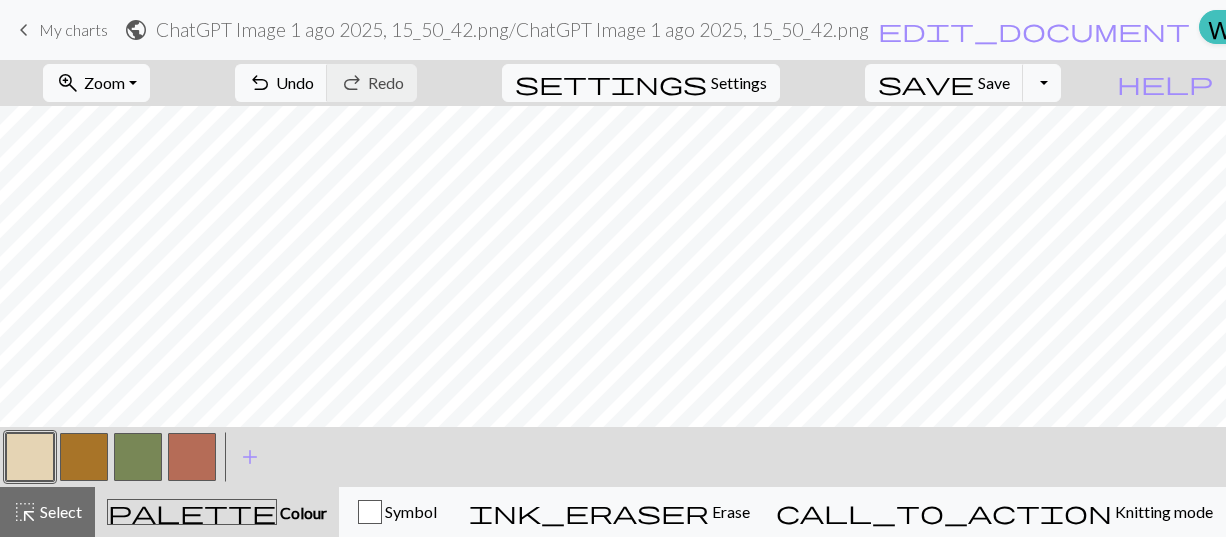 drag, startPoint x: 86, startPoint y: 436, endPoint x: 138, endPoint y: 423, distance: 53.600372 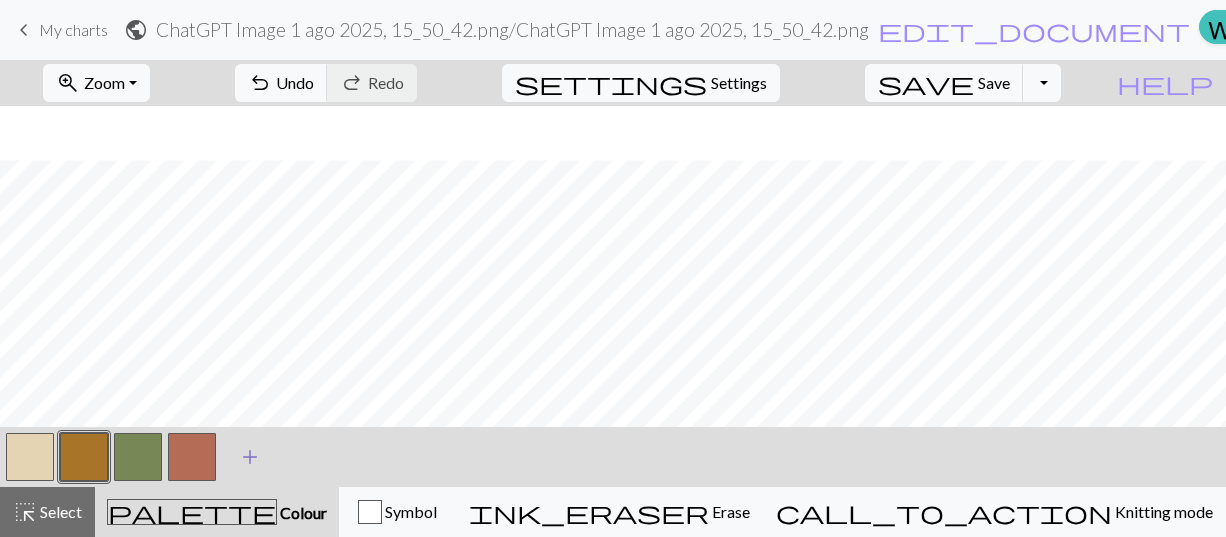 scroll, scrollTop: 500, scrollLeft: 0, axis: vertical 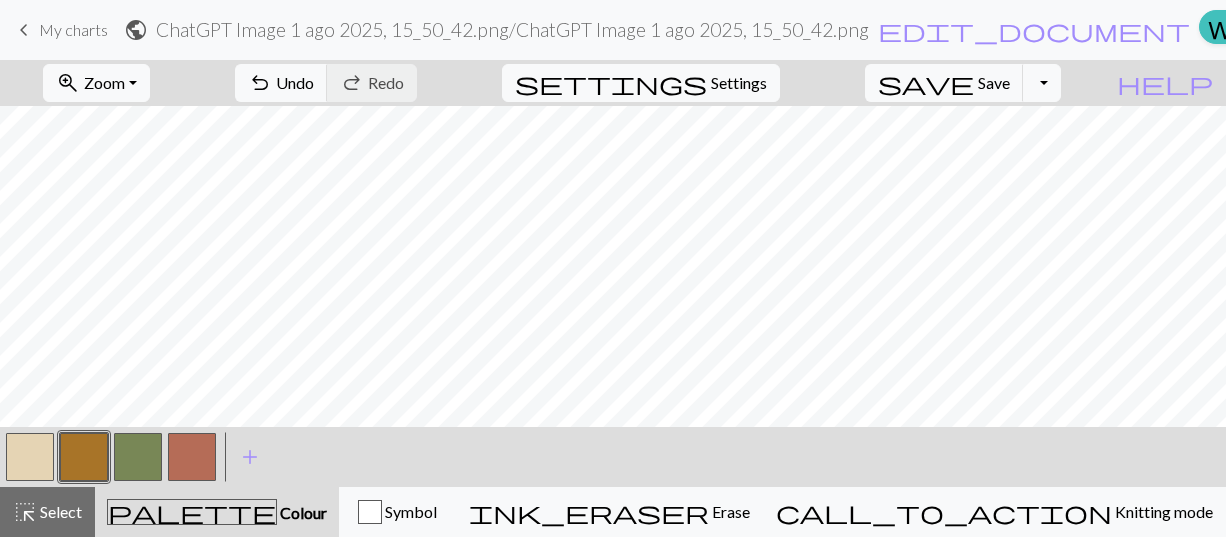 click at bounding box center [30, 457] 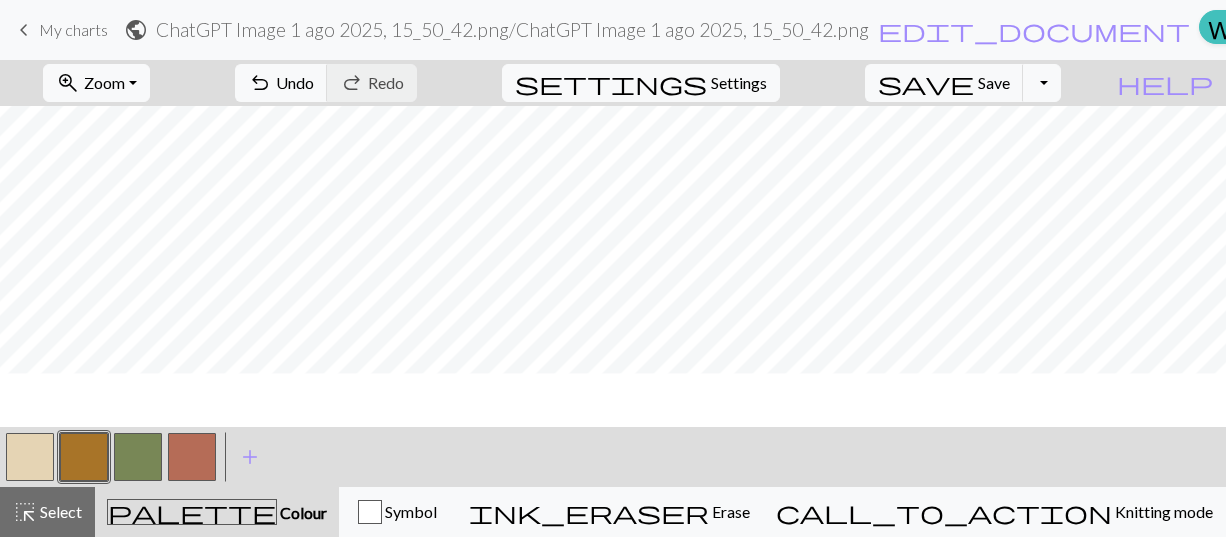 scroll, scrollTop: 600, scrollLeft: 0, axis: vertical 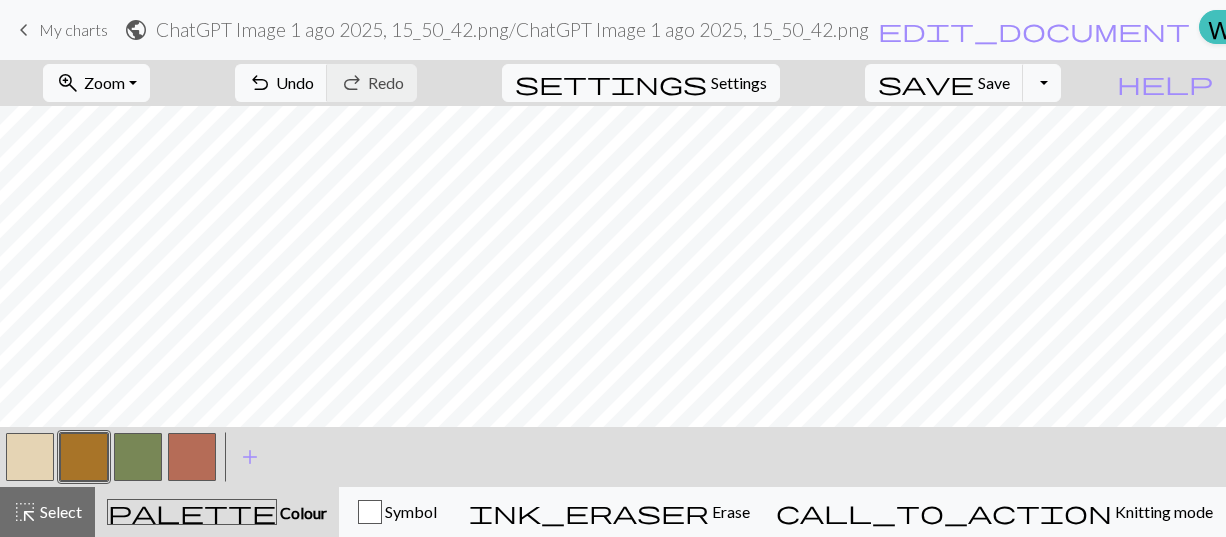 click at bounding box center [30, 457] 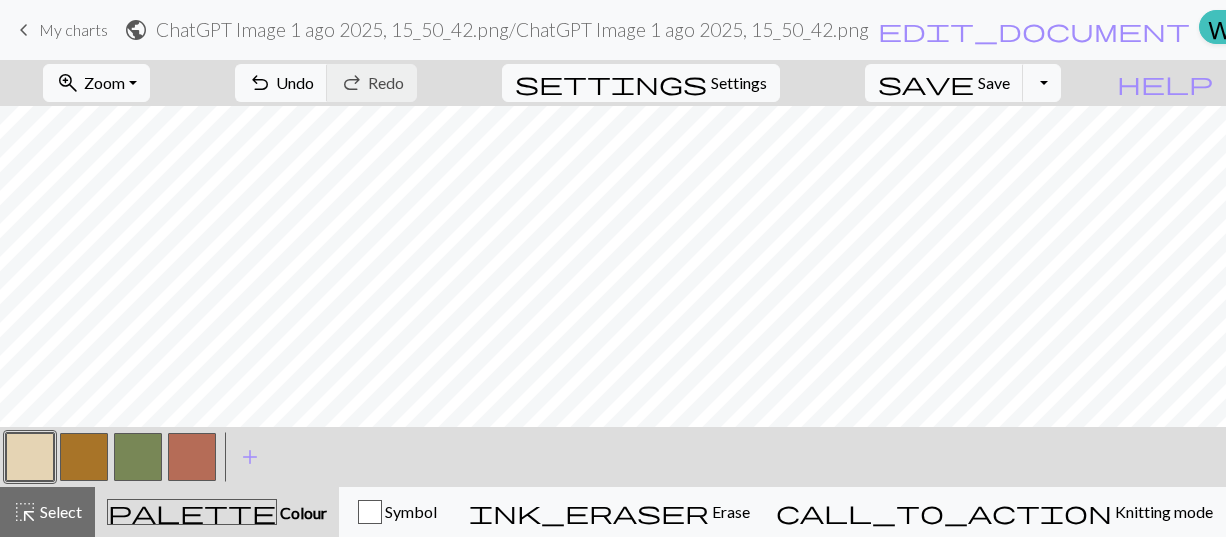 click at bounding box center (84, 457) 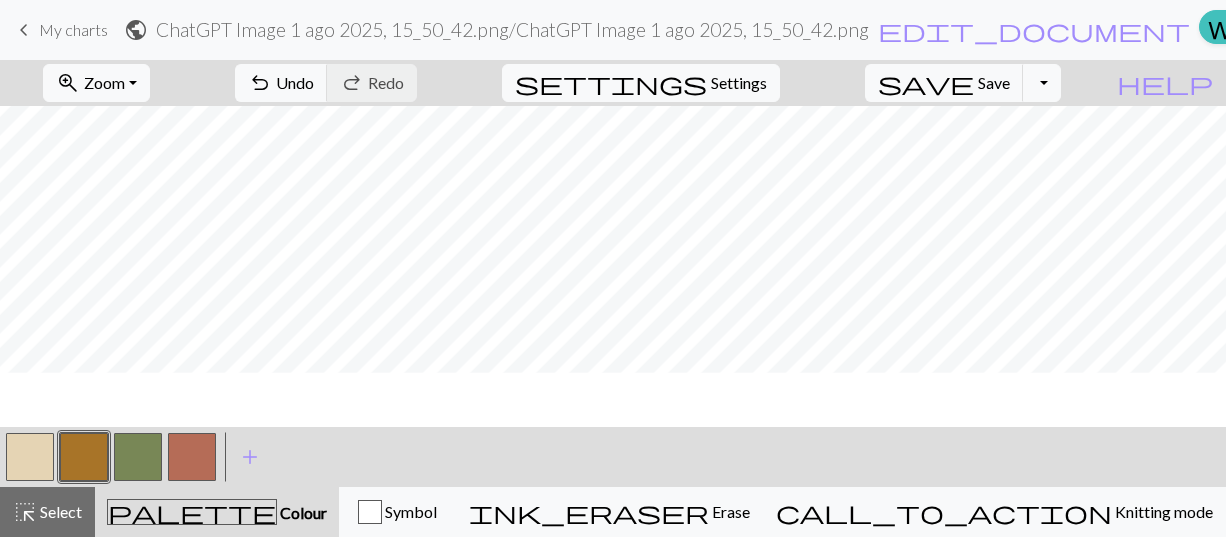 scroll, scrollTop: 500, scrollLeft: 0, axis: vertical 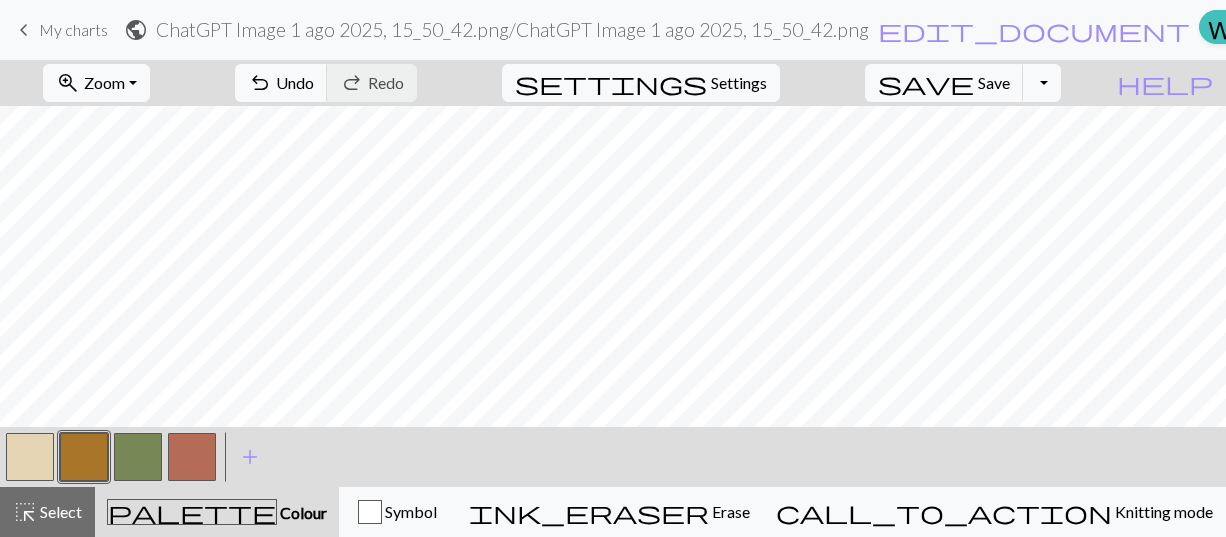 click at bounding box center [30, 457] 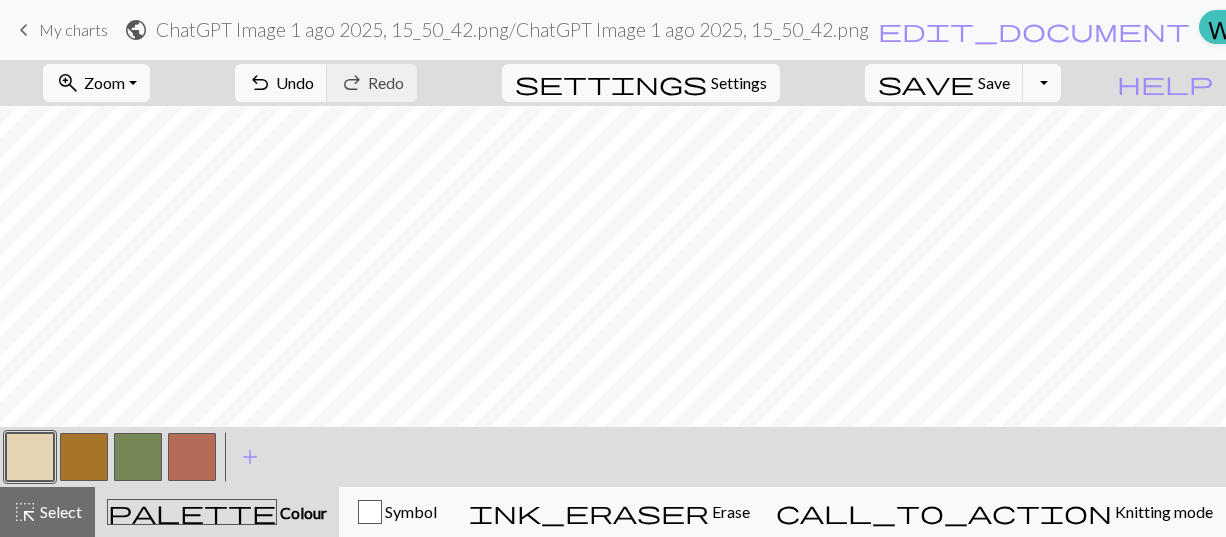 scroll, scrollTop: 675, scrollLeft: 0, axis: vertical 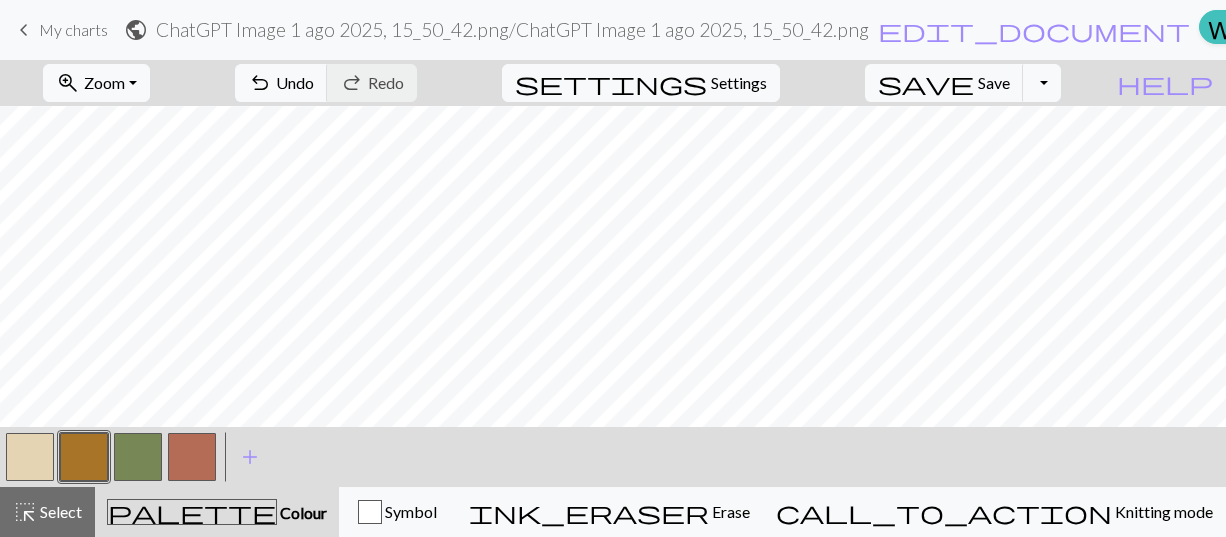 click at bounding box center (30, 457) 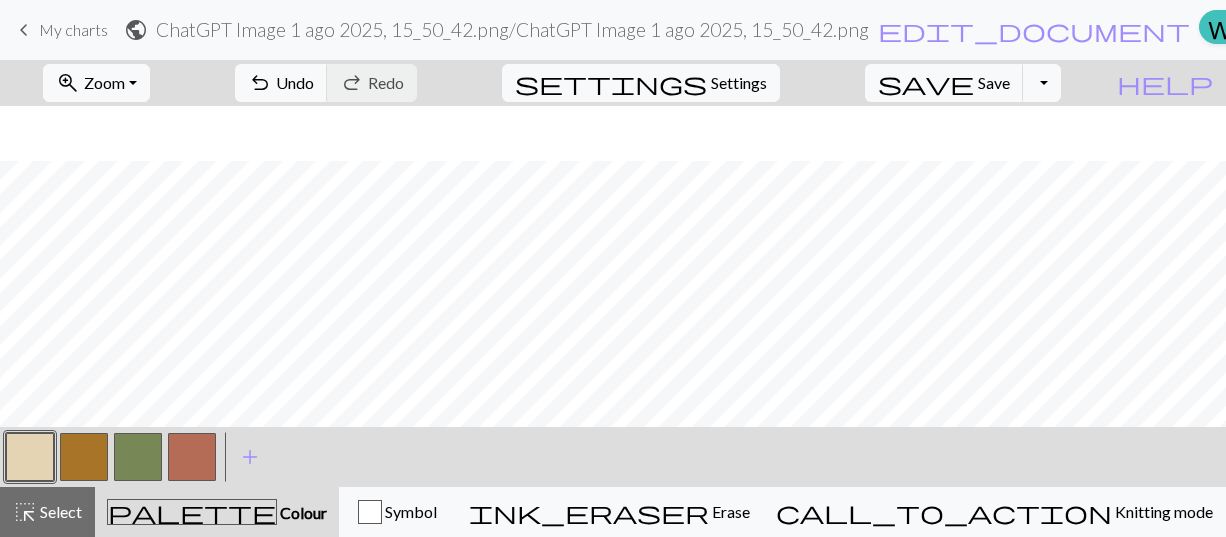 scroll, scrollTop: 675, scrollLeft: 0, axis: vertical 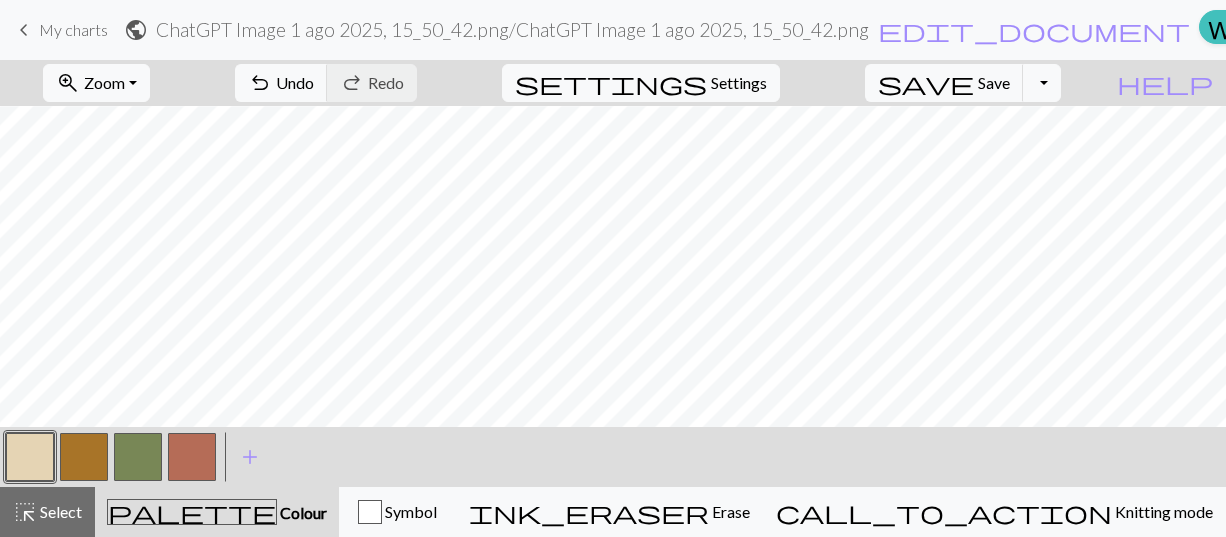 click at bounding box center (84, 457) 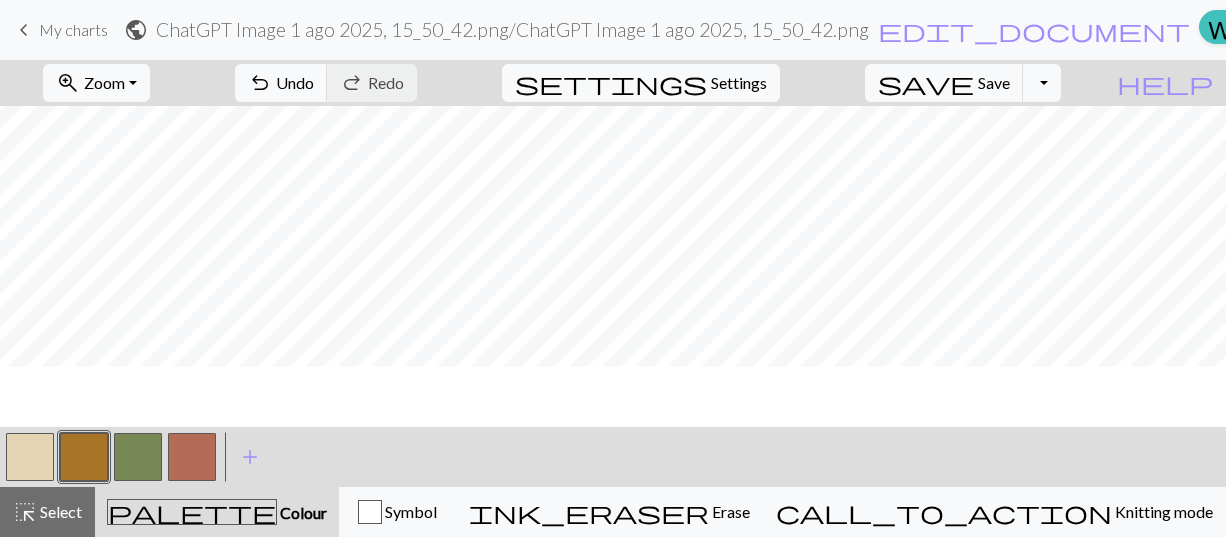 scroll, scrollTop: 275, scrollLeft: 0, axis: vertical 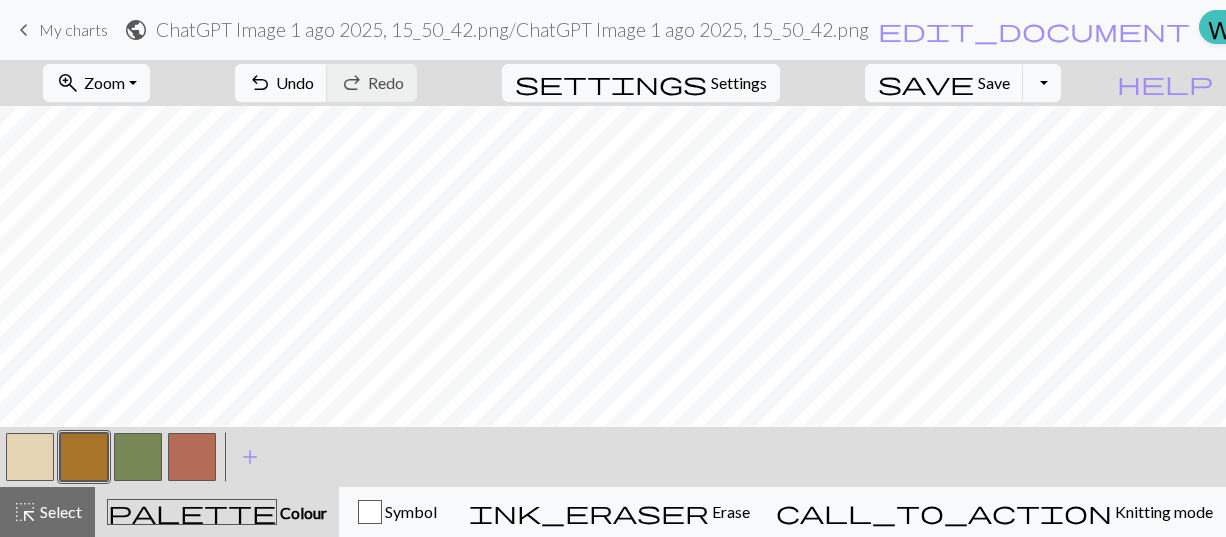 drag, startPoint x: 51, startPoint y: 438, endPoint x: 33, endPoint y: 444, distance: 18.973665 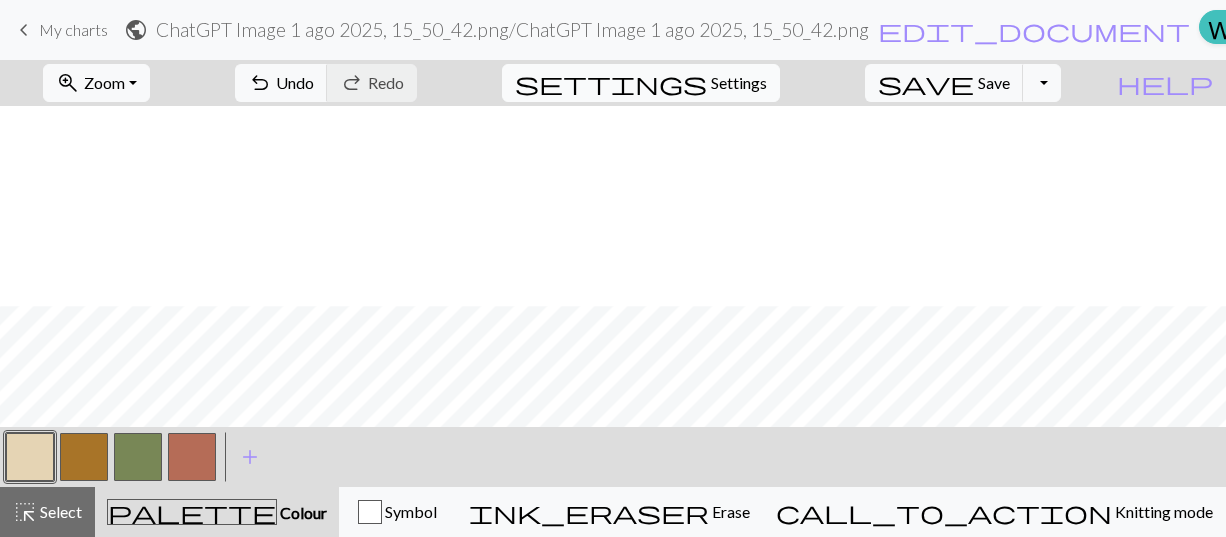 scroll, scrollTop: 675, scrollLeft: 0, axis: vertical 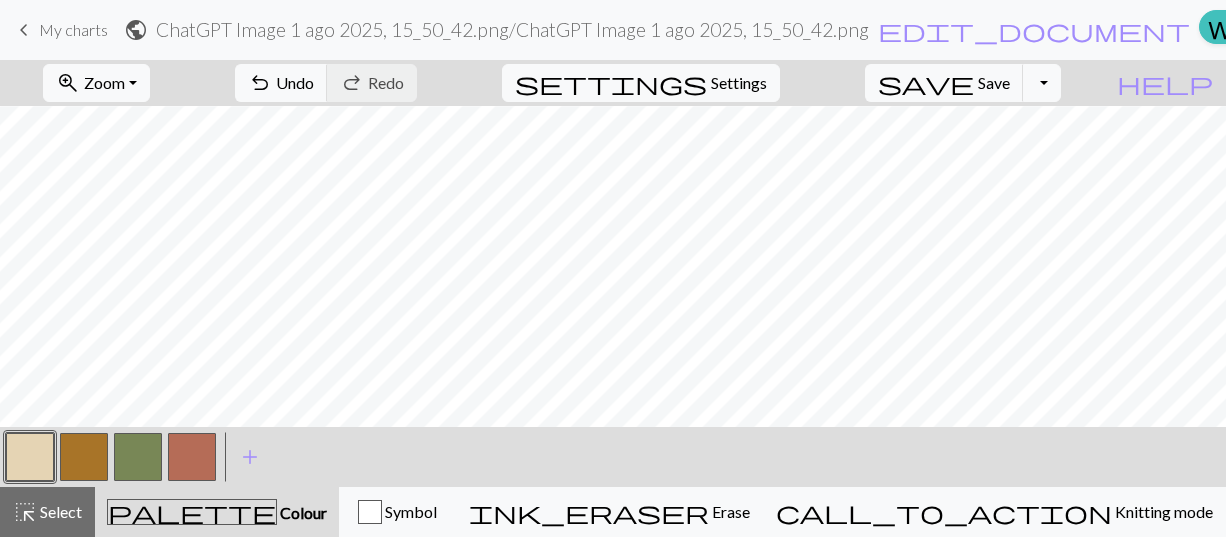 click at bounding box center (84, 457) 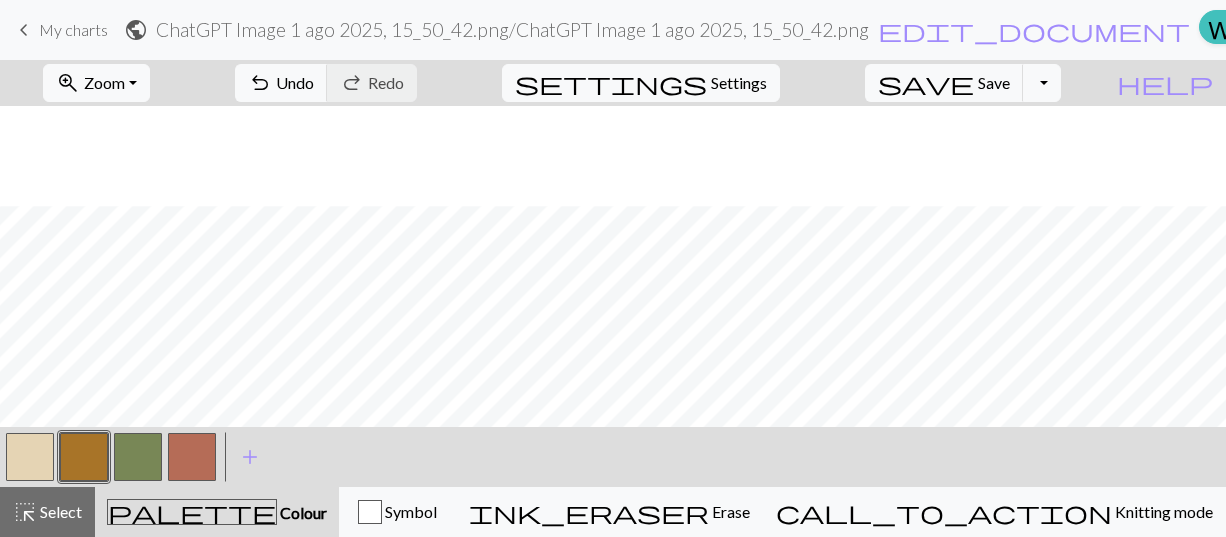 scroll, scrollTop: 775, scrollLeft: 0, axis: vertical 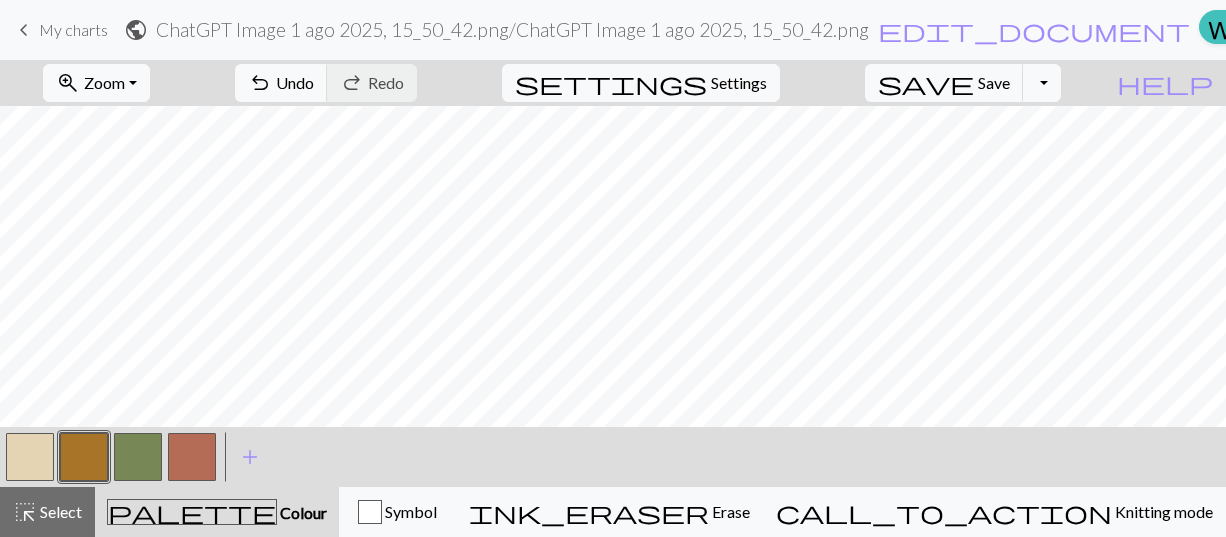click at bounding box center (192, 457) 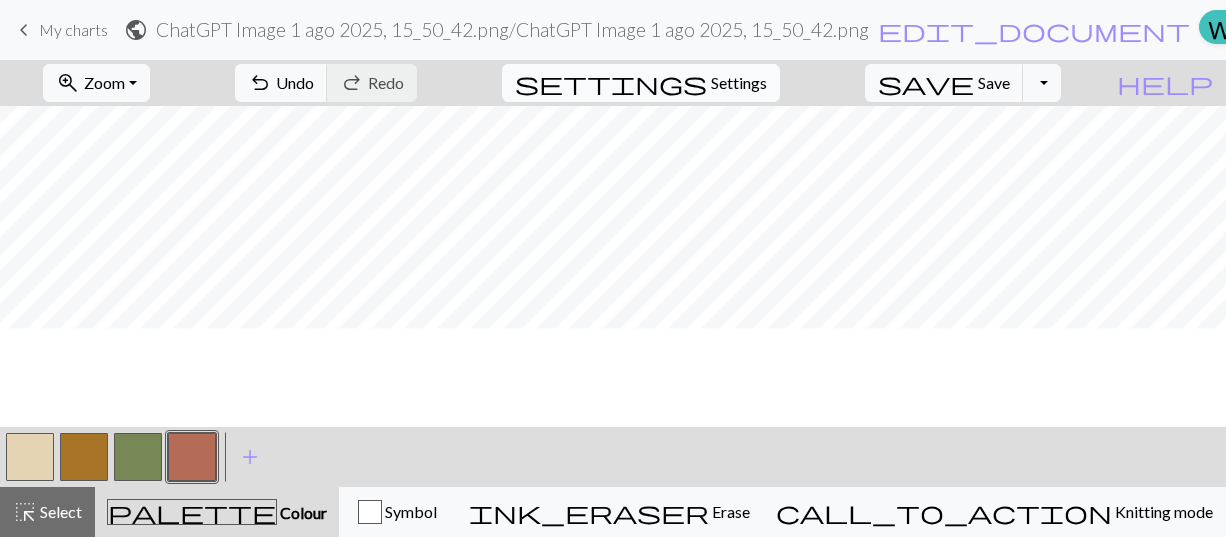 scroll, scrollTop: 775, scrollLeft: 0, axis: vertical 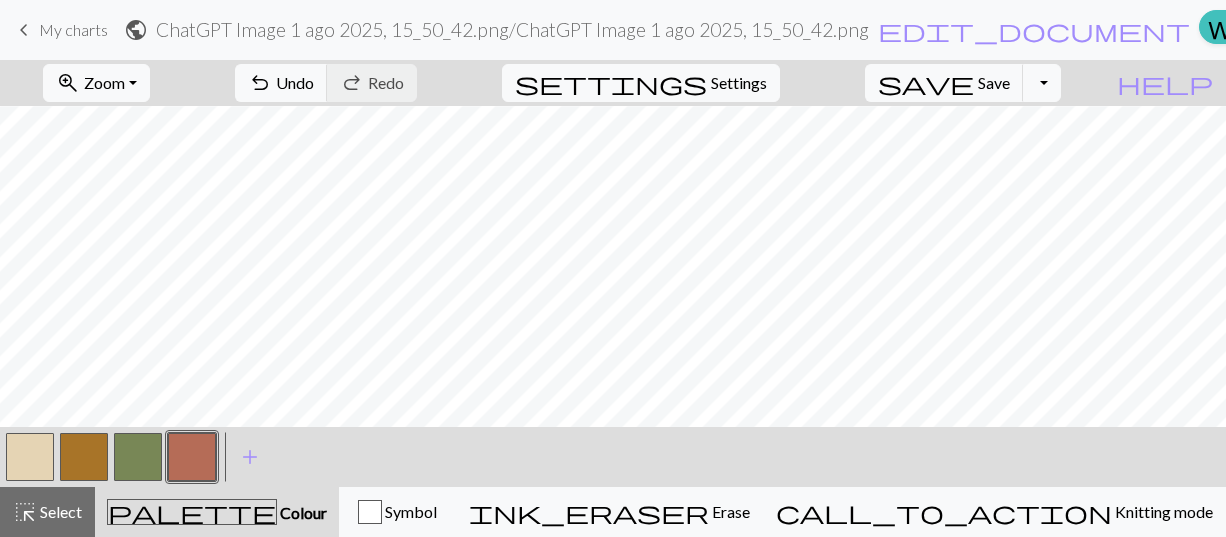drag, startPoint x: 37, startPoint y: 453, endPoint x: 81, endPoint y: 419, distance: 55.605755 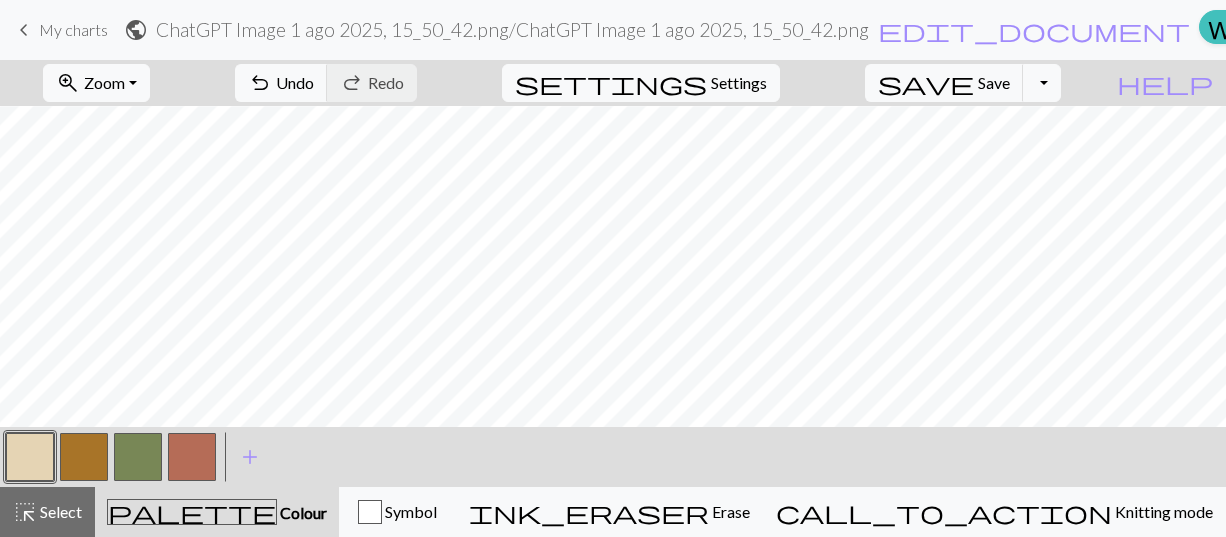click at bounding box center [192, 457] 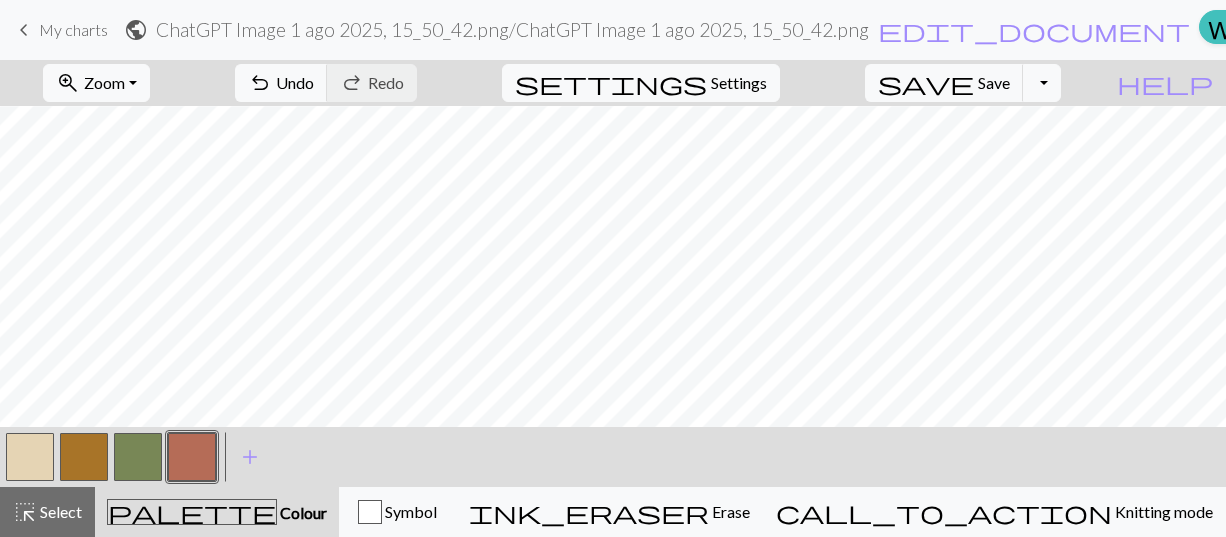 click at bounding box center (84, 457) 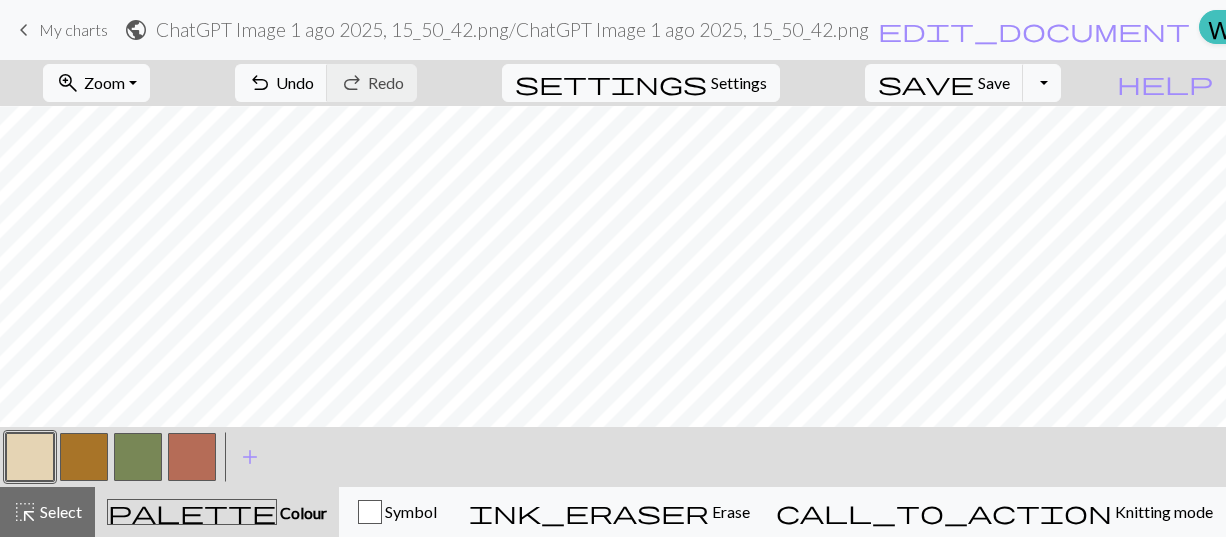 click at bounding box center (192, 457) 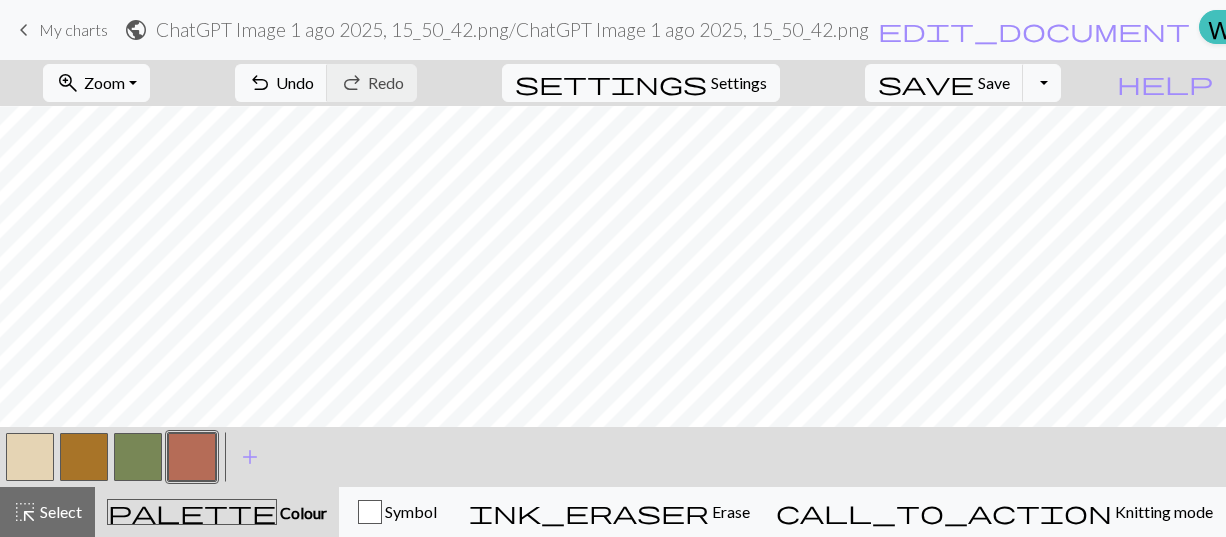 click at bounding box center [30, 457] 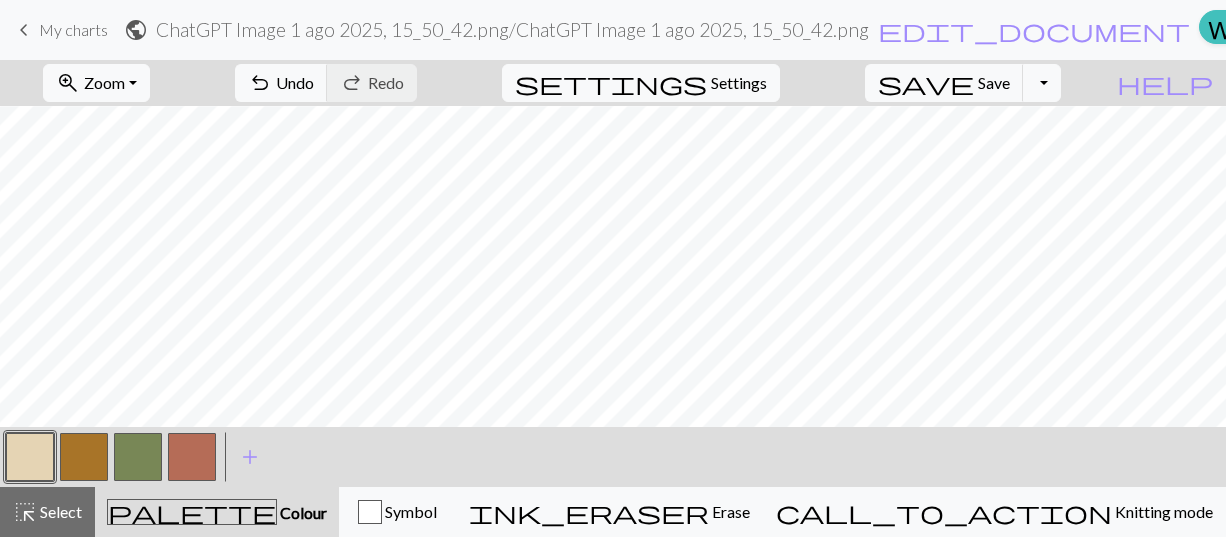 click at bounding box center (192, 457) 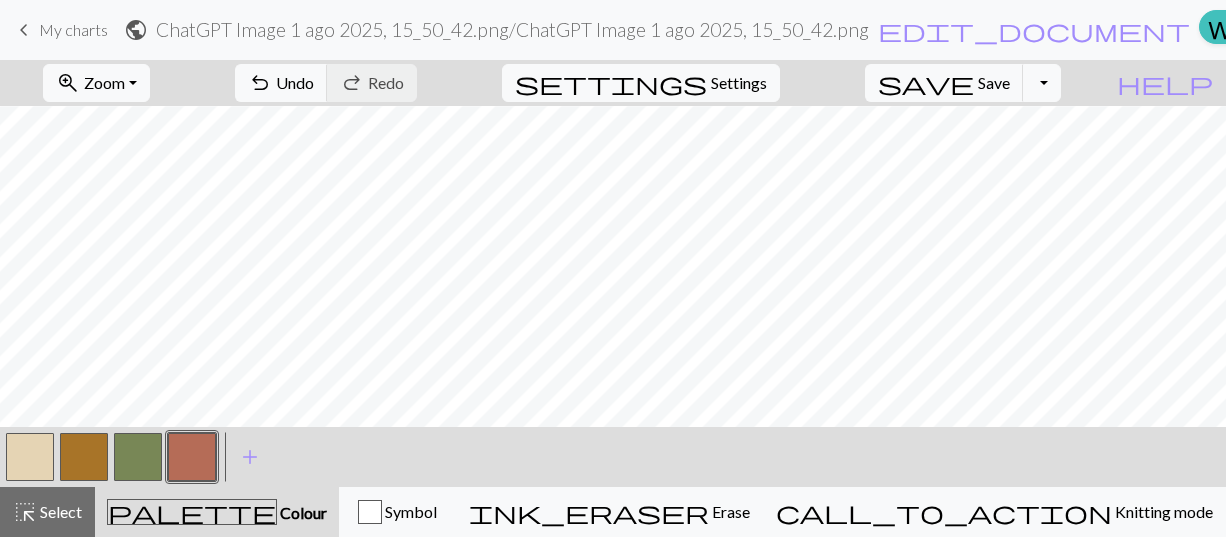 click at bounding box center (84, 457) 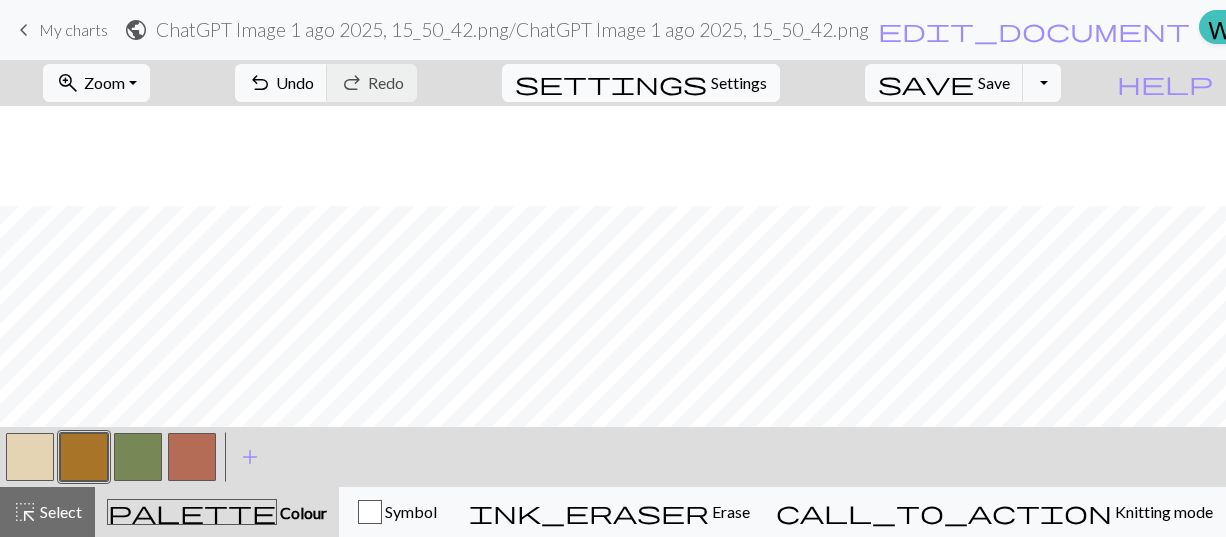 scroll, scrollTop: 275, scrollLeft: 0, axis: vertical 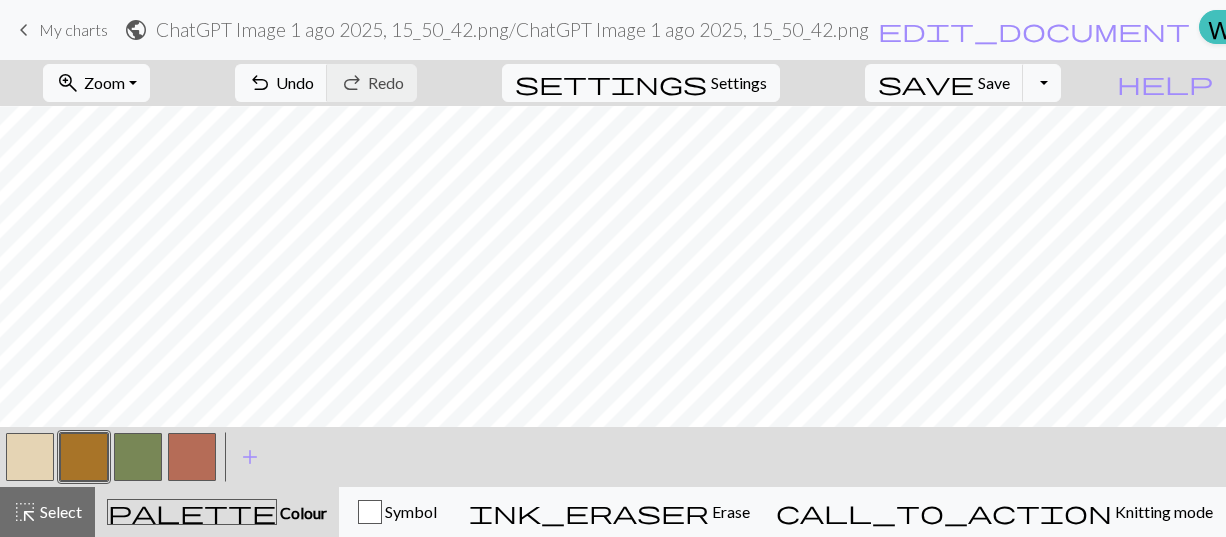 click at bounding box center [192, 457] 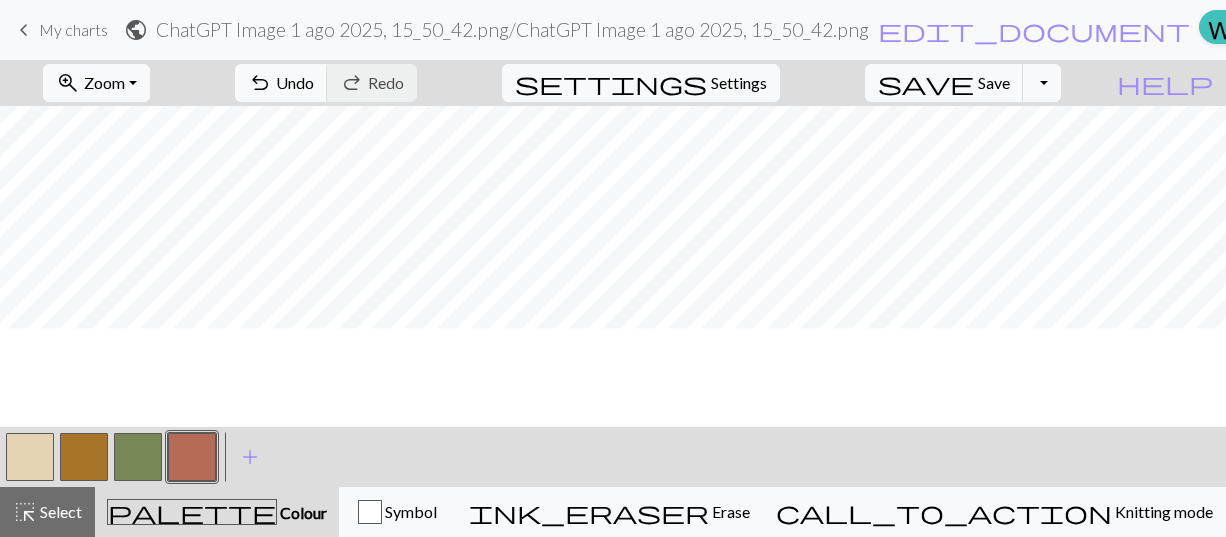 scroll, scrollTop: 675, scrollLeft: 0, axis: vertical 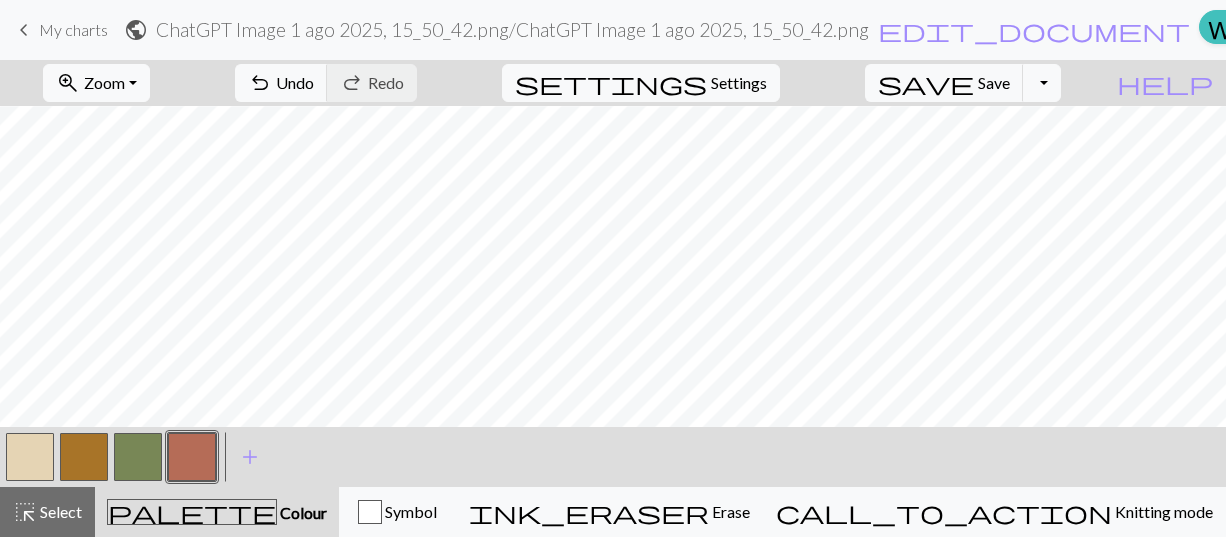 click at bounding box center (30, 457) 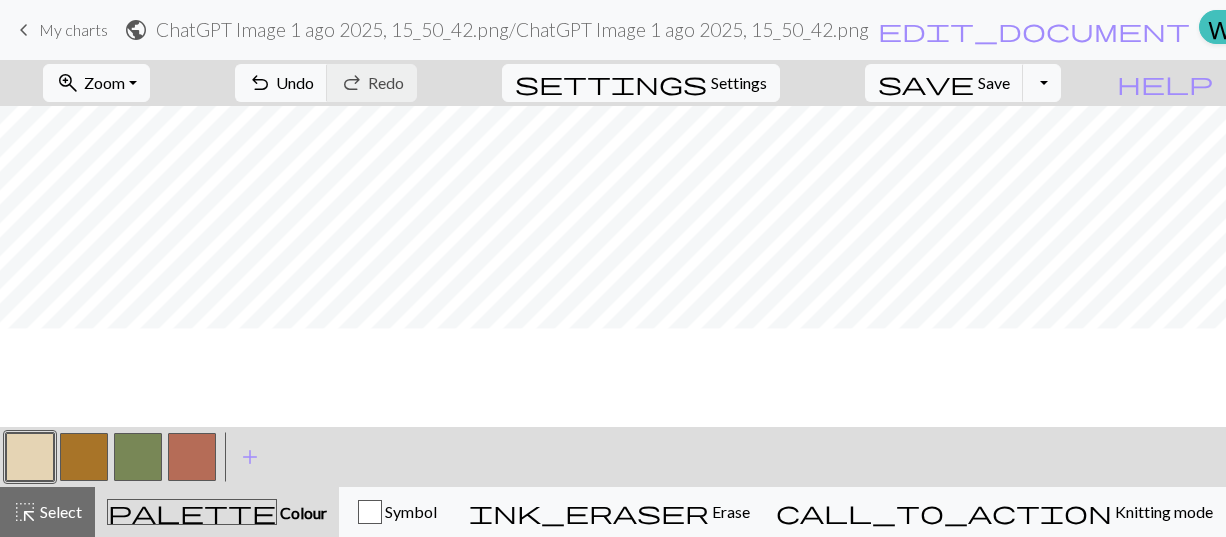 scroll, scrollTop: 675, scrollLeft: 0, axis: vertical 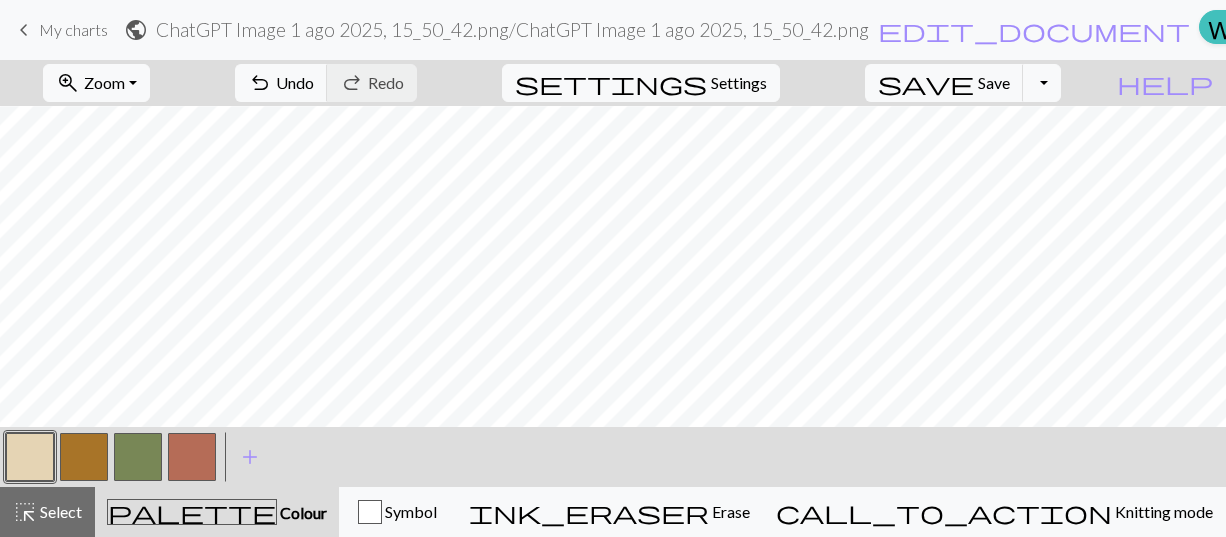 click at bounding box center [192, 457] 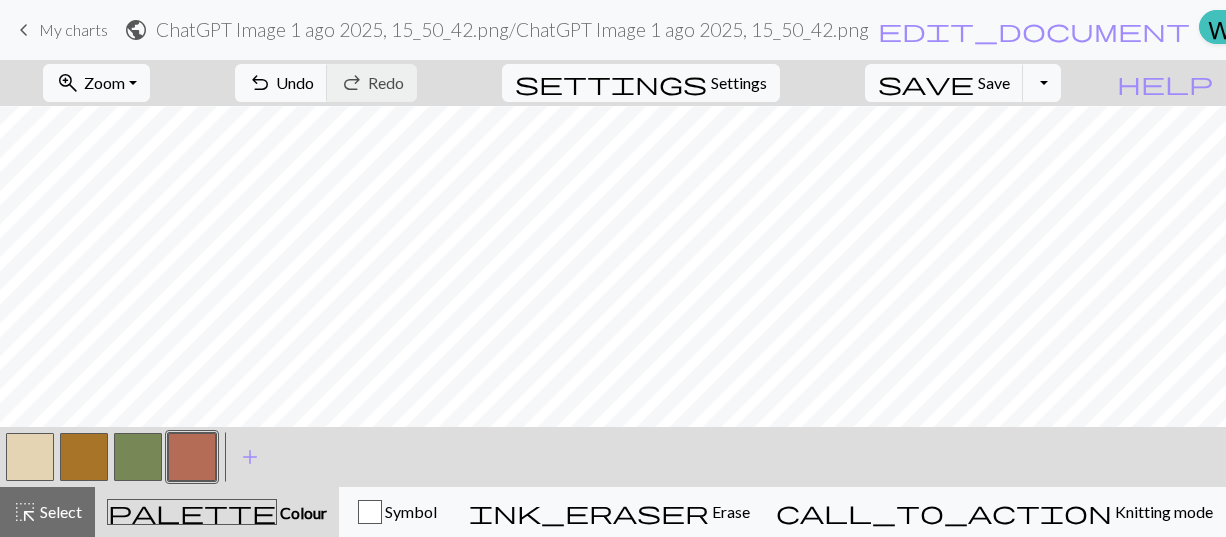 click at bounding box center [30, 457] 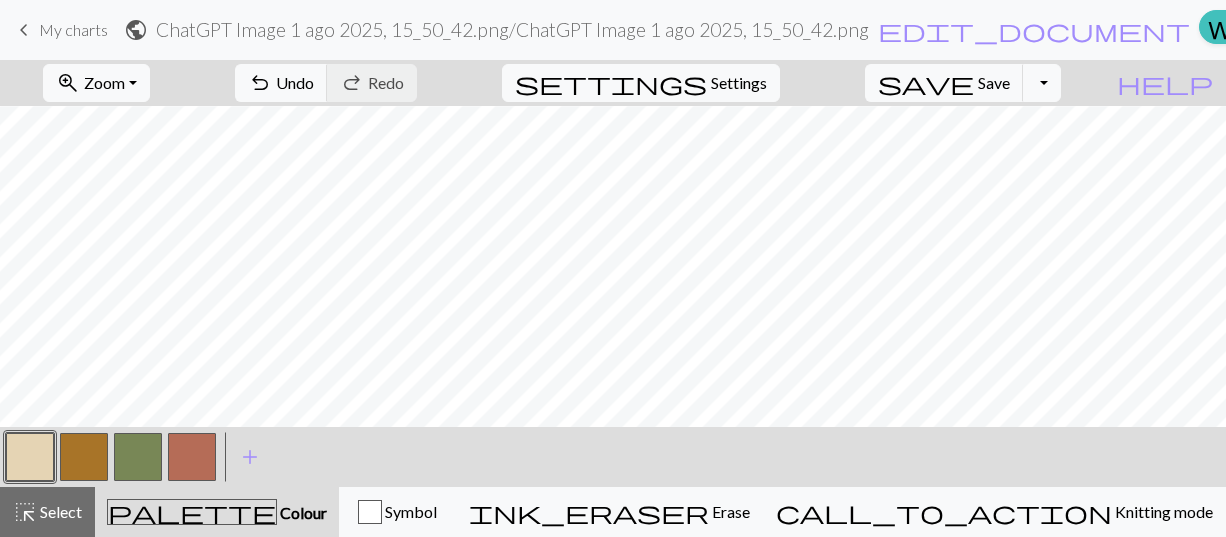 click at bounding box center (192, 457) 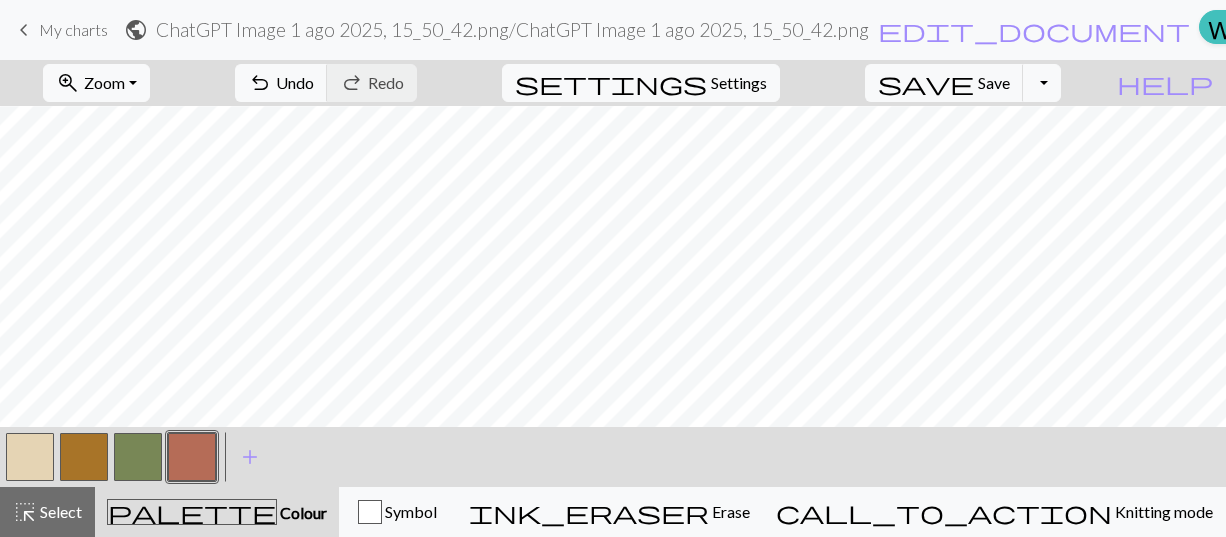 click at bounding box center [30, 457] 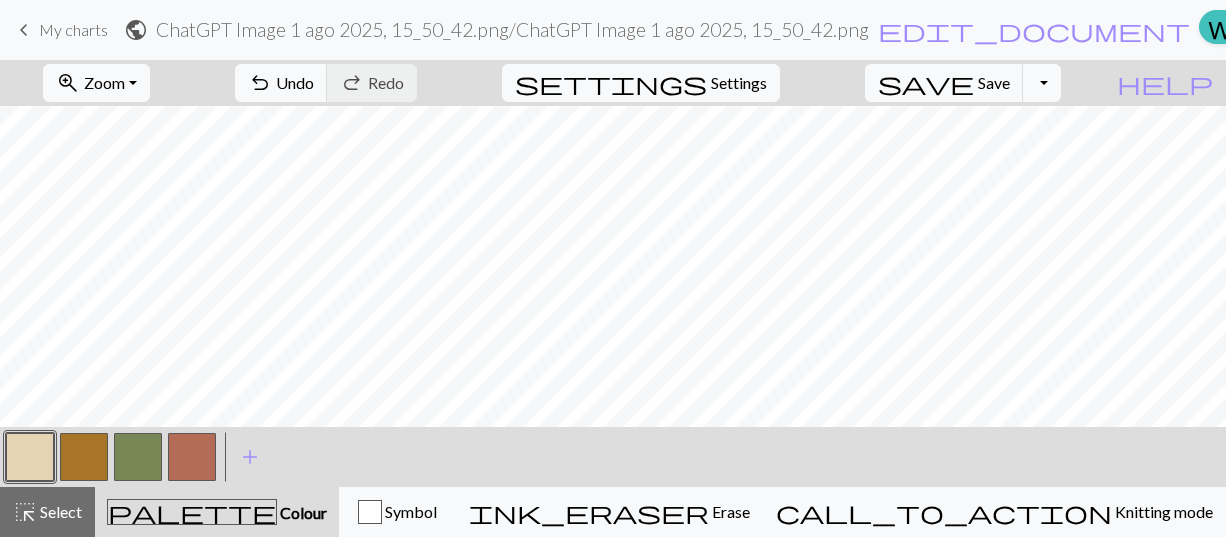 click at bounding box center (192, 457) 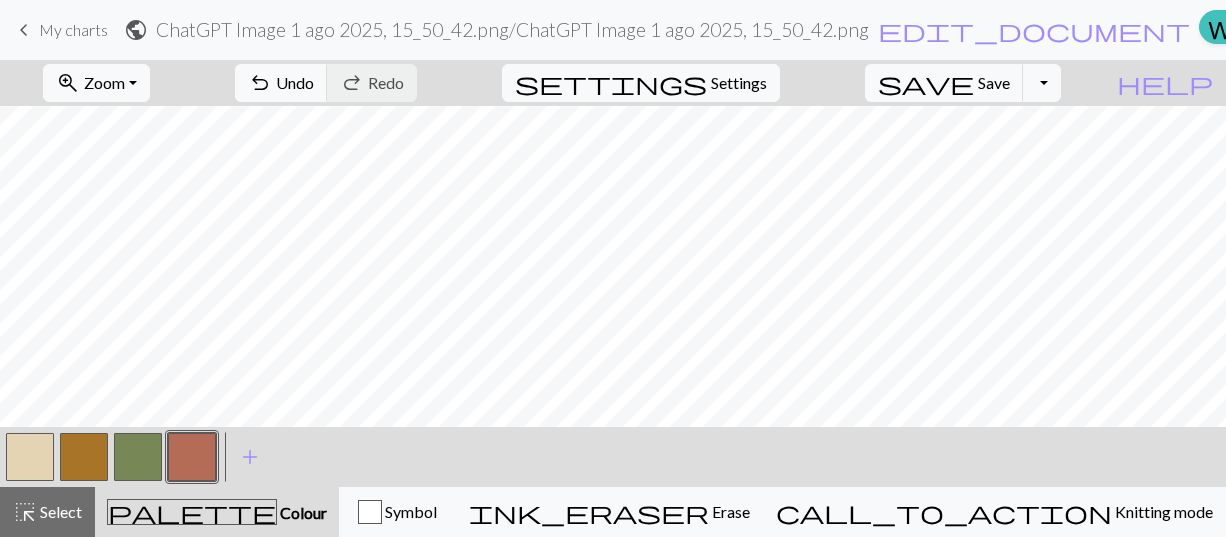 click at bounding box center (30, 457) 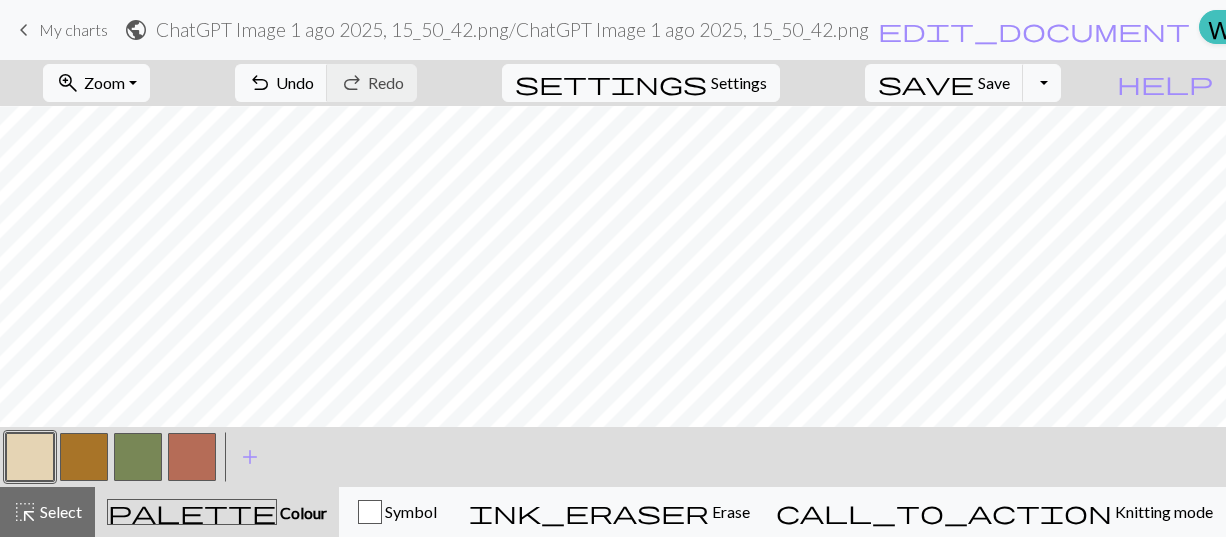 click at bounding box center [192, 457] 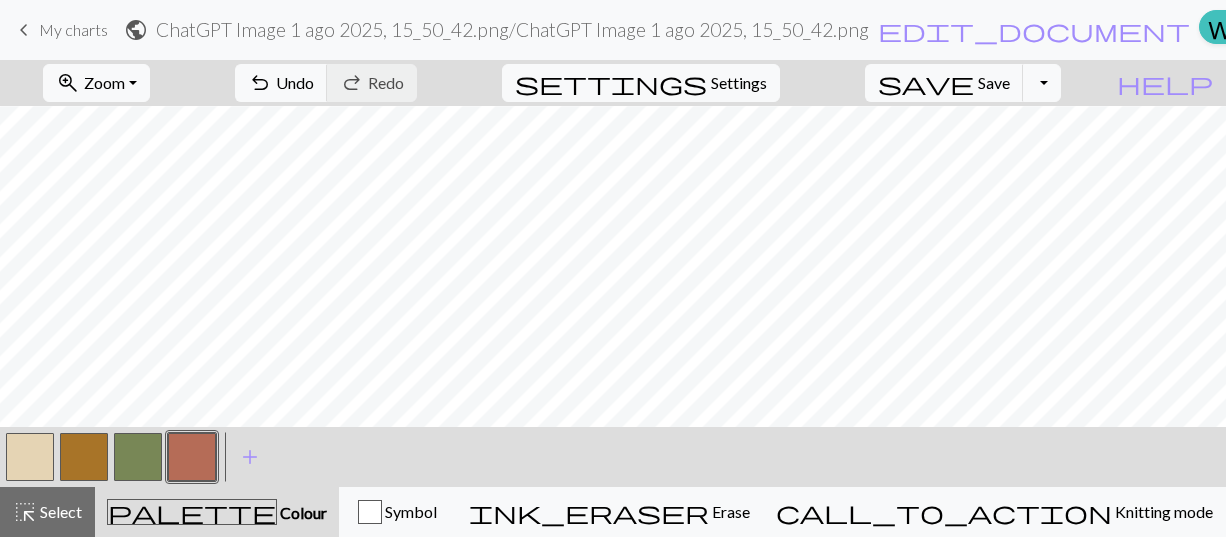 click at bounding box center (30, 457) 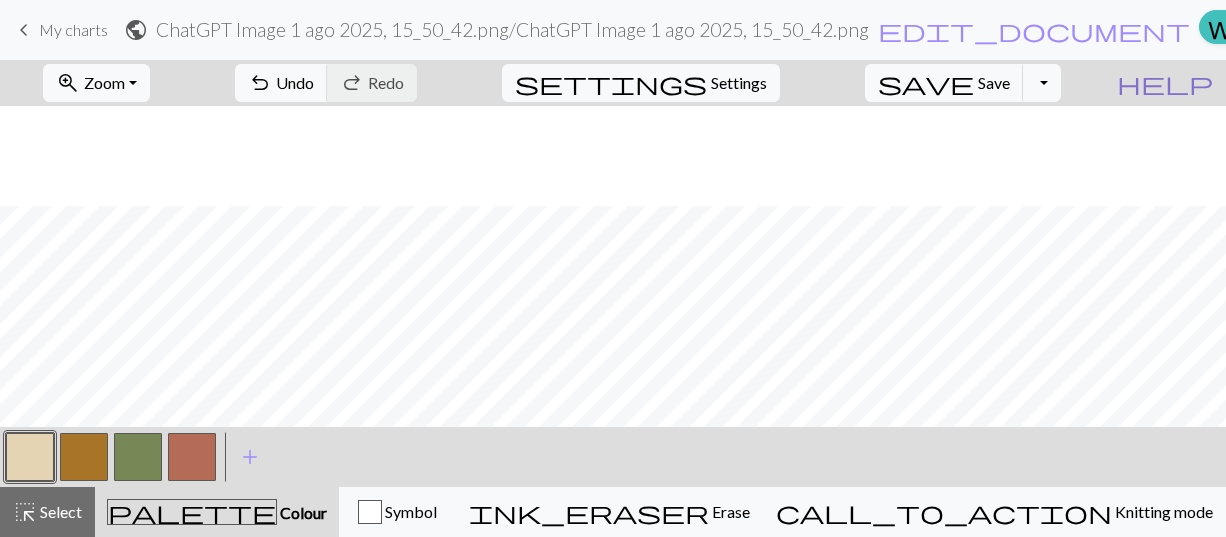 scroll, scrollTop: 775, scrollLeft: 0, axis: vertical 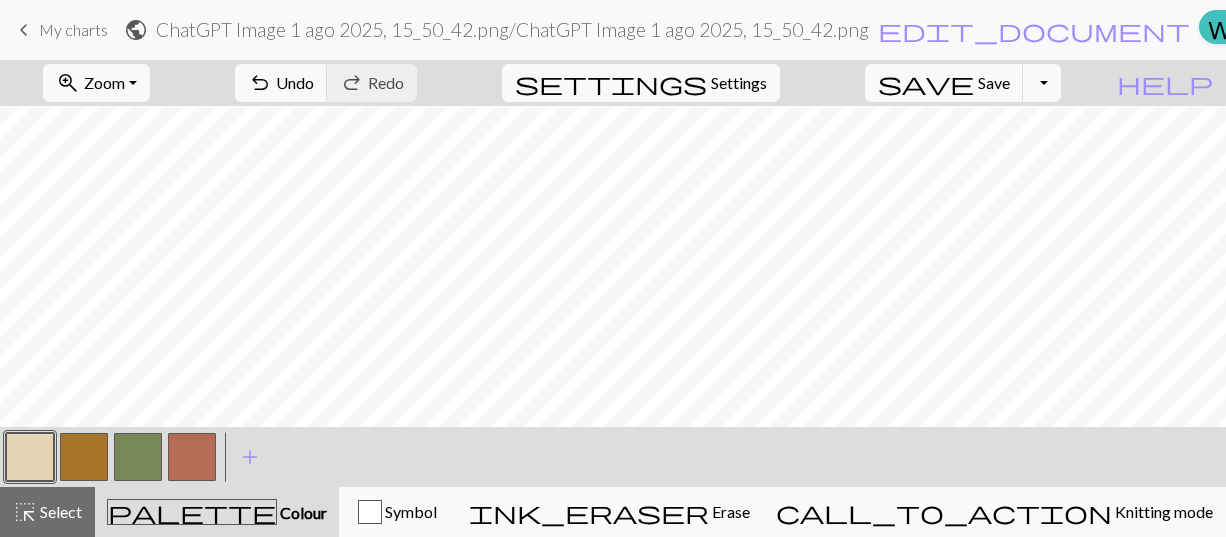 click at bounding box center (192, 457) 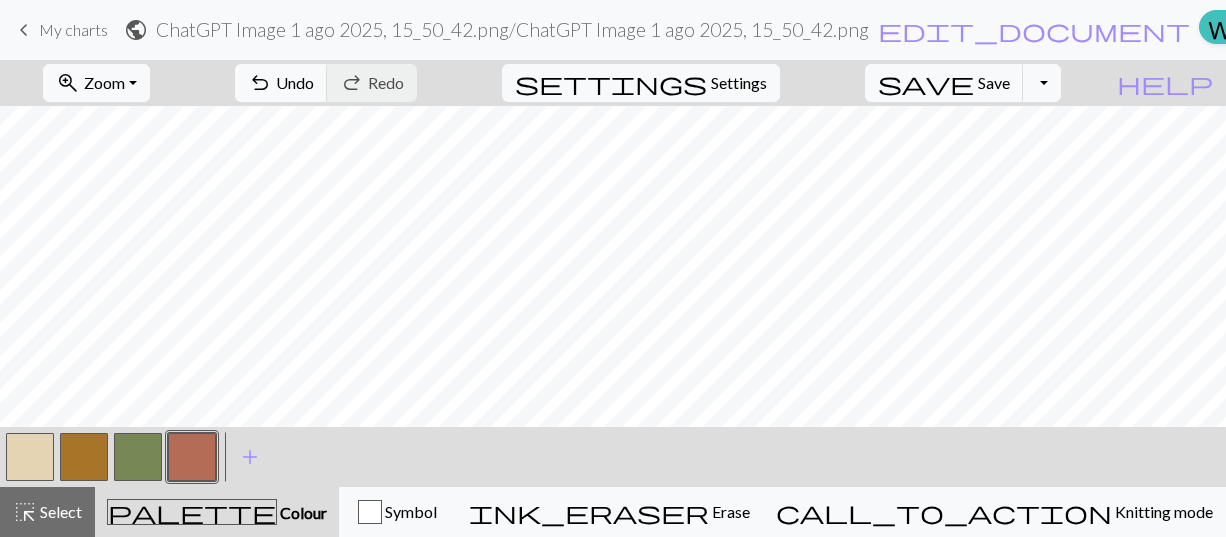 click at bounding box center (30, 457) 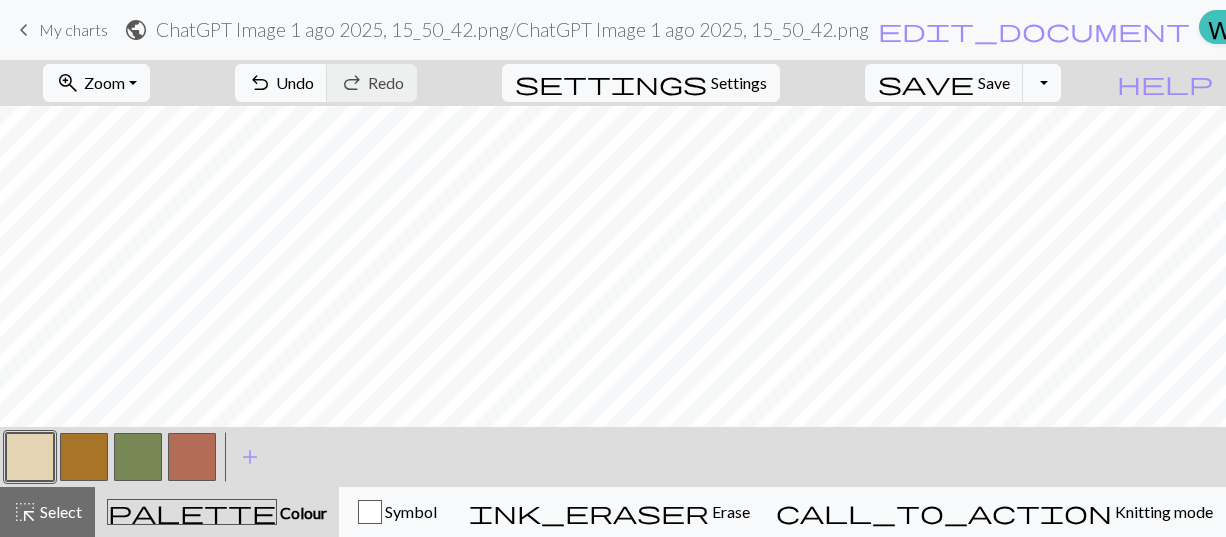 click at bounding box center (192, 457) 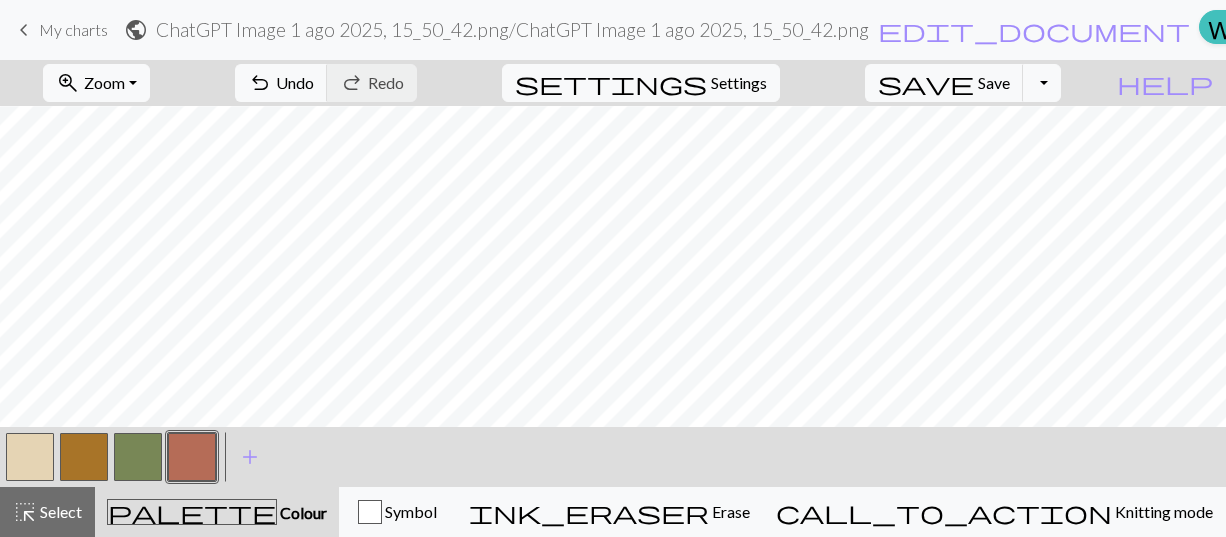 click at bounding box center (30, 457) 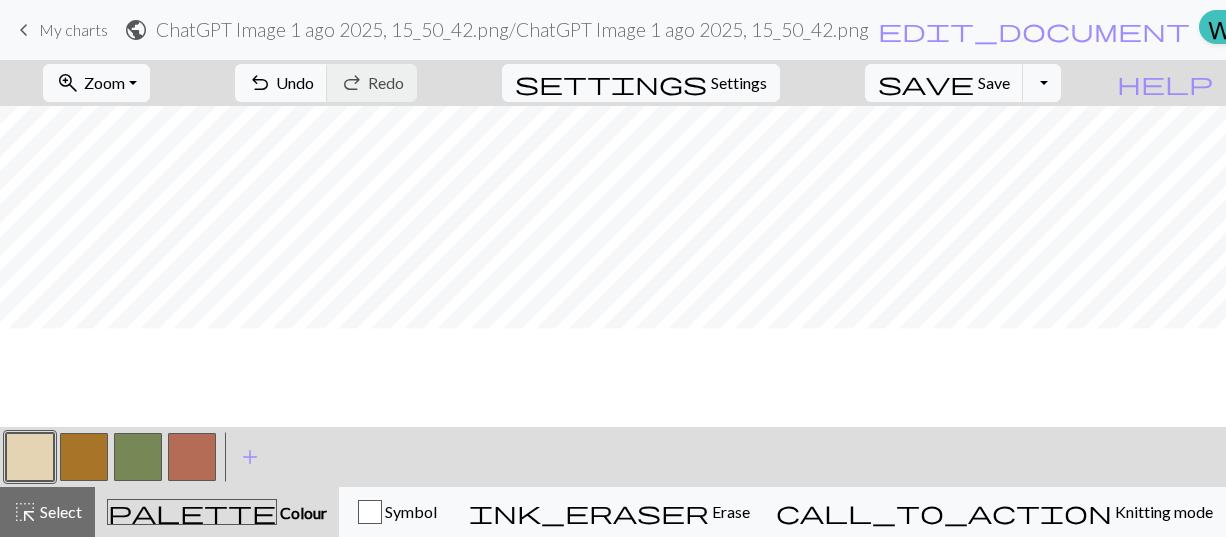 scroll, scrollTop: 675, scrollLeft: 0, axis: vertical 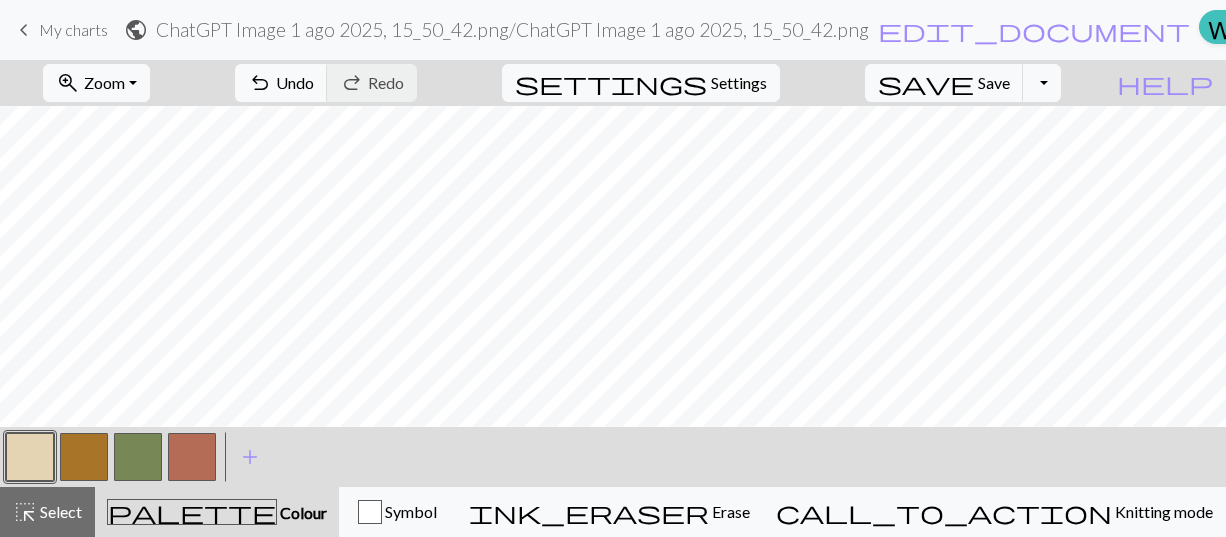 click at bounding box center [192, 457] 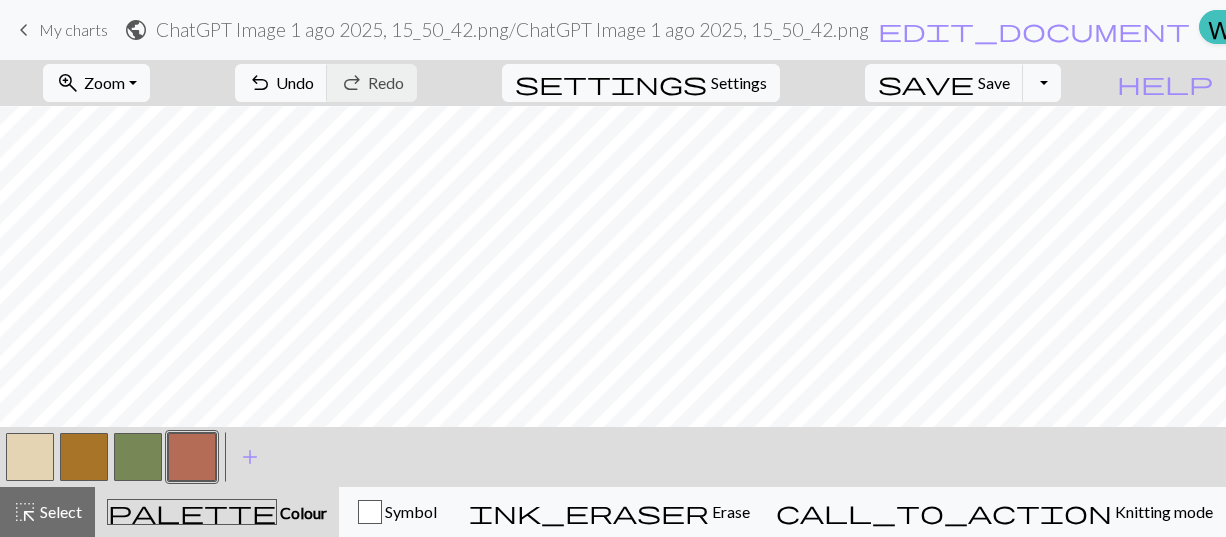click at bounding box center (30, 457) 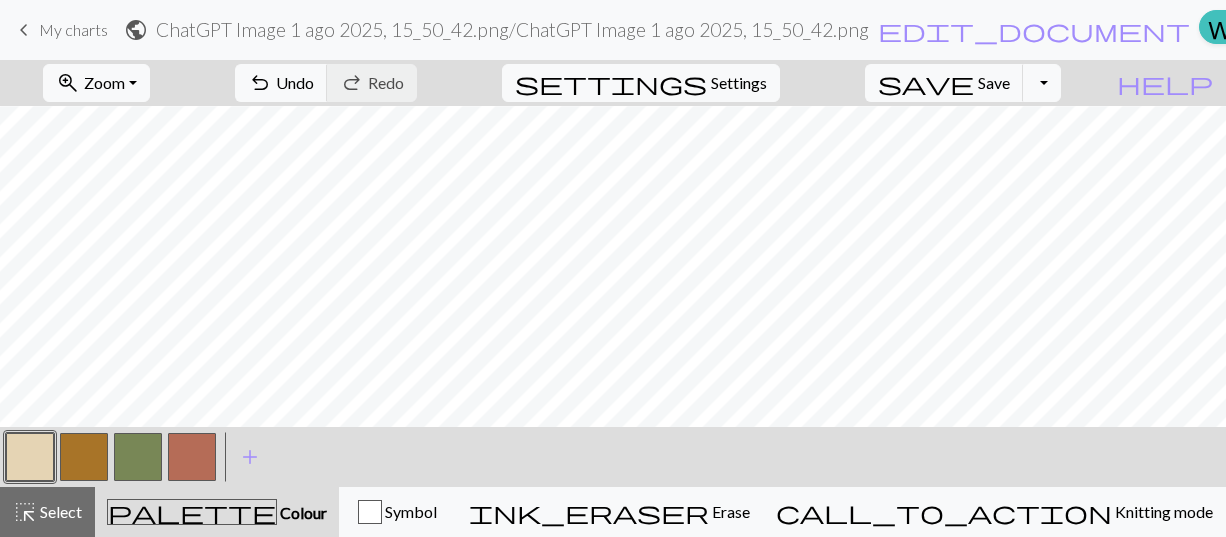 click at bounding box center [192, 457] 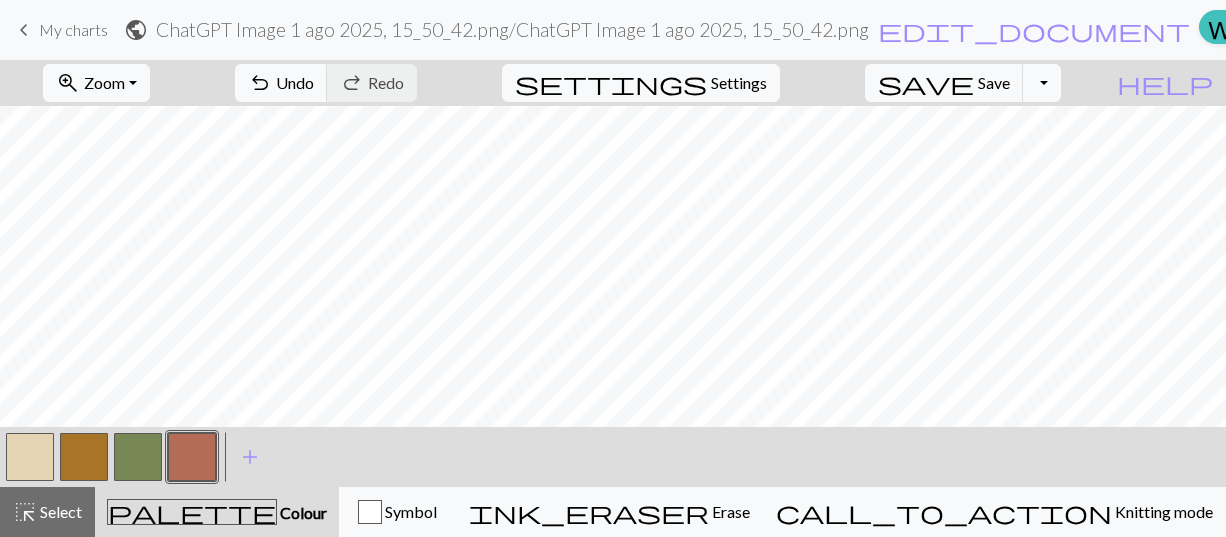 click at bounding box center (30, 457) 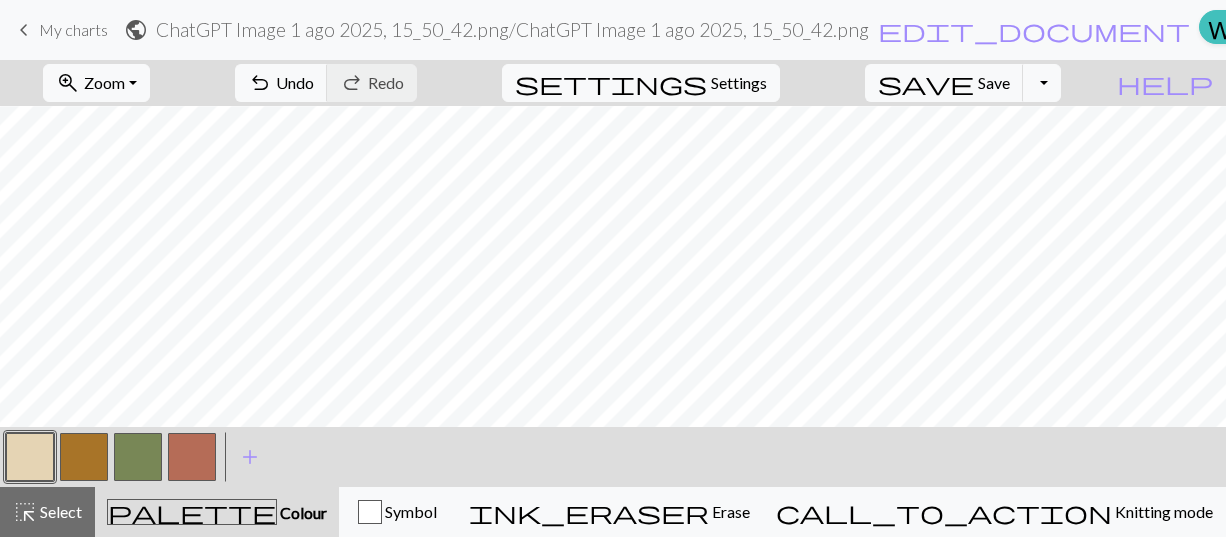 click at bounding box center [192, 457] 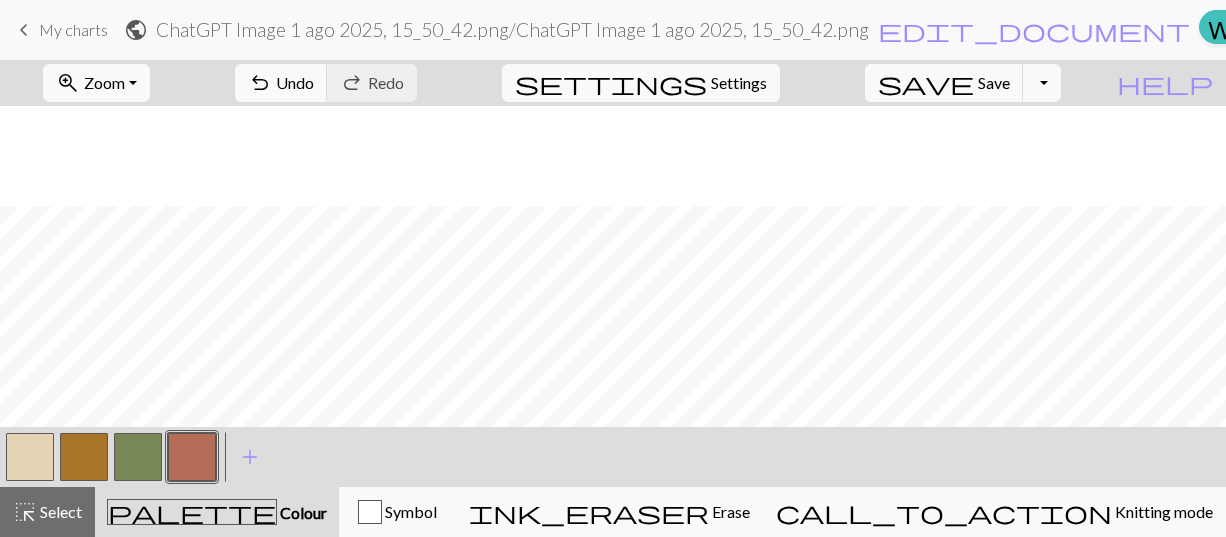 scroll, scrollTop: 775, scrollLeft: 0, axis: vertical 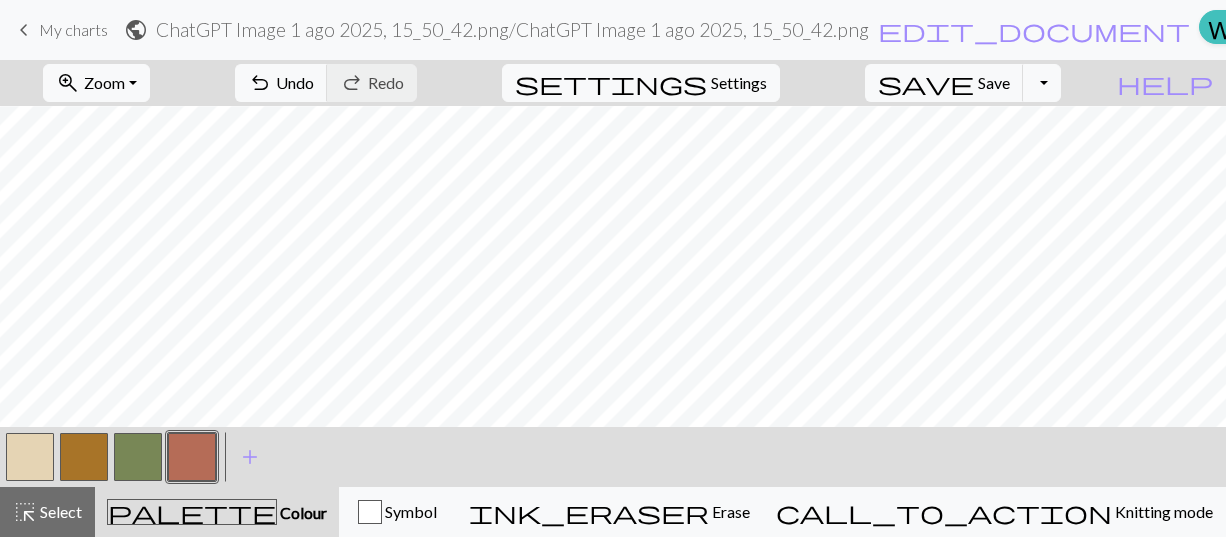 click at bounding box center (30, 457) 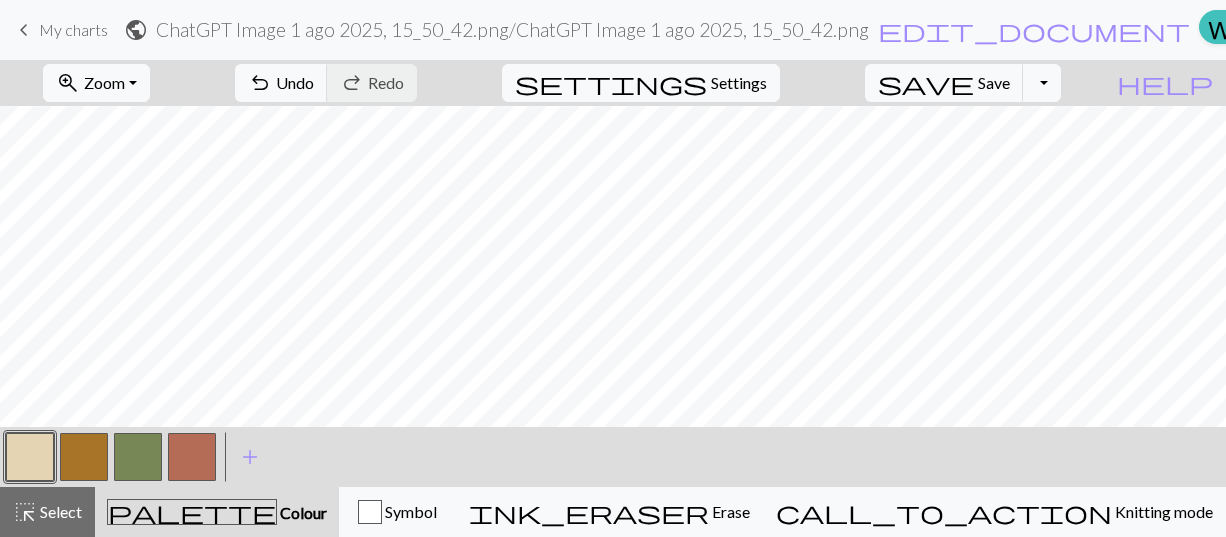 click at bounding box center (192, 457) 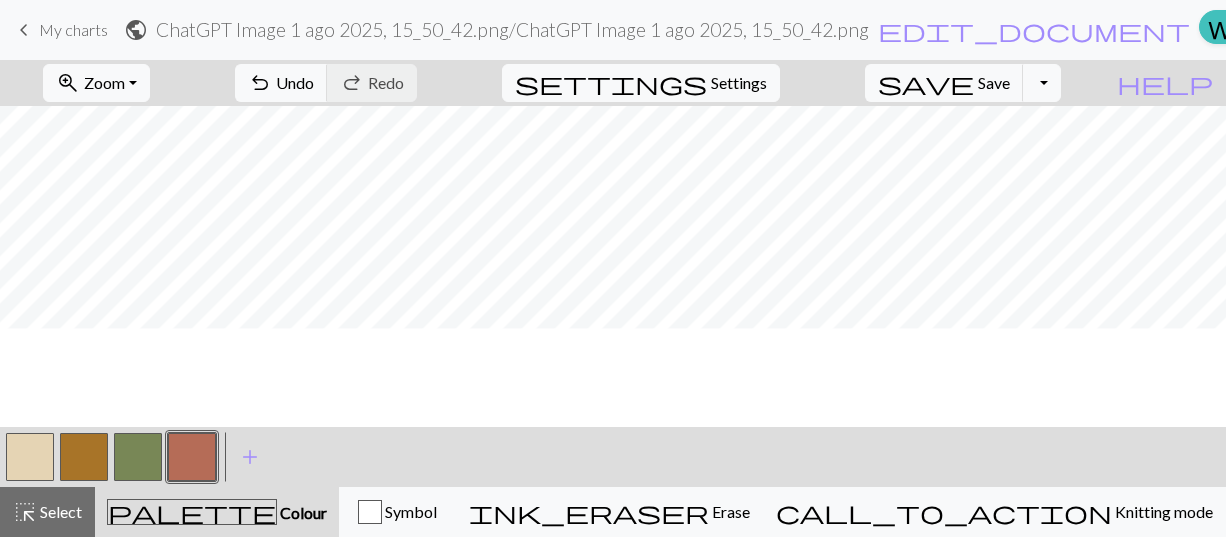 scroll, scrollTop: 675, scrollLeft: 0, axis: vertical 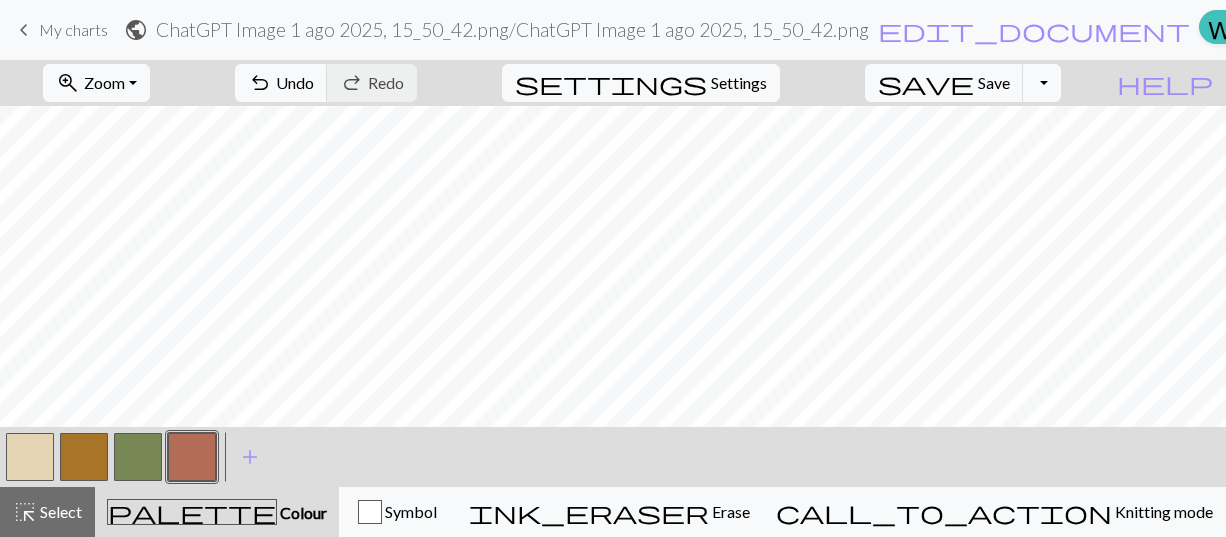 click at bounding box center (84, 457) 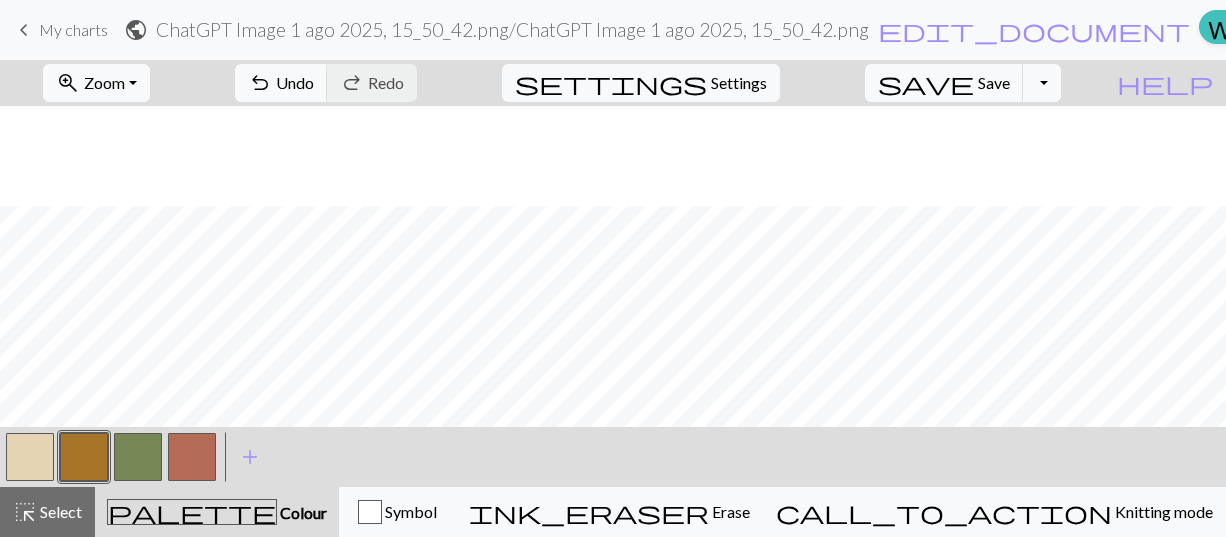 scroll, scrollTop: 775, scrollLeft: 0, axis: vertical 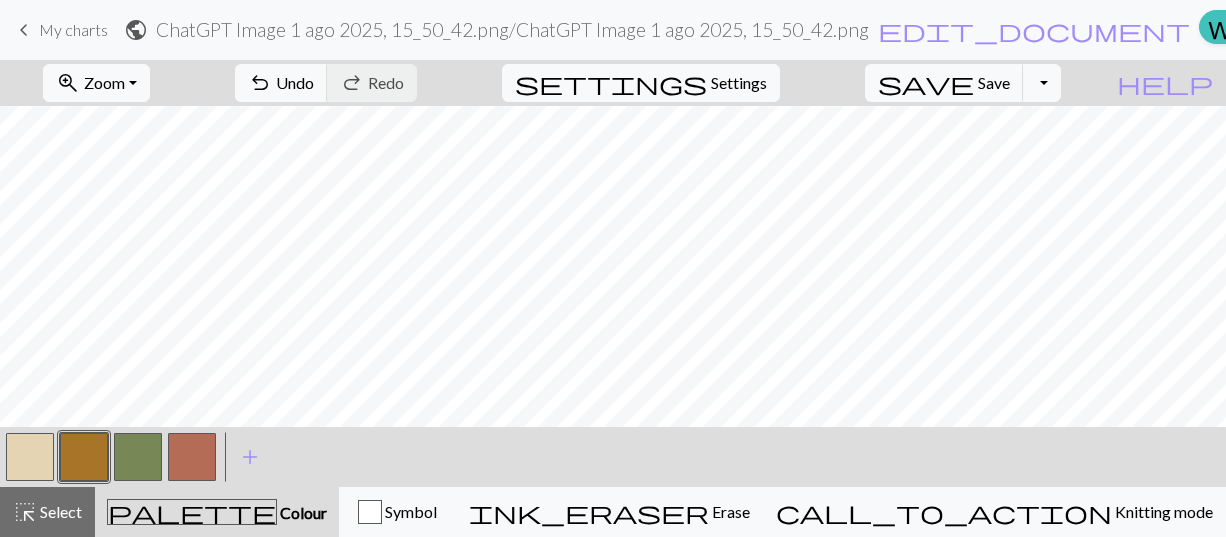 click at bounding box center (30, 457) 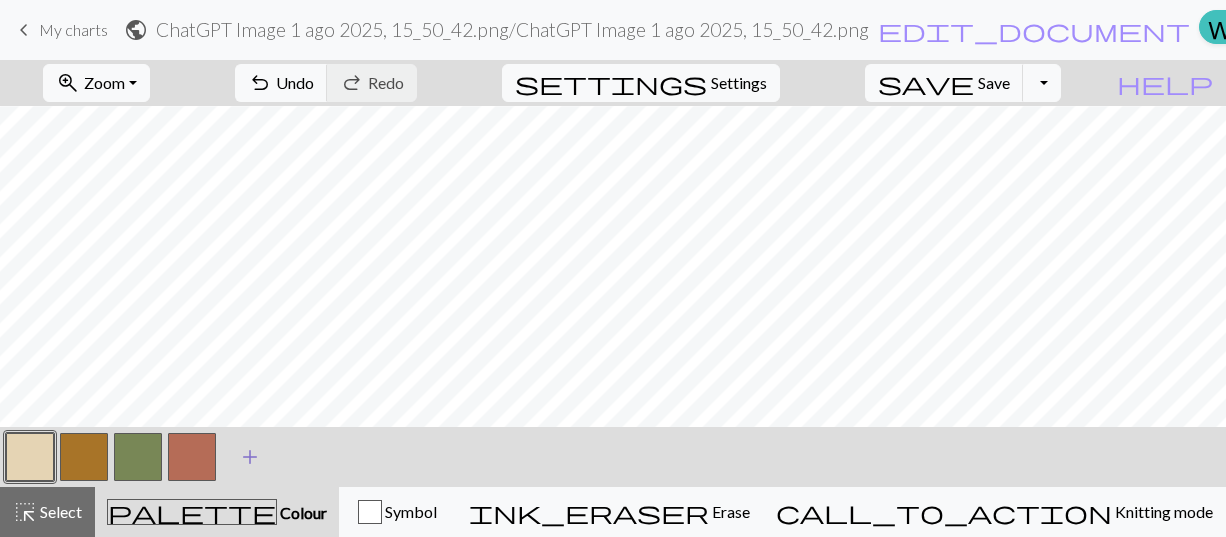 drag, startPoint x: 199, startPoint y: 455, endPoint x: 231, endPoint y: 433, distance: 38.832977 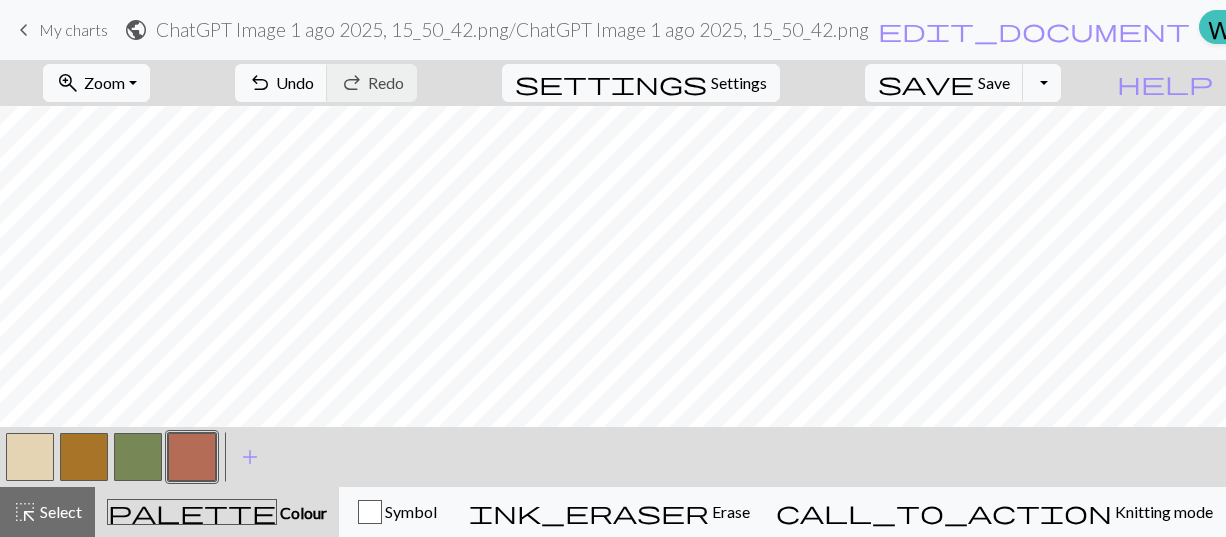 click at bounding box center [30, 457] 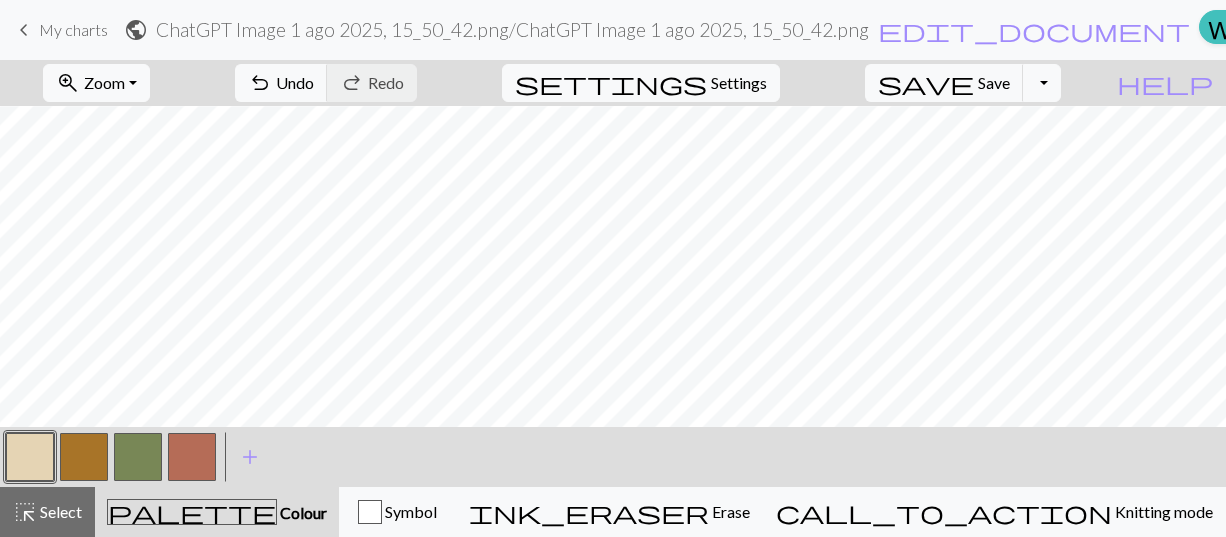 click at bounding box center [192, 457] 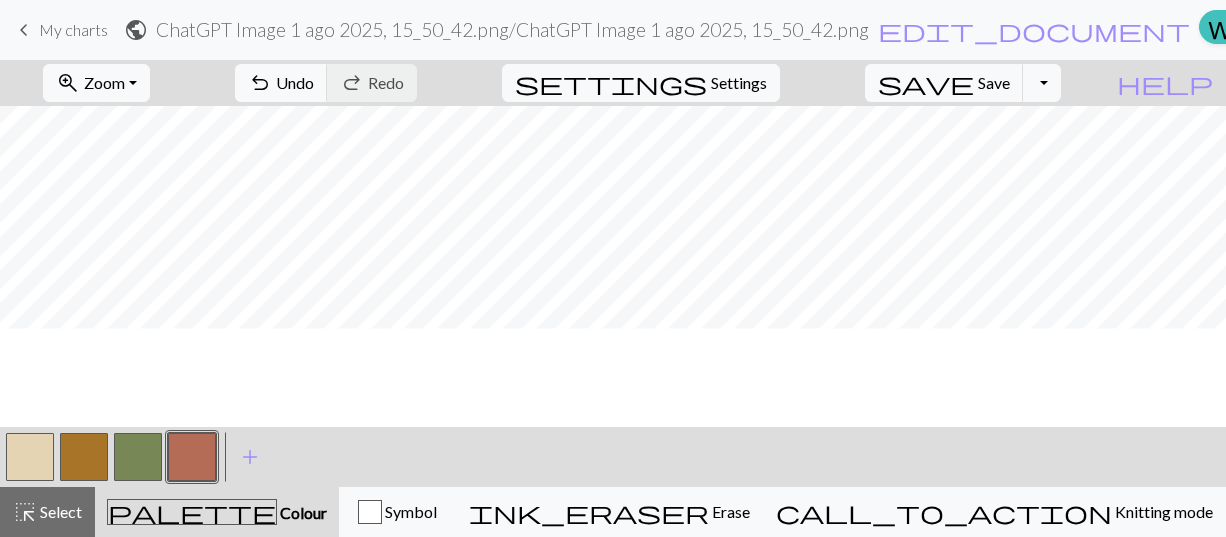 scroll, scrollTop: 675, scrollLeft: 0, axis: vertical 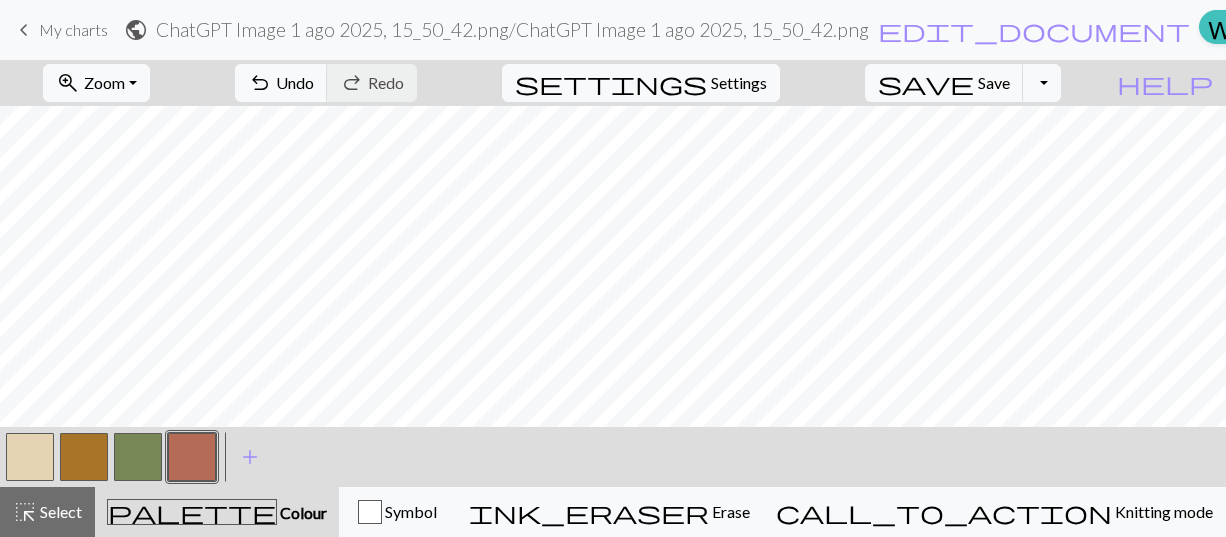 click at bounding box center [30, 457] 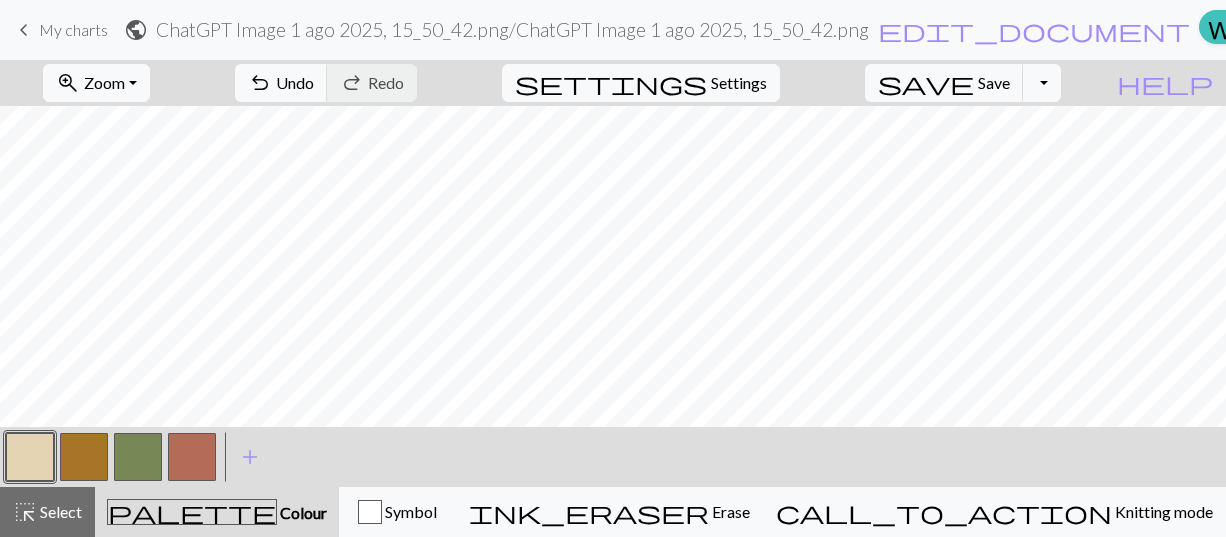 scroll, scrollTop: 675, scrollLeft: 0, axis: vertical 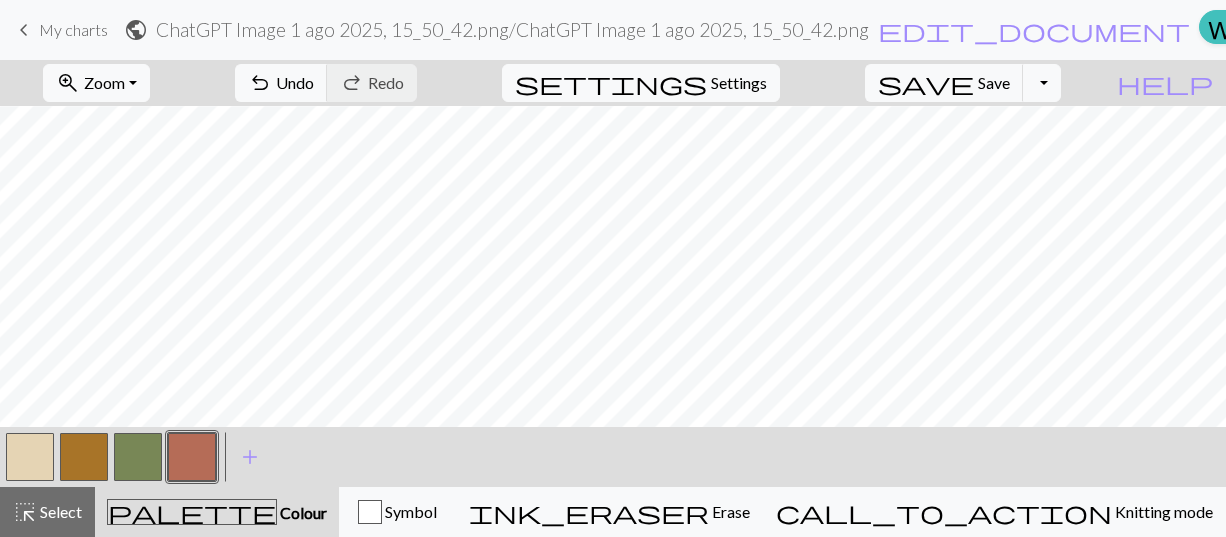 click at bounding box center [30, 457] 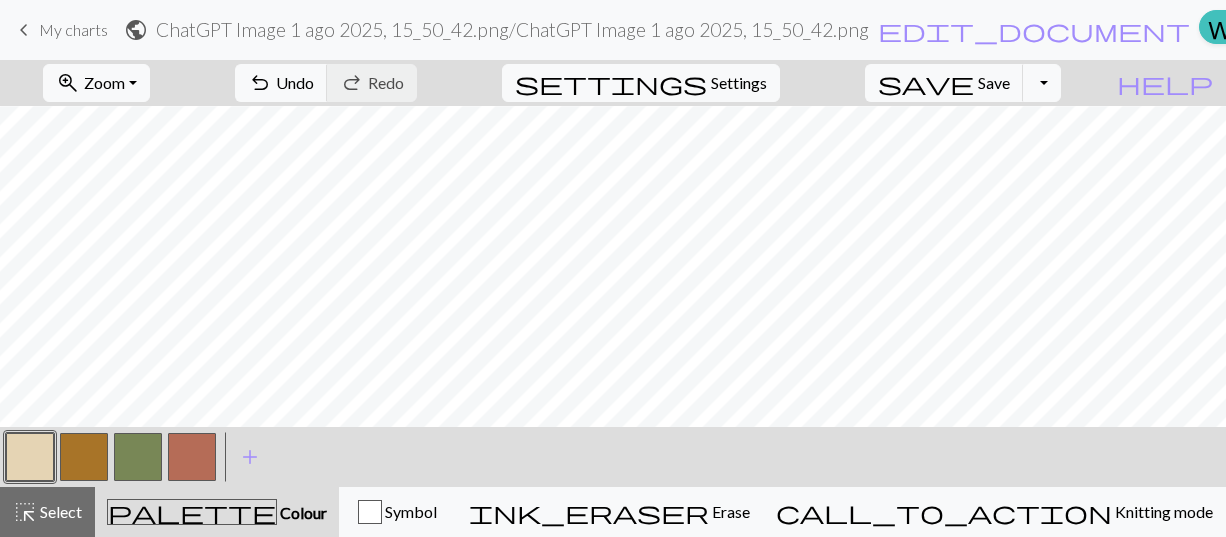 click at bounding box center [192, 457] 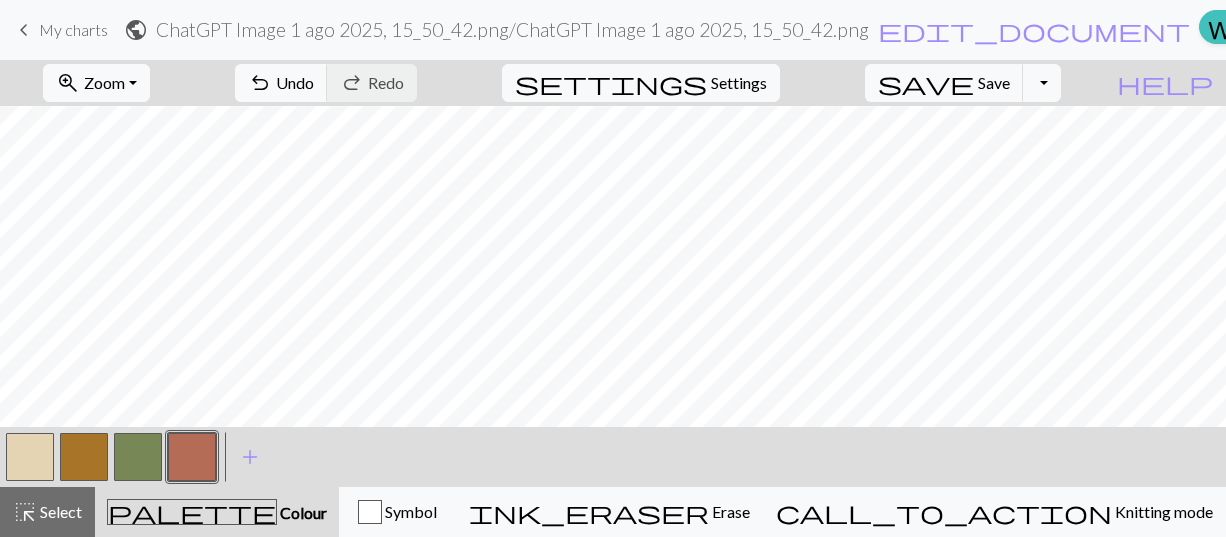 click at bounding box center [30, 457] 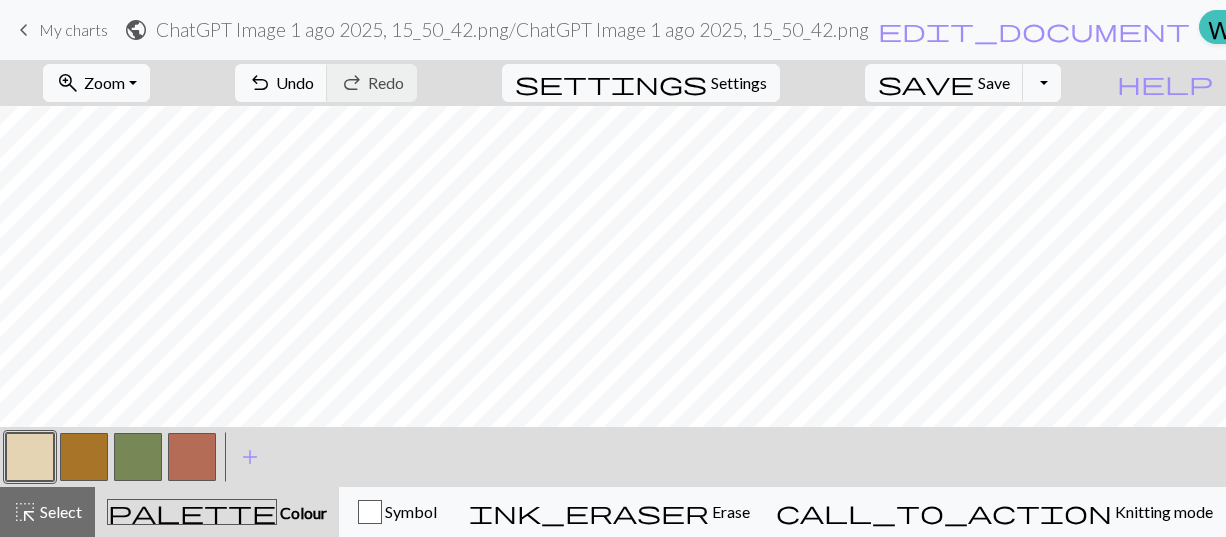 click at bounding box center (192, 457) 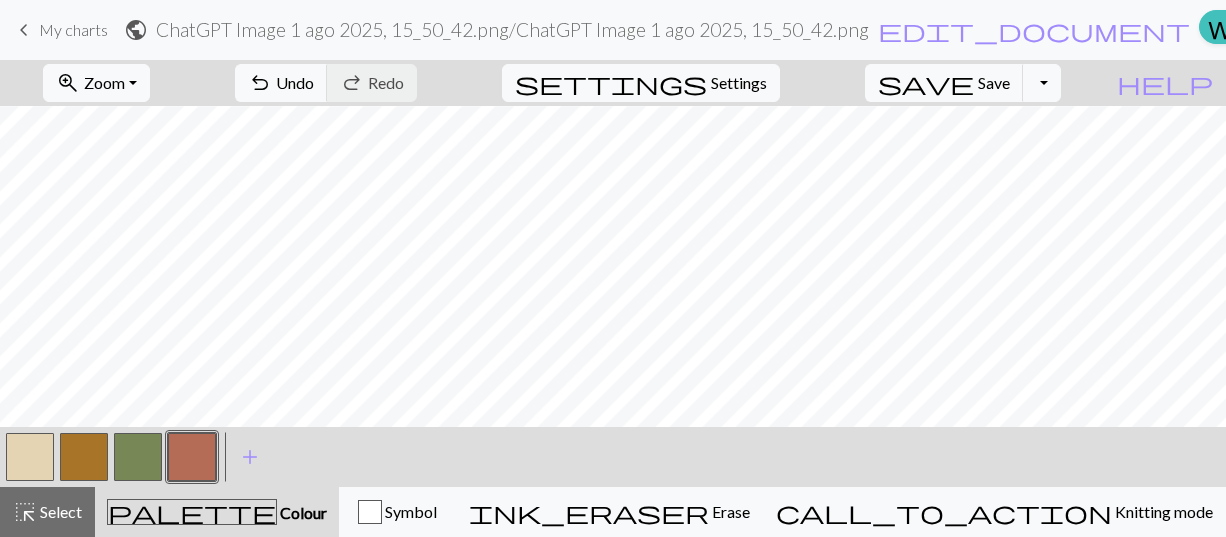 click at bounding box center (30, 457) 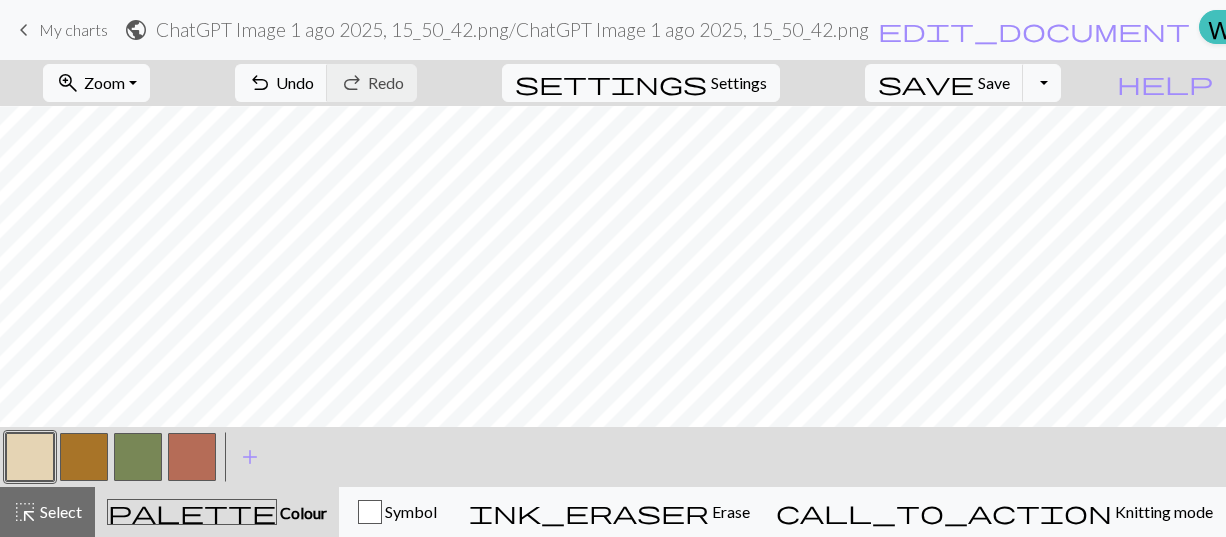 click at bounding box center [192, 457] 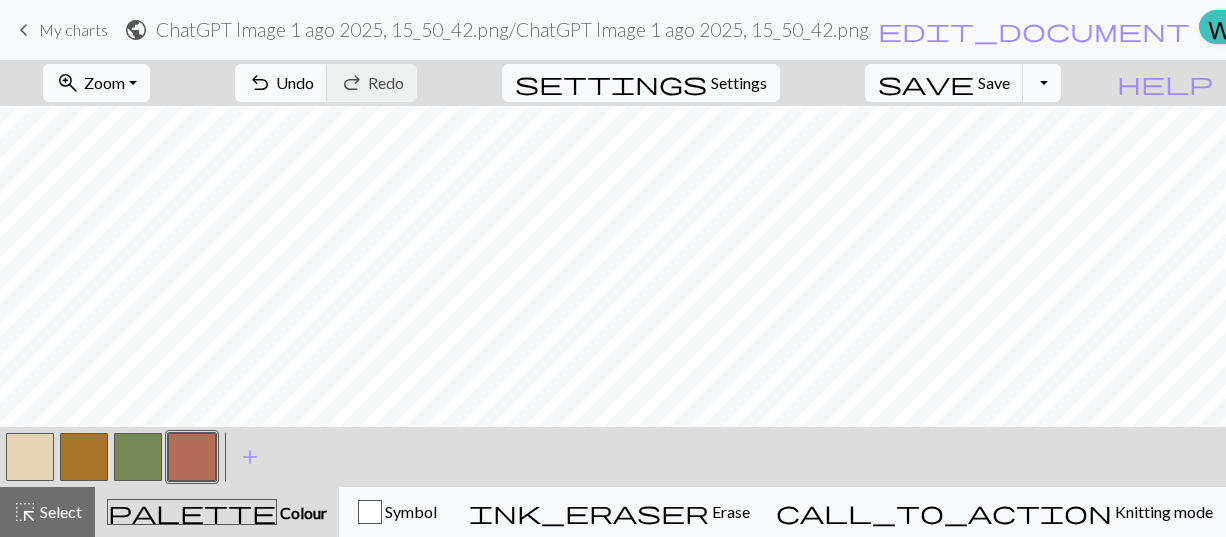 click at bounding box center [30, 457] 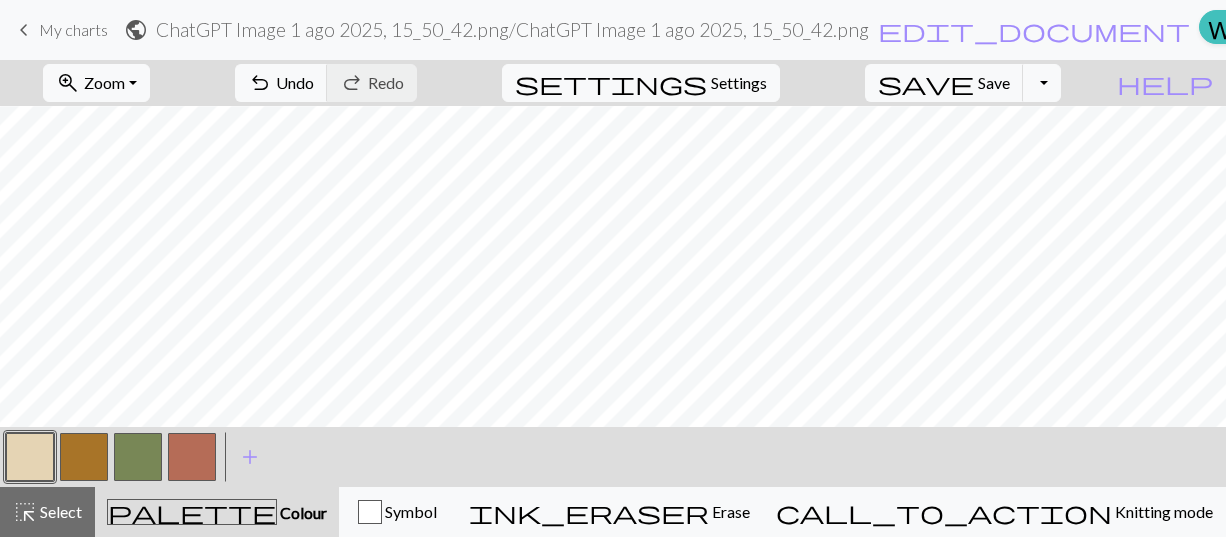 click at bounding box center (192, 457) 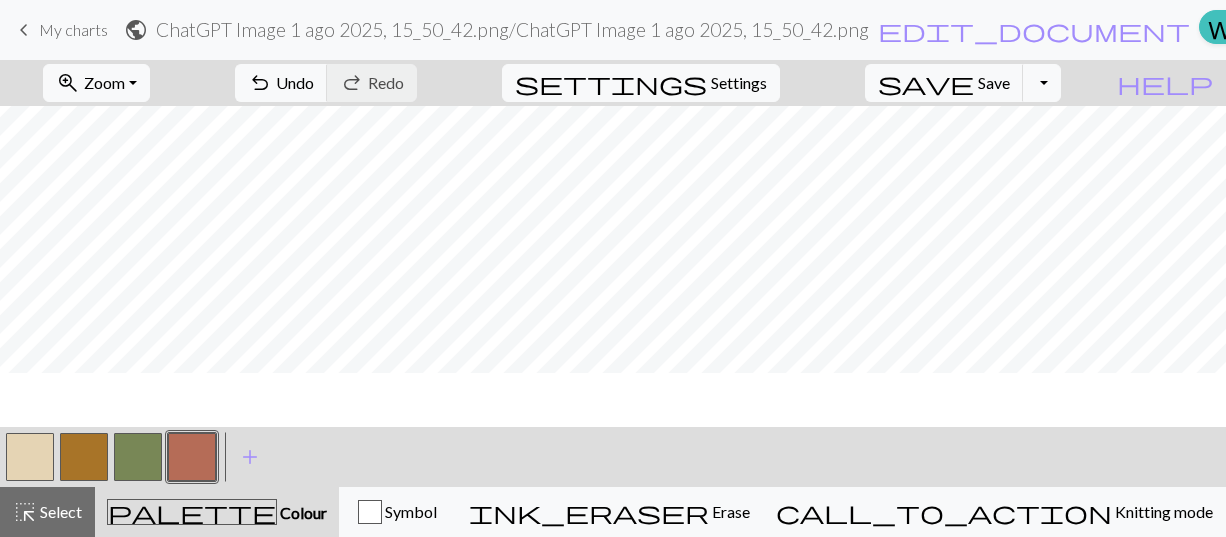 scroll, scrollTop: 575, scrollLeft: 0, axis: vertical 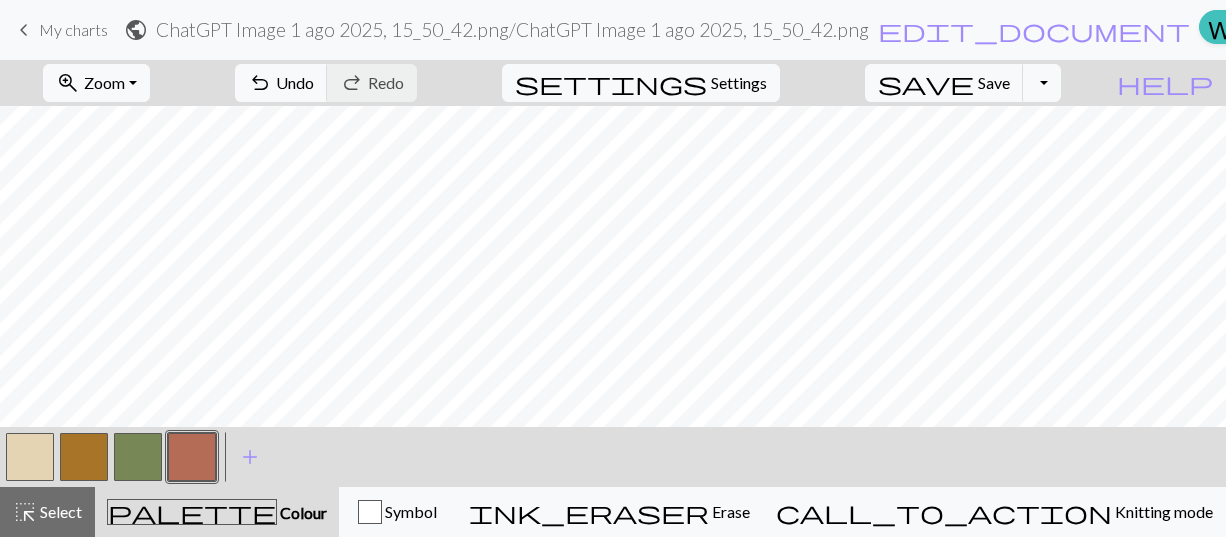 click at bounding box center [30, 457] 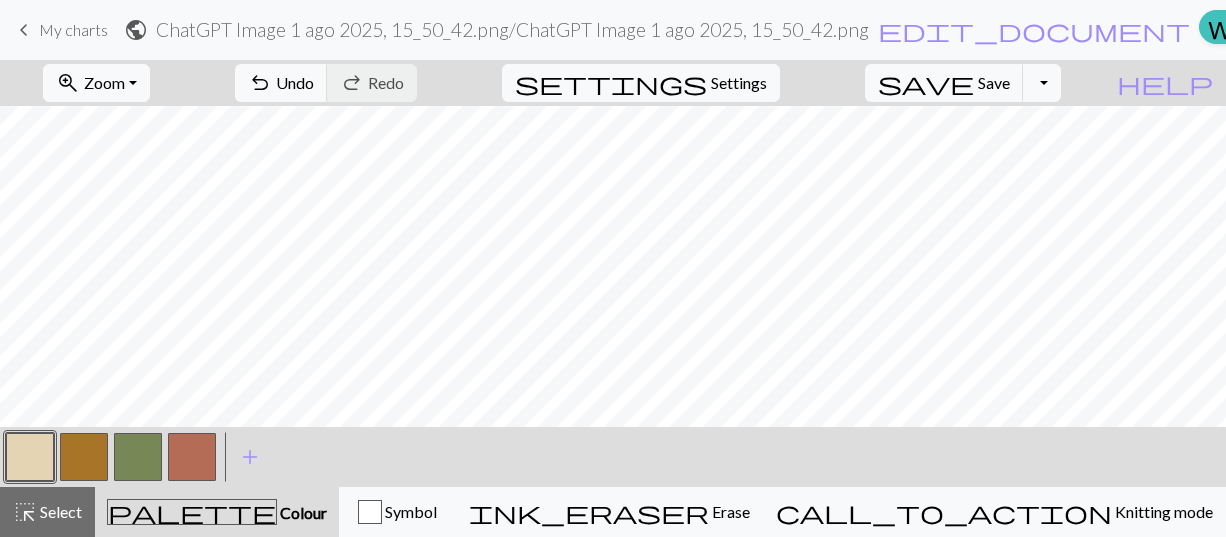 click at bounding box center [192, 457] 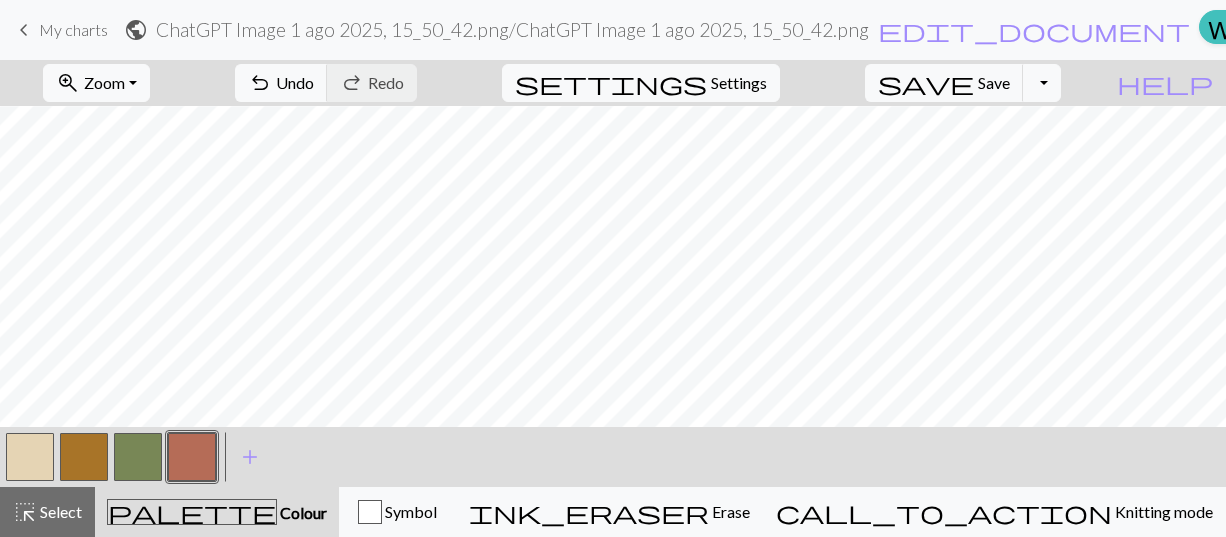 click at bounding box center [30, 457] 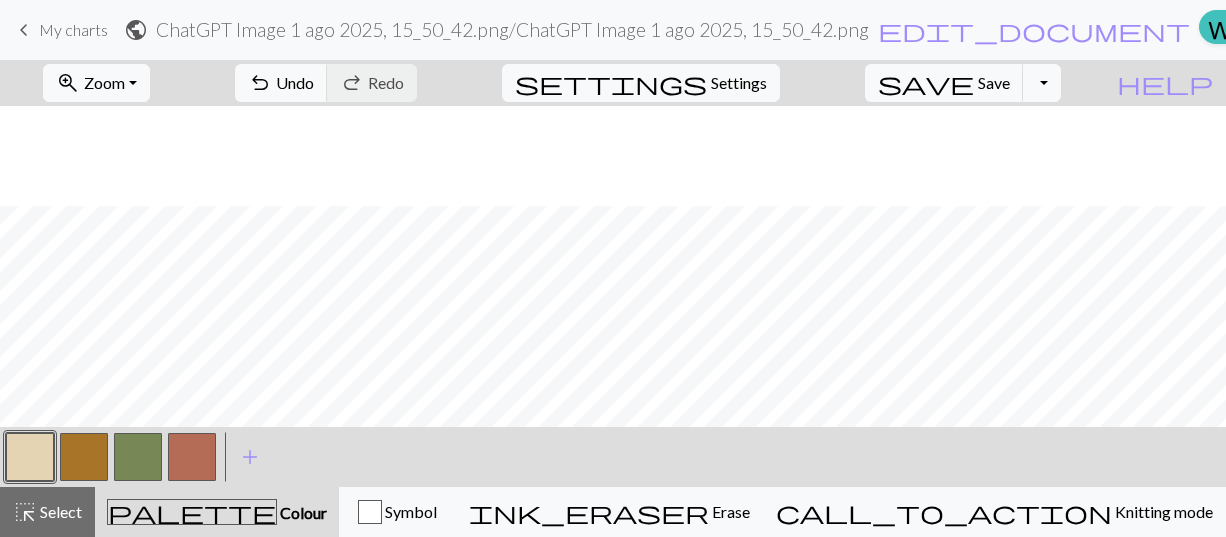 scroll, scrollTop: 575, scrollLeft: 0, axis: vertical 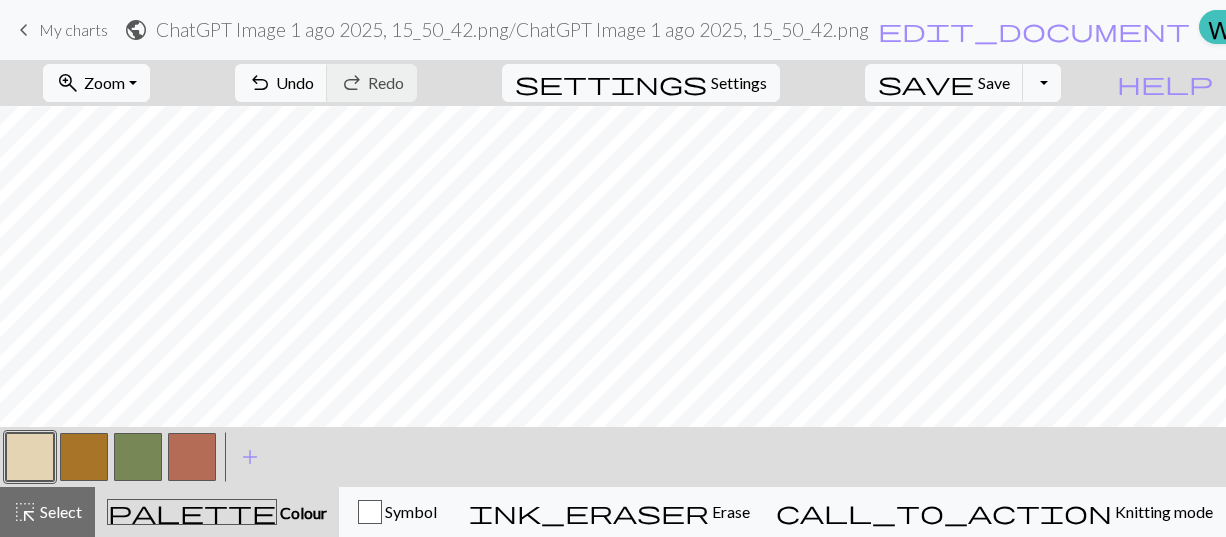 click at bounding box center (192, 457) 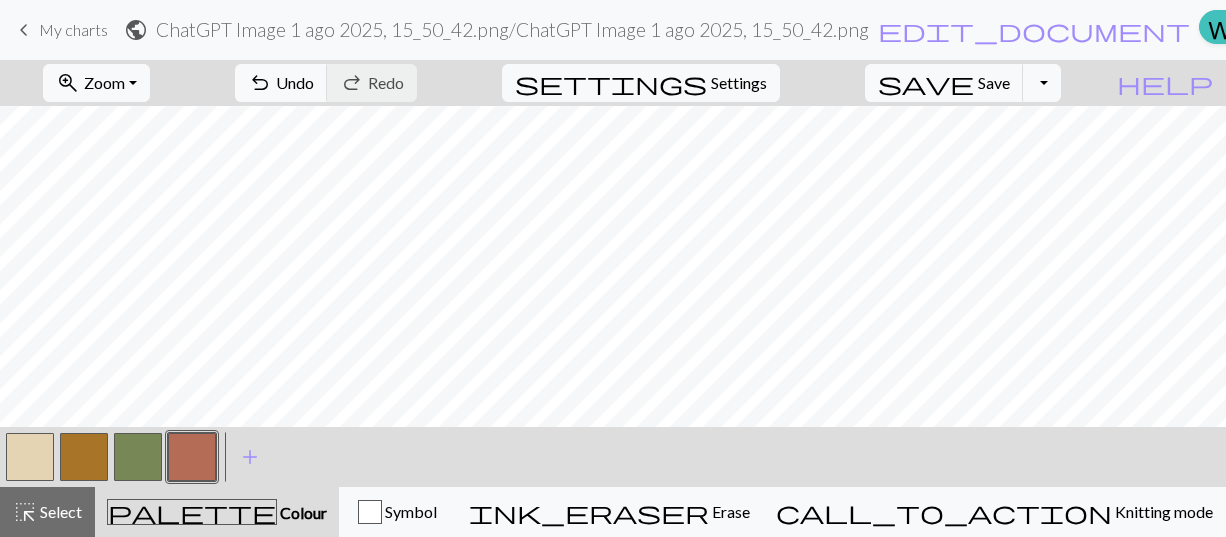 click at bounding box center (30, 457) 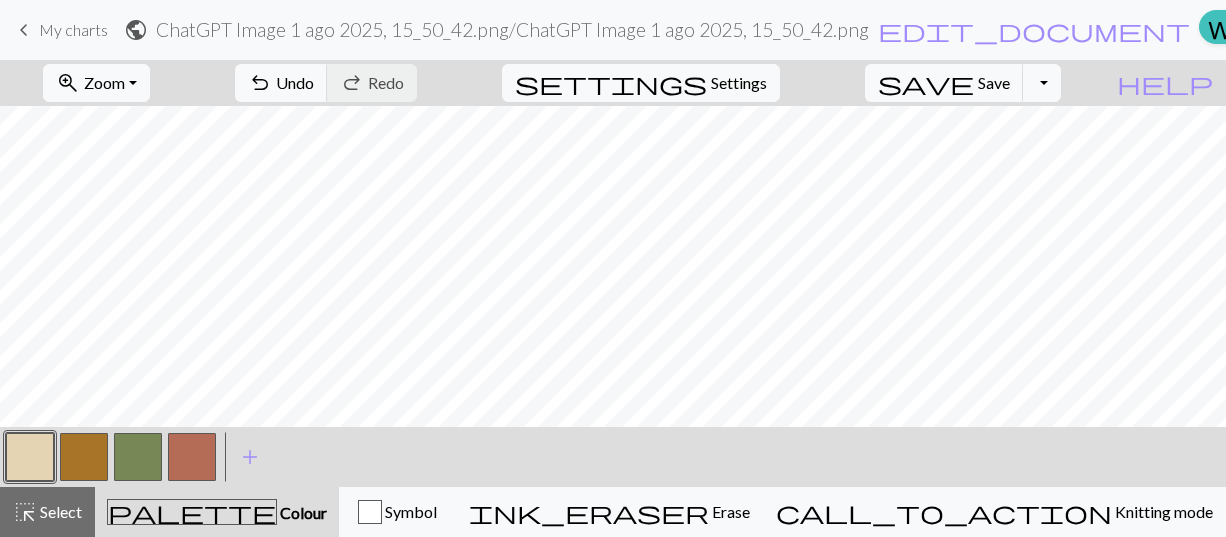 click at bounding box center [192, 457] 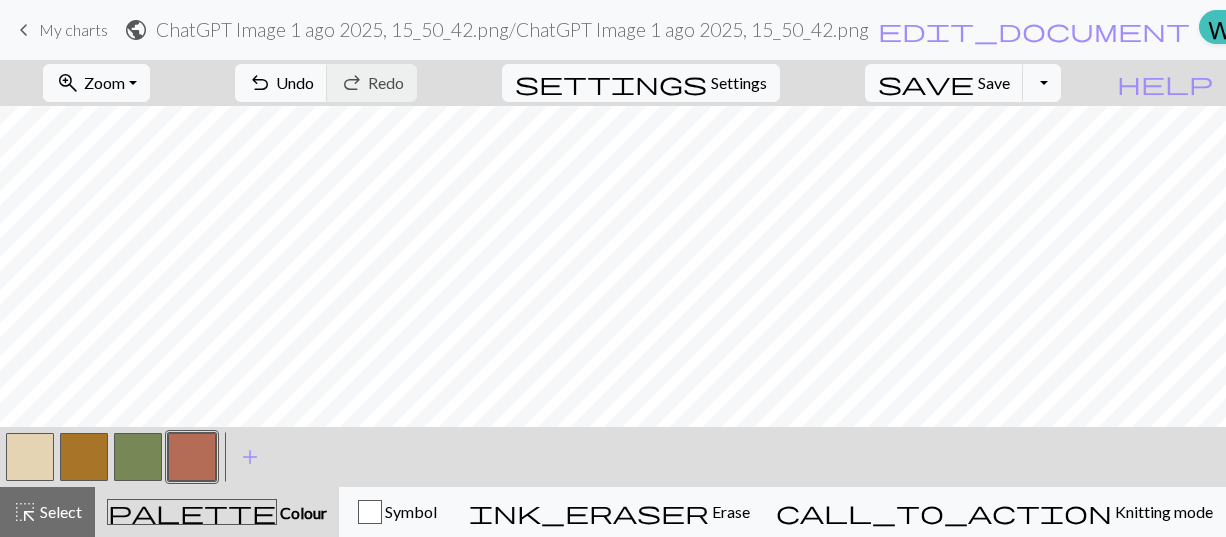 scroll, scrollTop: 675, scrollLeft: 0, axis: vertical 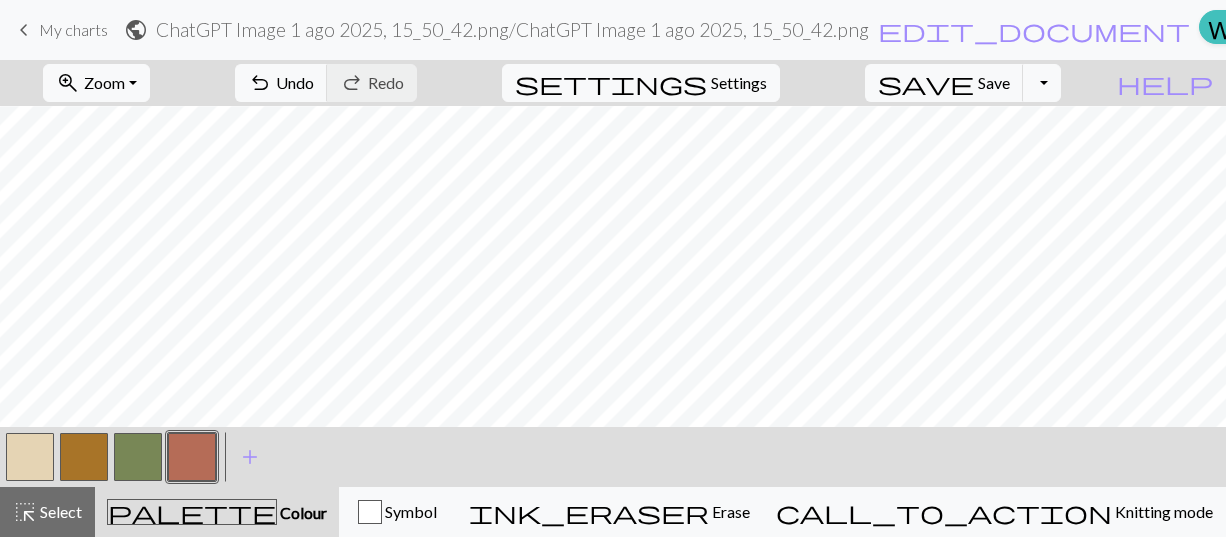 click at bounding box center [30, 457] 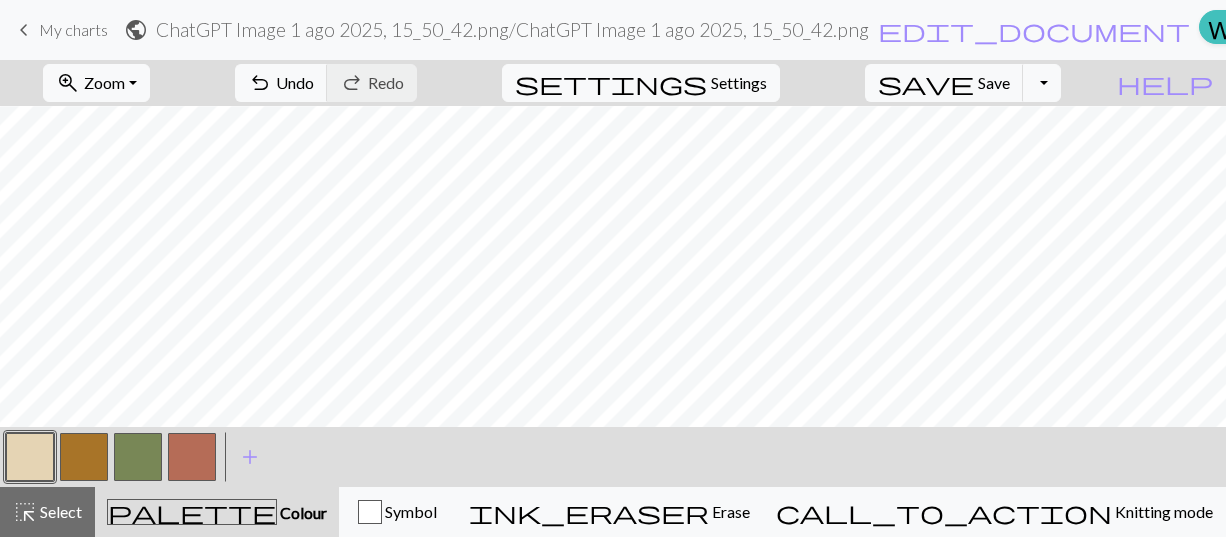 click at bounding box center [192, 457] 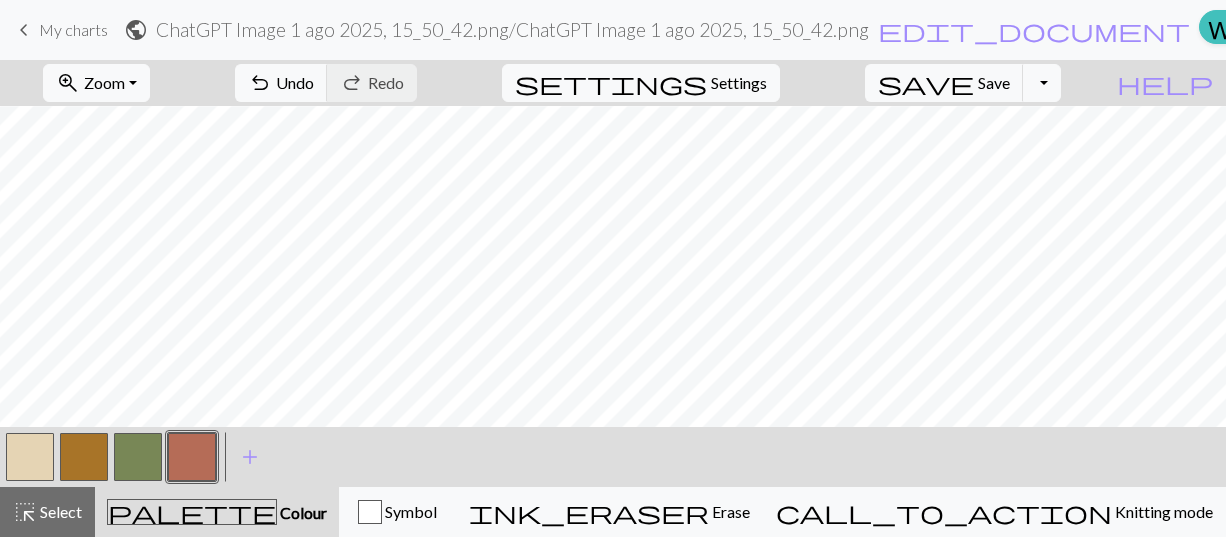 click at bounding box center (30, 457) 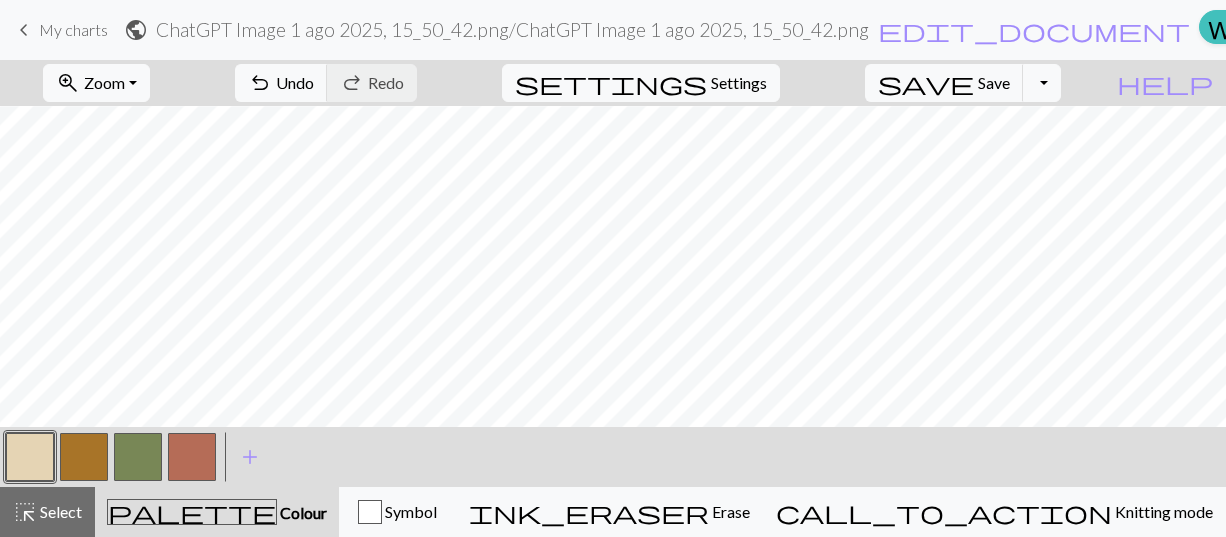 click at bounding box center (192, 457) 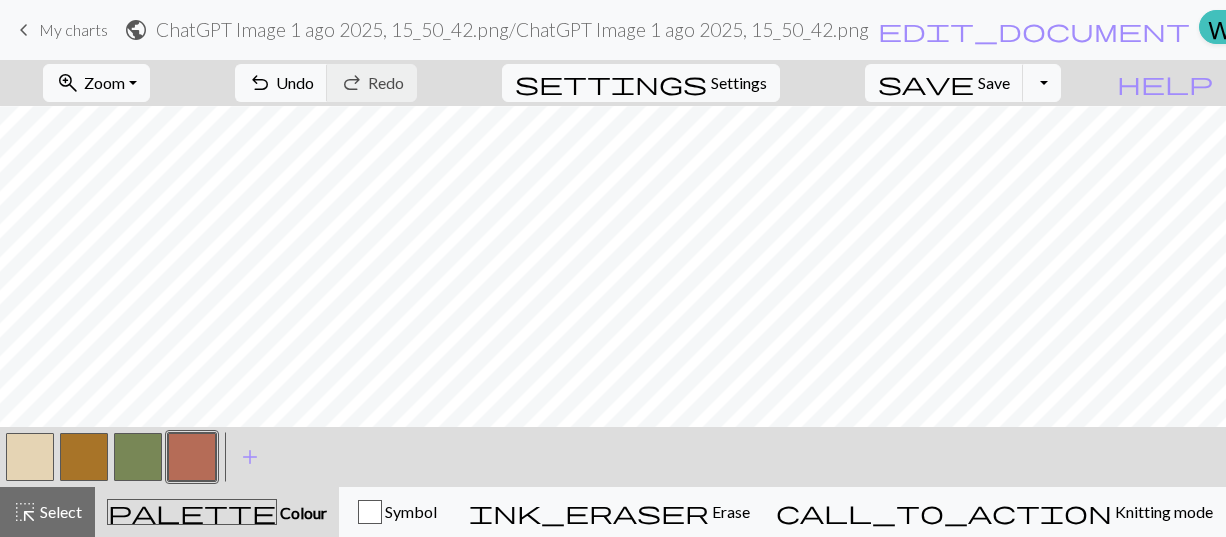 click at bounding box center [30, 457] 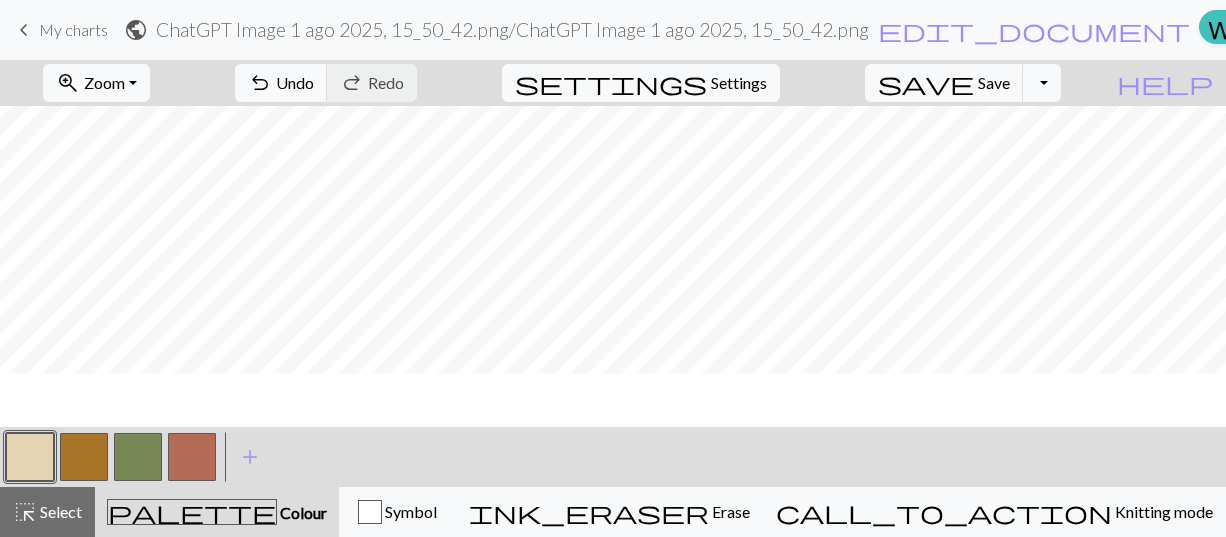 scroll, scrollTop: 575, scrollLeft: 0, axis: vertical 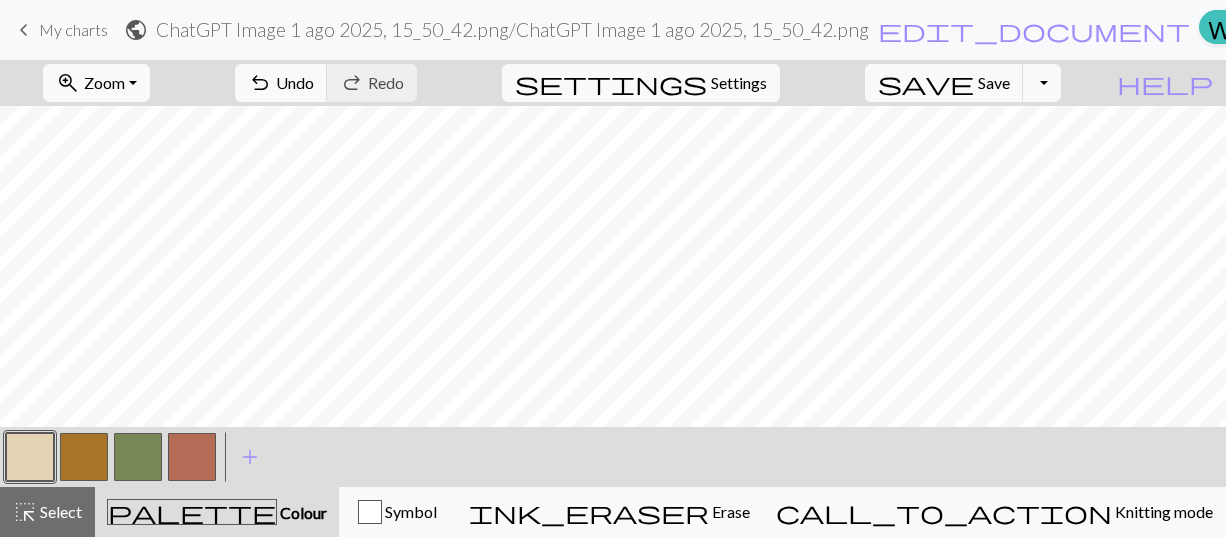 click at bounding box center (192, 457) 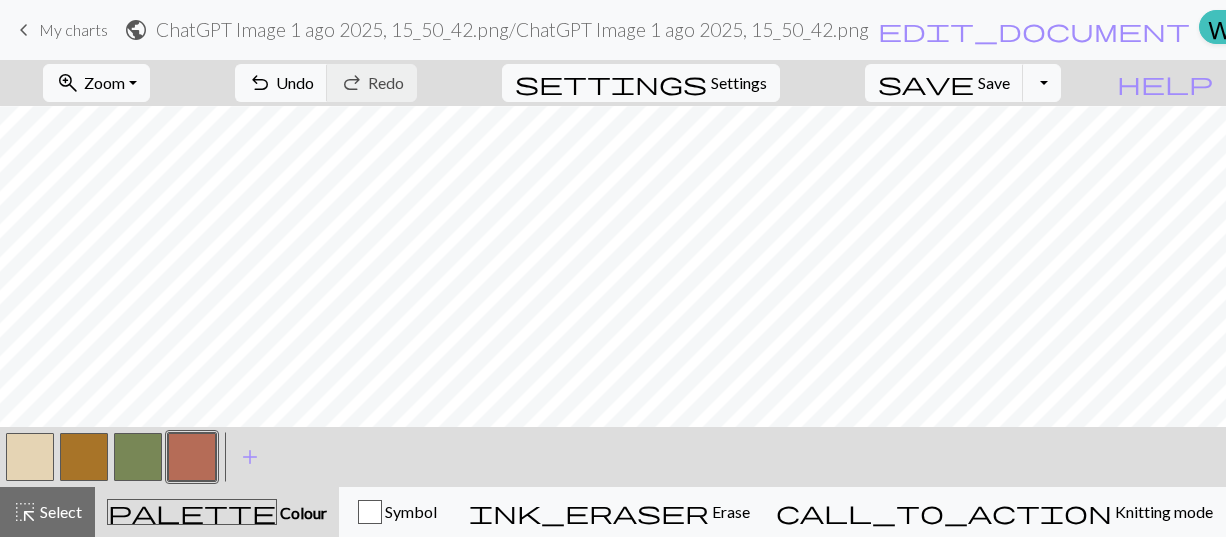 click at bounding box center (30, 457) 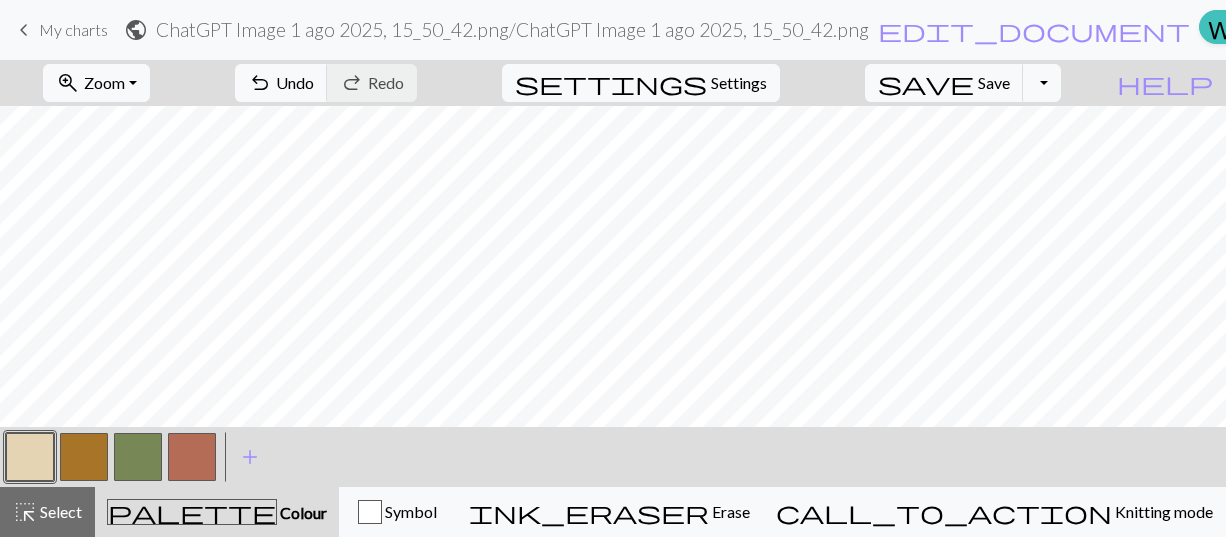 click at bounding box center [192, 457] 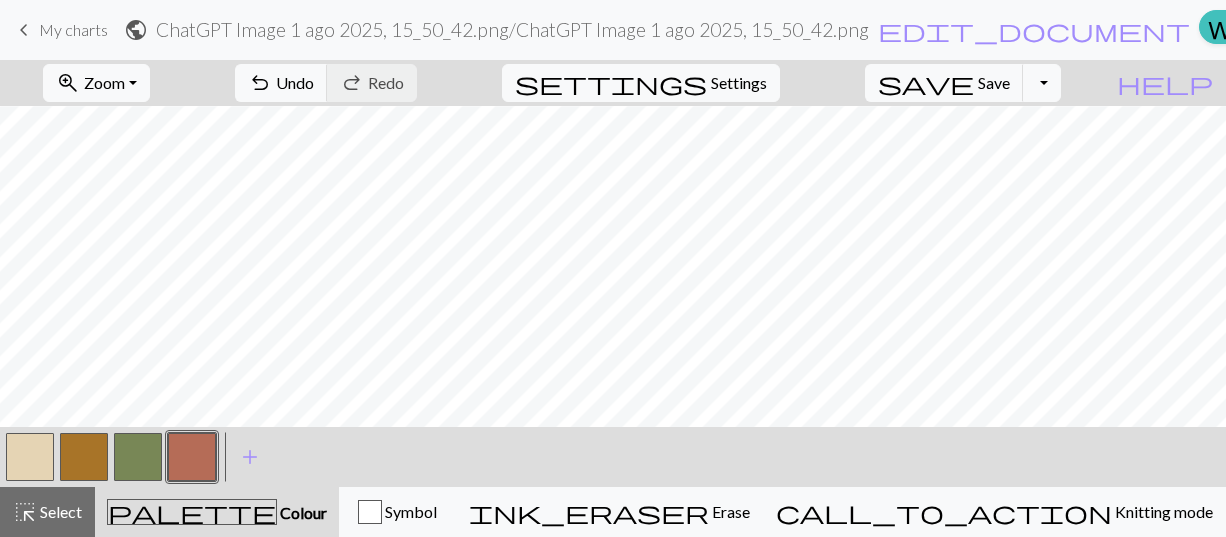 click at bounding box center (30, 457) 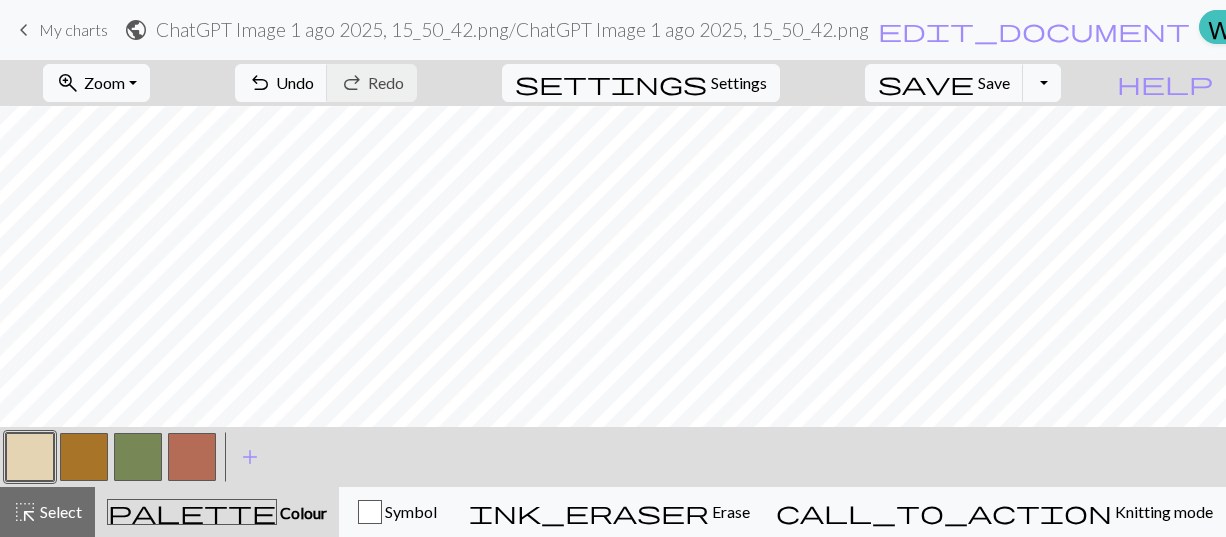 click at bounding box center (192, 457) 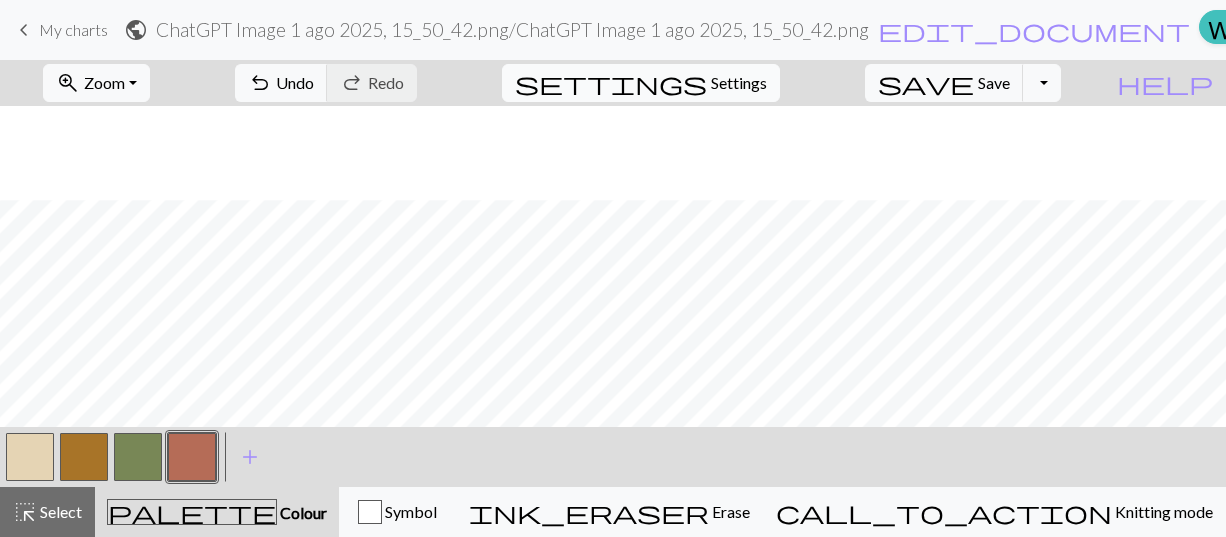scroll, scrollTop: 675, scrollLeft: 0, axis: vertical 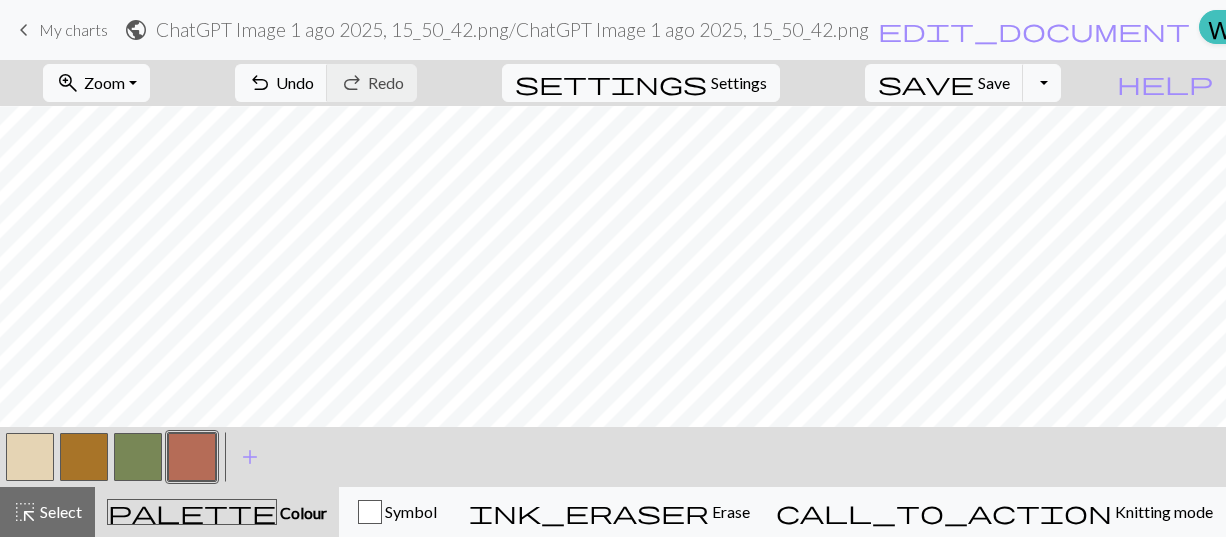 click at bounding box center [30, 457] 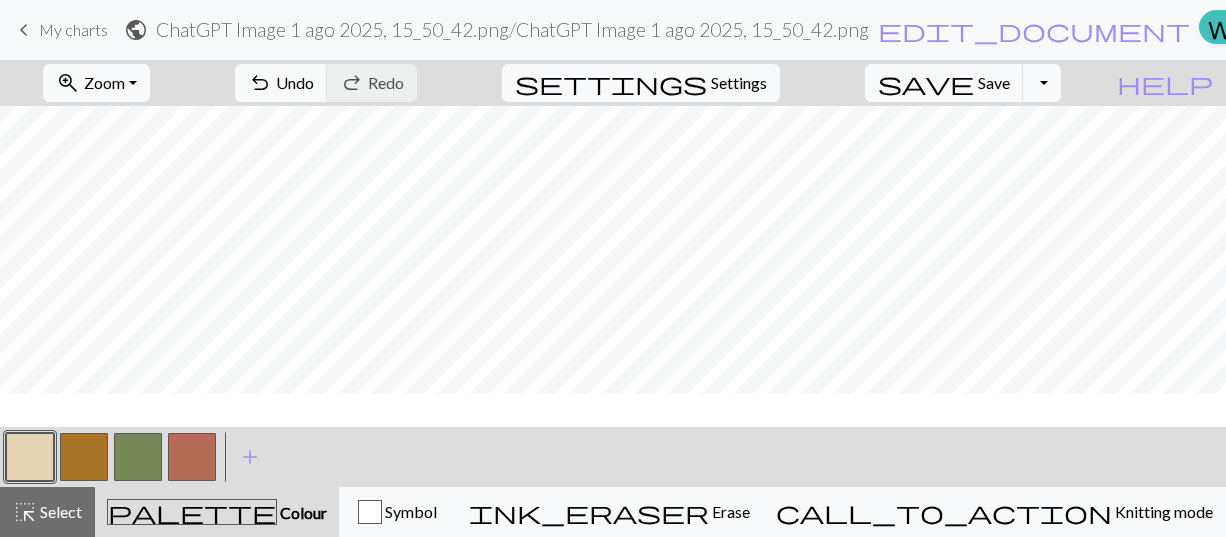 scroll, scrollTop: 275, scrollLeft: 0, axis: vertical 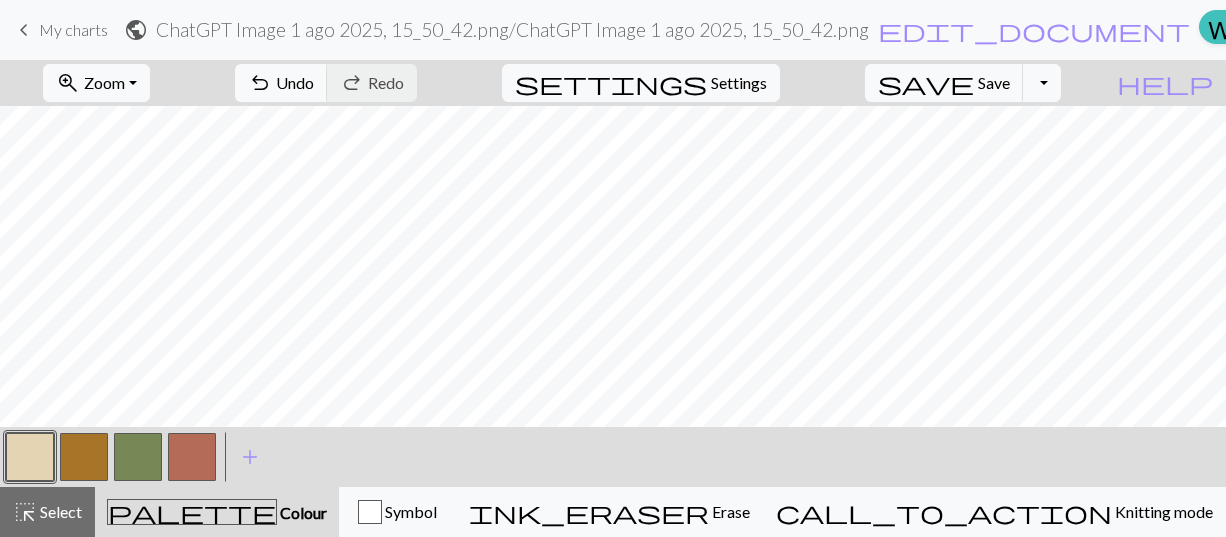 click at bounding box center (192, 457) 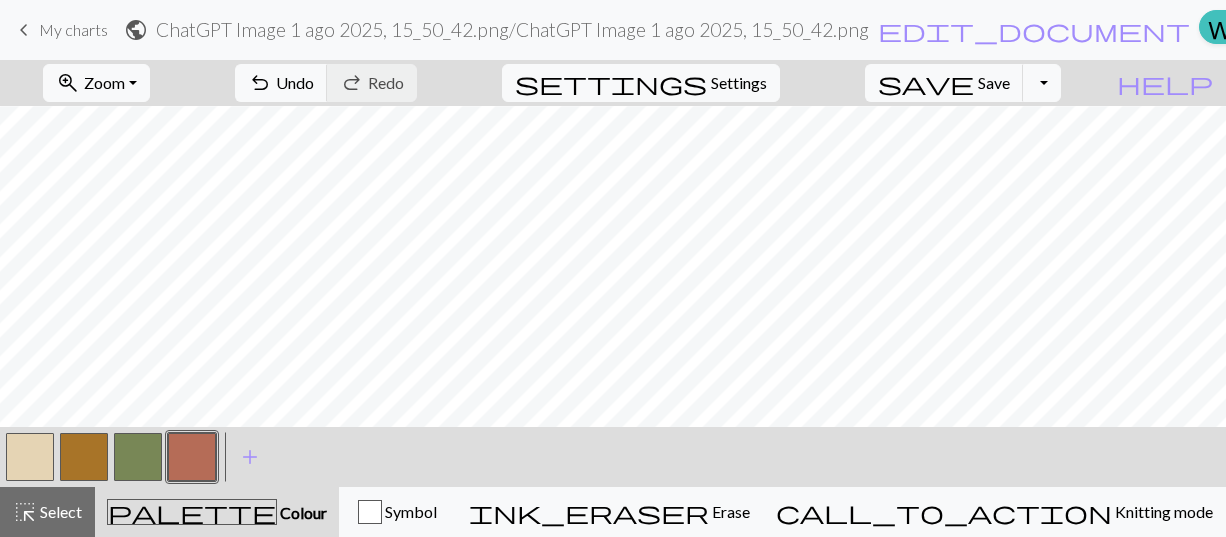 click at bounding box center (30, 457) 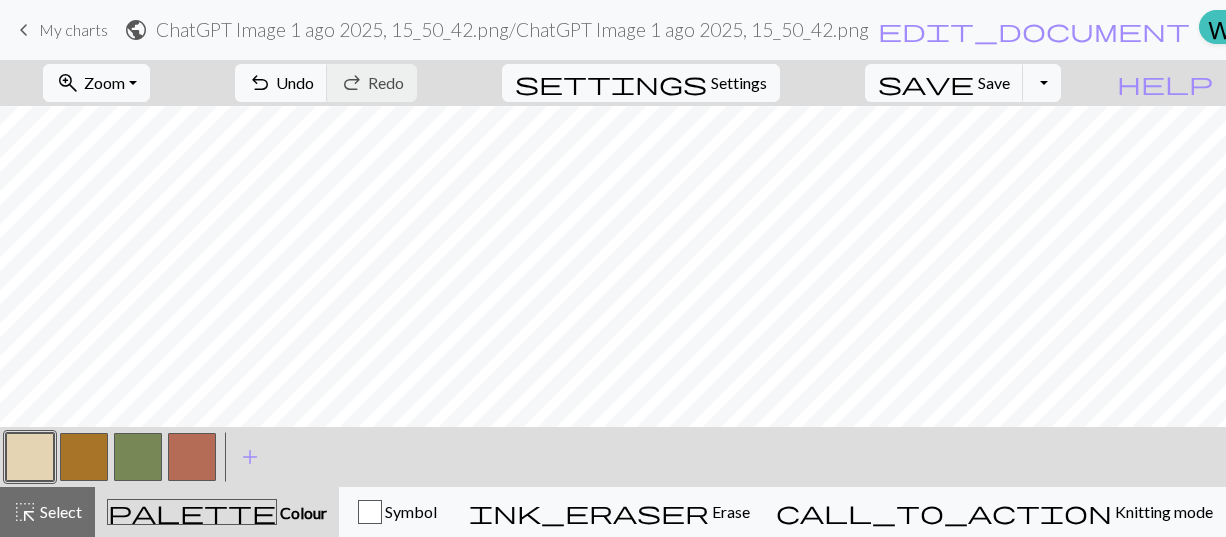 click at bounding box center (192, 457) 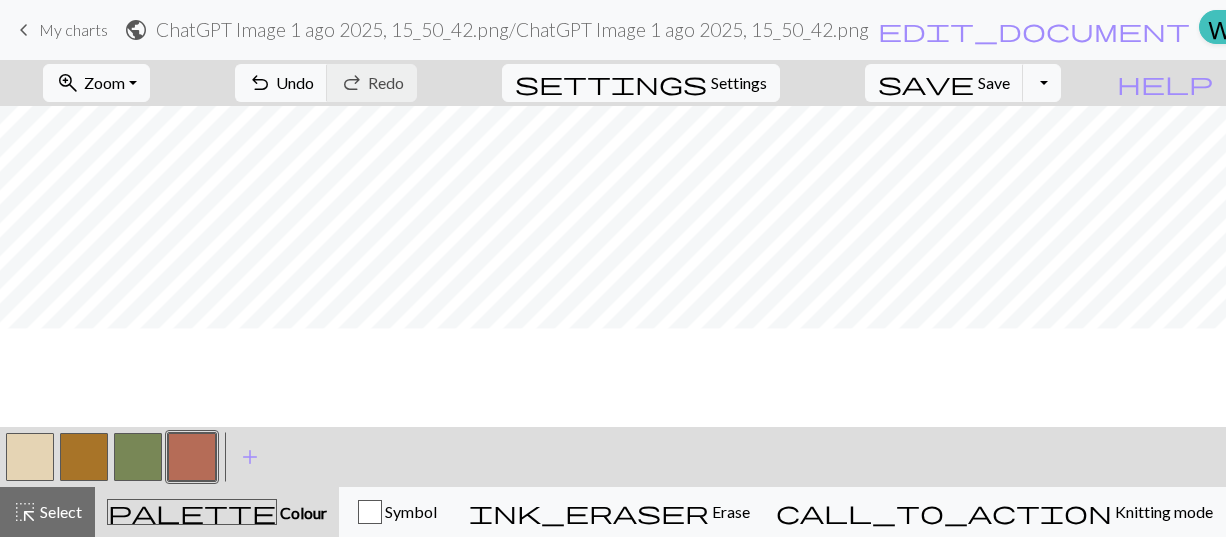 scroll, scrollTop: 175, scrollLeft: 0, axis: vertical 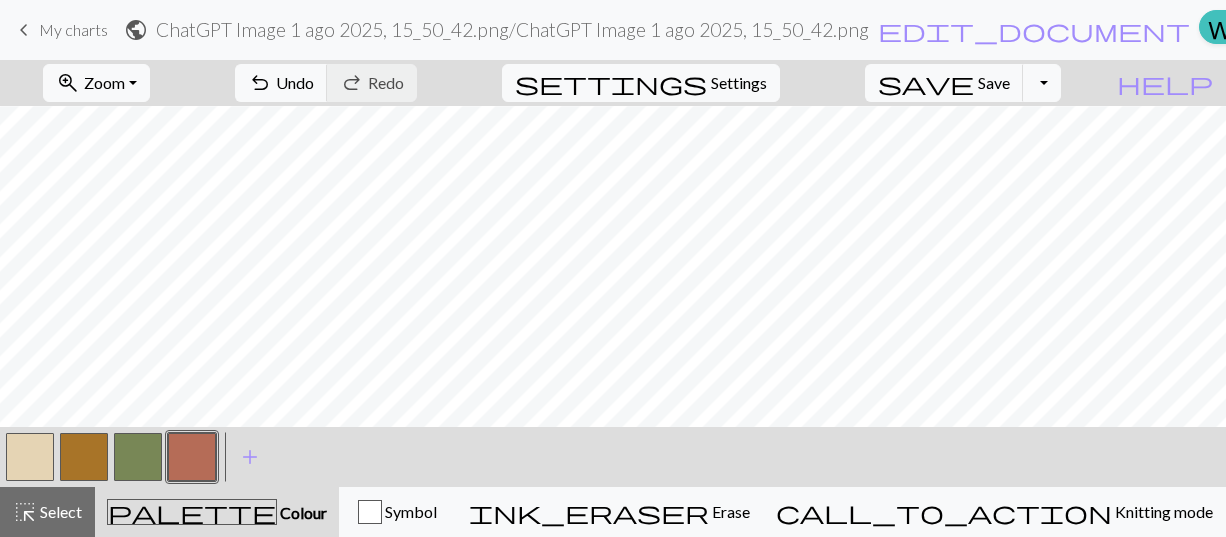 click at bounding box center (30, 457) 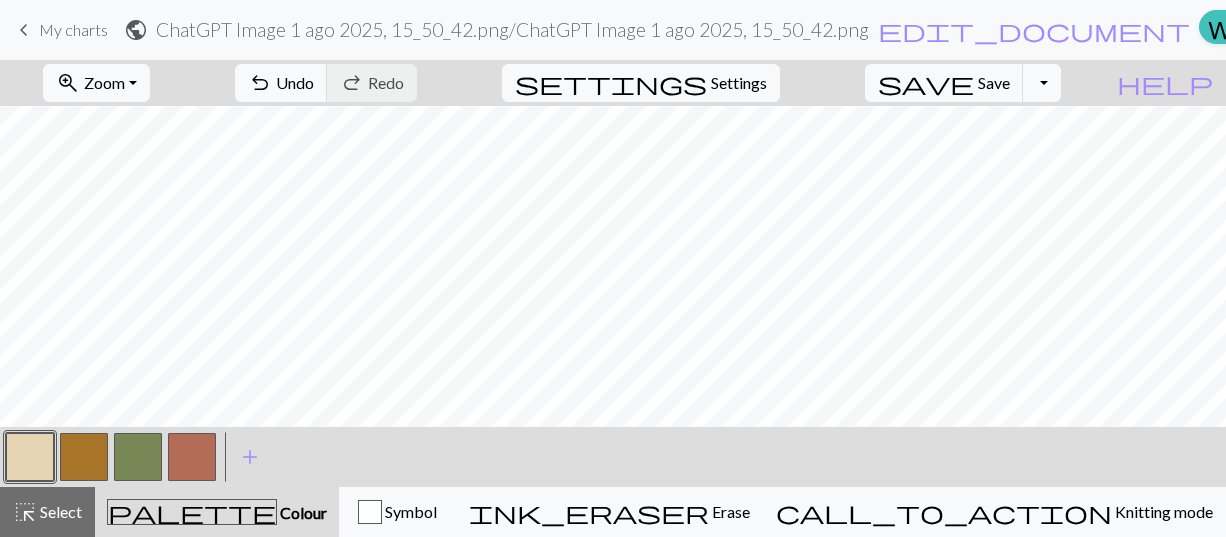click at bounding box center [192, 457] 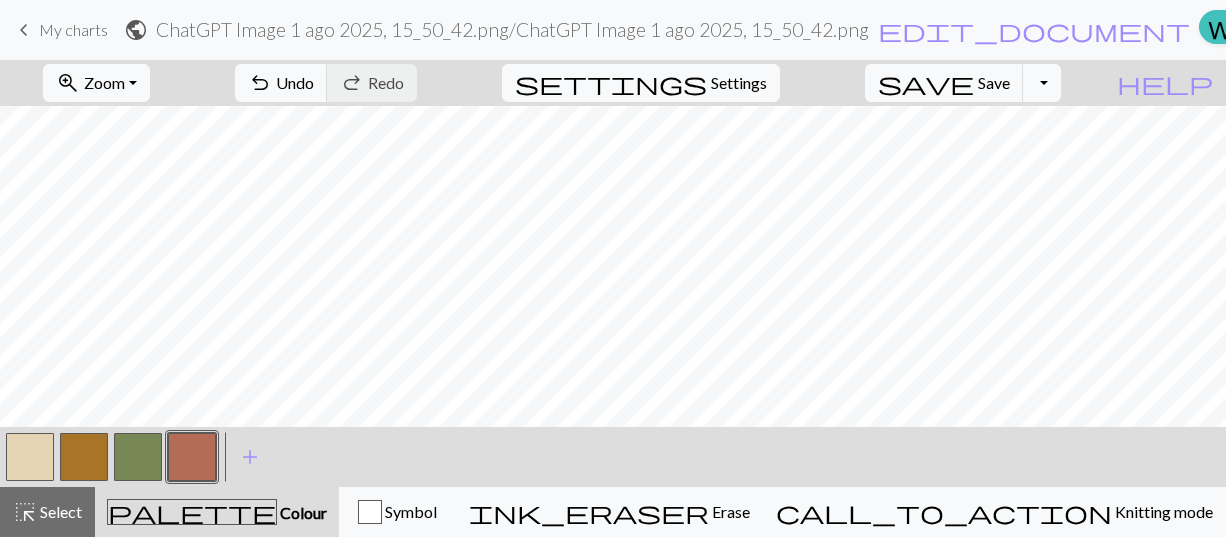 click at bounding box center [30, 457] 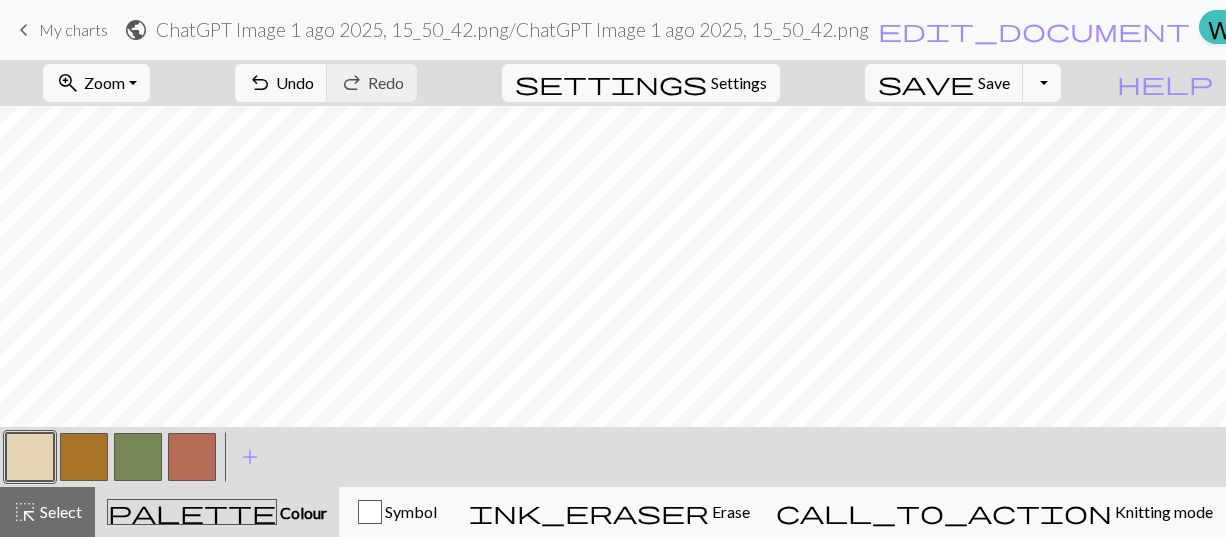 click at bounding box center [192, 457] 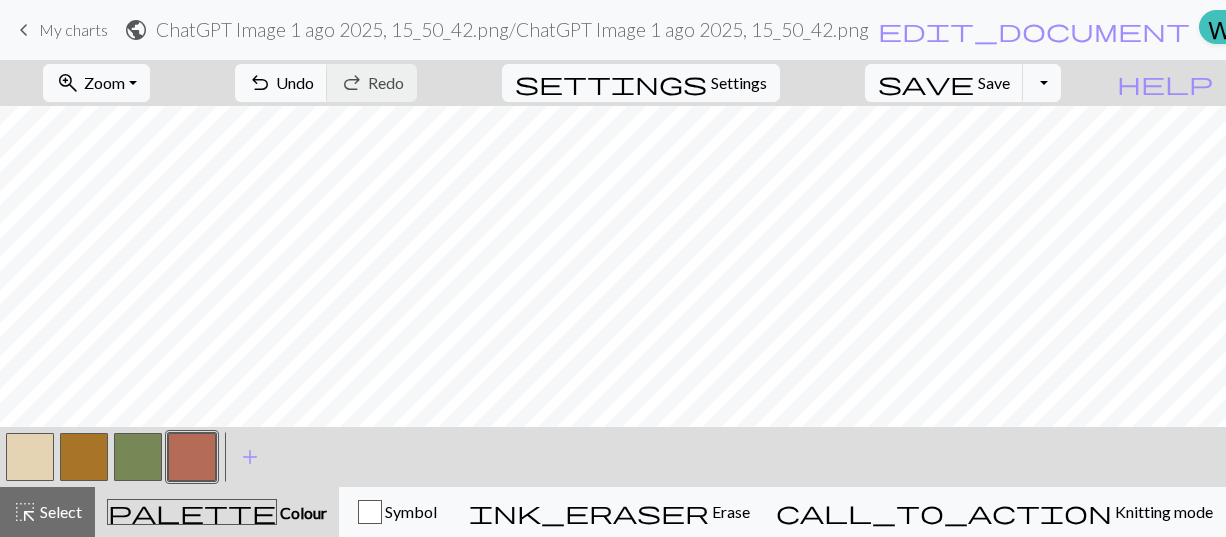 click at bounding box center (30, 457) 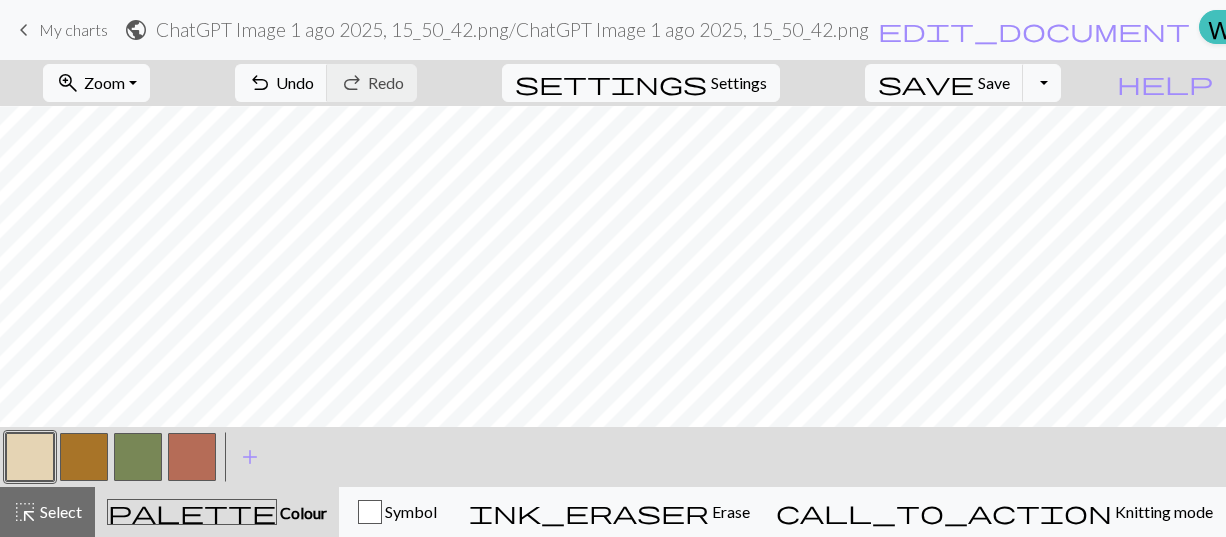 click at bounding box center [192, 457] 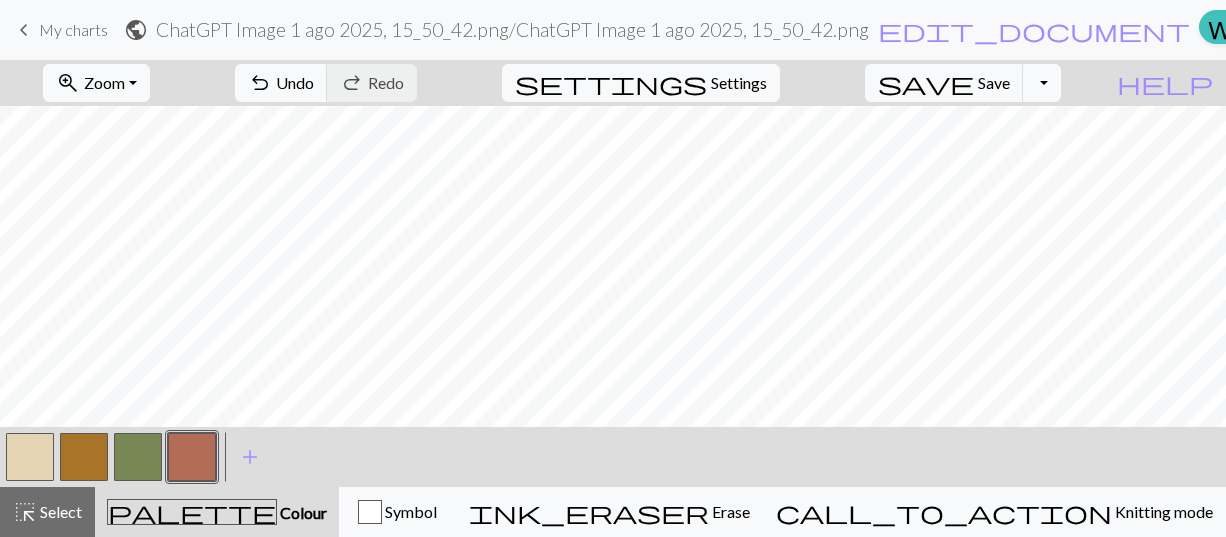 click at bounding box center (30, 457) 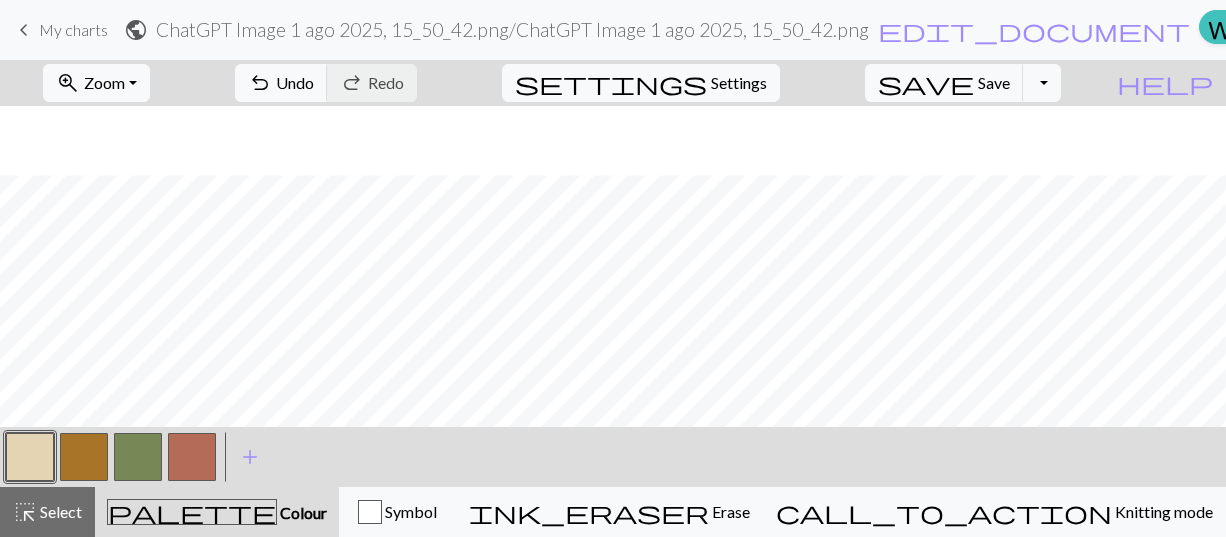 scroll, scrollTop: 275, scrollLeft: 0, axis: vertical 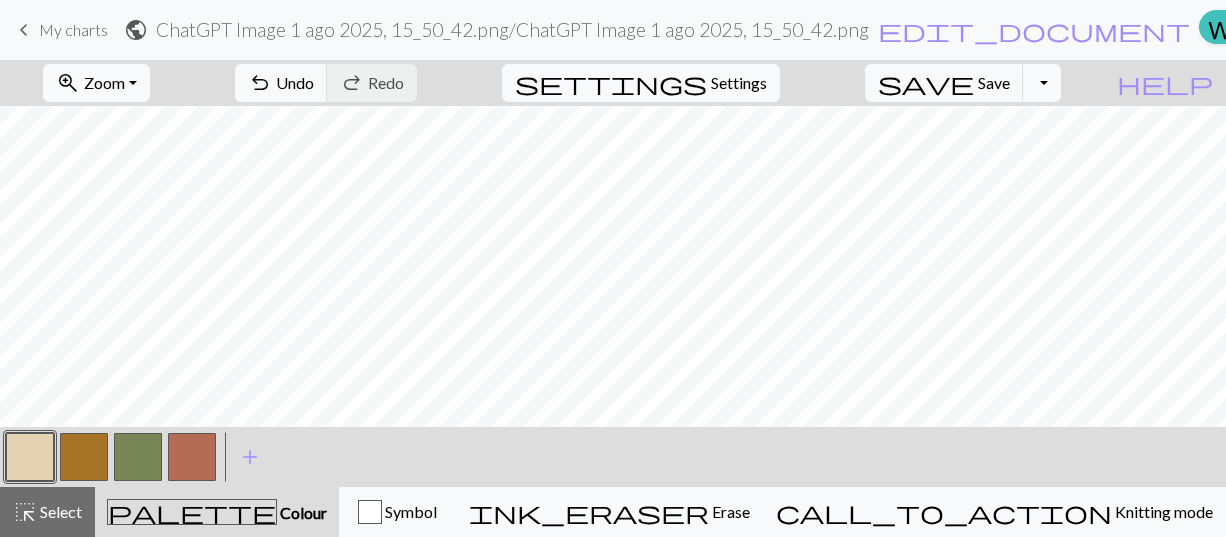 click at bounding box center (192, 457) 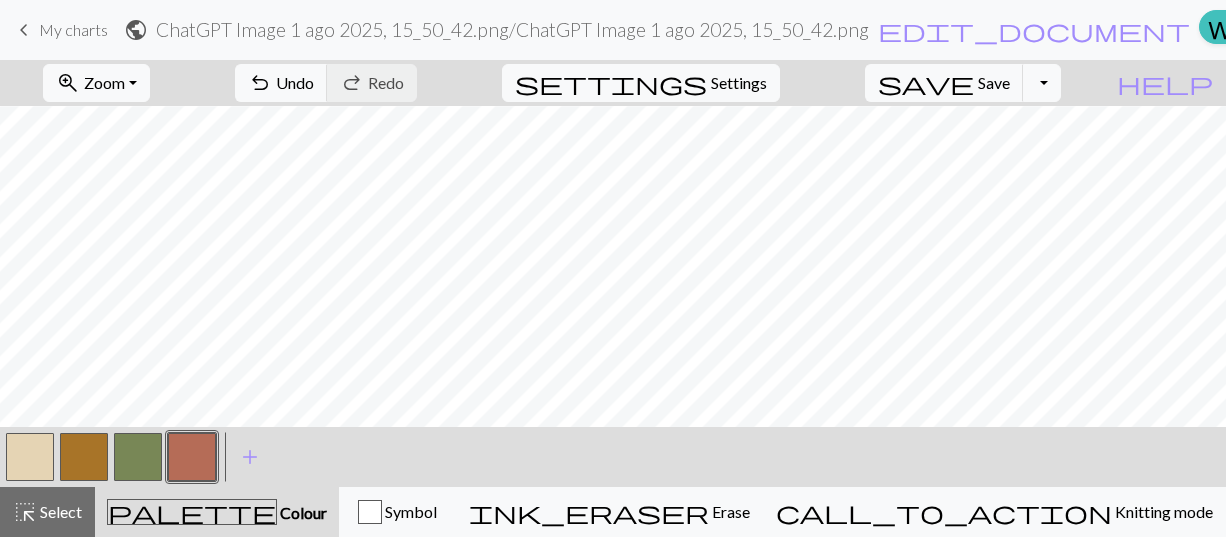 click at bounding box center (30, 457) 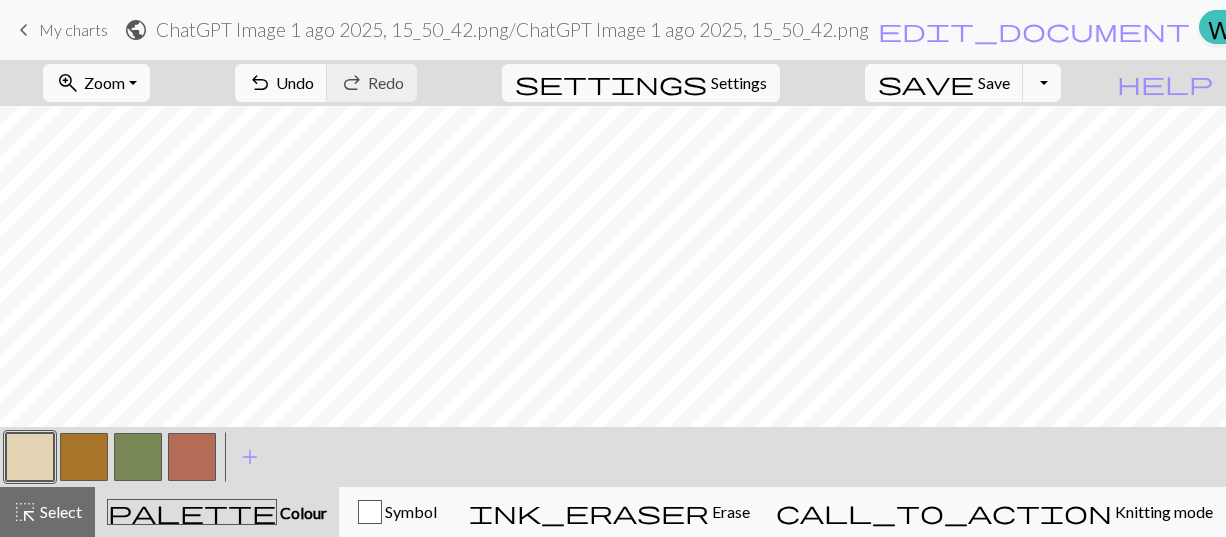 click at bounding box center [192, 457] 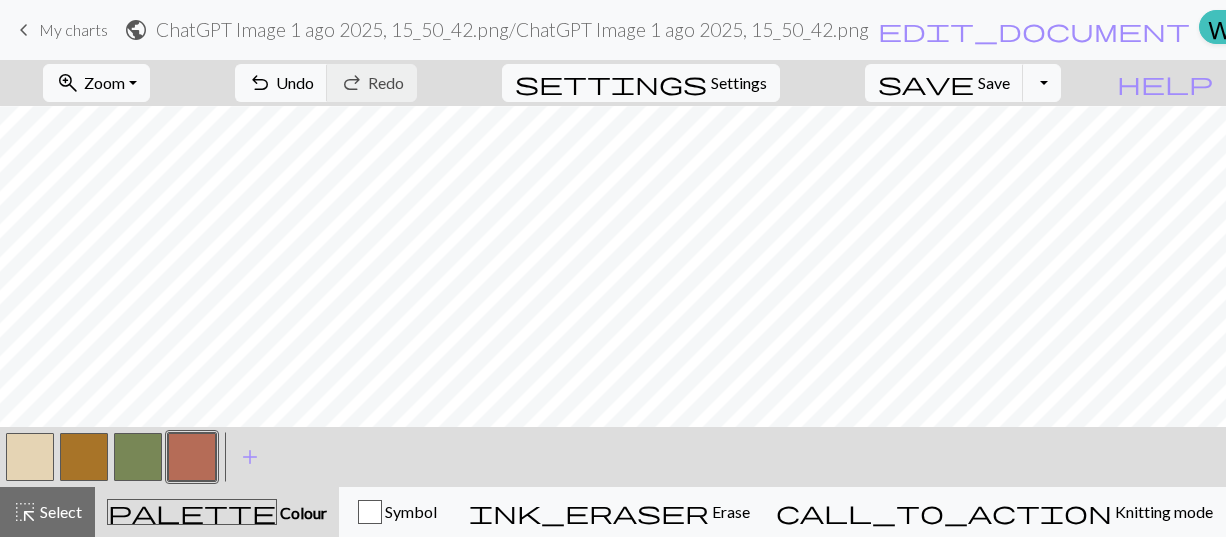 click at bounding box center (192, 457) 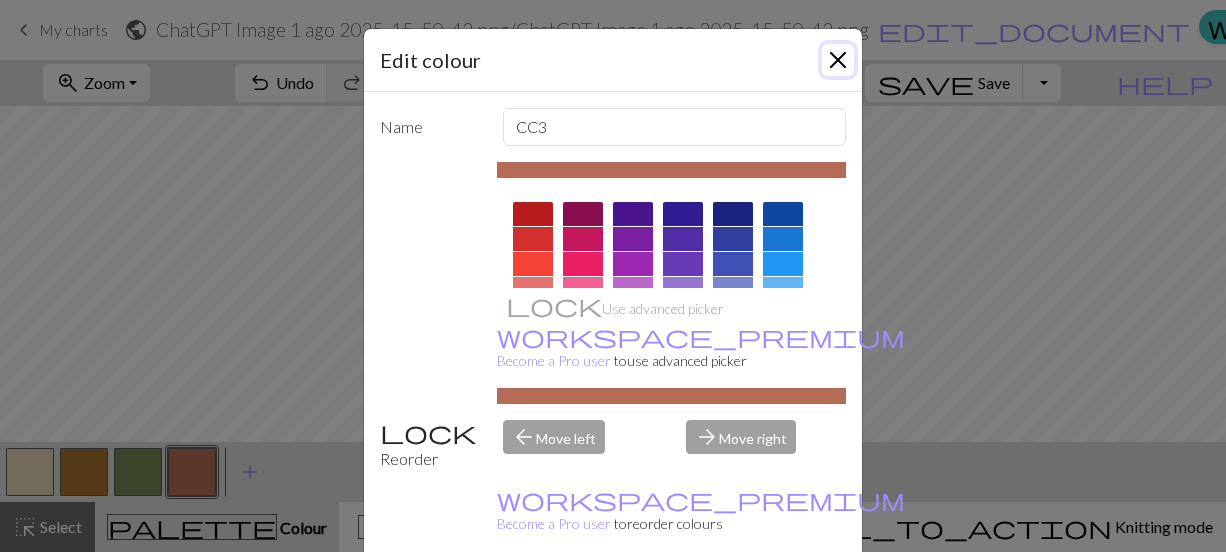 click at bounding box center [838, 60] 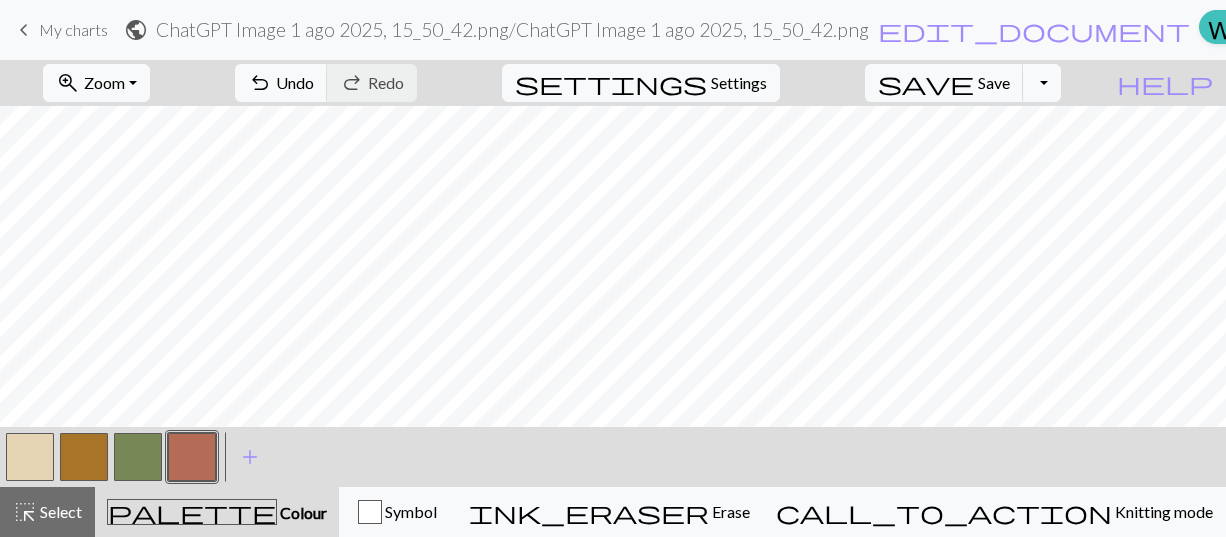click at bounding box center [192, 457] 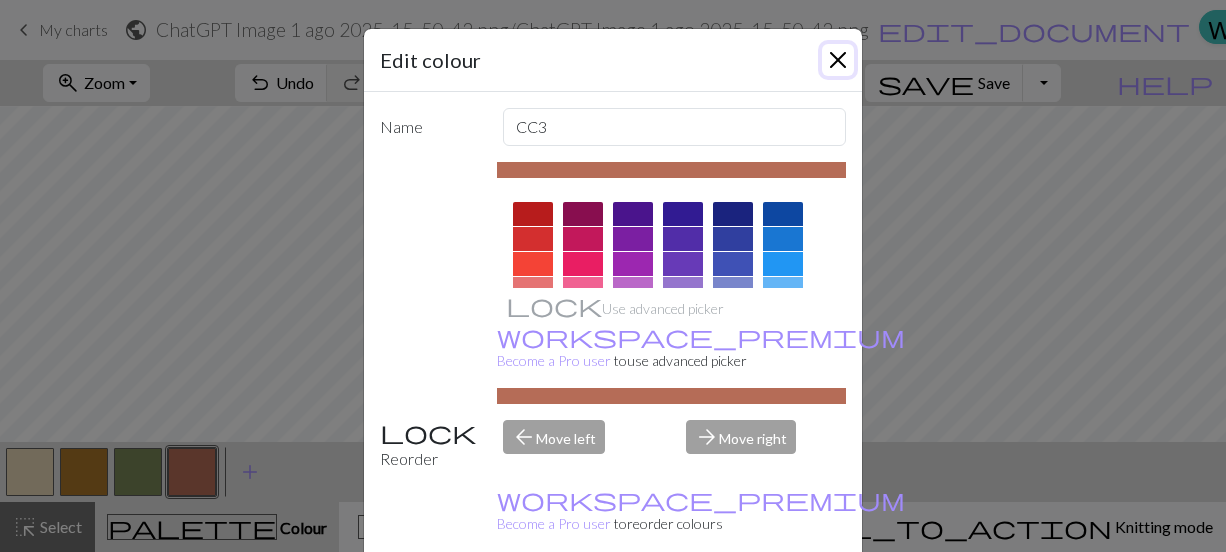 click at bounding box center (838, 60) 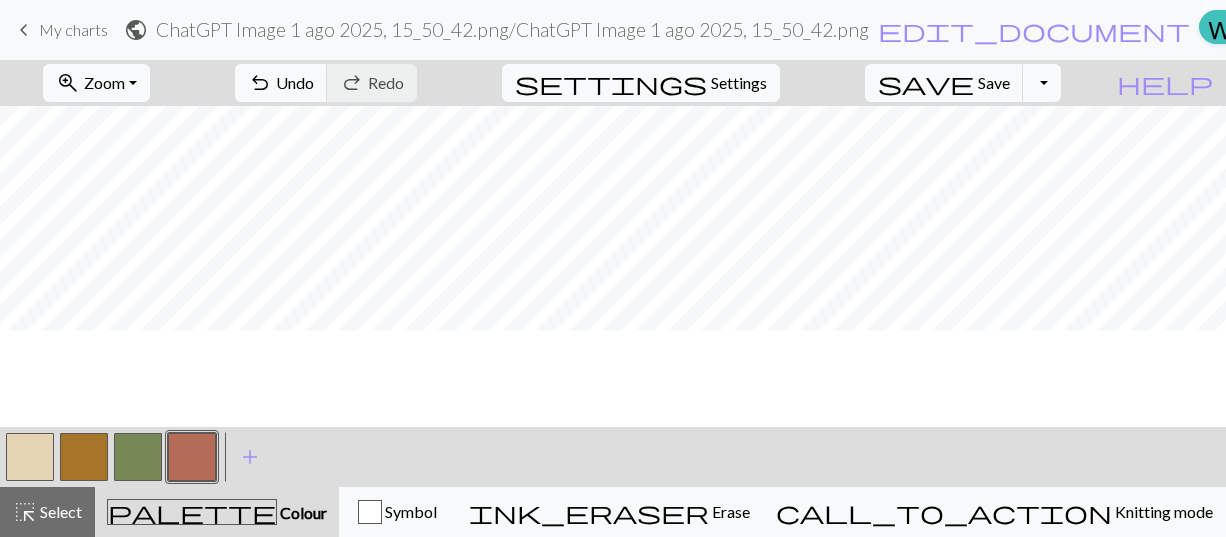 scroll, scrollTop: 175, scrollLeft: 0, axis: vertical 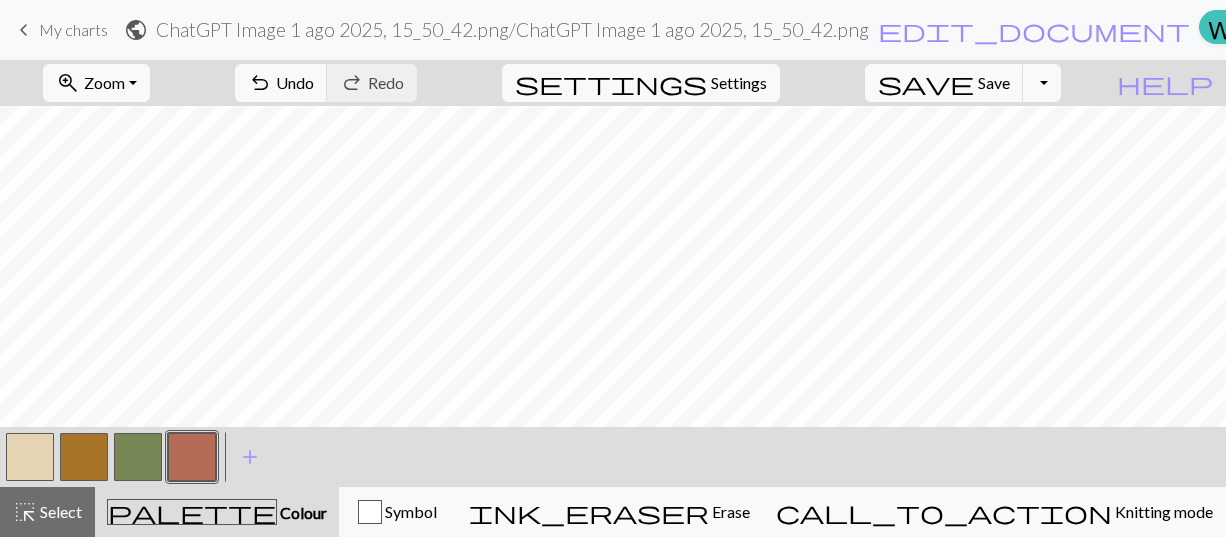 click at bounding box center [30, 457] 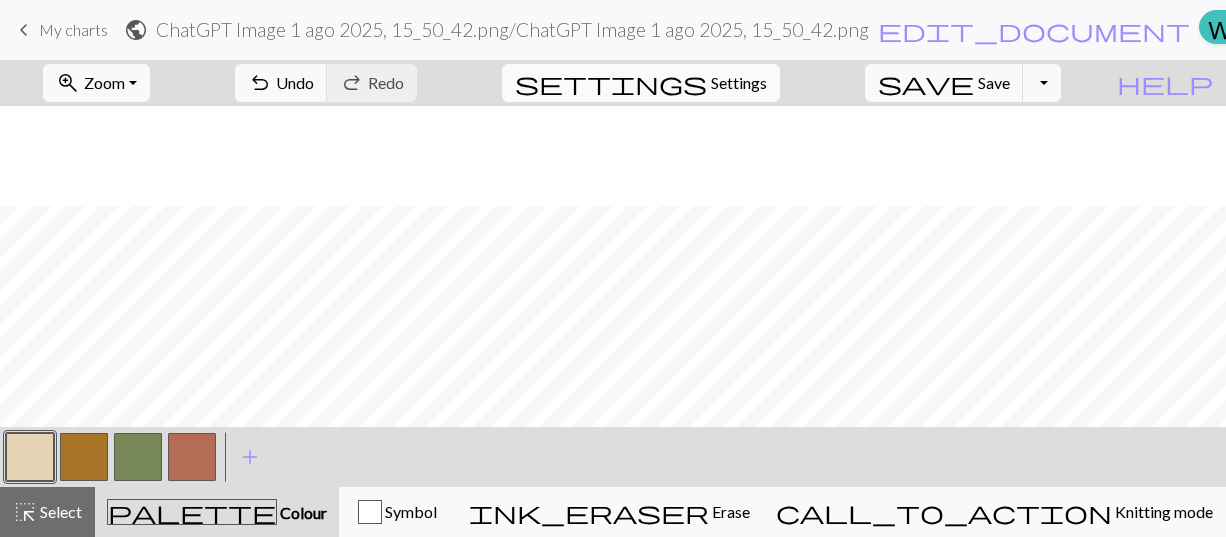 scroll, scrollTop: 275, scrollLeft: 0, axis: vertical 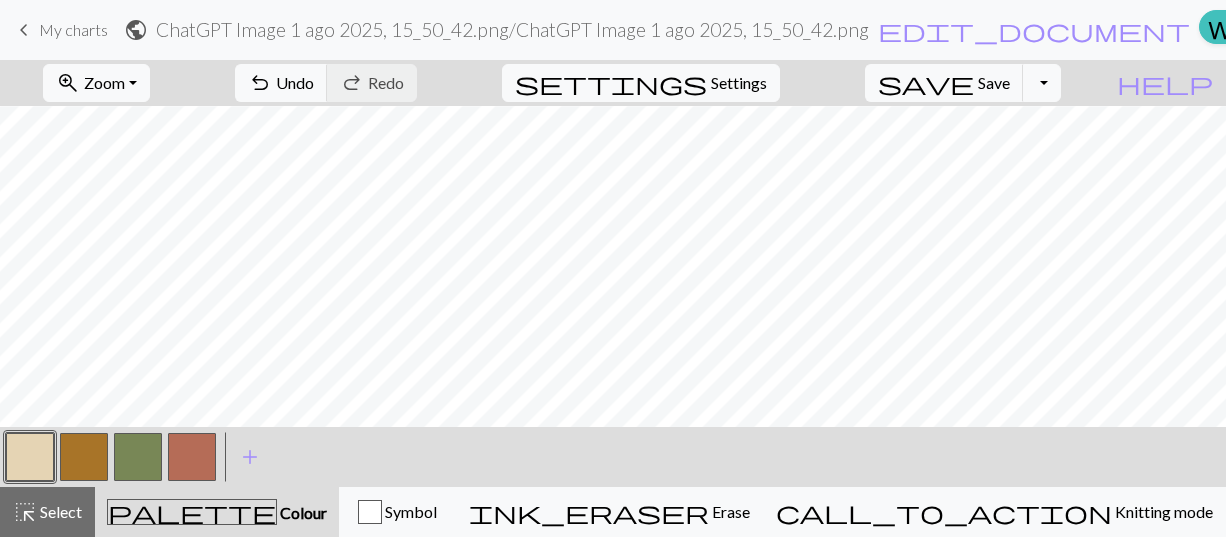 click at bounding box center (192, 457) 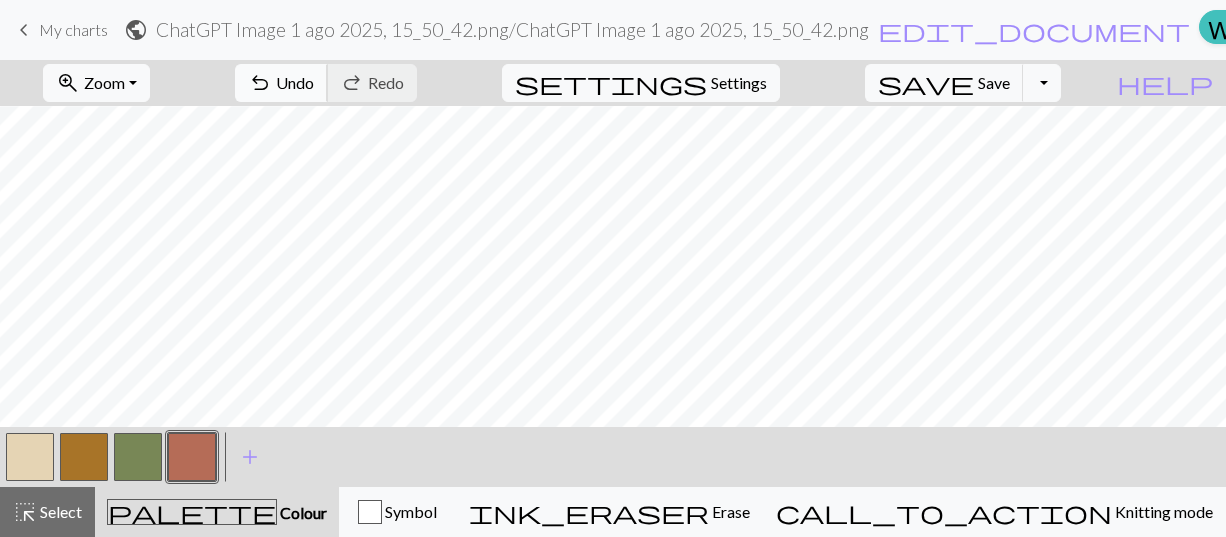 click on "Undo" at bounding box center (295, 82) 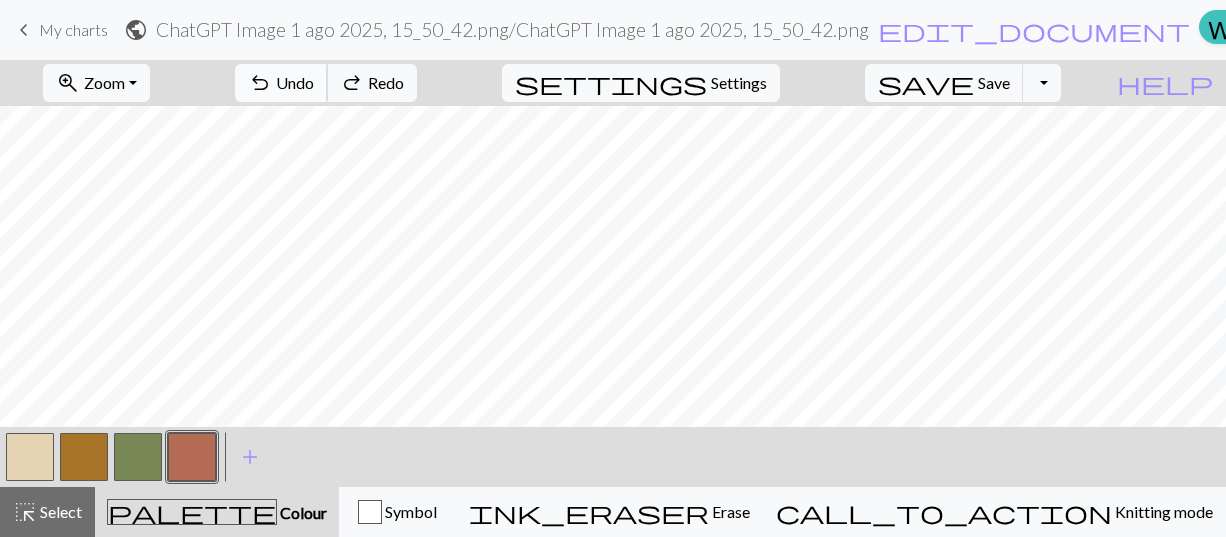 click on "Undo" at bounding box center (295, 82) 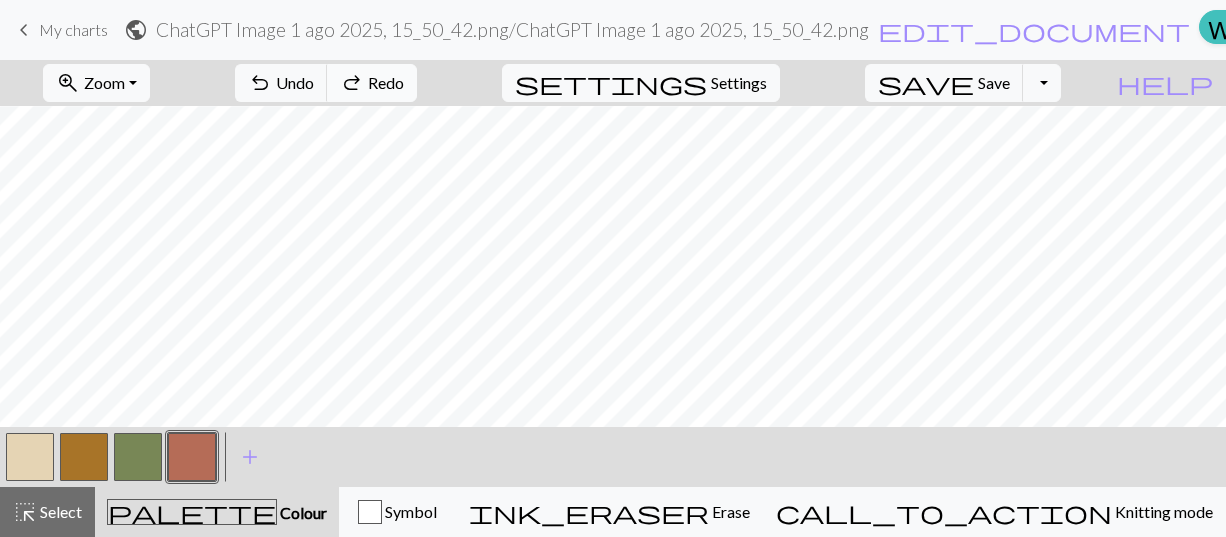 click on "redo" at bounding box center (352, 83) 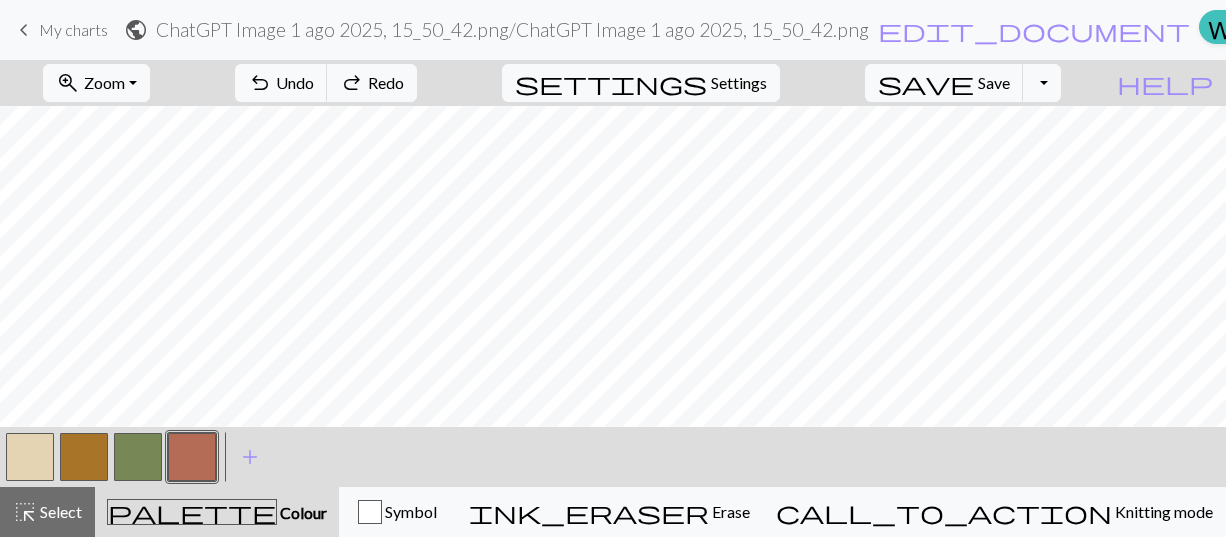 click at bounding box center (30, 457) 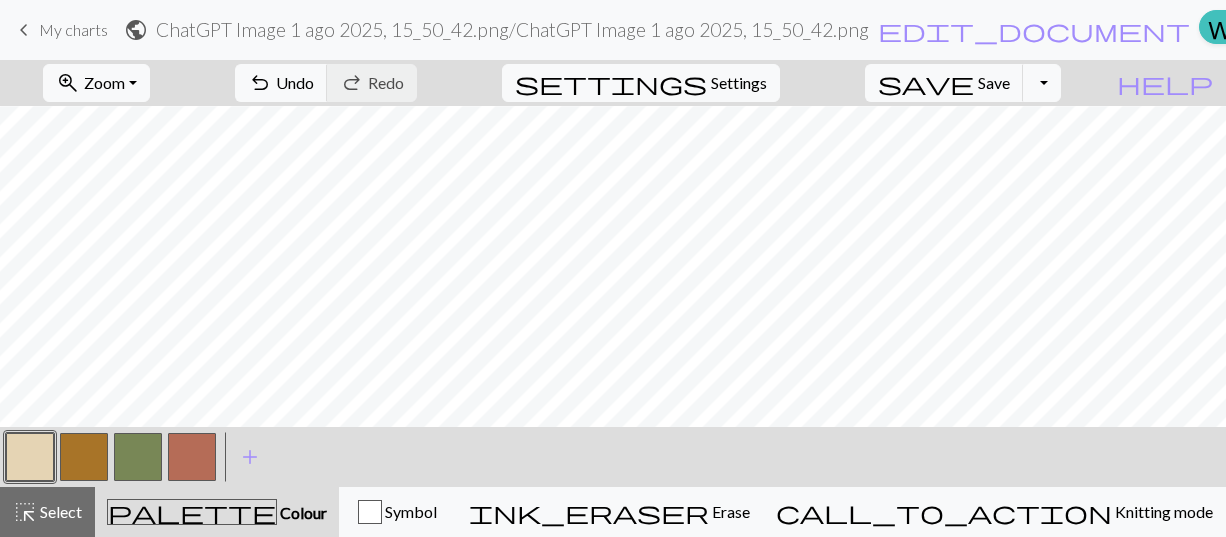 click at bounding box center (192, 457) 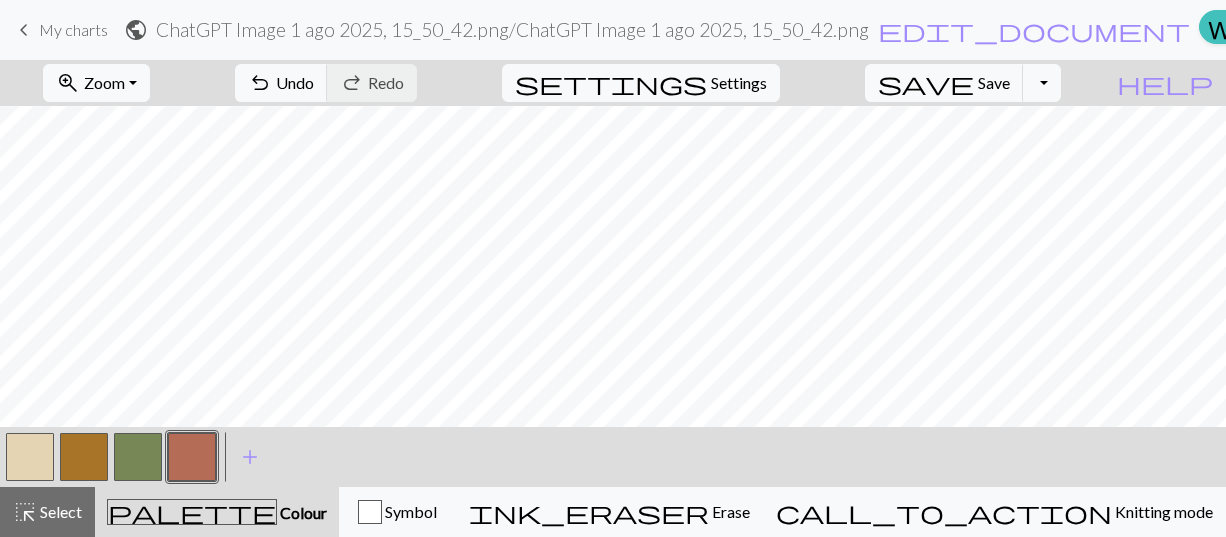 click at bounding box center [30, 457] 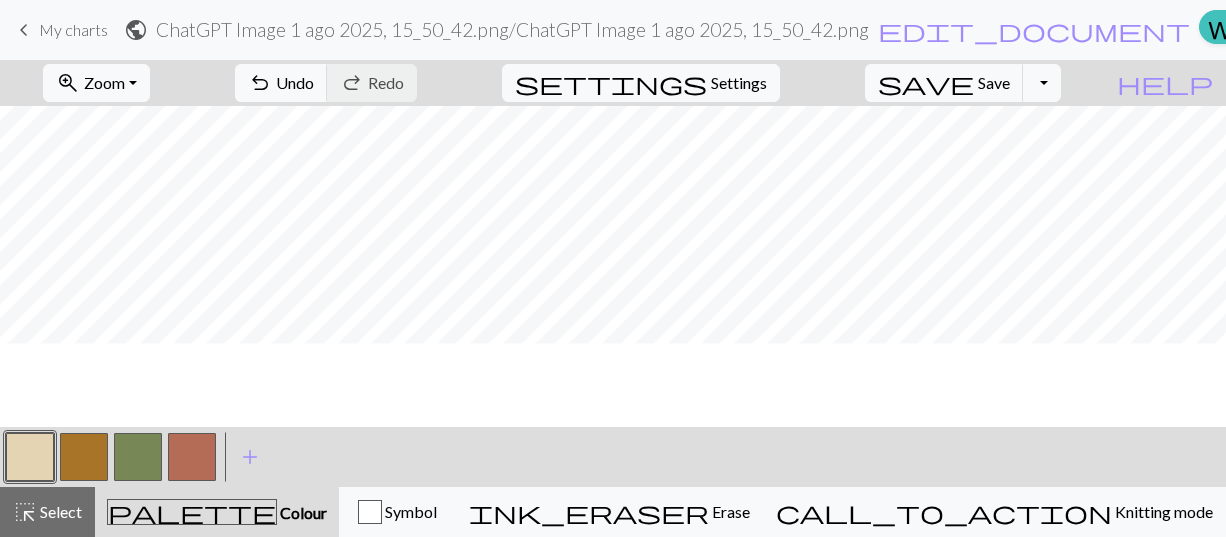 scroll, scrollTop: 275, scrollLeft: 0, axis: vertical 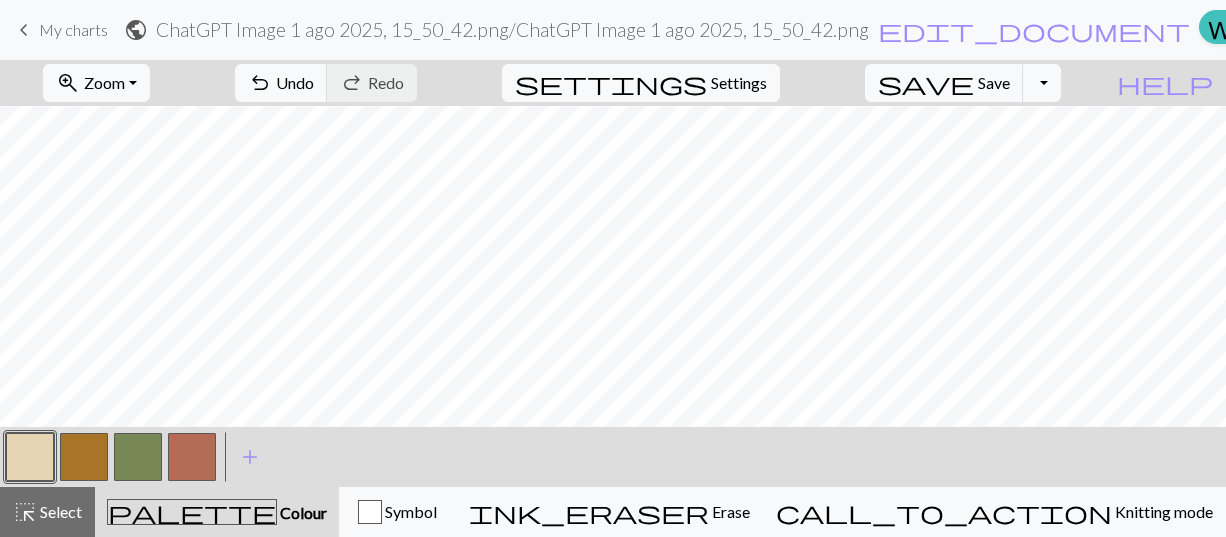 click at bounding box center [192, 457] 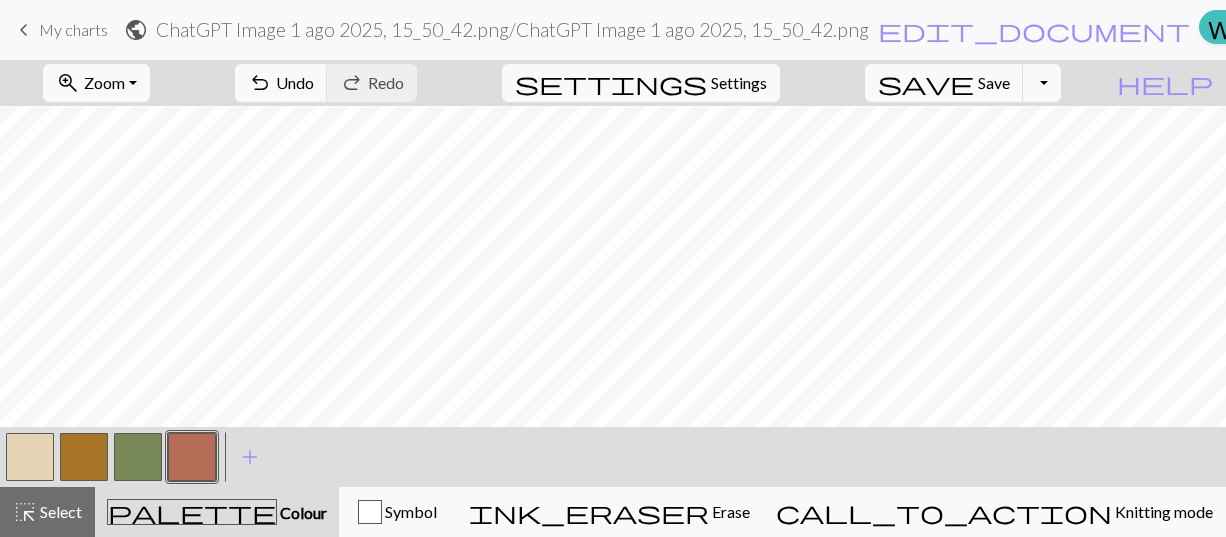 click at bounding box center [30, 457] 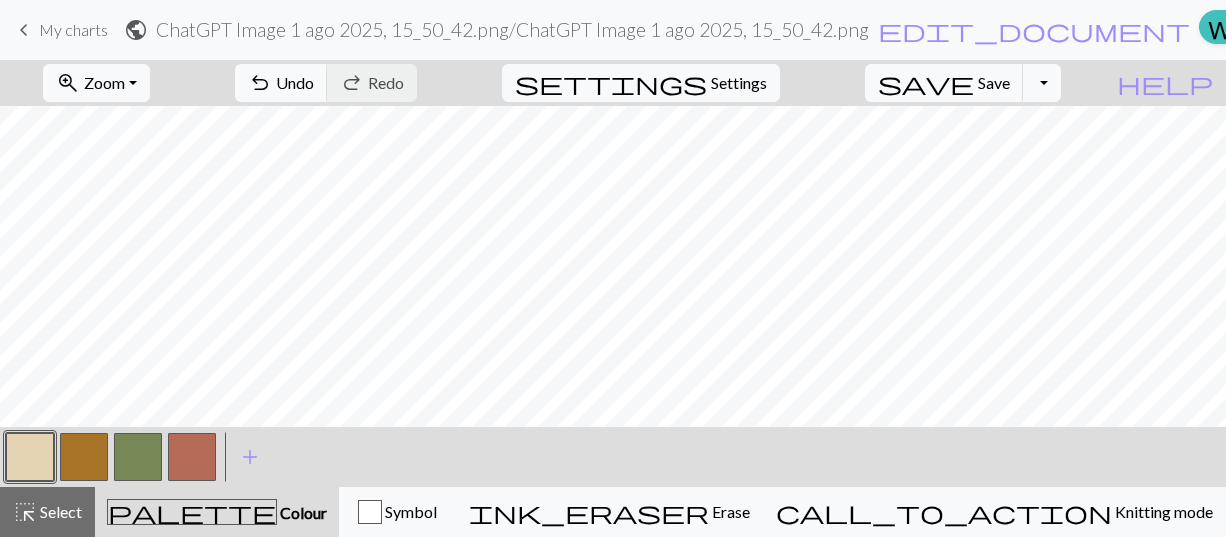 click at bounding box center [192, 457] 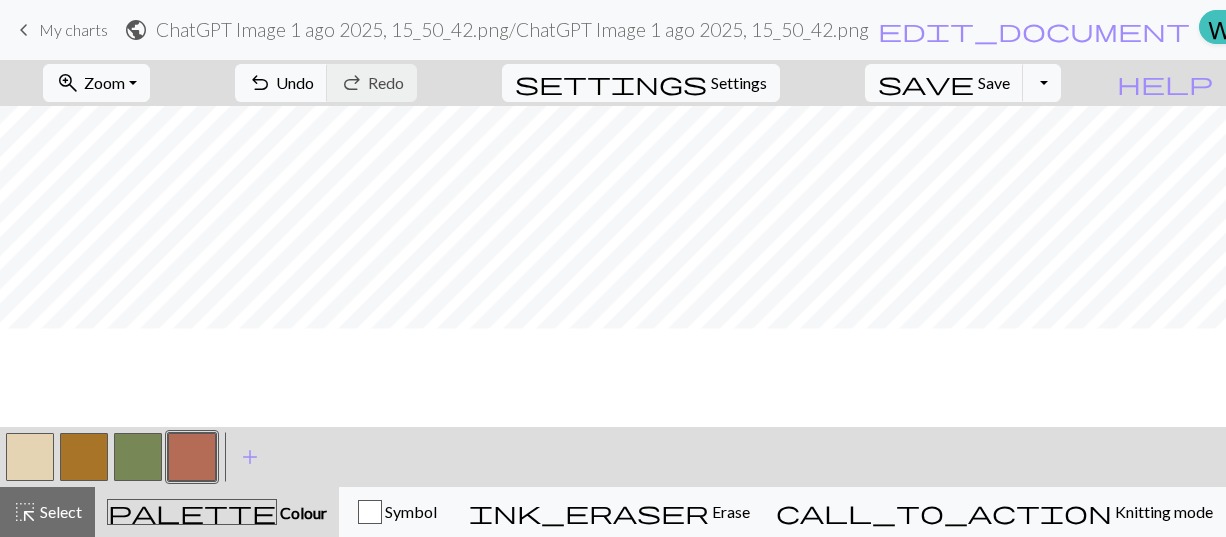 scroll, scrollTop: 275, scrollLeft: 0, axis: vertical 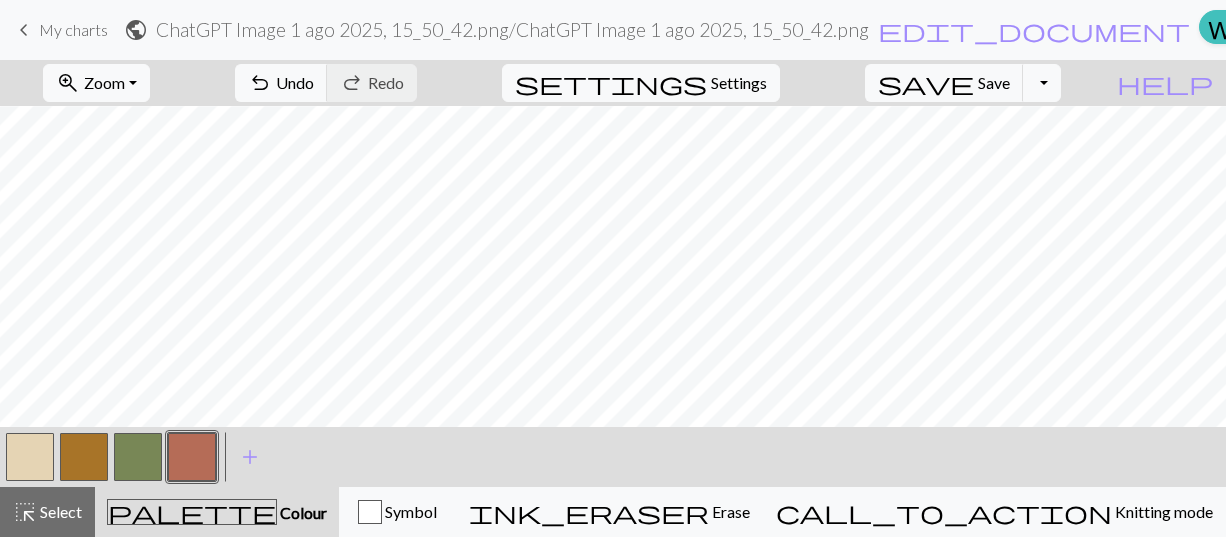 click at bounding box center [30, 457] 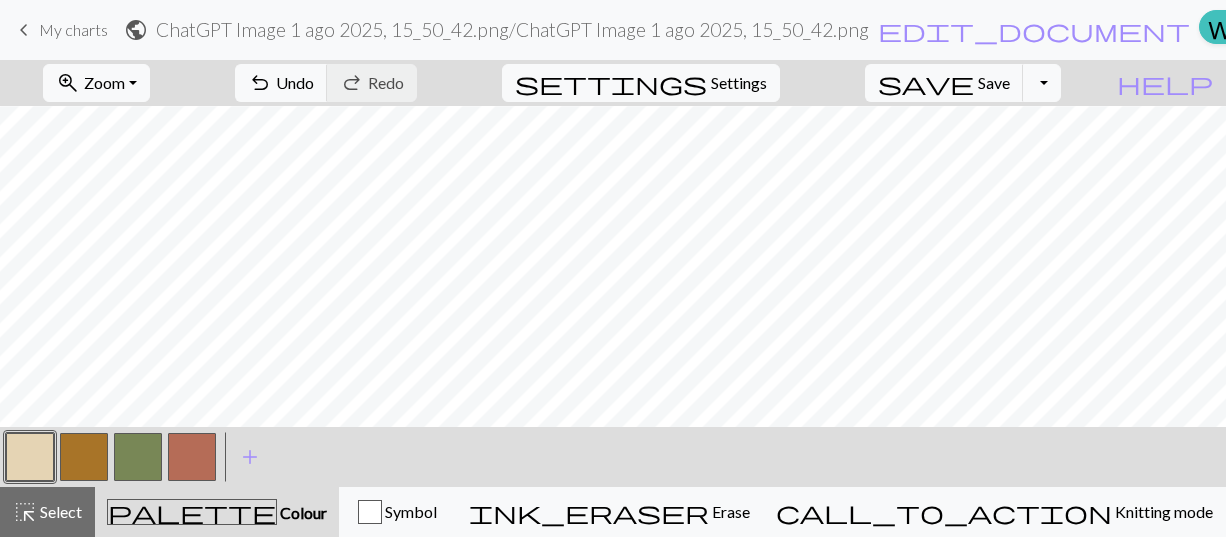 click at bounding box center [192, 457] 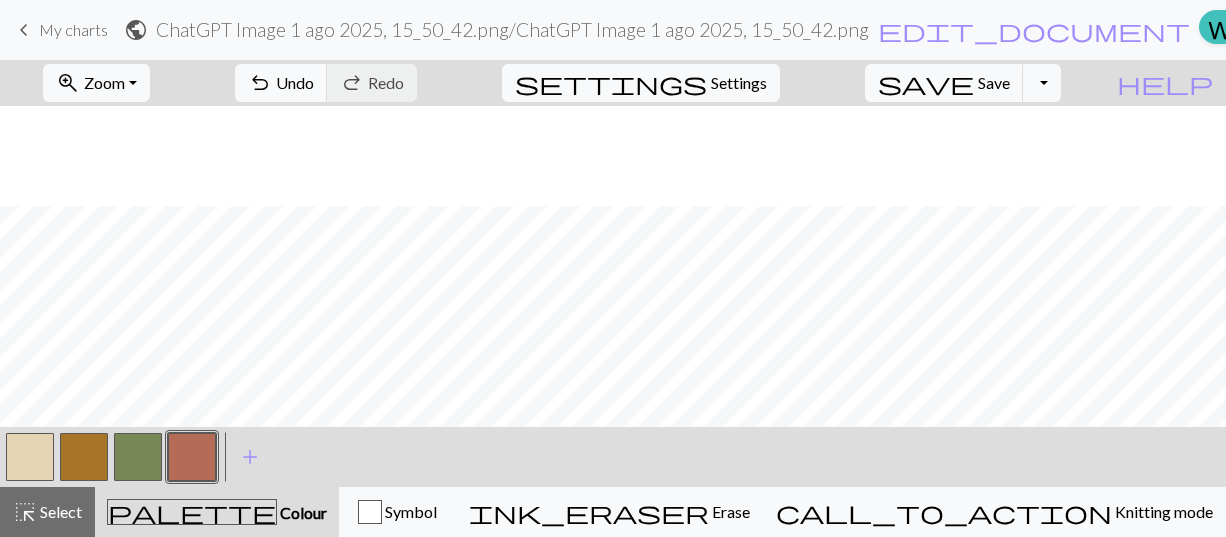 scroll, scrollTop: 375, scrollLeft: 0, axis: vertical 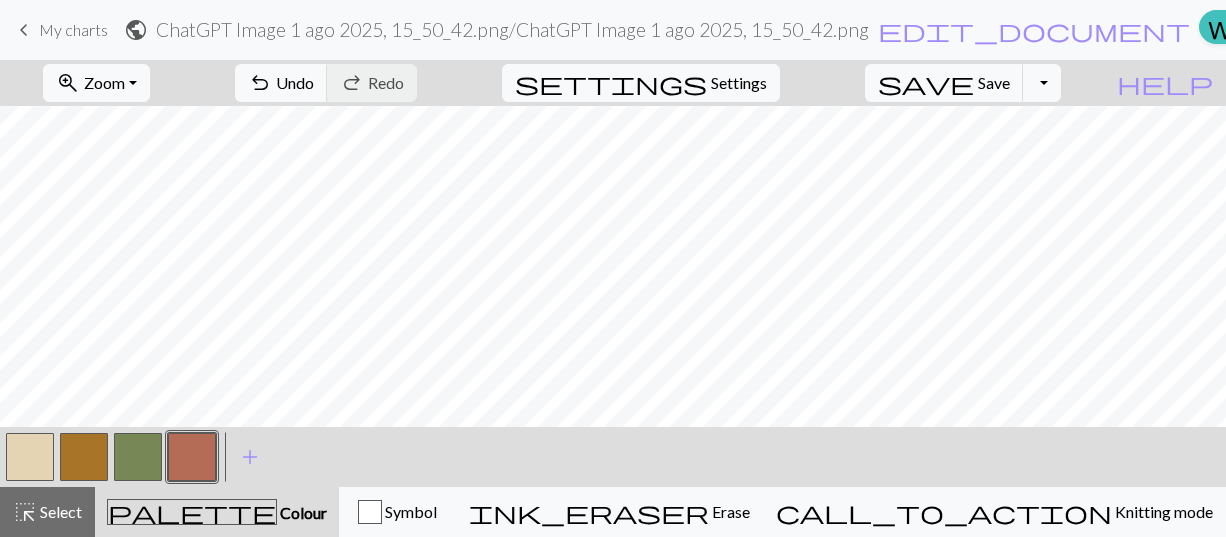 click at bounding box center [30, 457] 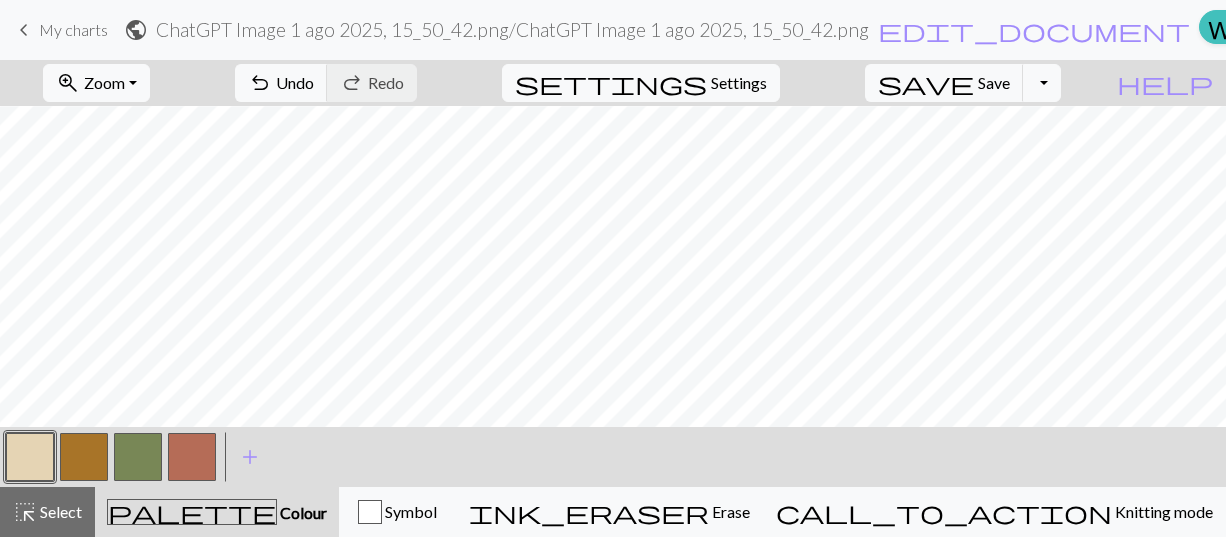 click at bounding box center (192, 457) 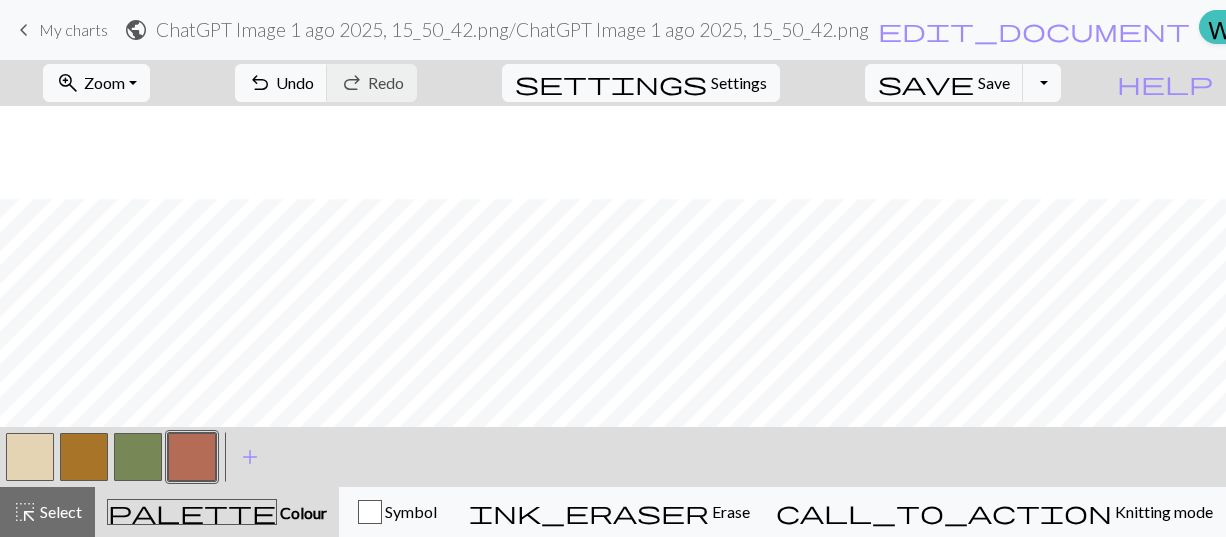 scroll, scrollTop: 375, scrollLeft: 0, axis: vertical 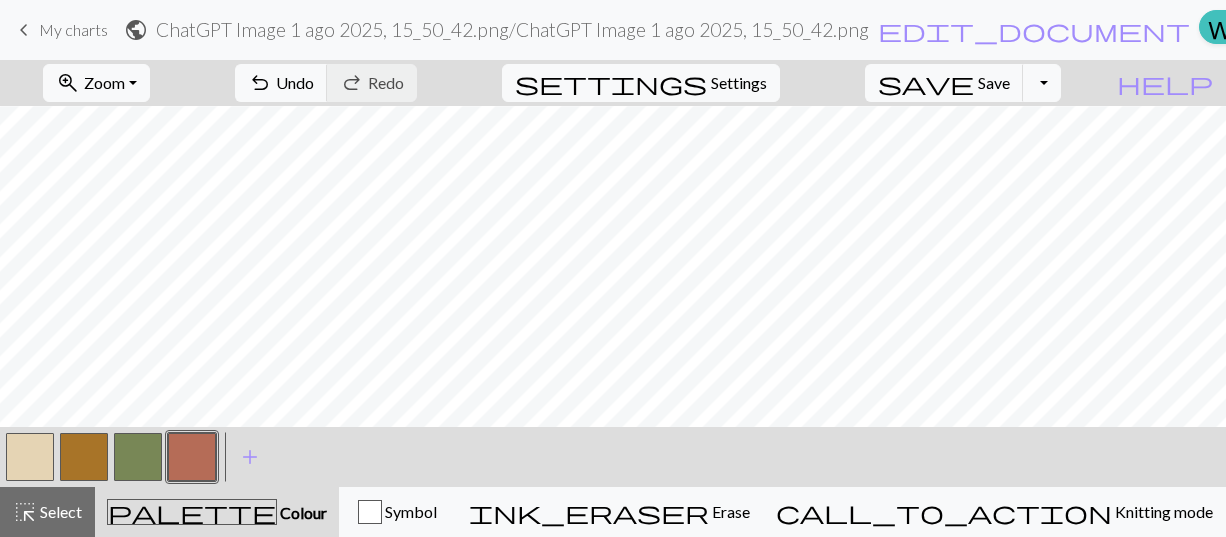 click at bounding box center [84, 457] 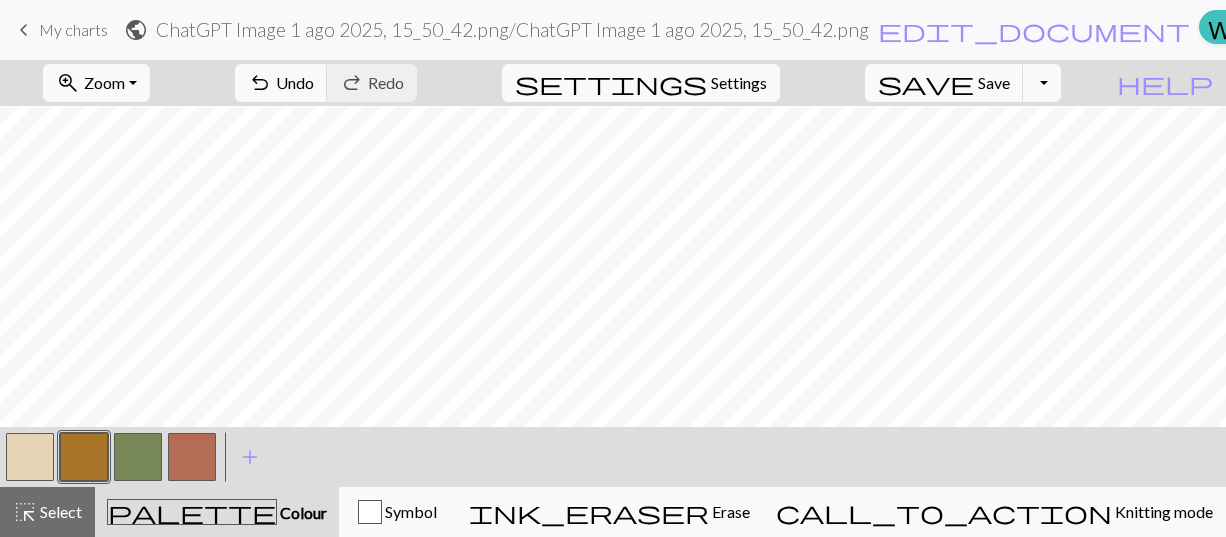 click at bounding box center (192, 457) 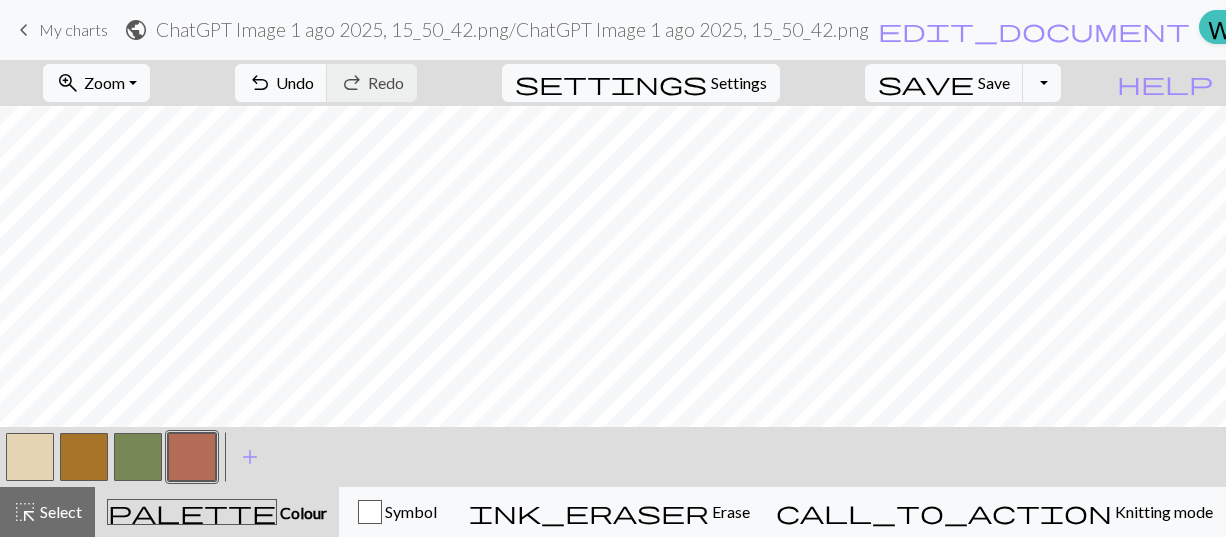 click at bounding box center (30, 457) 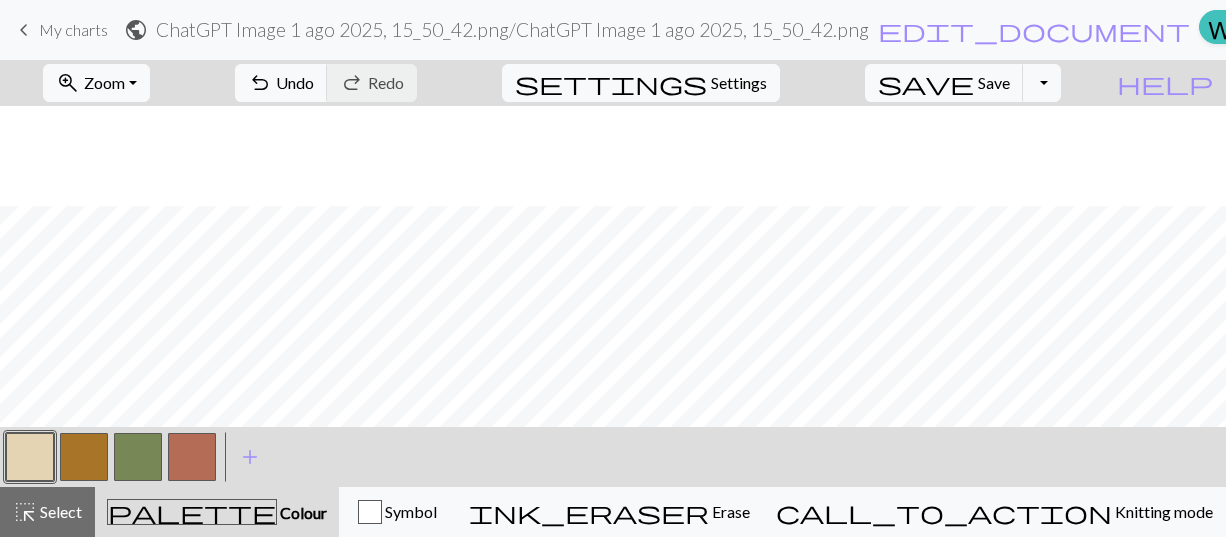 scroll, scrollTop: 475, scrollLeft: 0, axis: vertical 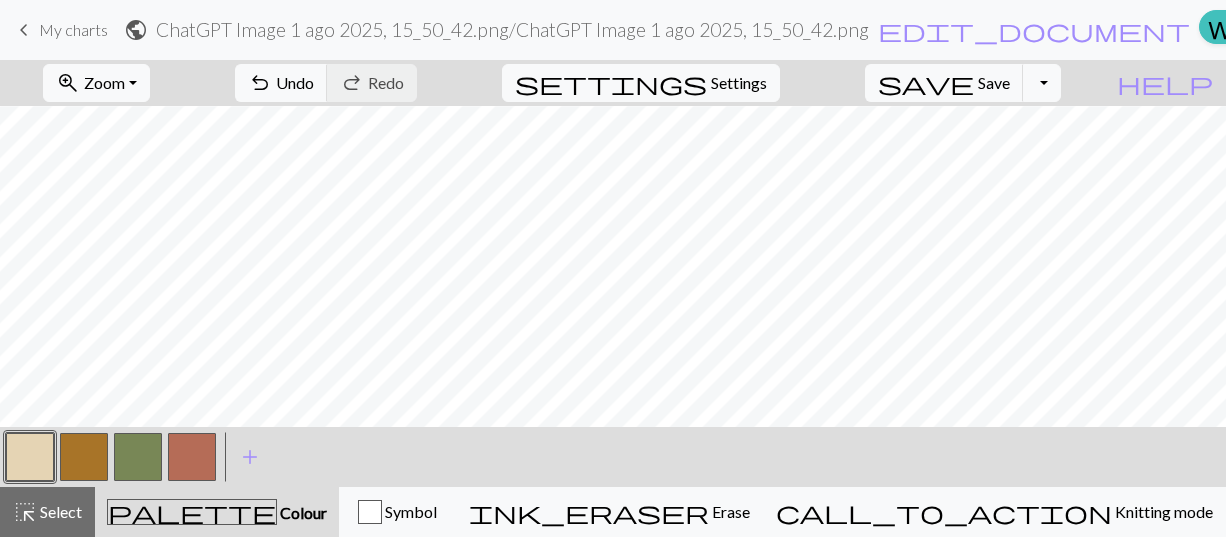 click at bounding box center [192, 457] 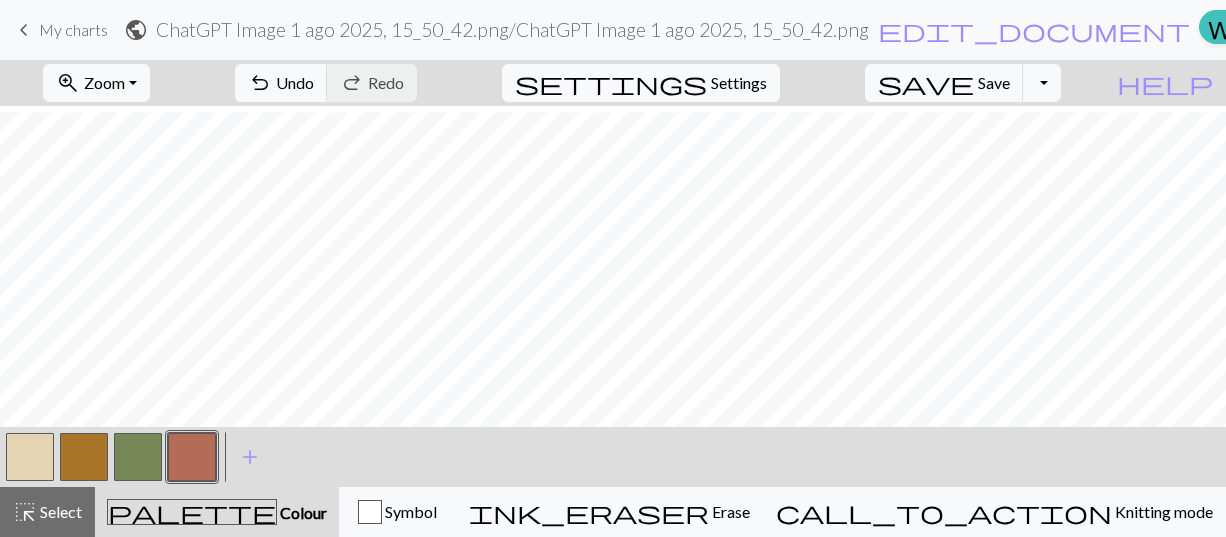 scroll, scrollTop: 475, scrollLeft: 0, axis: vertical 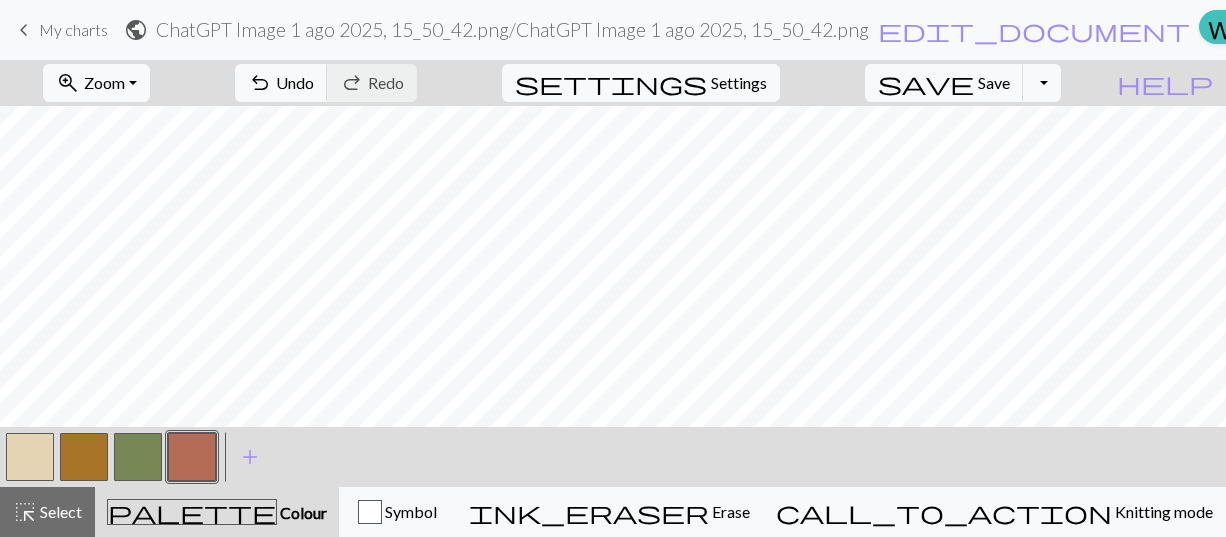 click at bounding box center [30, 457] 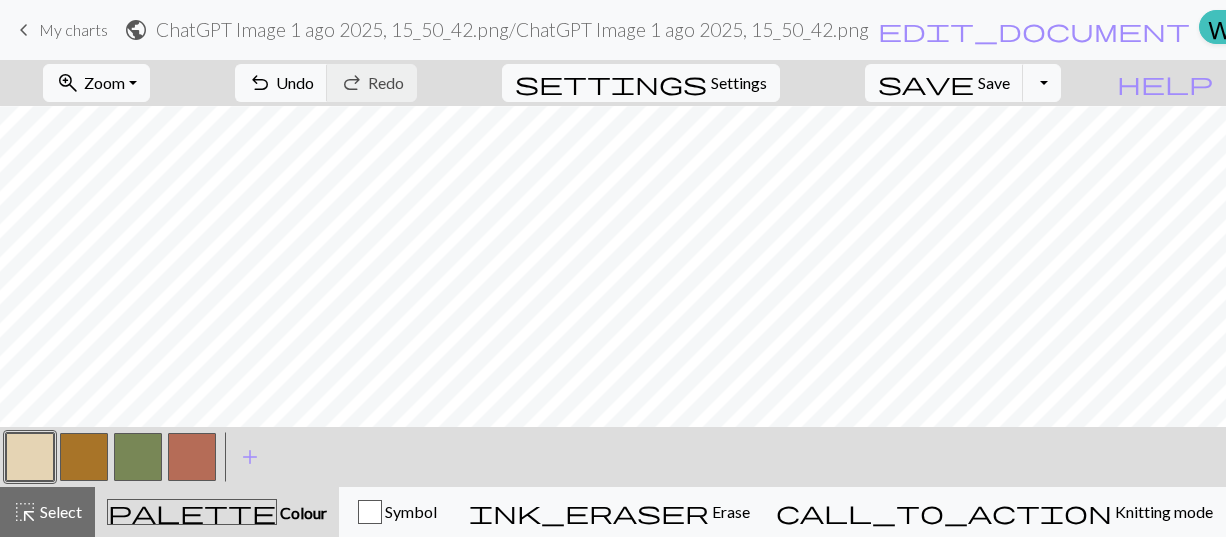 click at bounding box center (84, 457) 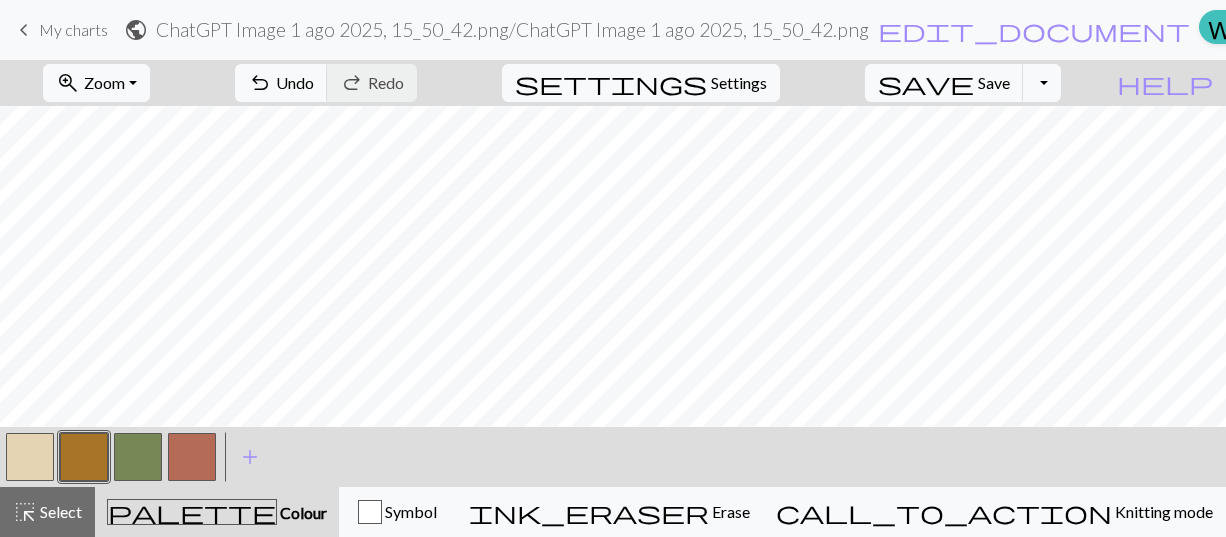 click at bounding box center (30, 457) 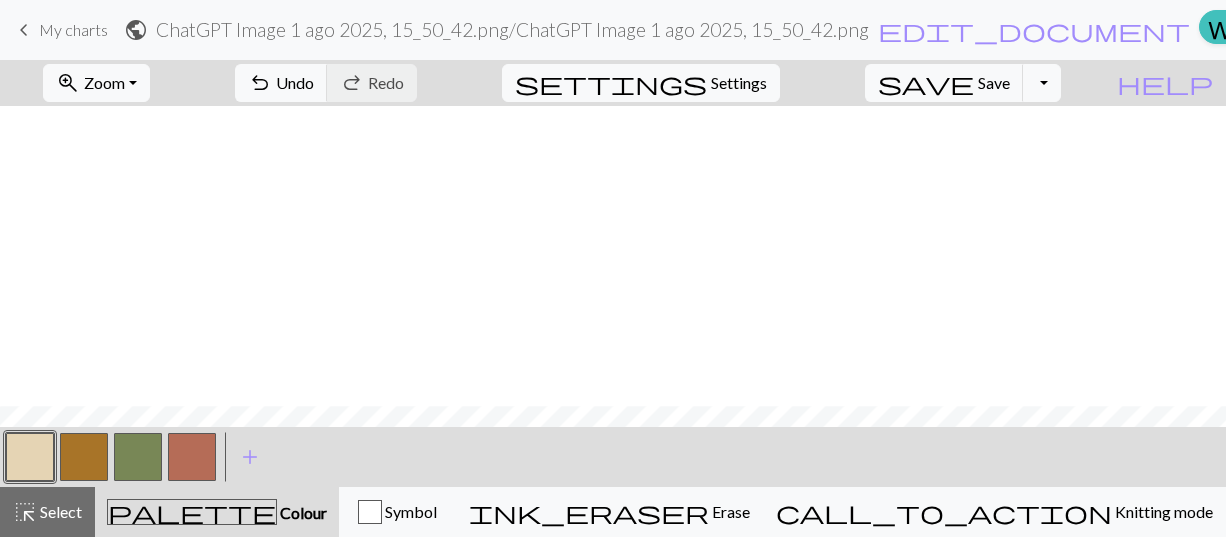 scroll, scrollTop: 575, scrollLeft: 0, axis: vertical 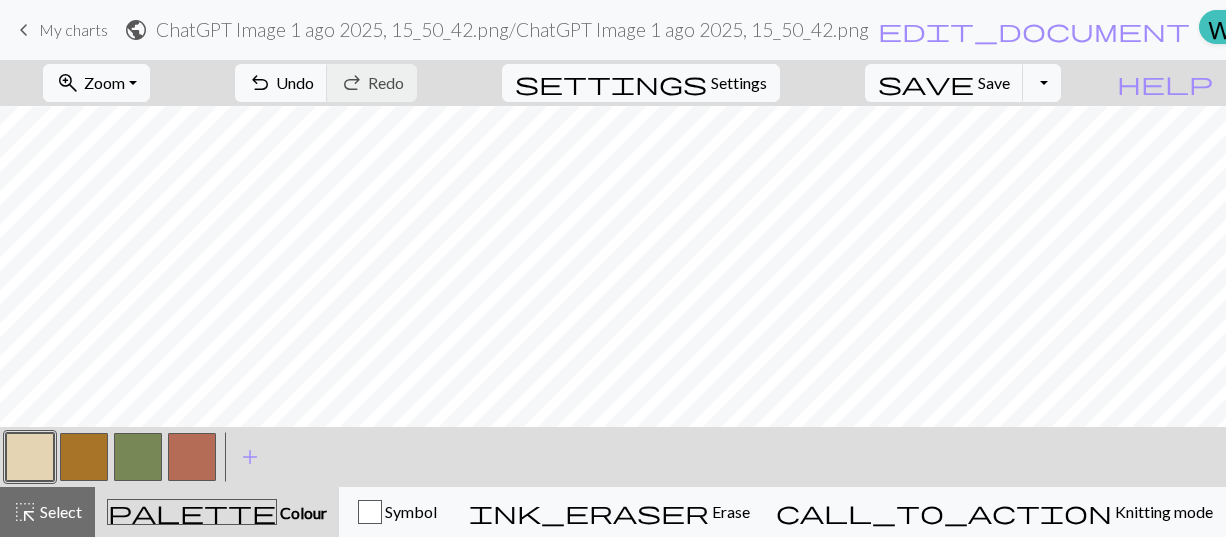 click at bounding box center (192, 457) 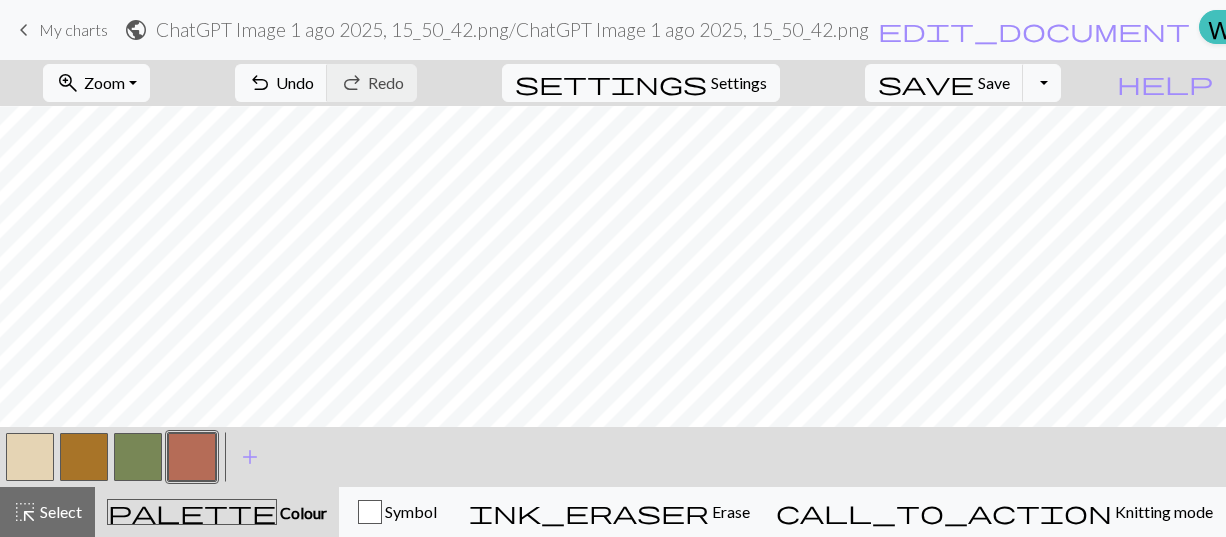 click at bounding box center (30, 457) 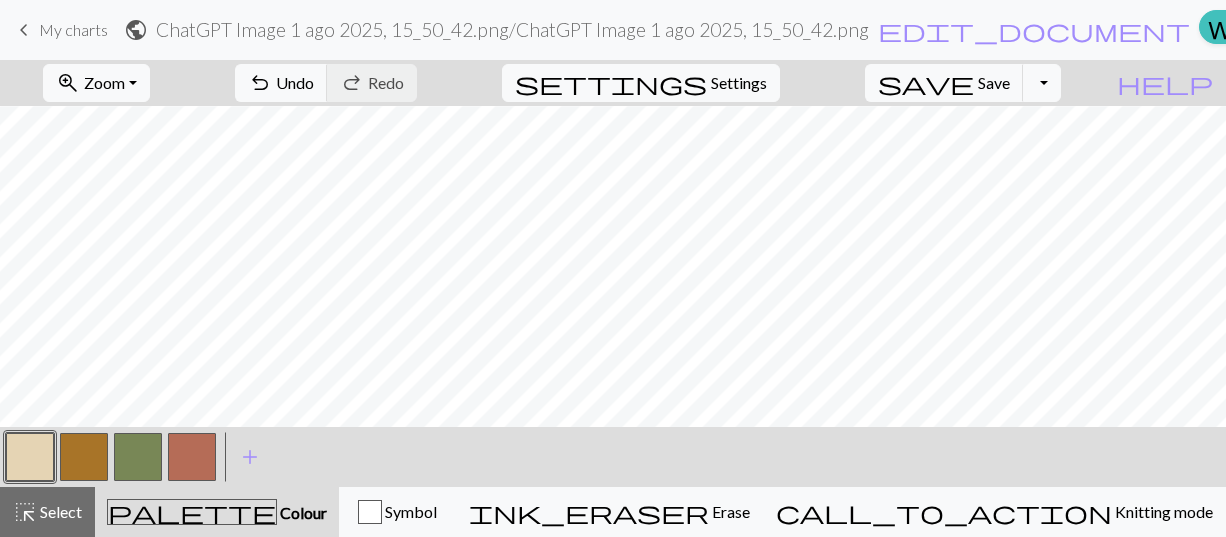 click at bounding box center [192, 457] 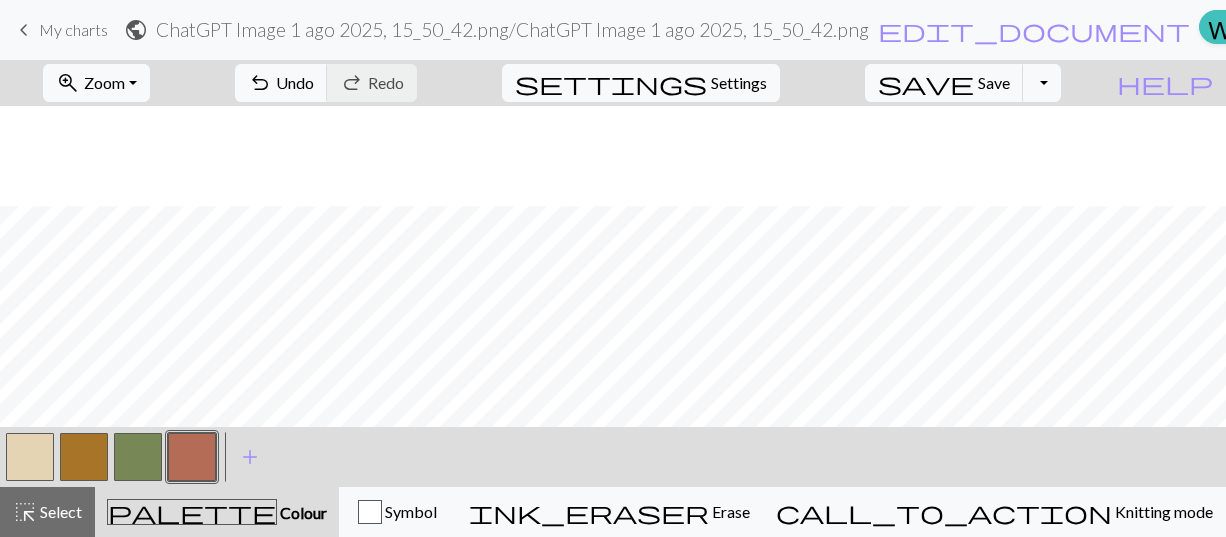 scroll, scrollTop: 475, scrollLeft: 0, axis: vertical 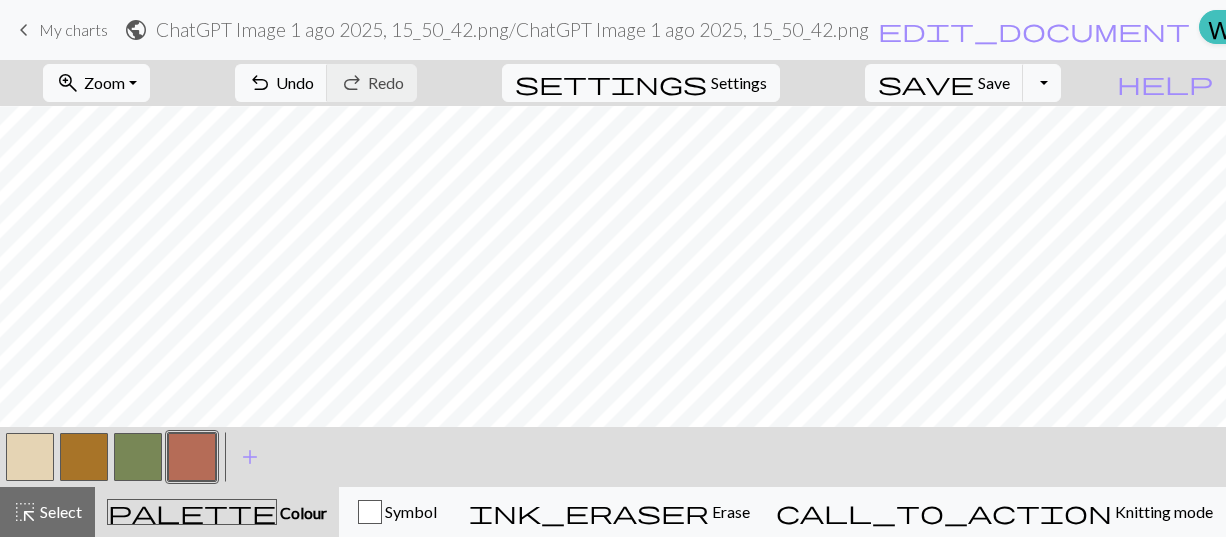 click at bounding box center (30, 457) 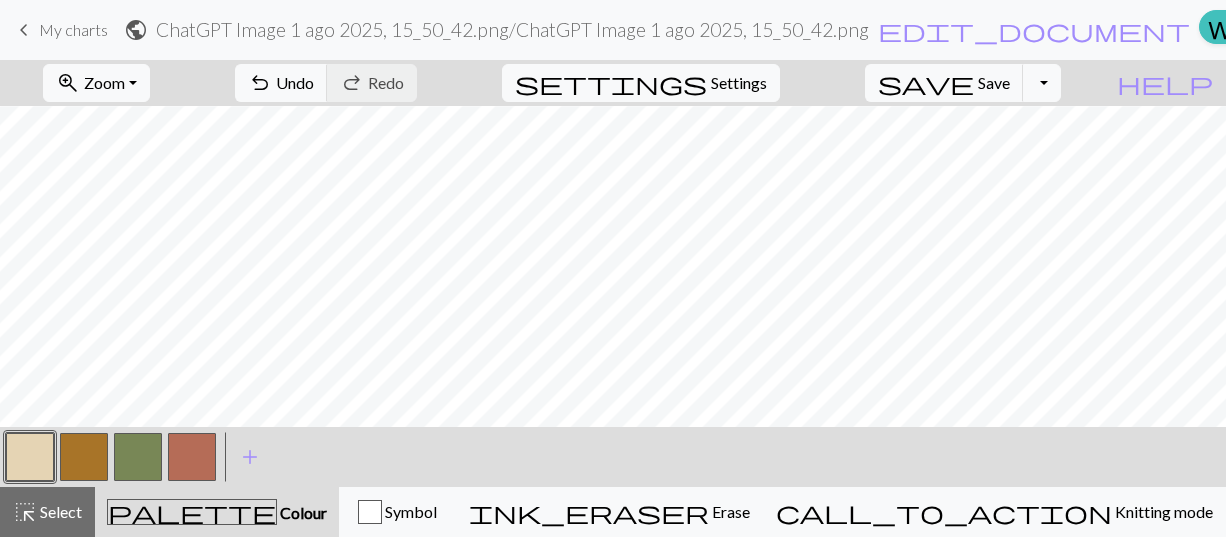 click at bounding box center (192, 457) 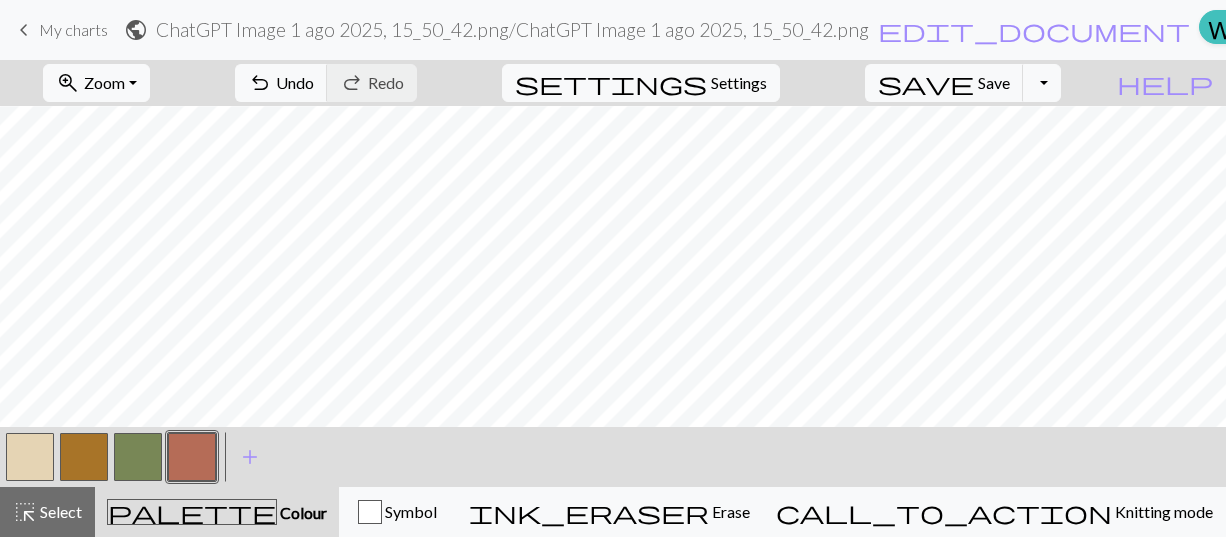 click at bounding box center (30, 457) 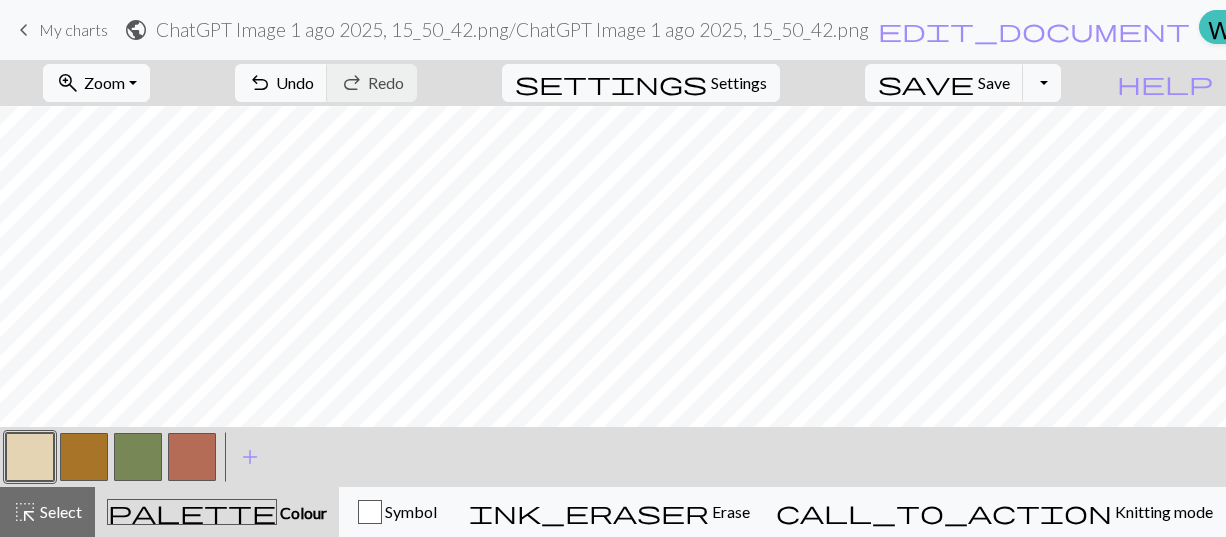 click at bounding box center [192, 457] 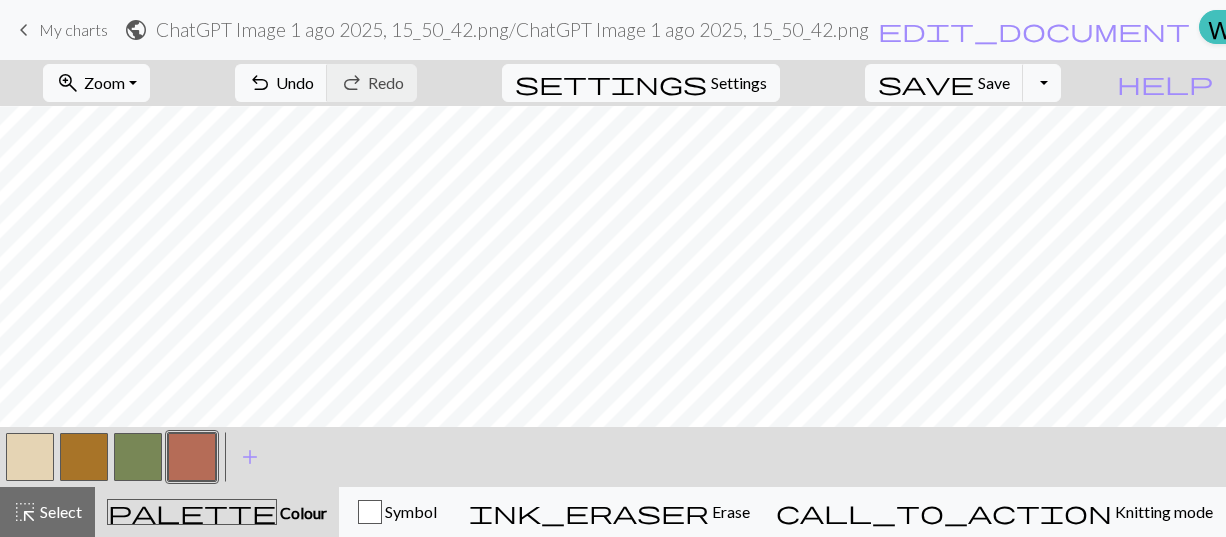 click at bounding box center (30, 457) 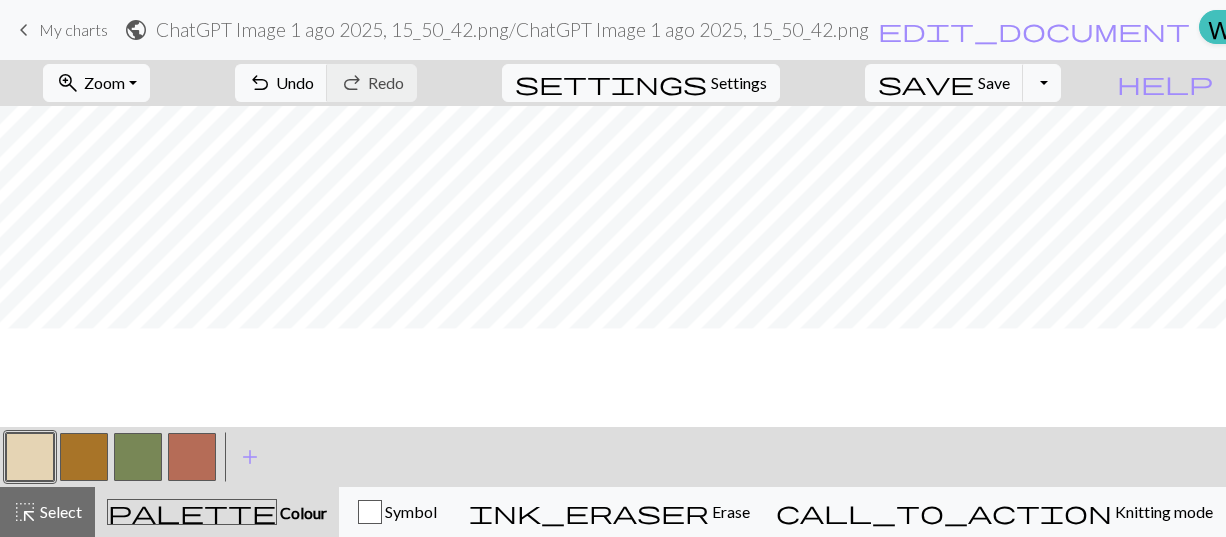 scroll, scrollTop: 275, scrollLeft: 0, axis: vertical 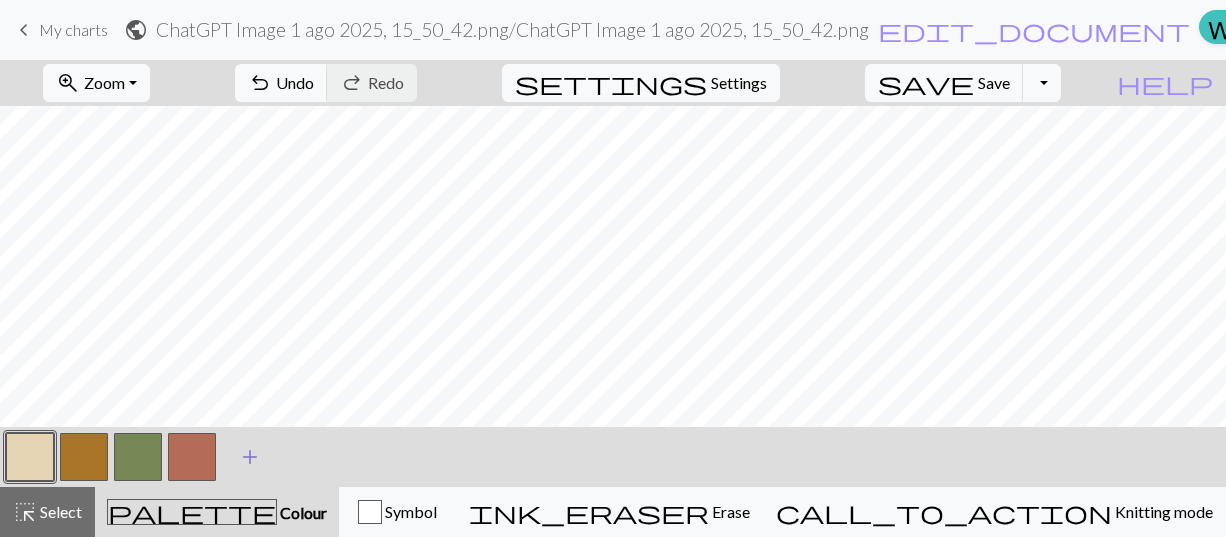 drag, startPoint x: 199, startPoint y: 468, endPoint x: 227, endPoint y: 458, distance: 29.732138 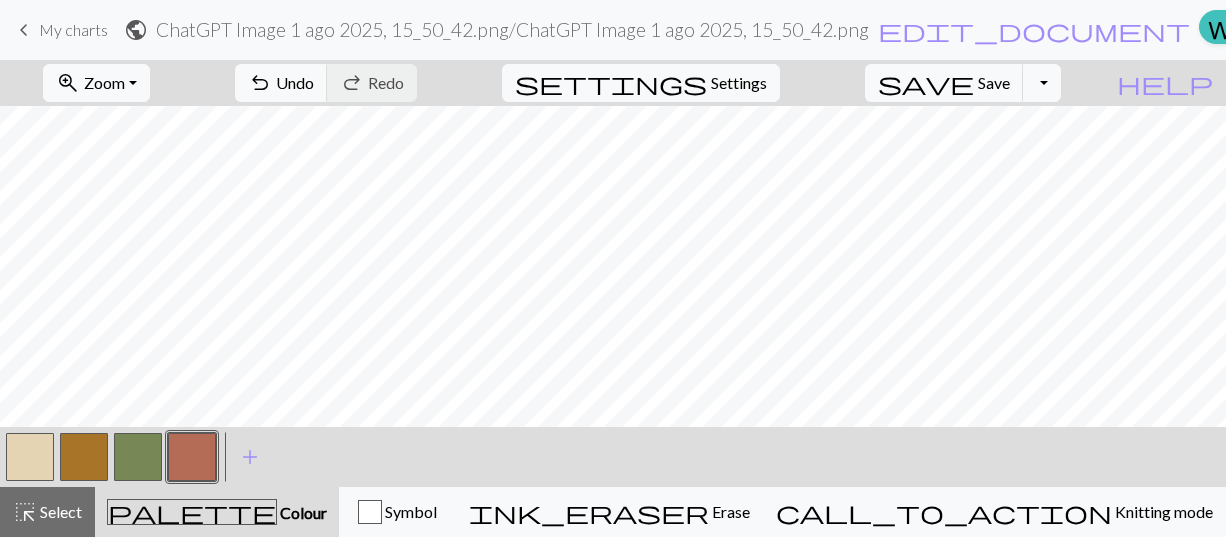 click at bounding box center (30, 457) 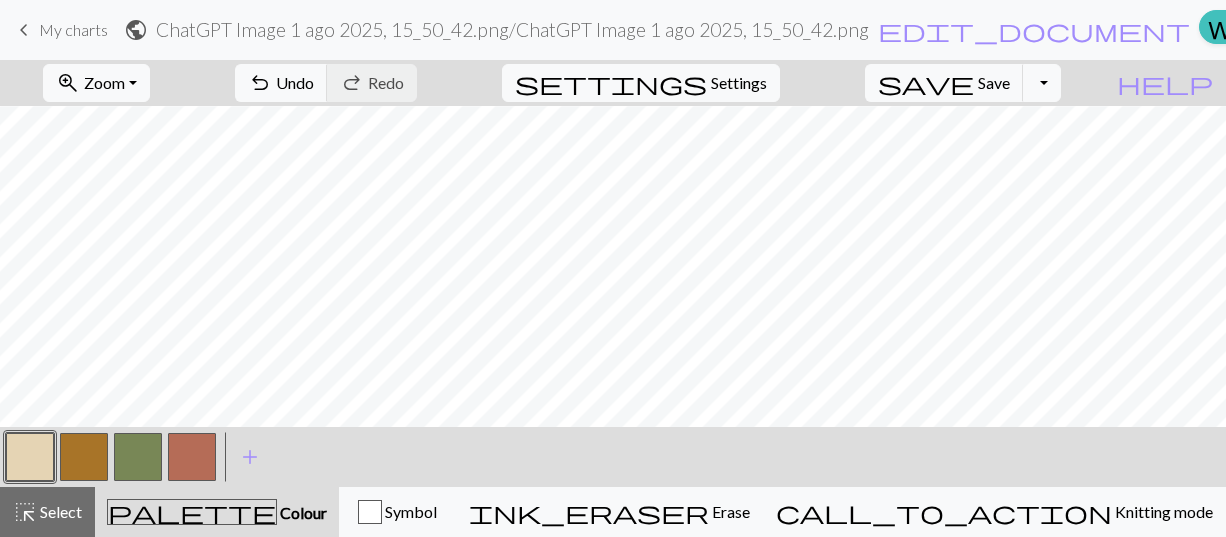 click at bounding box center [192, 457] 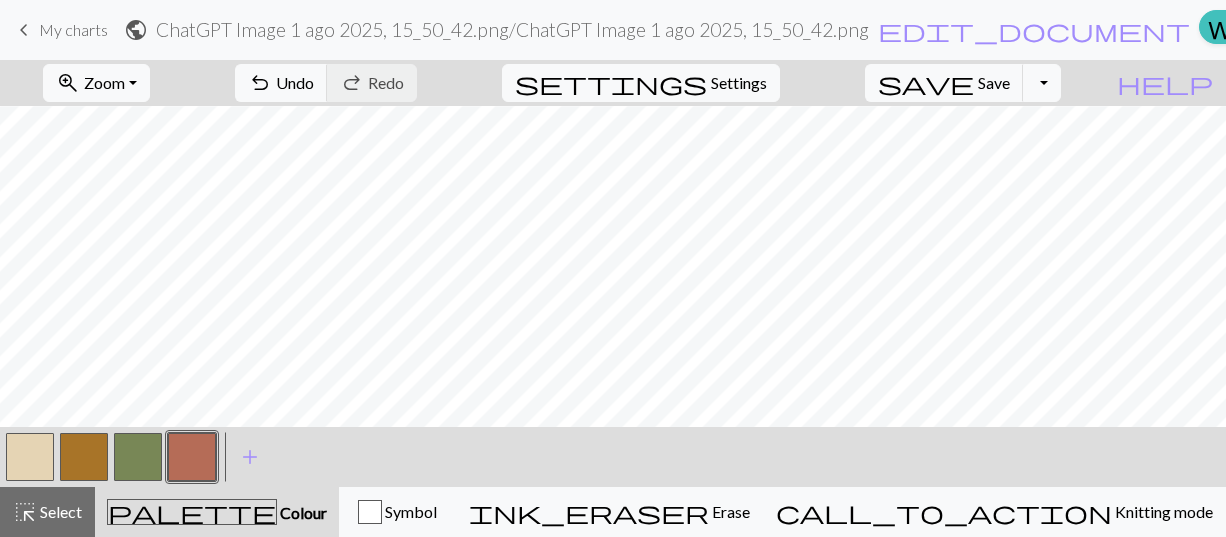 click at bounding box center (30, 457) 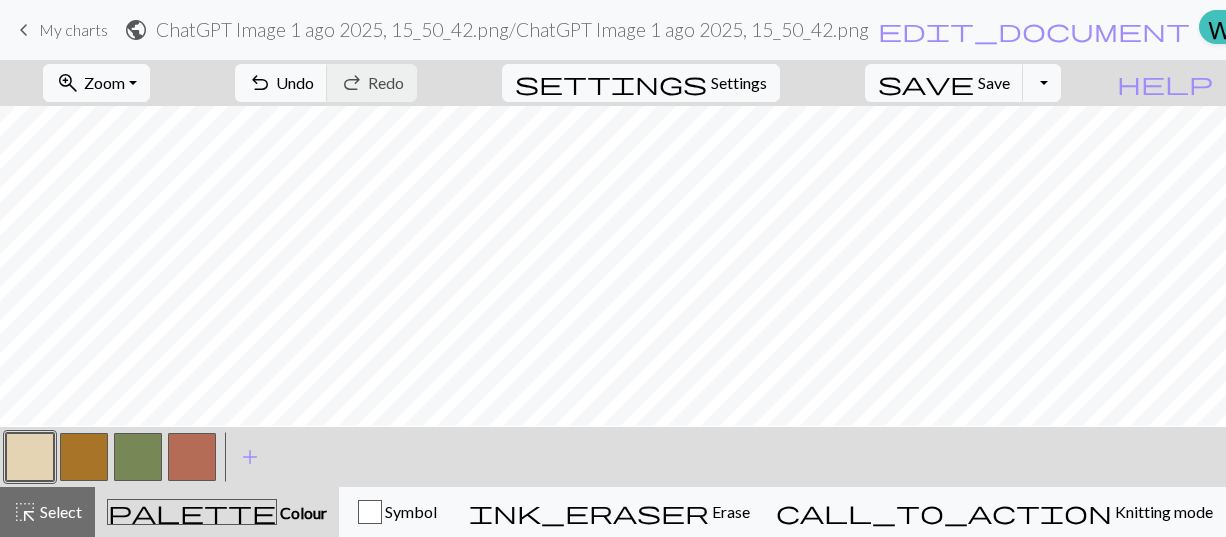 scroll, scrollTop: 475, scrollLeft: 0, axis: vertical 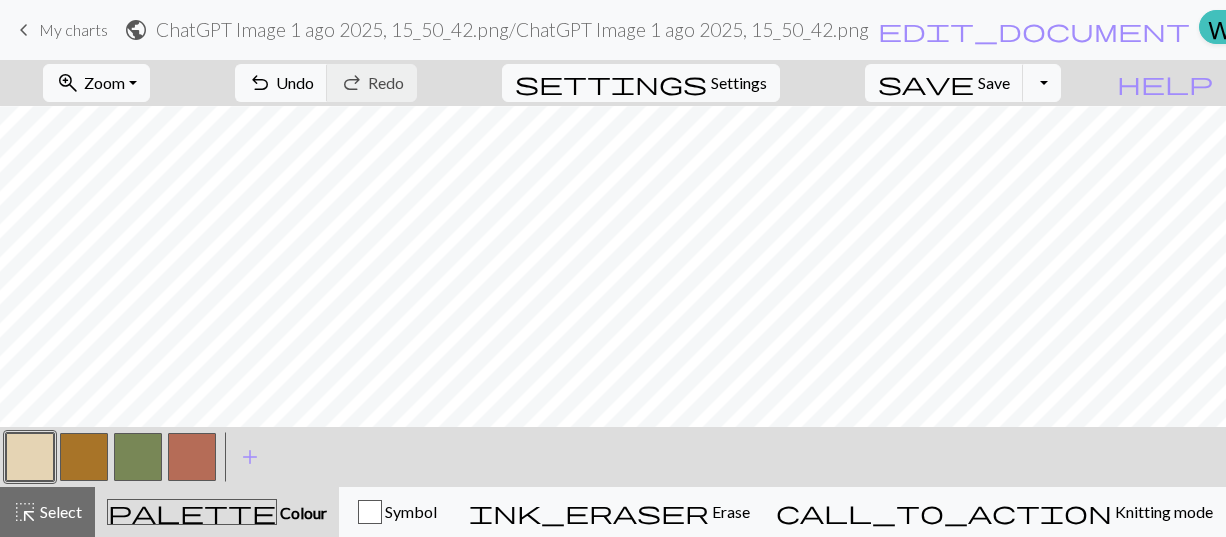 click at bounding box center (192, 457) 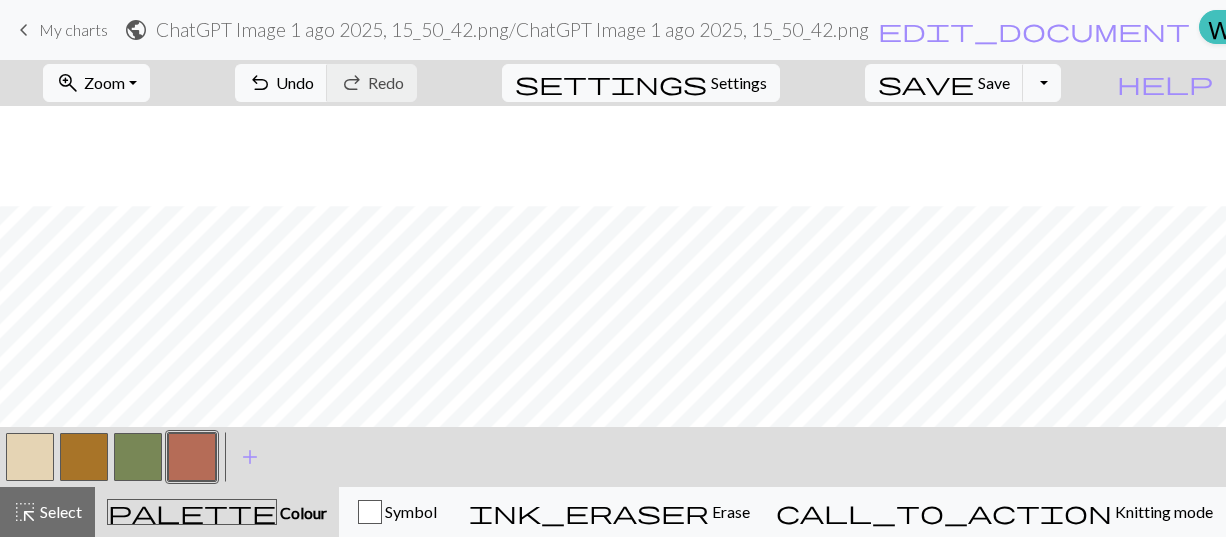 scroll, scrollTop: 575, scrollLeft: 0, axis: vertical 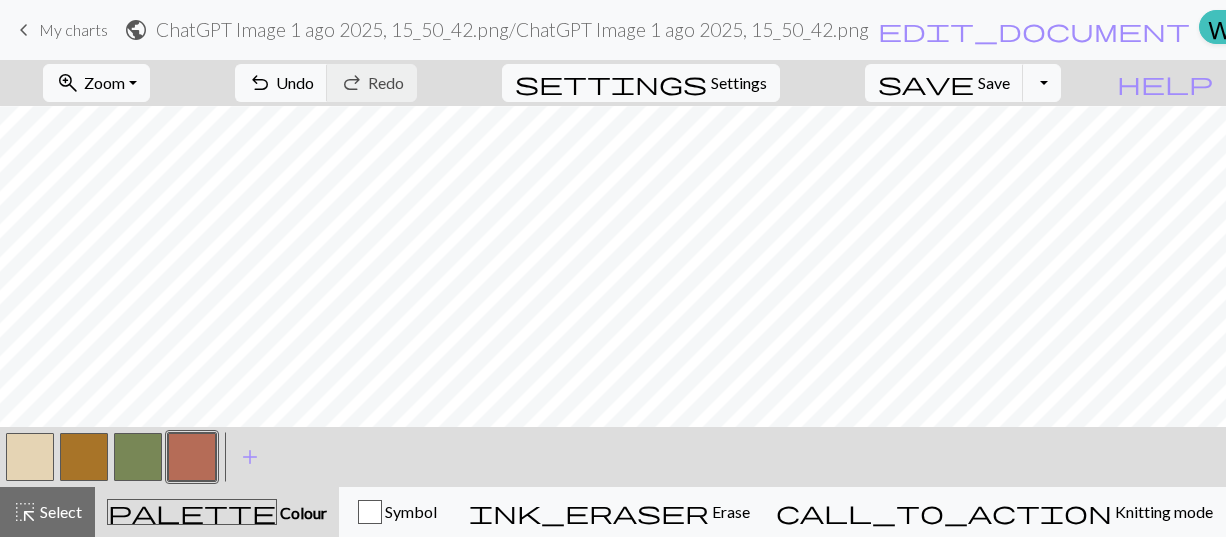 click at bounding box center (192, 457) 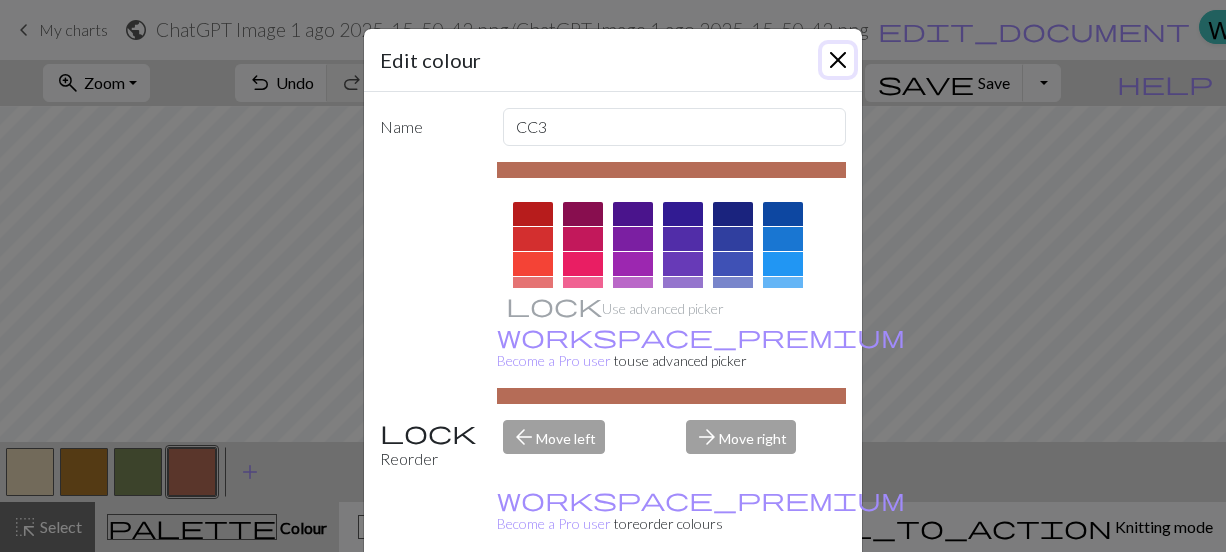 click at bounding box center [838, 60] 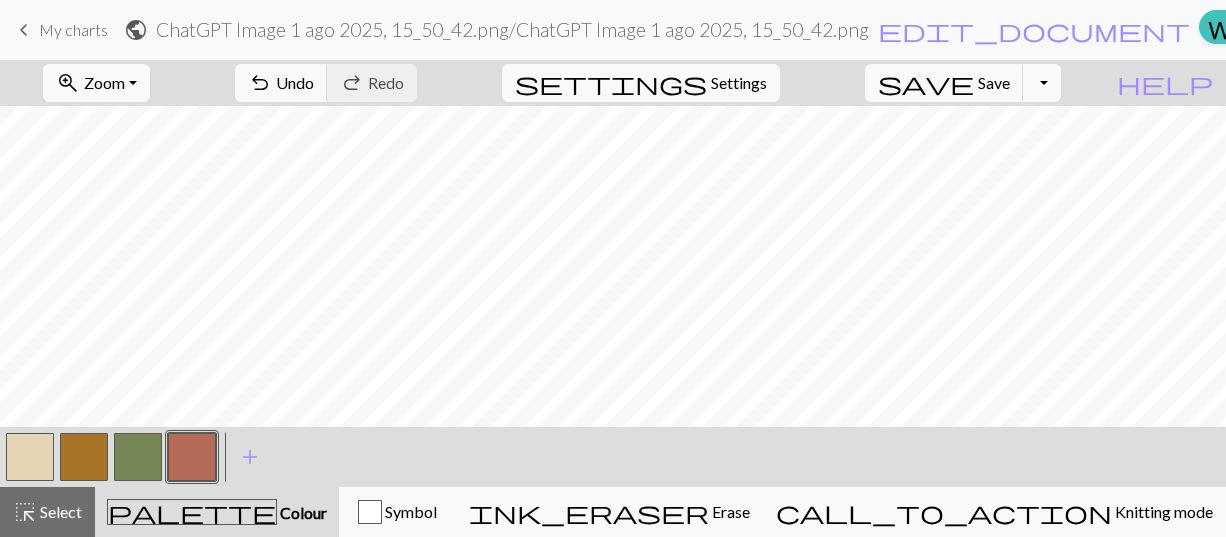 click at bounding box center (30, 457) 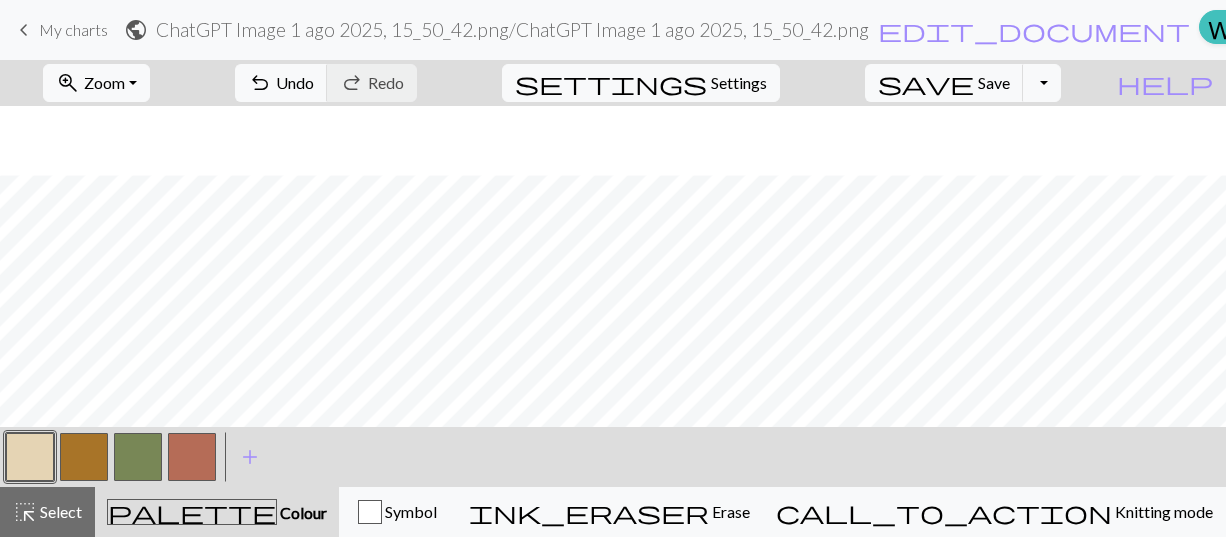 scroll, scrollTop: 675, scrollLeft: 0, axis: vertical 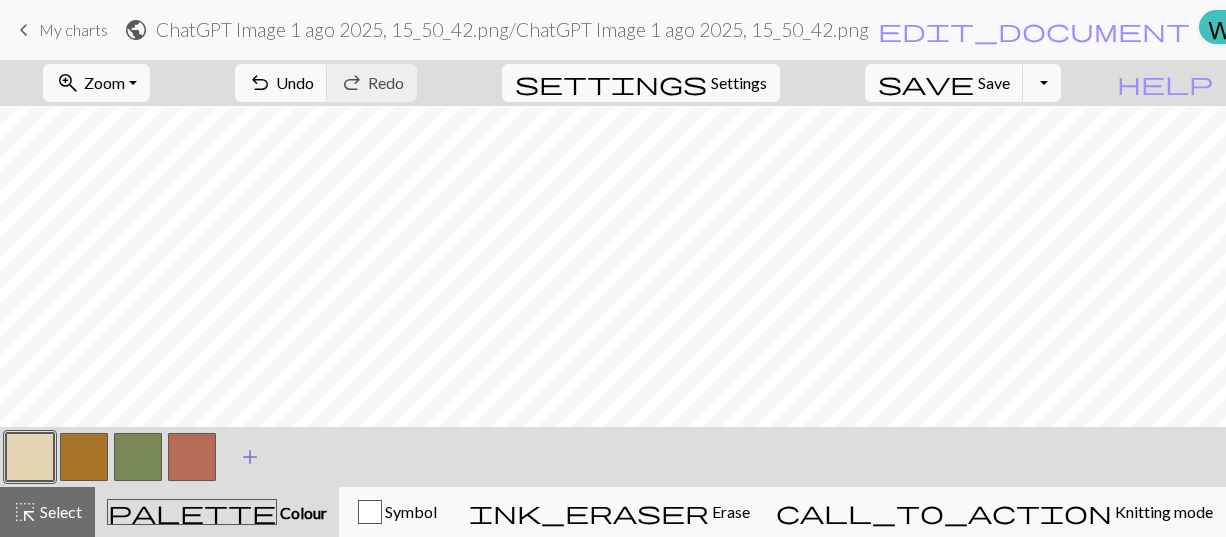 drag, startPoint x: 204, startPoint y: 458, endPoint x: 260, endPoint y: 455, distance: 56.0803 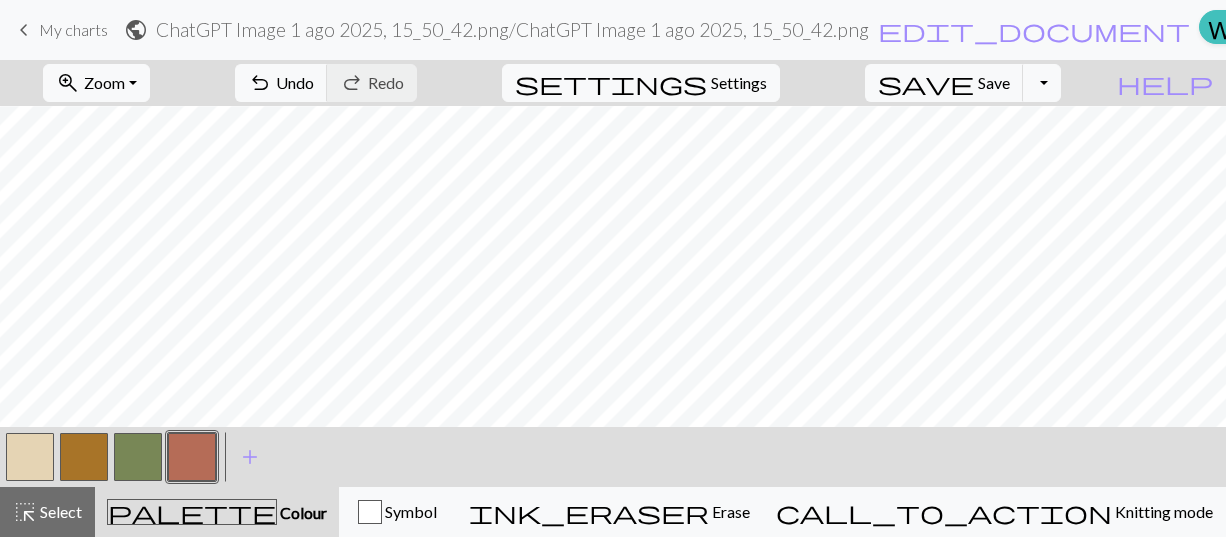 click at bounding box center [30, 457] 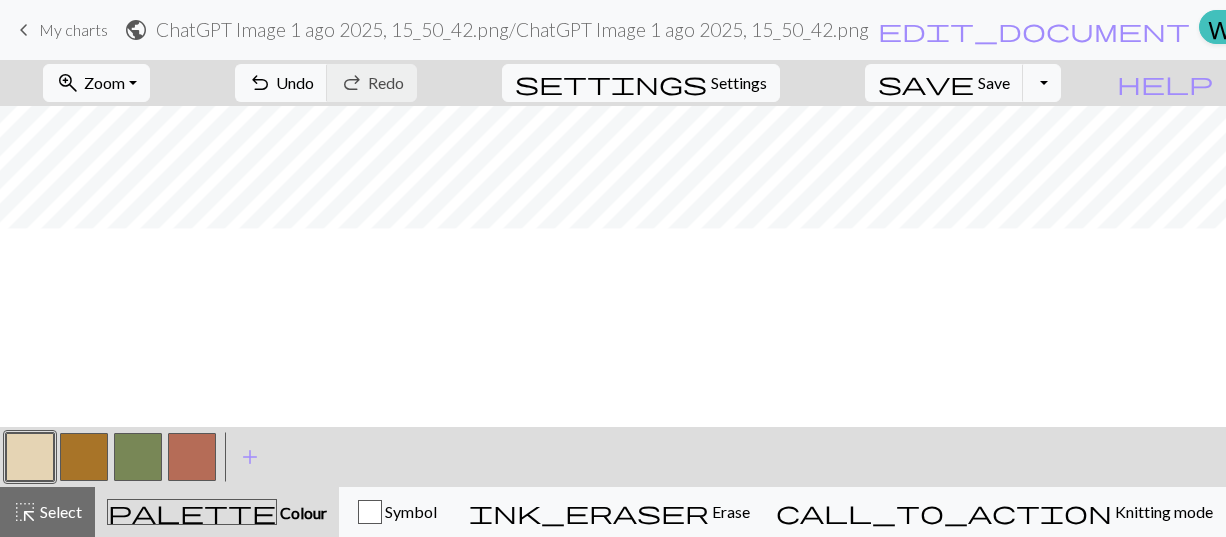 scroll, scrollTop: 575, scrollLeft: 0, axis: vertical 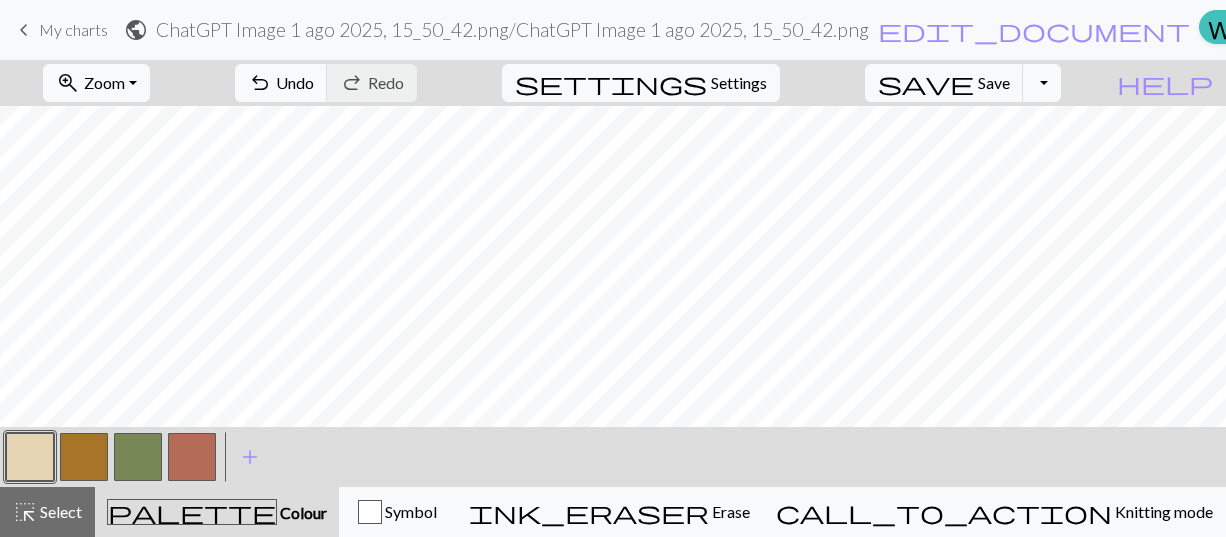 click at bounding box center [192, 457] 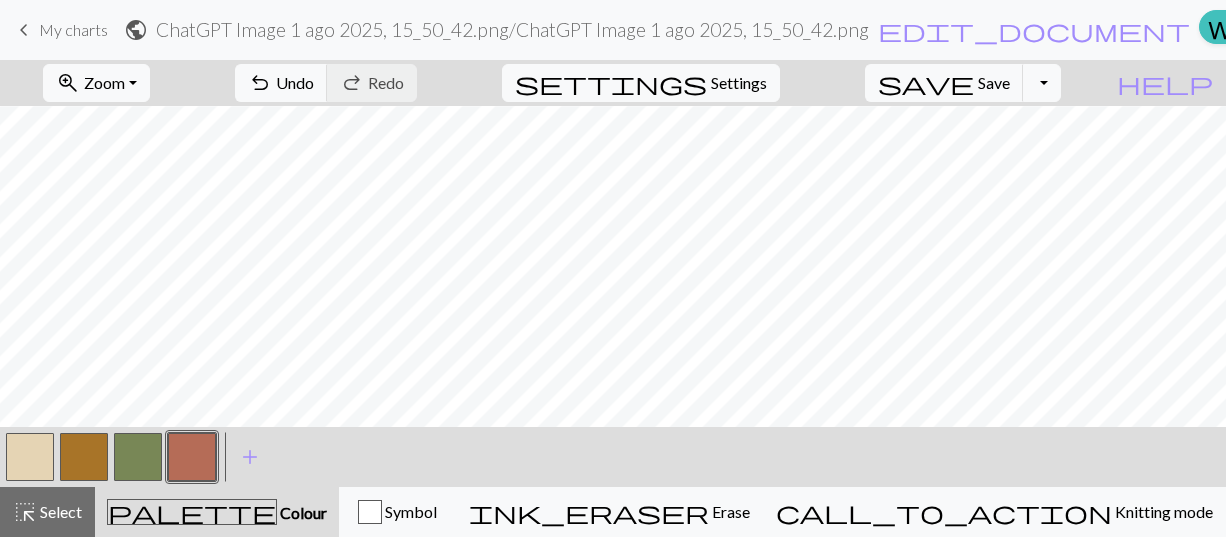 click at bounding box center [30, 457] 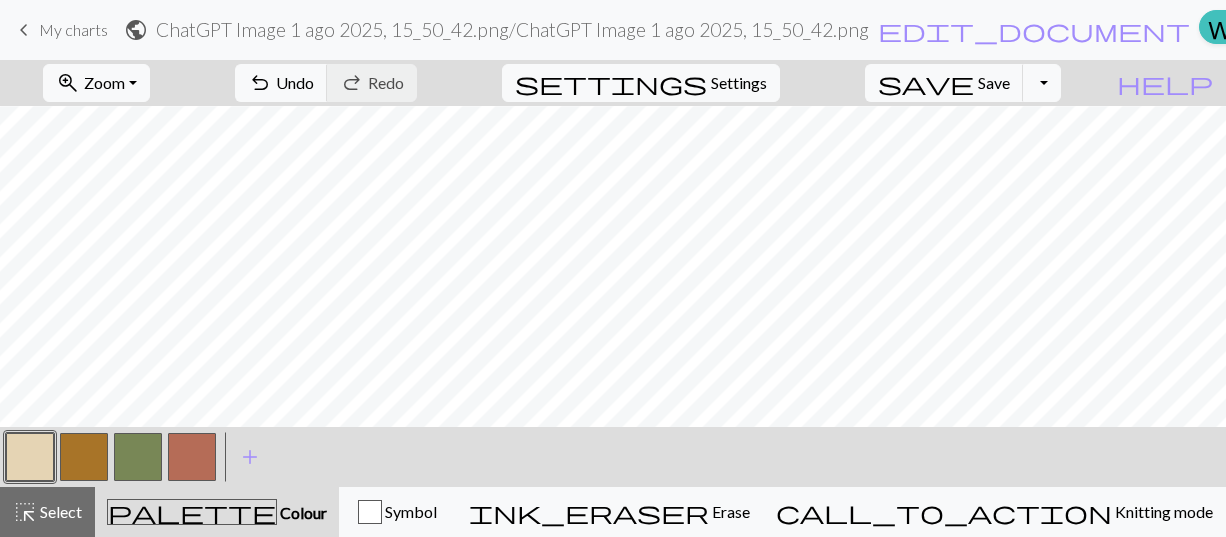 click at bounding box center (192, 457) 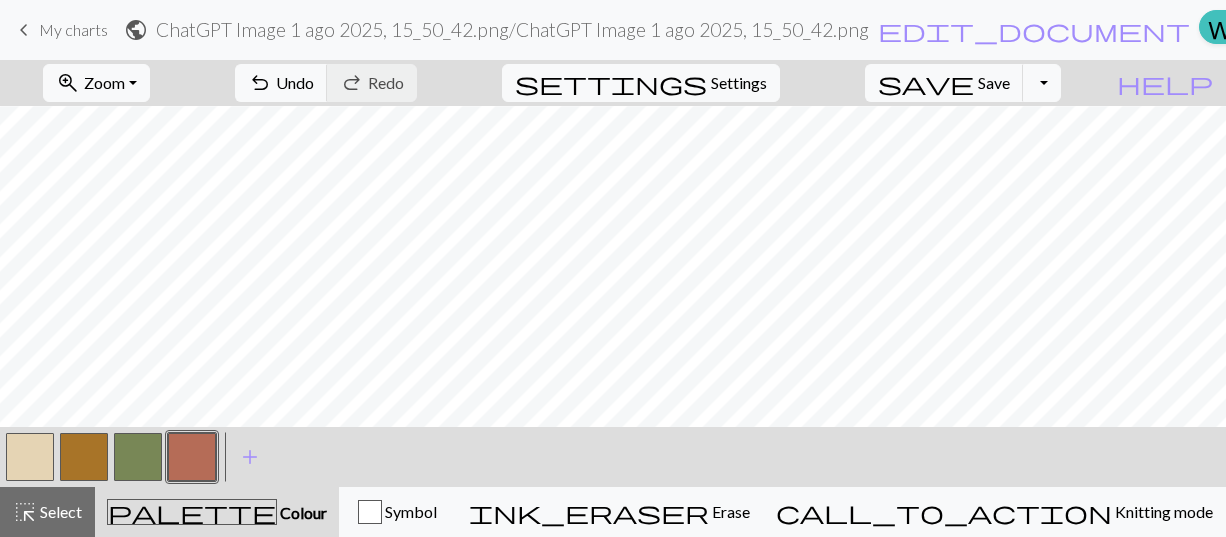click at bounding box center (30, 457) 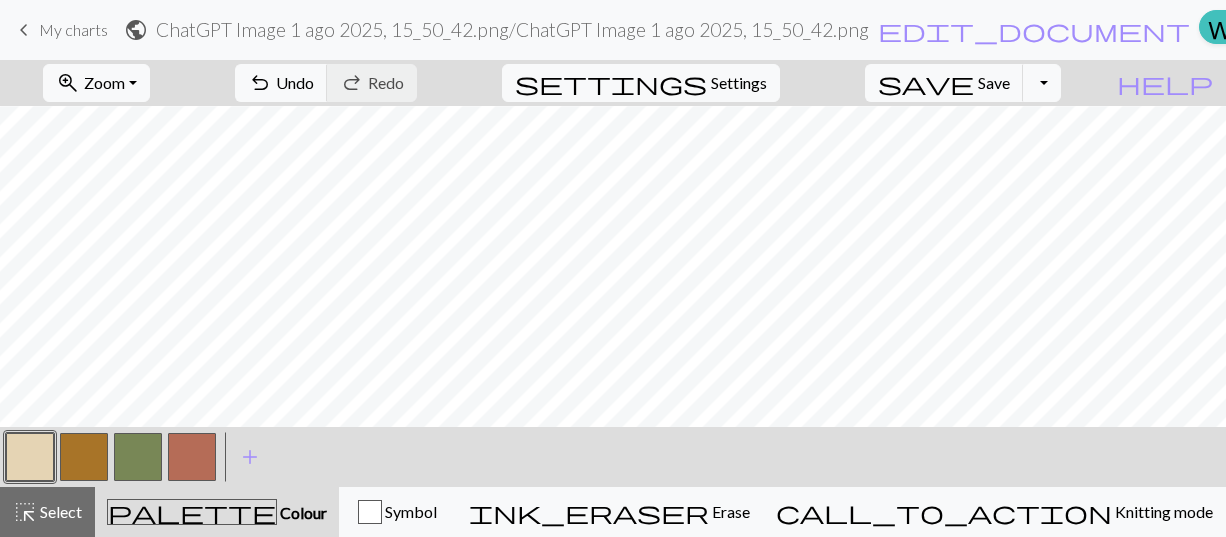 click at bounding box center (192, 457) 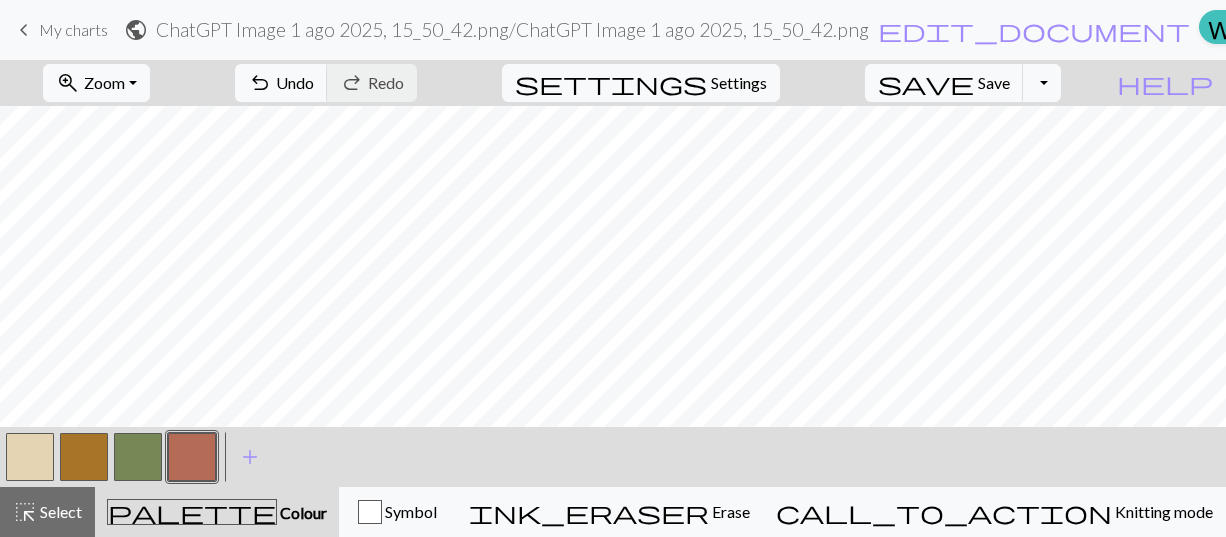 drag, startPoint x: 46, startPoint y: 454, endPoint x: 87, endPoint y: 435, distance: 45.188496 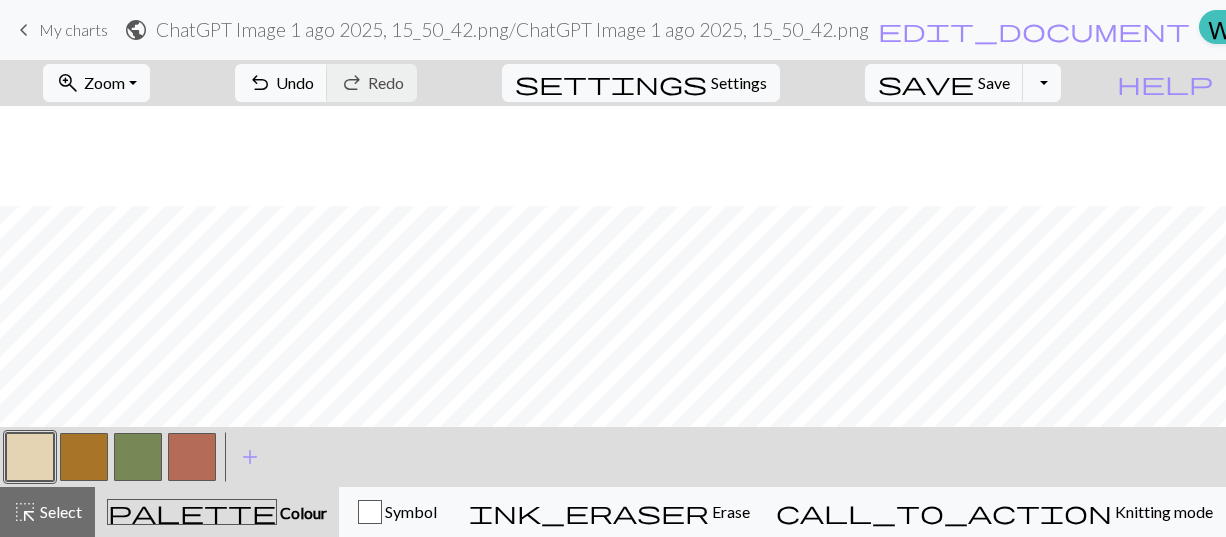 scroll, scrollTop: 675, scrollLeft: 0, axis: vertical 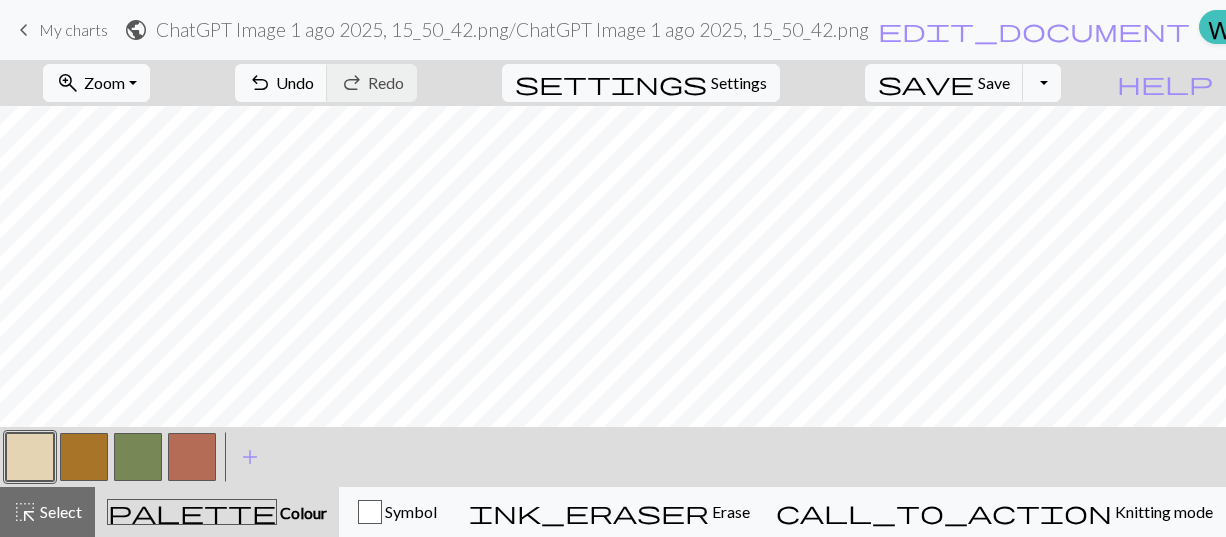 click at bounding box center [192, 457] 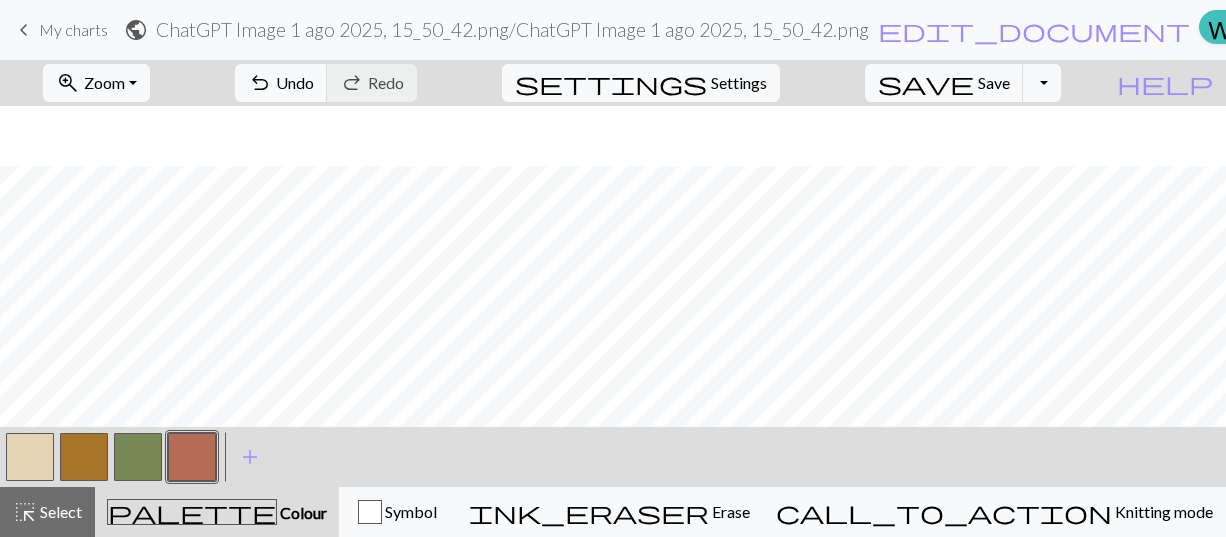 scroll, scrollTop: 675, scrollLeft: 0, axis: vertical 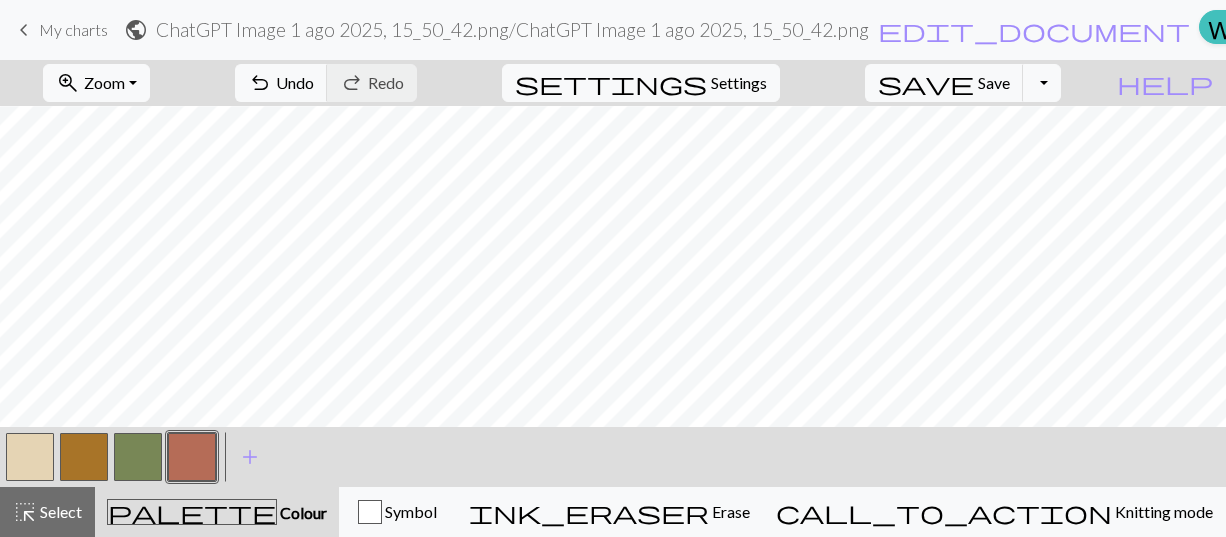 click at bounding box center (84, 457) 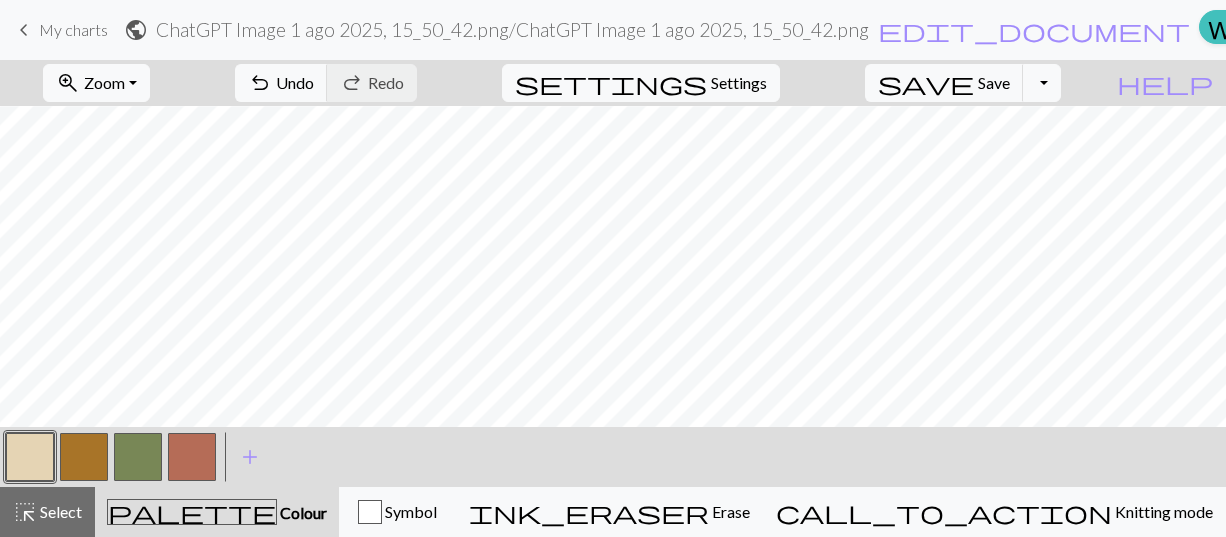 click at bounding box center [192, 457] 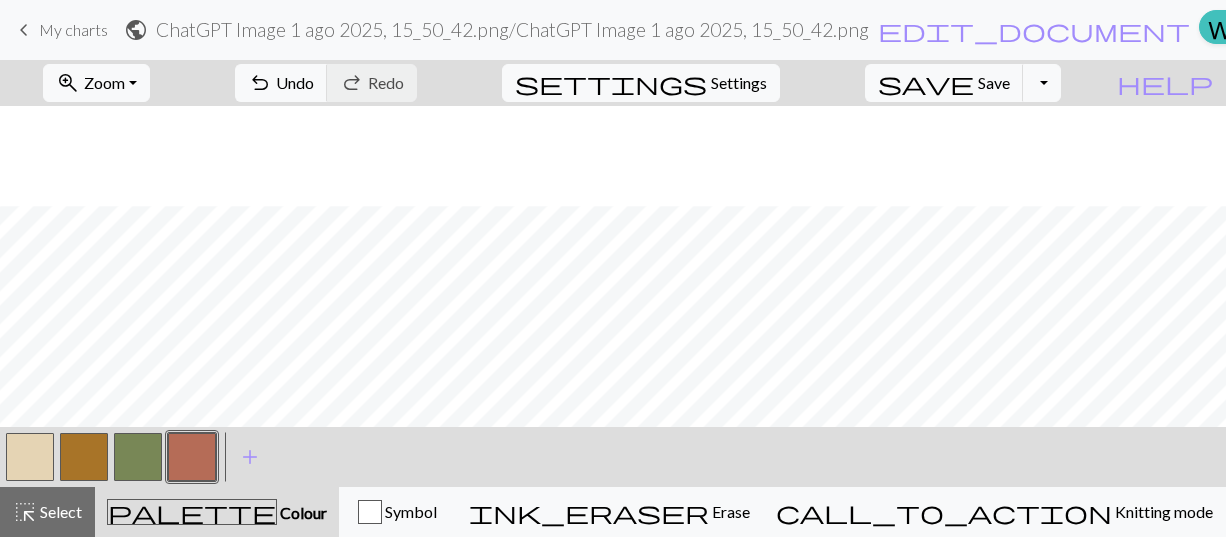 scroll, scrollTop: 775, scrollLeft: 0, axis: vertical 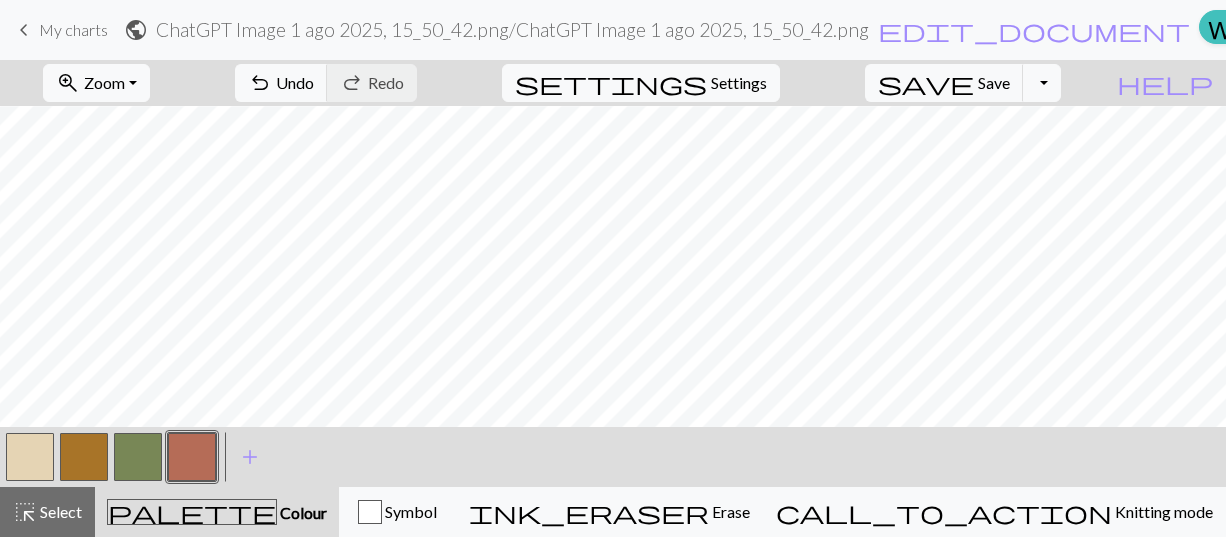 drag, startPoint x: 28, startPoint y: 466, endPoint x: 53, endPoint y: 449, distance: 30.232433 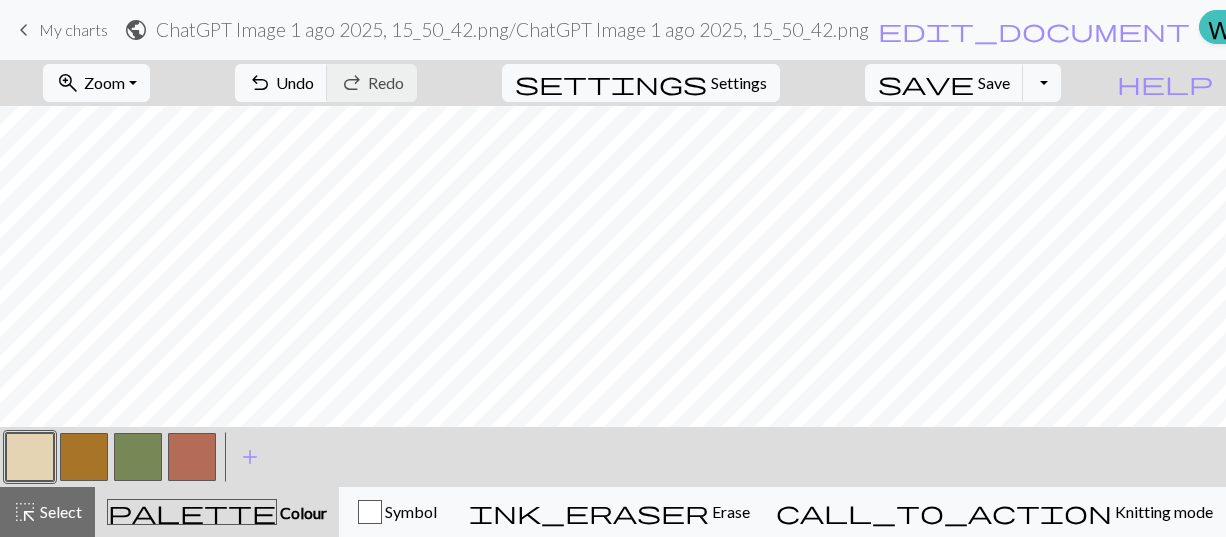 click at bounding box center [192, 457] 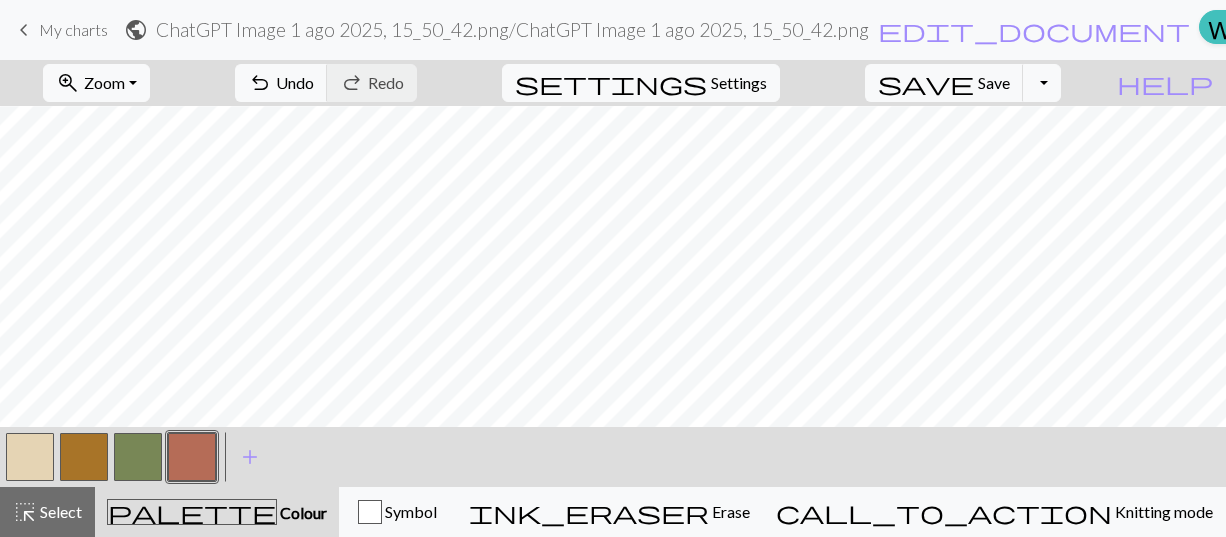 click at bounding box center [30, 457] 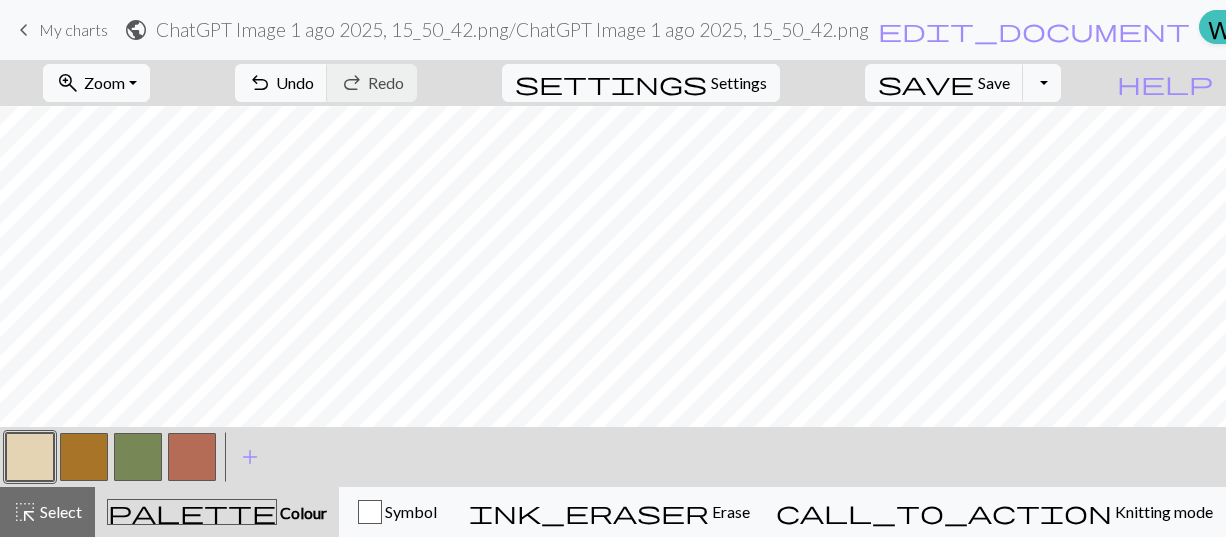 click at bounding box center [192, 457] 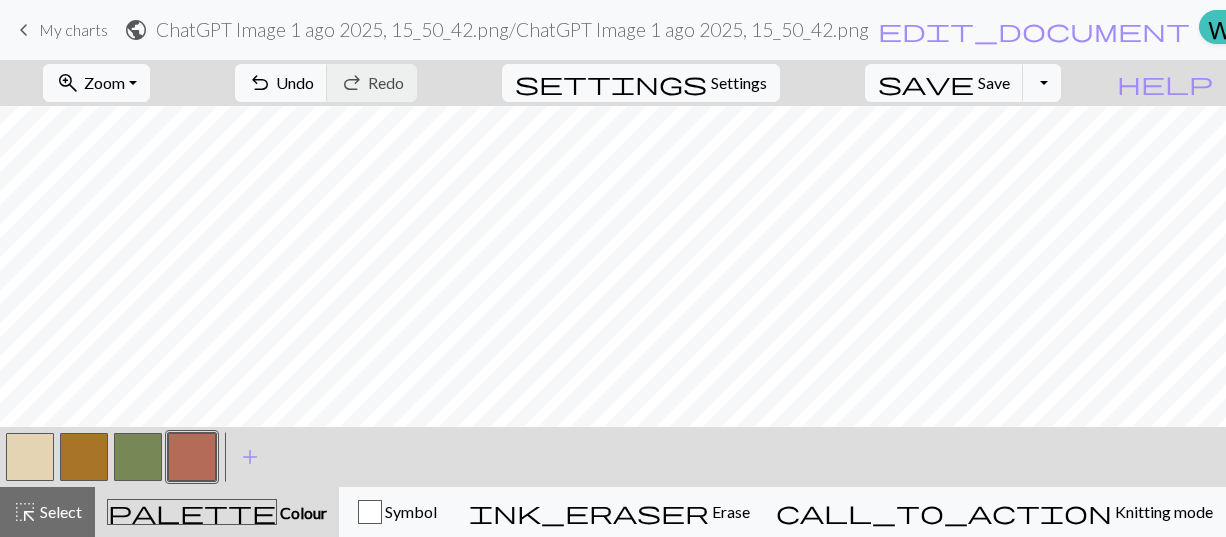 drag, startPoint x: 45, startPoint y: 464, endPoint x: 80, endPoint y: 452, distance: 37 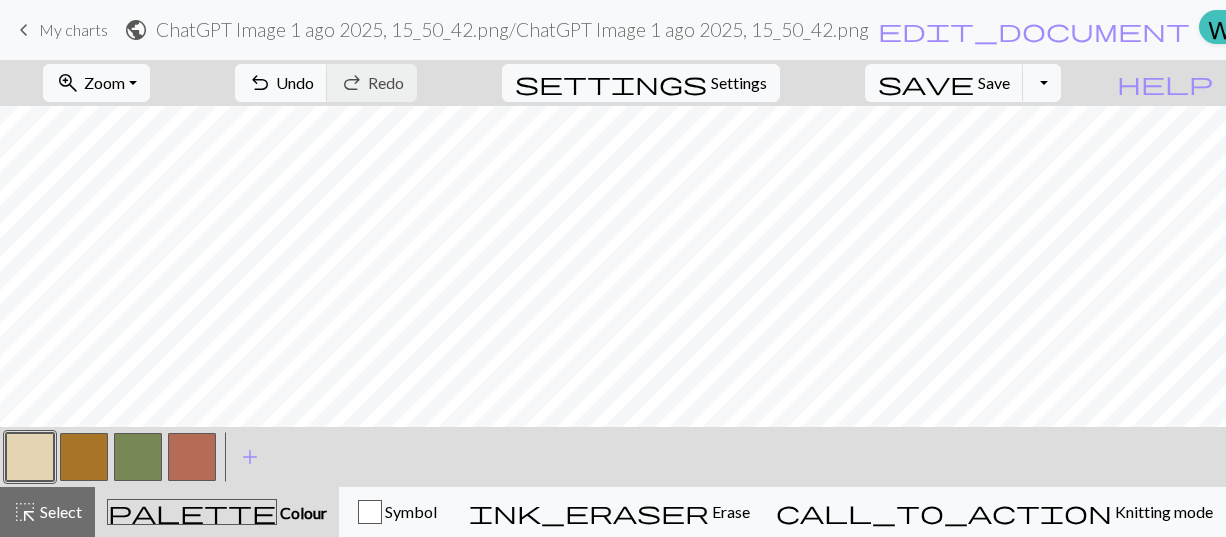 drag, startPoint x: 188, startPoint y: 454, endPoint x: 214, endPoint y: 443, distance: 28.231188 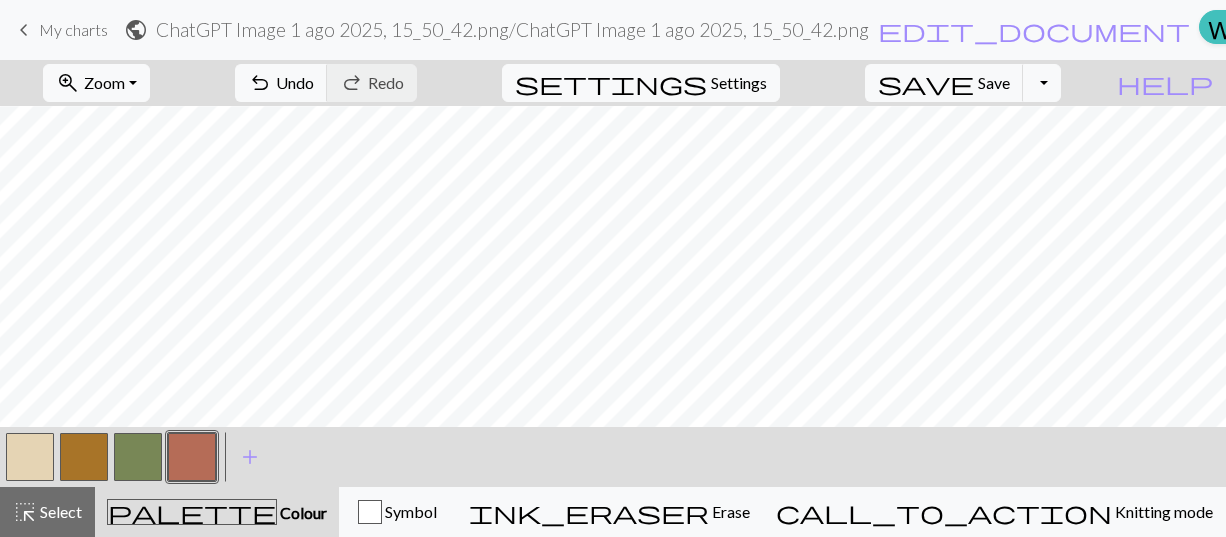click at bounding box center (30, 457) 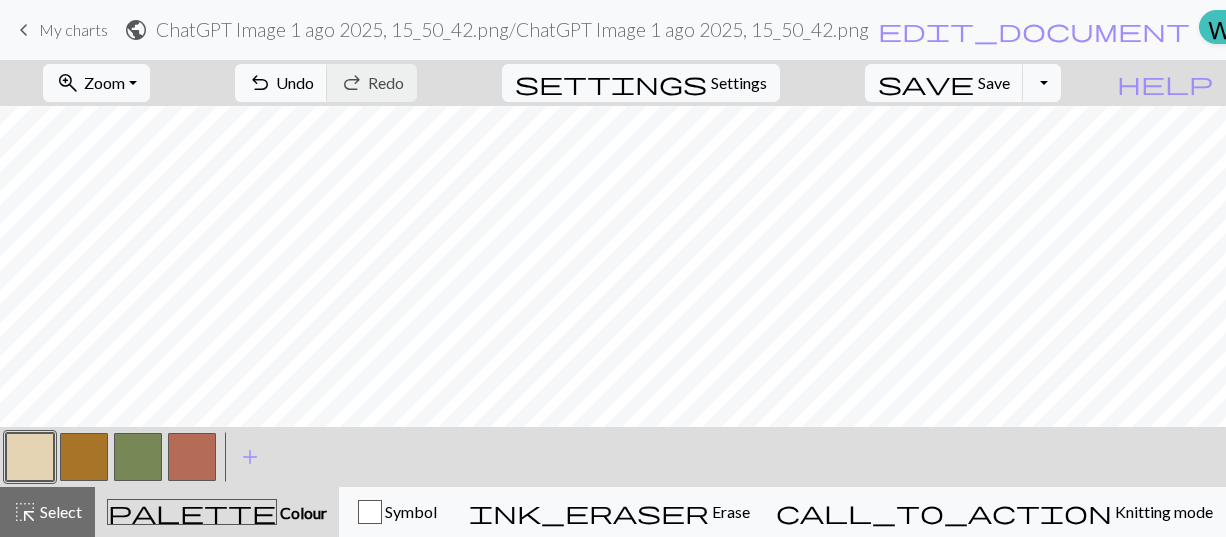 click at bounding box center (192, 457) 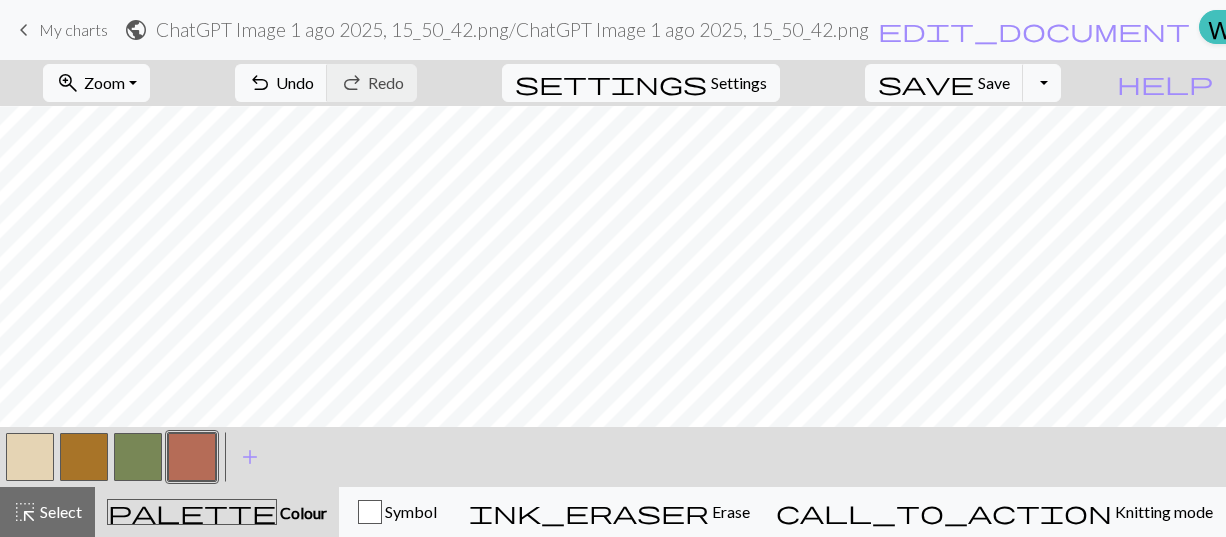 click at bounding box center (30, 457) 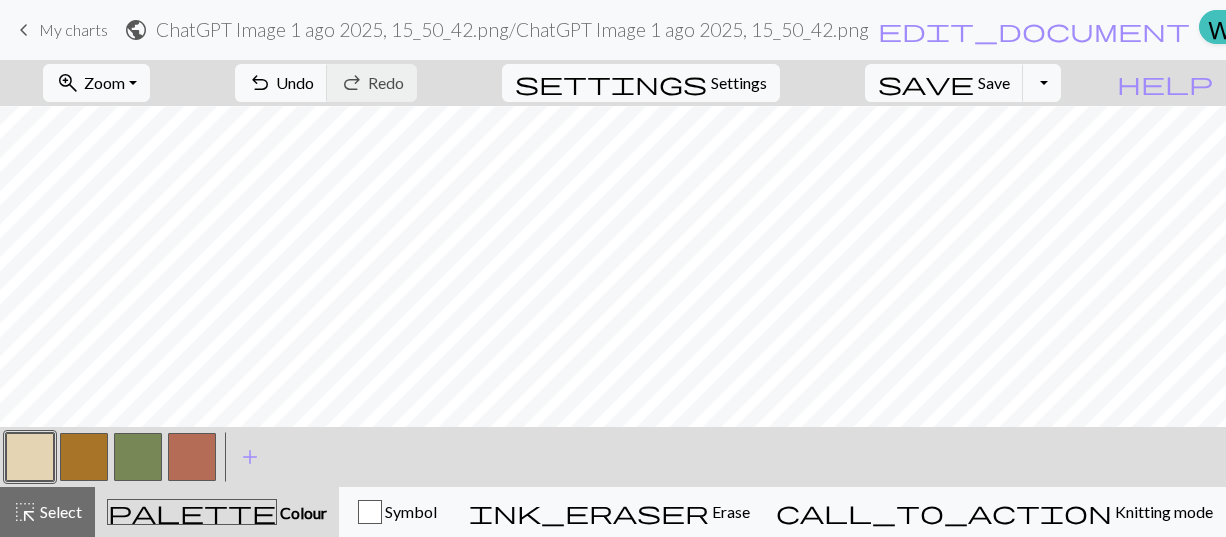 click at bounding box center (192, 457) 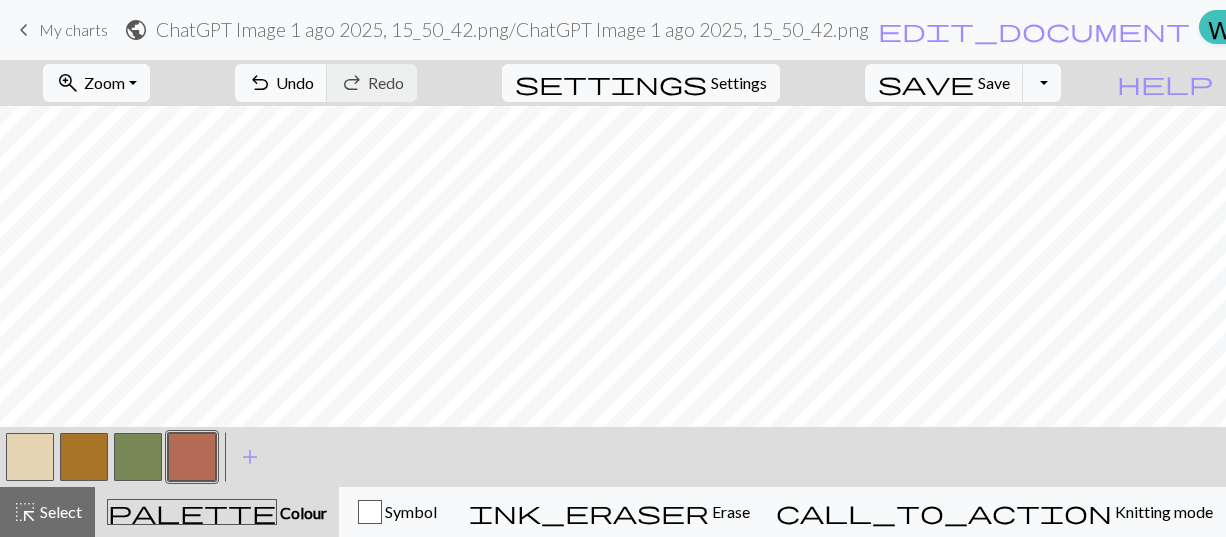 click at bounding box center [30, 457] 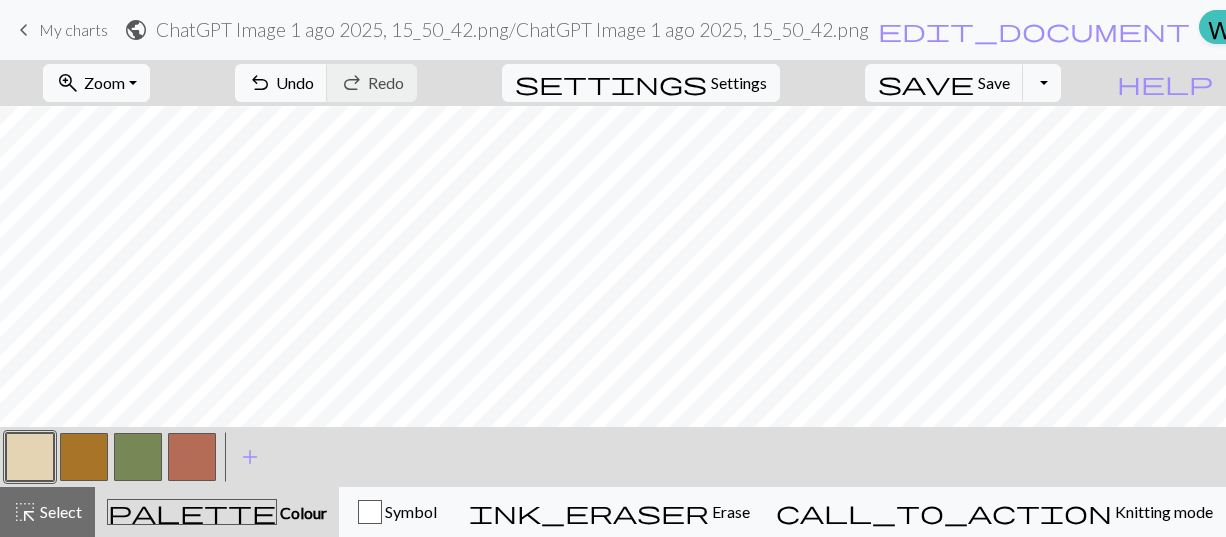 click at bounding box center [192, 457] 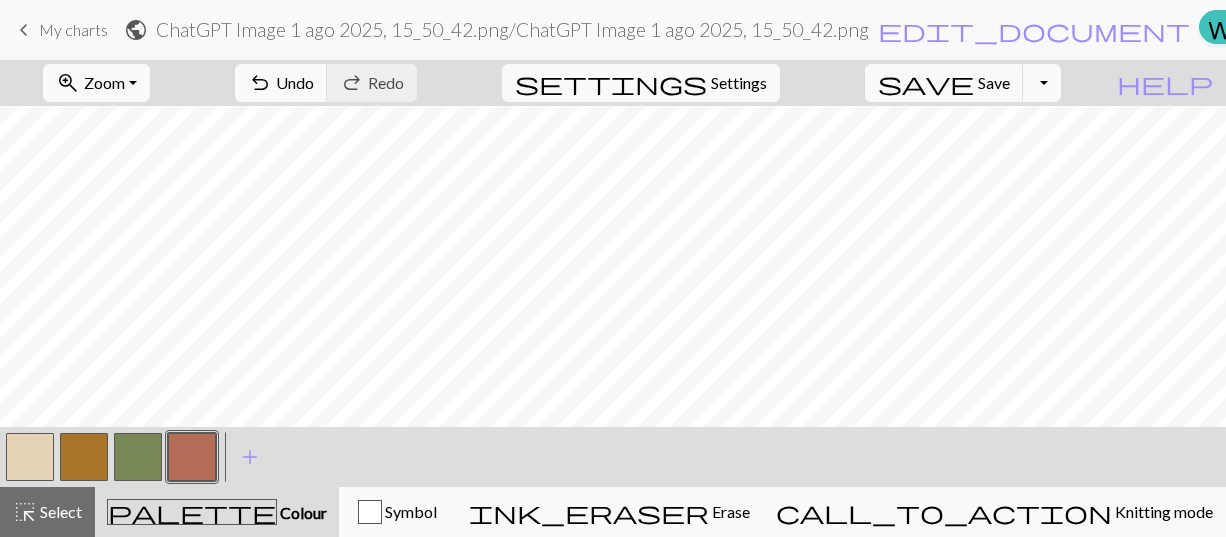 click at bounding box center (30, 457) 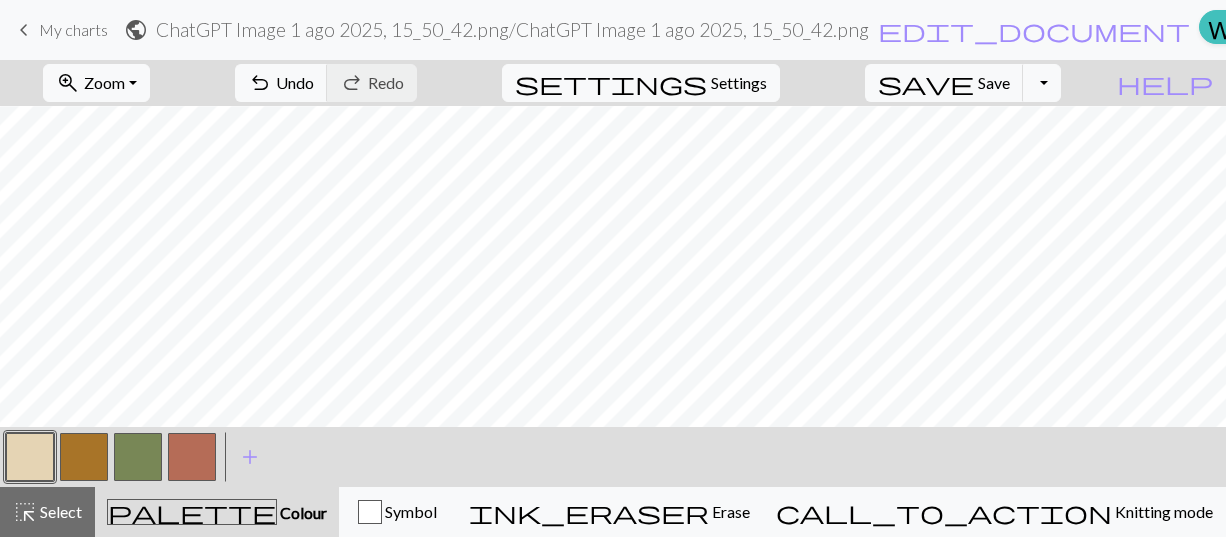 click at bounding box center [192, 457] 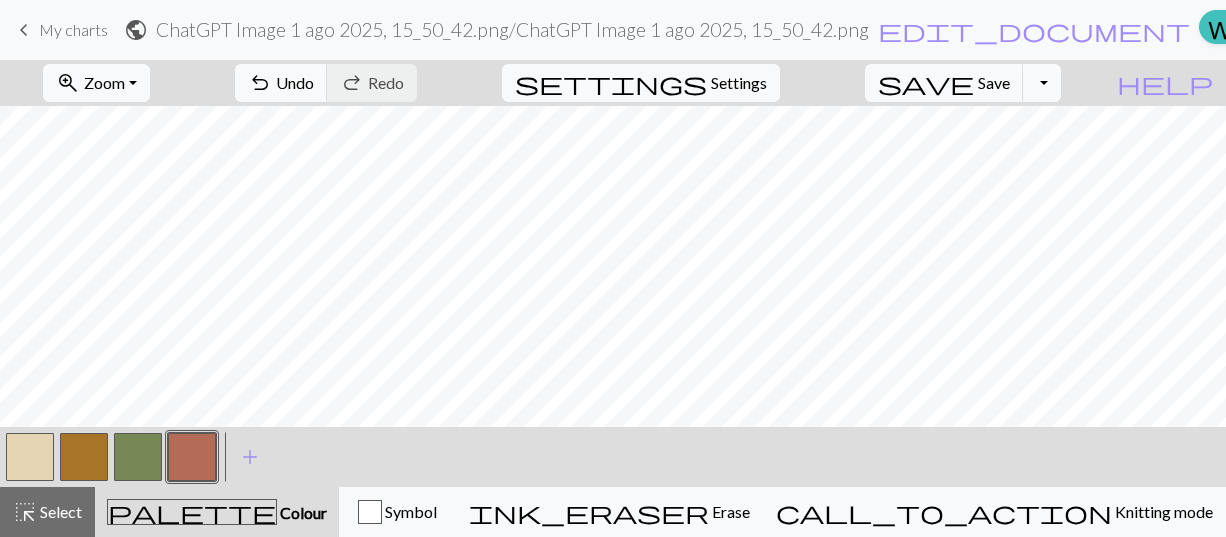 click at bounding box center (30, 457) 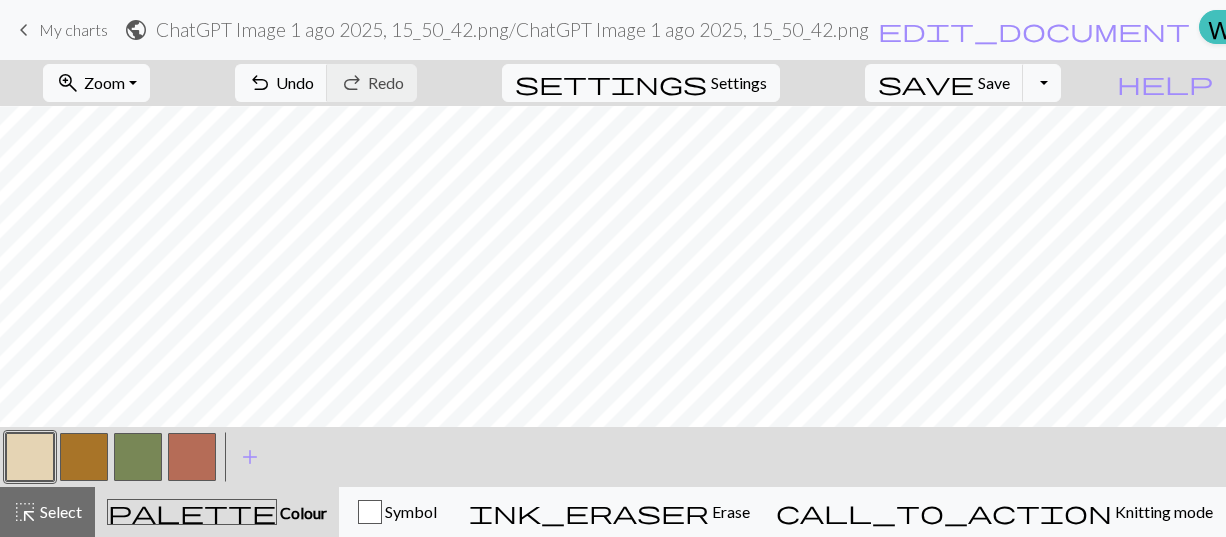 click at bounding box center [192, 457] 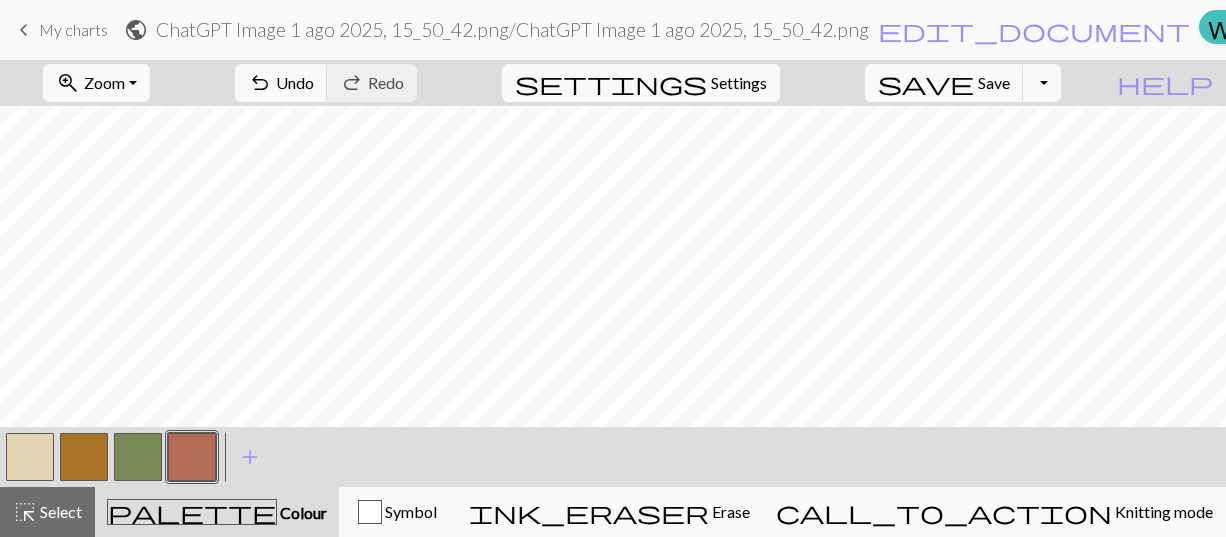 click at bounding box center [30, 457] 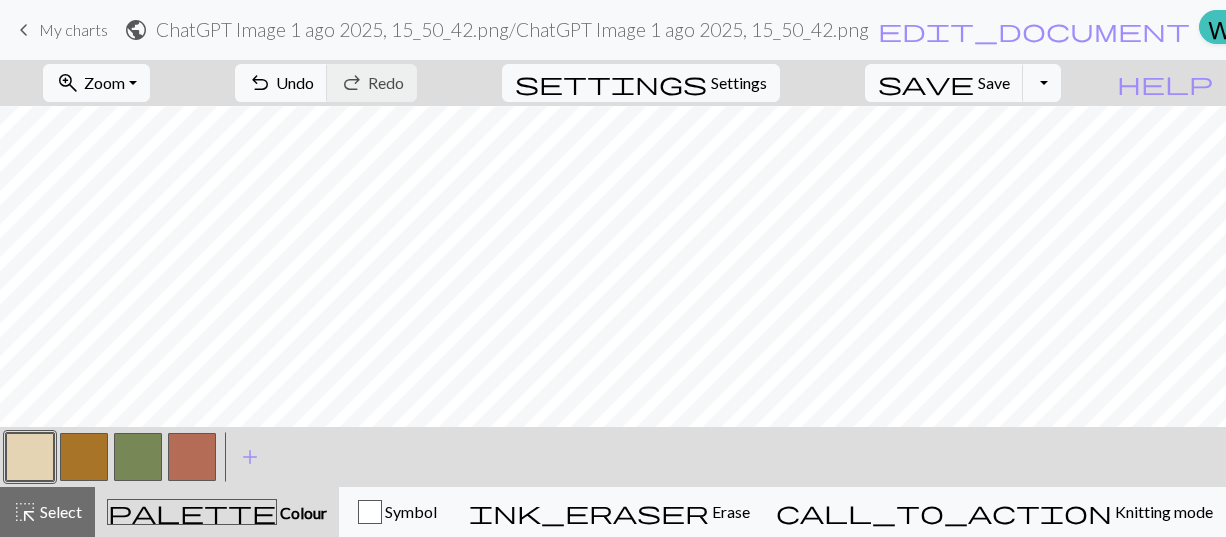 click at bounding box center (192, 457) 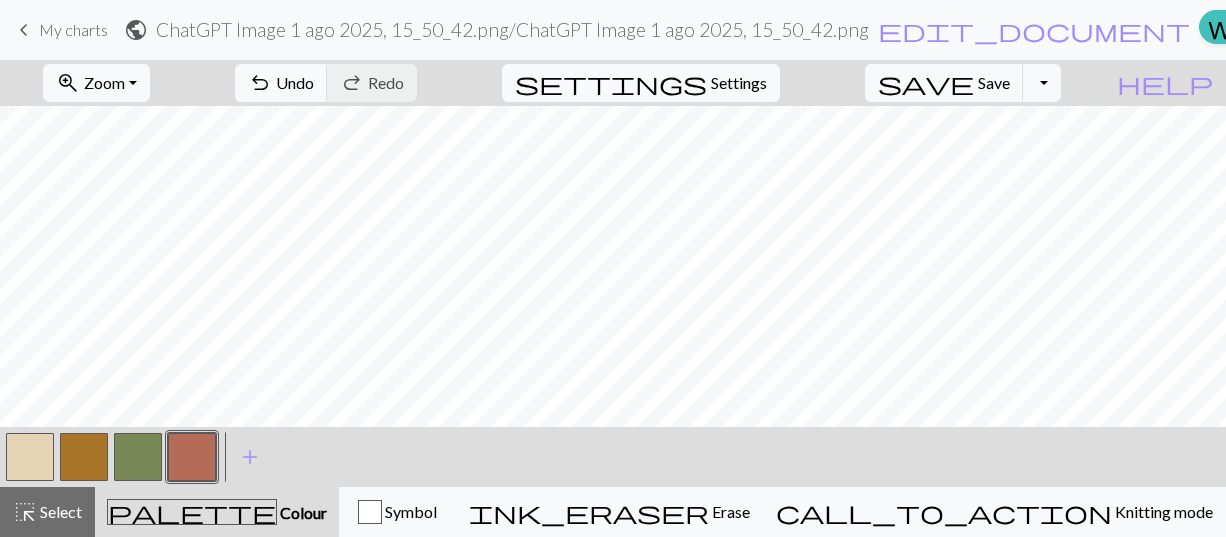 click at bounding box center (30, 457) 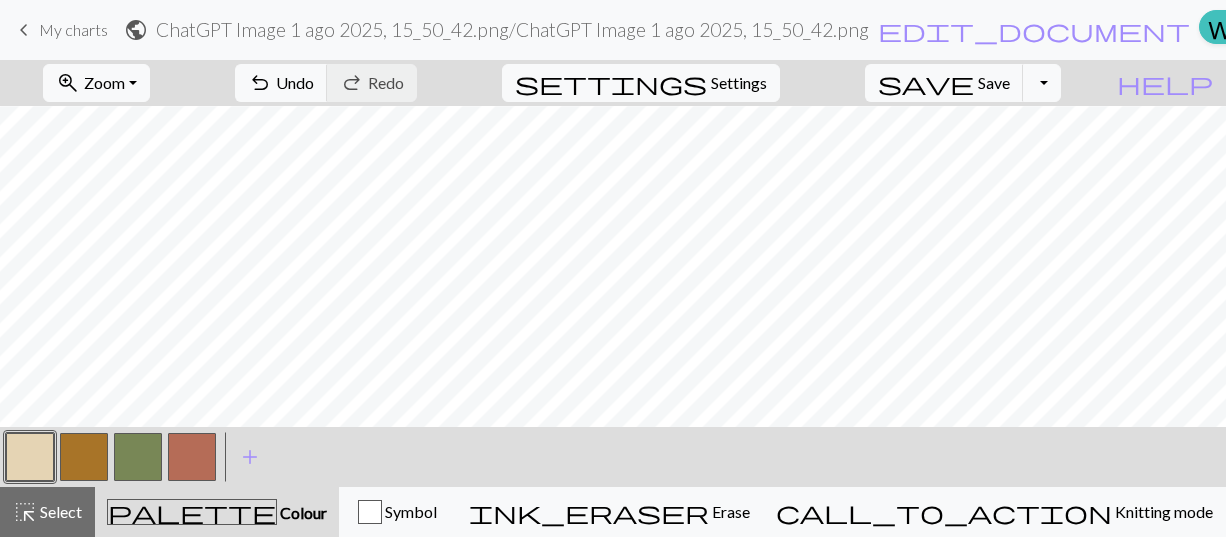 click at bounding box center [192, 457] 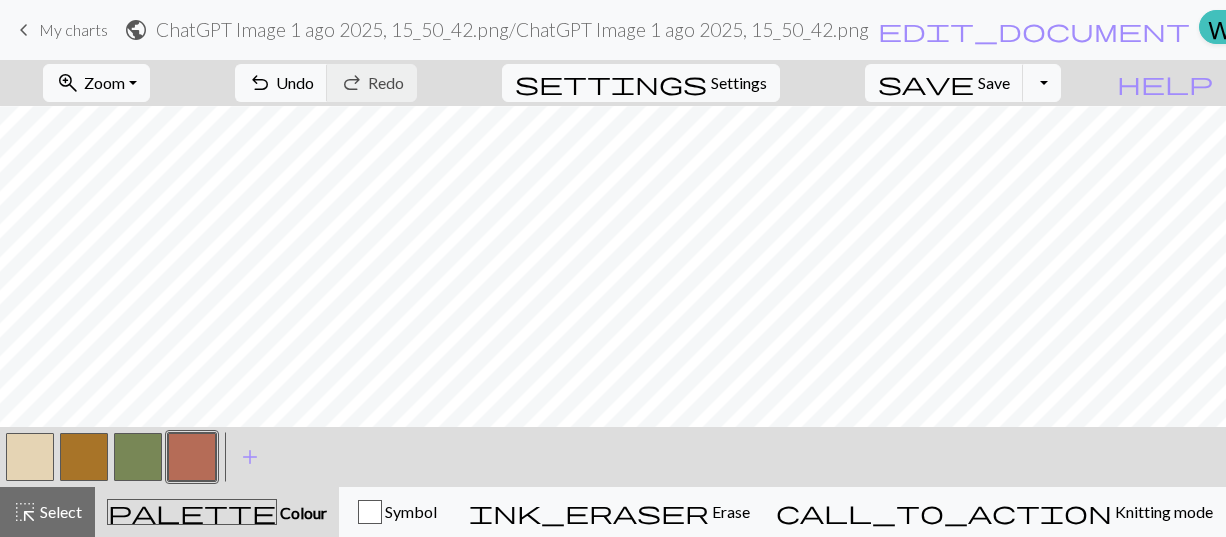 click at bounding box center [30, 457] 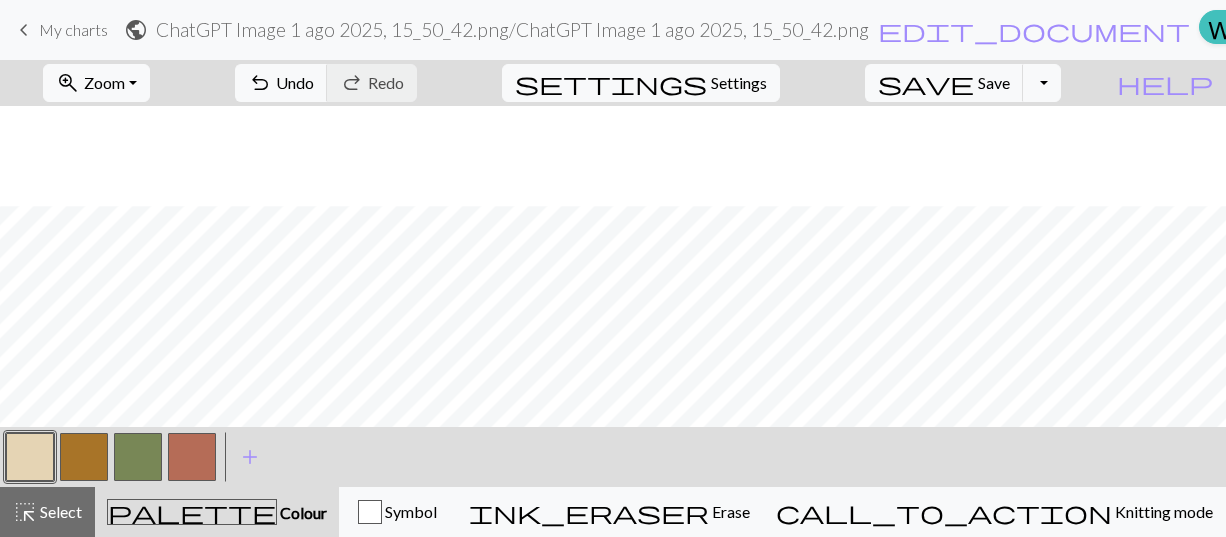 scroll, scrollTop: 775, scrollLeft: 0, axis: vertical 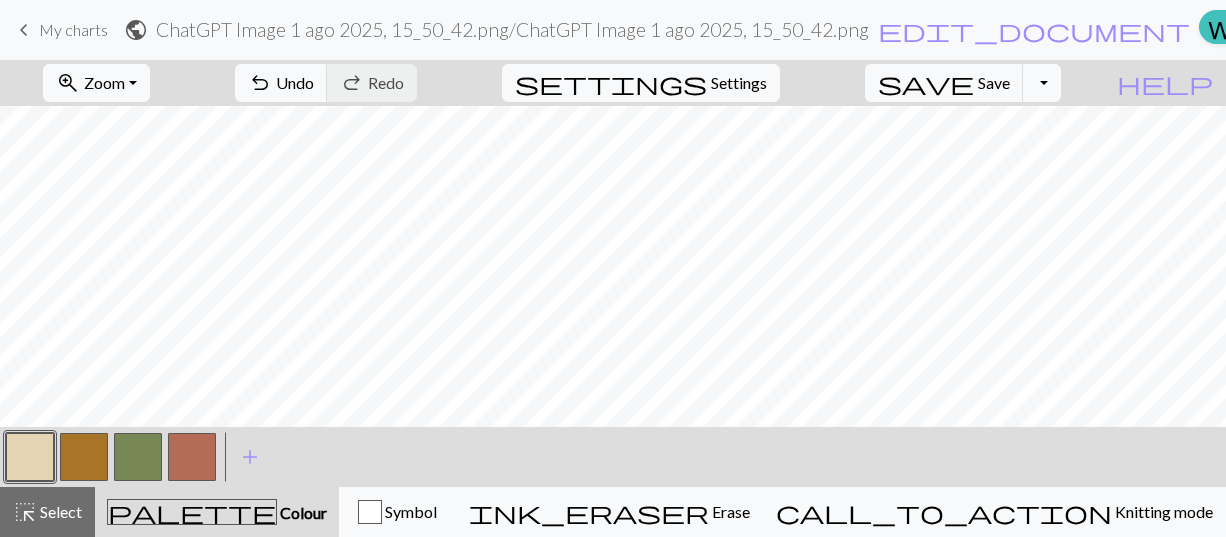 click at bounding box center (192, 457) 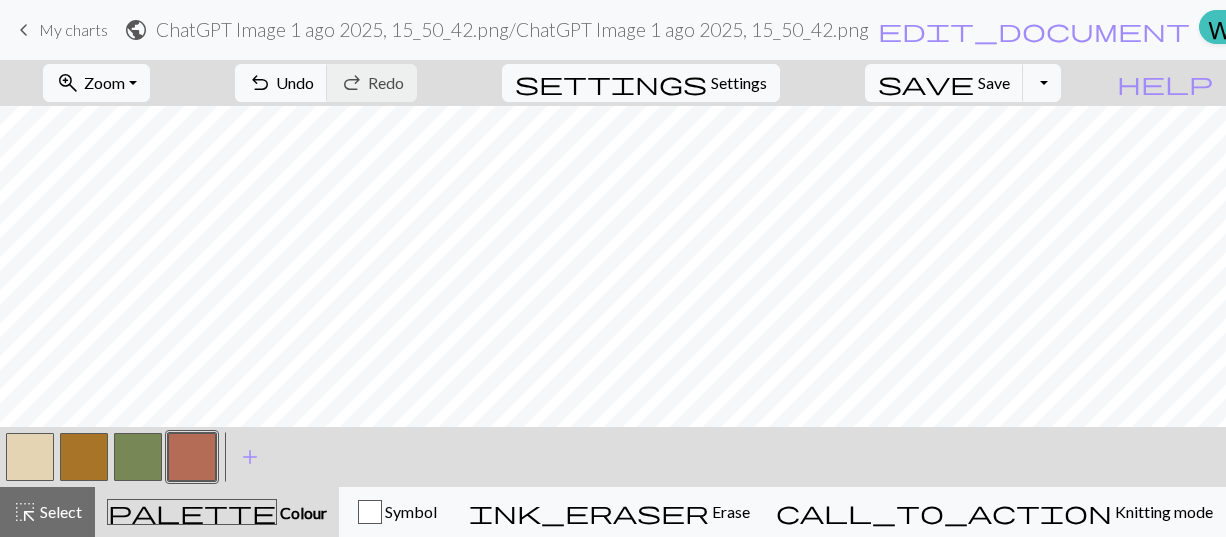 click at bounding box center [30, 457] 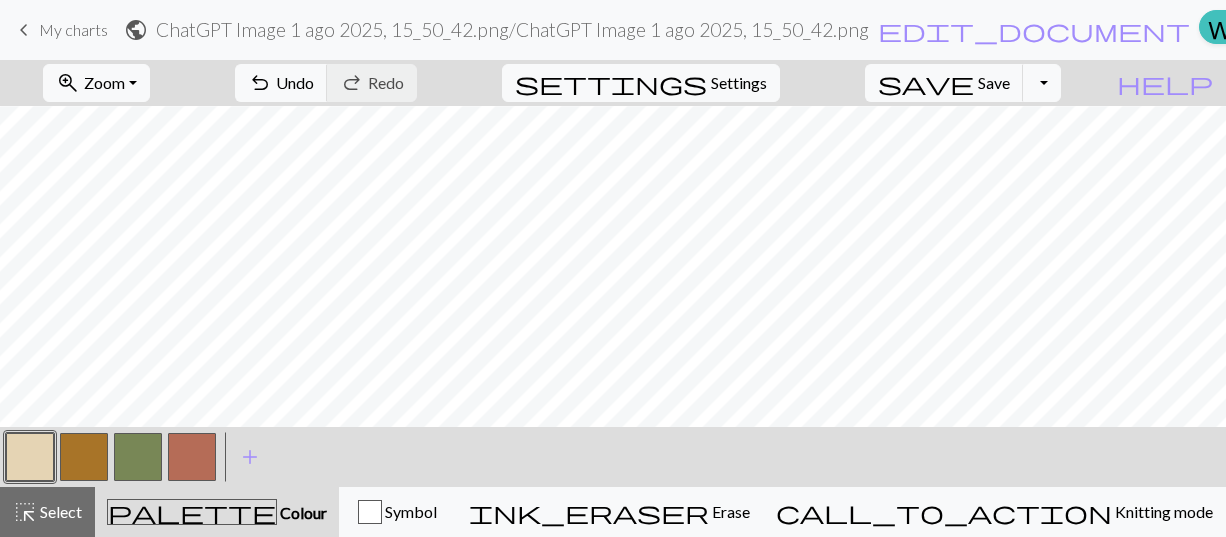 click at bounding box center [192, 457] 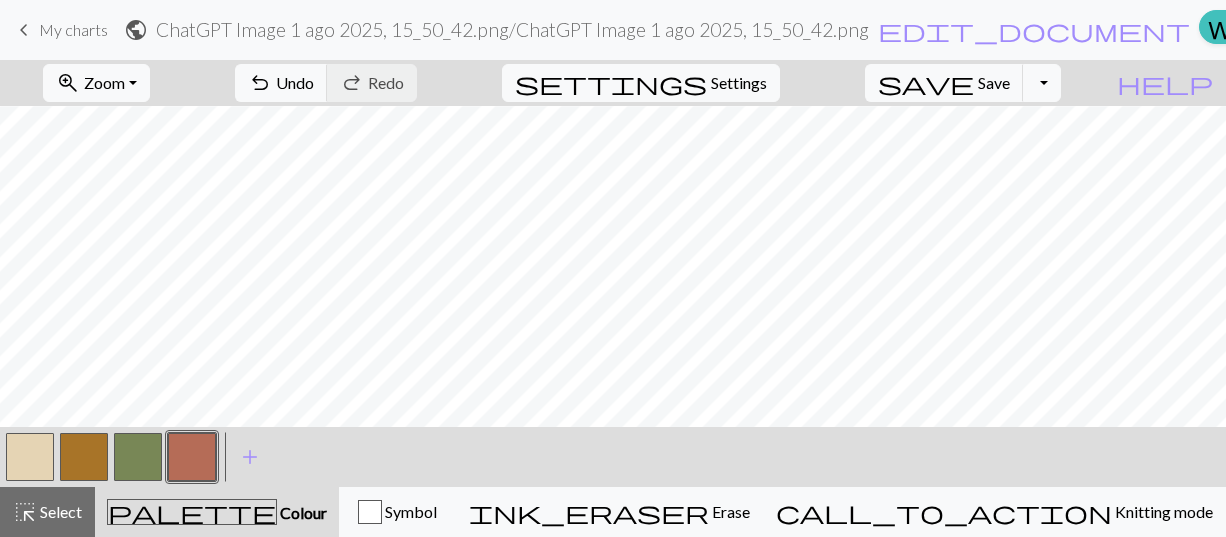drag, startPoint x: 43, startPoint y: 463, endPoint x: 53, endPoint y: 455, distance: 12.806249 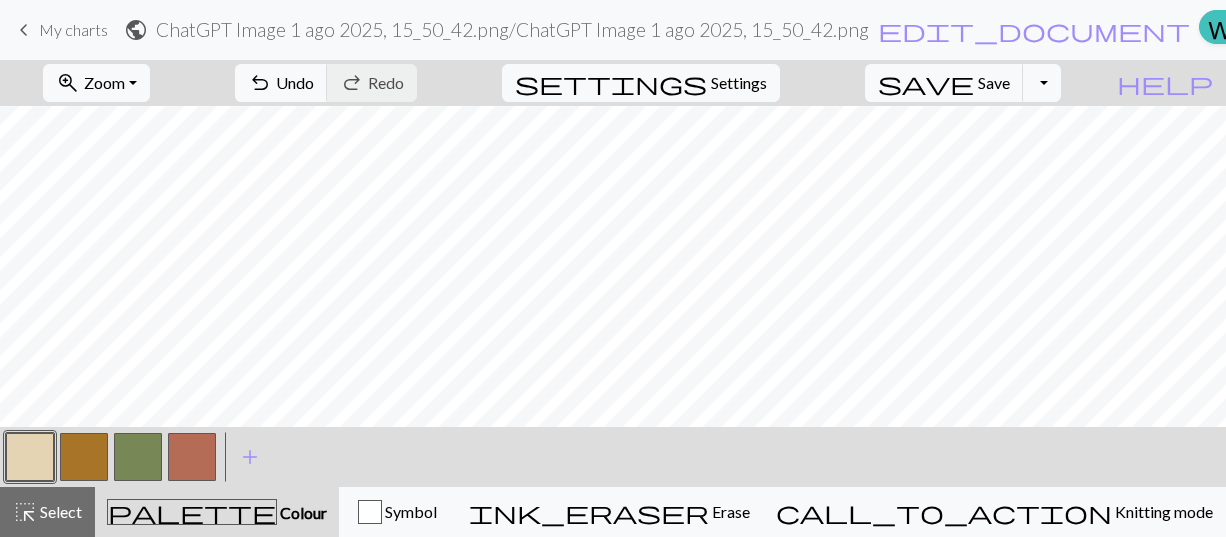 click at bounding box center (192, 457) 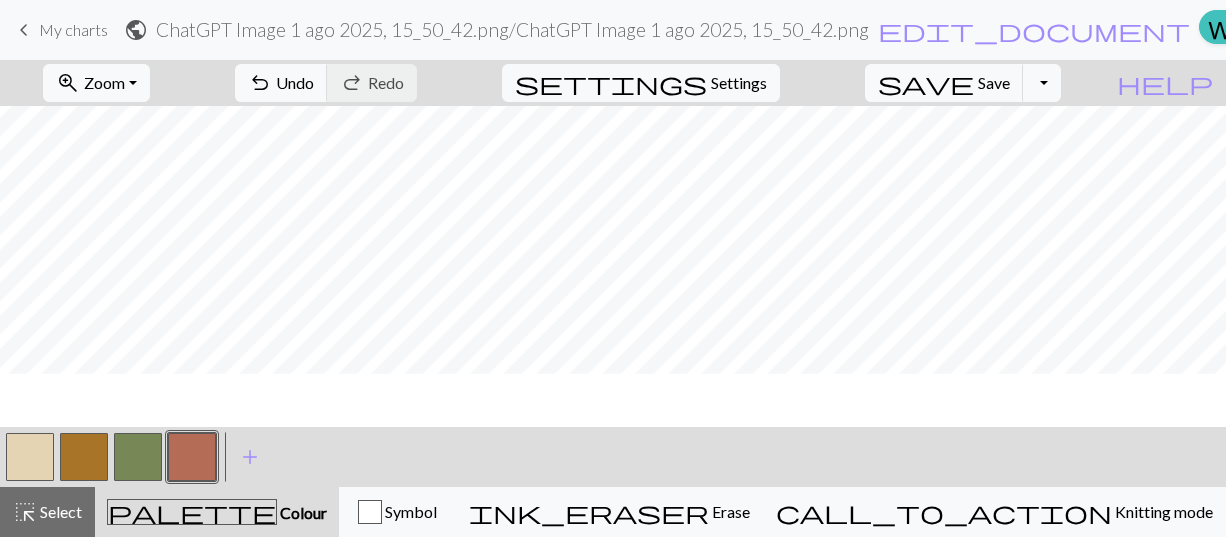 scroll, scrollTop: 675, scrollLeft: 0, axis: vertical 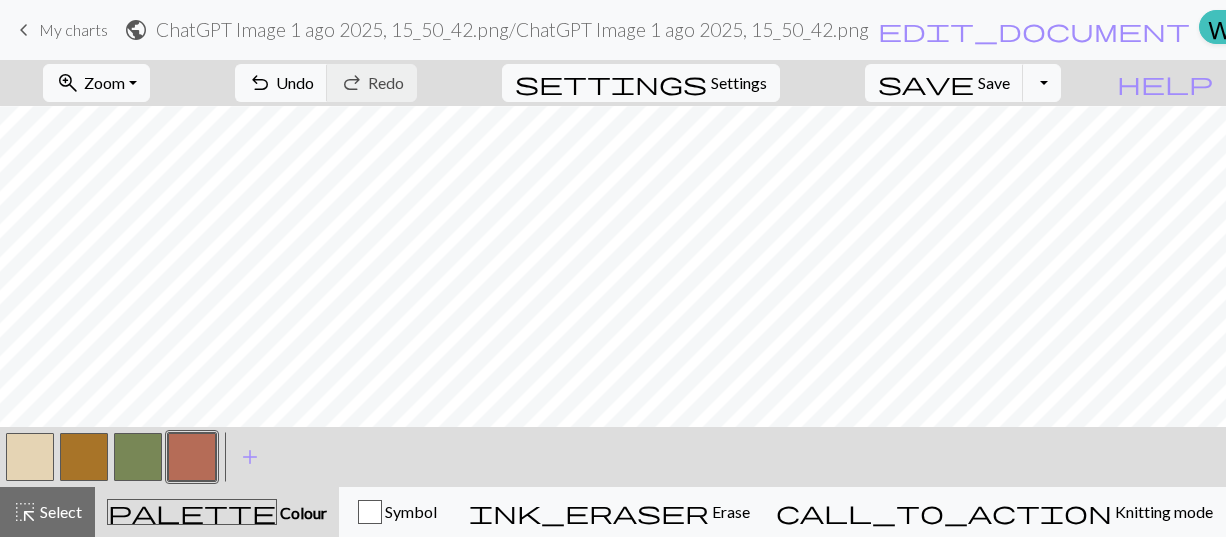 click at bounding box center [30, 457] 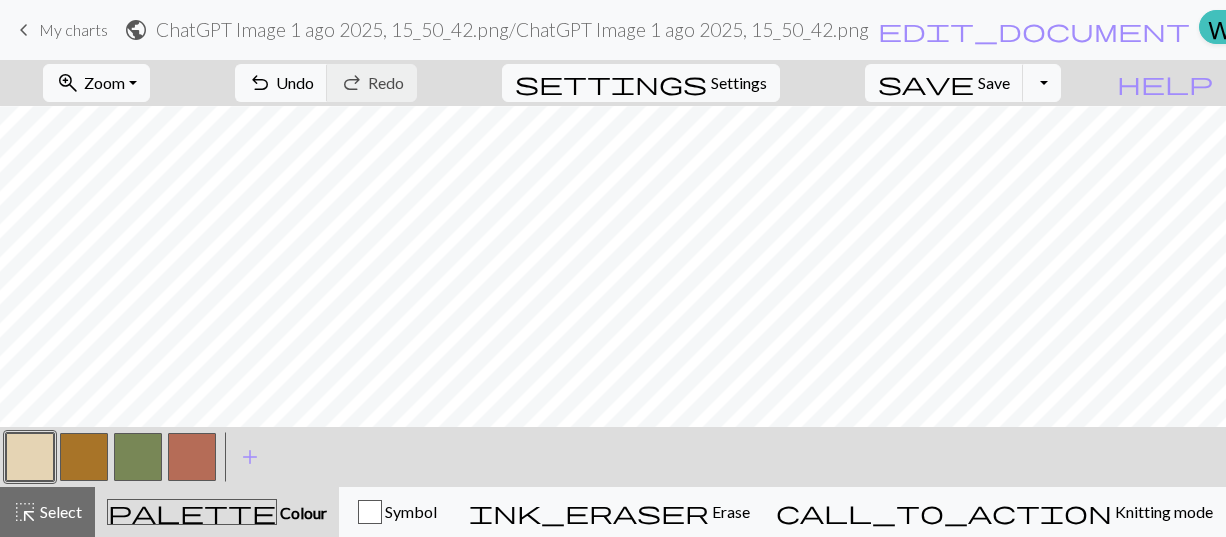 click at bounding box center [192, 457] 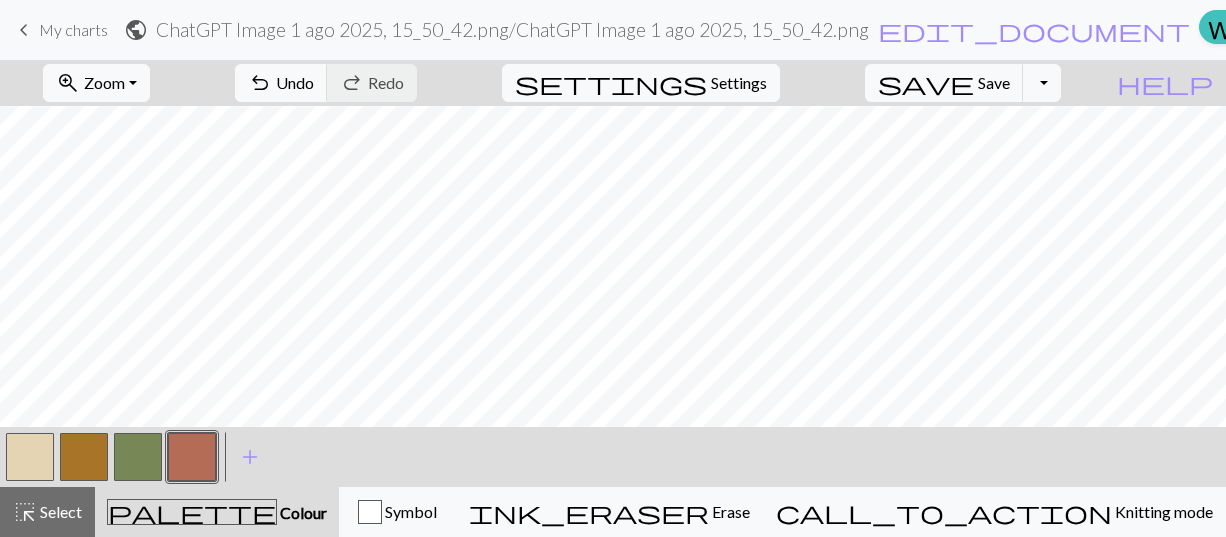 click at bounding box center [30, 457] 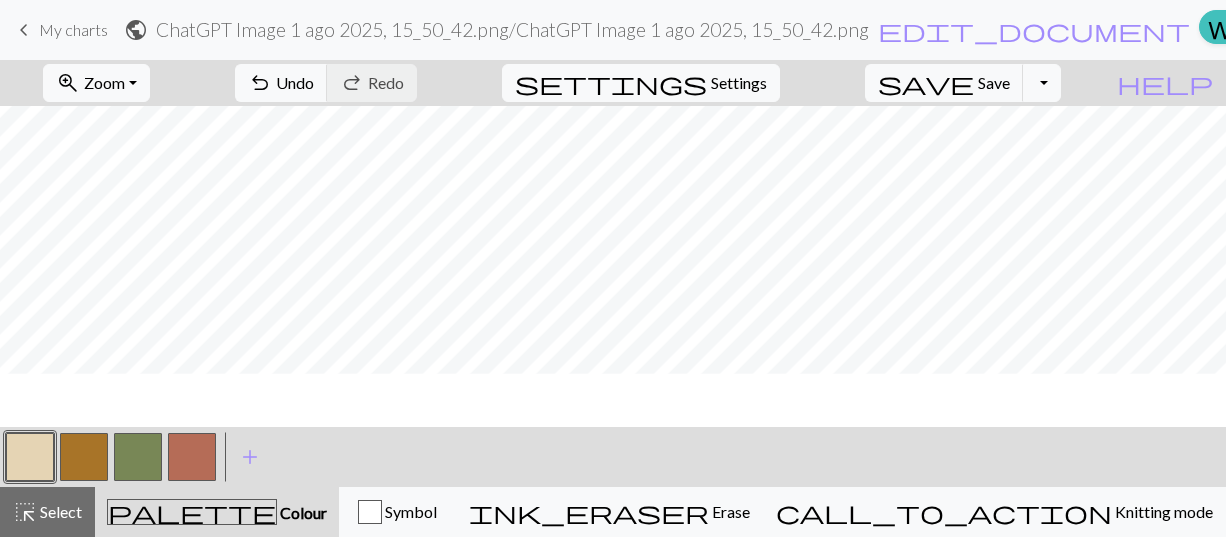 scroll, scrollTop: 675, scrollLeft: 0, axis: vertical 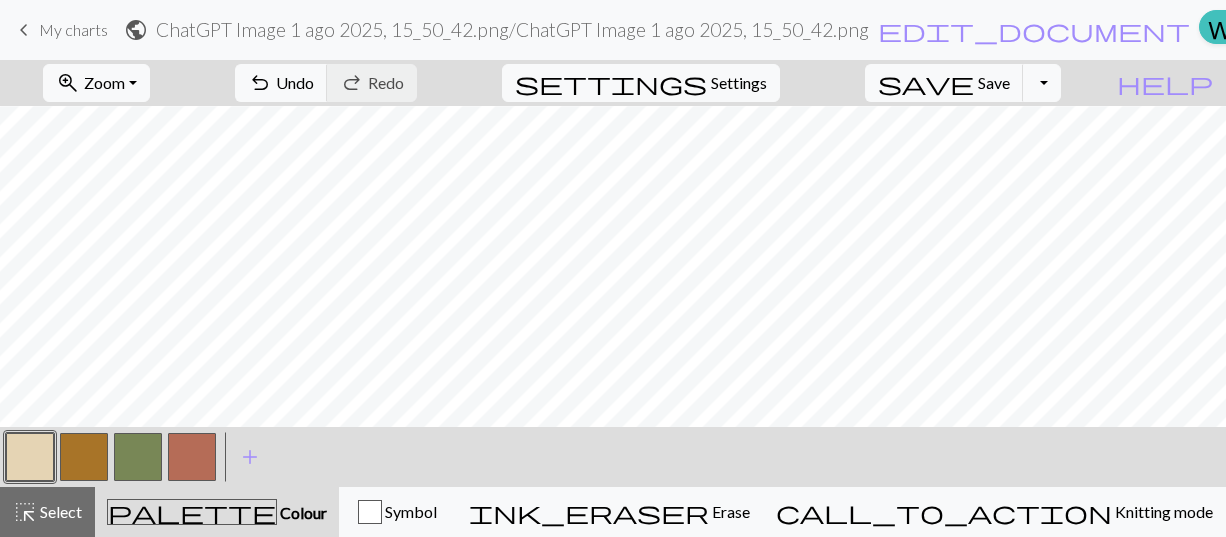 click at bounding box center [192, 457] 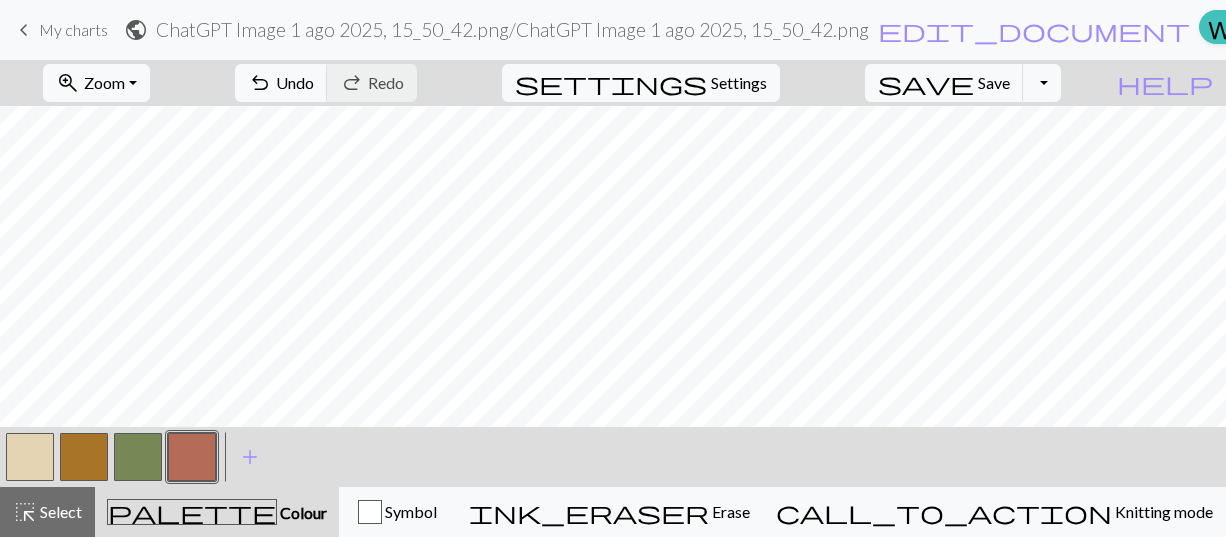 click at bounding box center [30, 457] 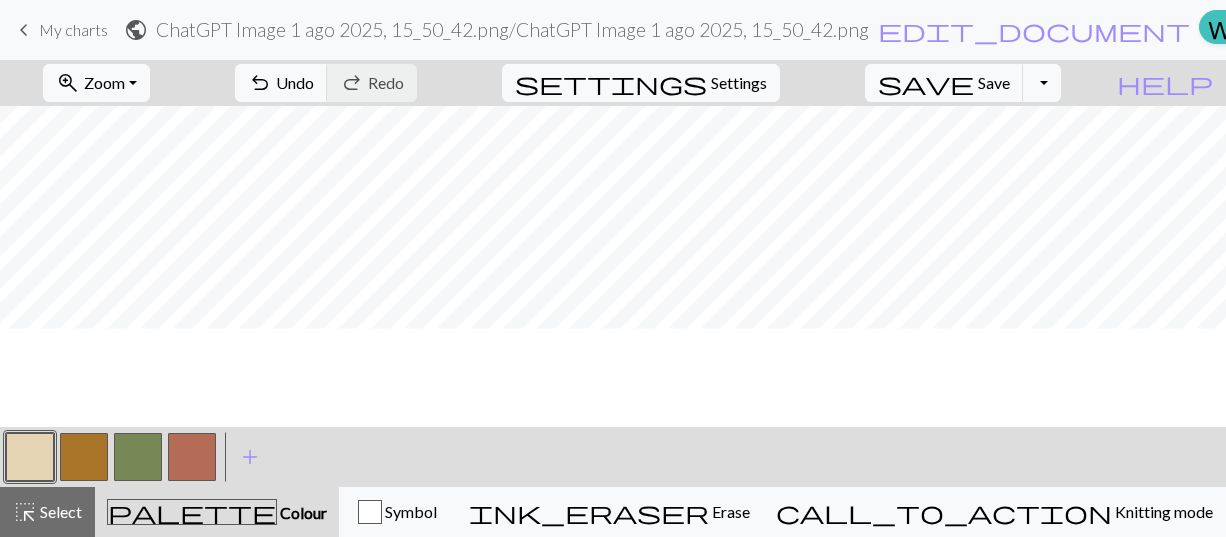 scroll, scrollTop: 675, scrollLeft: 0, axis: vertical 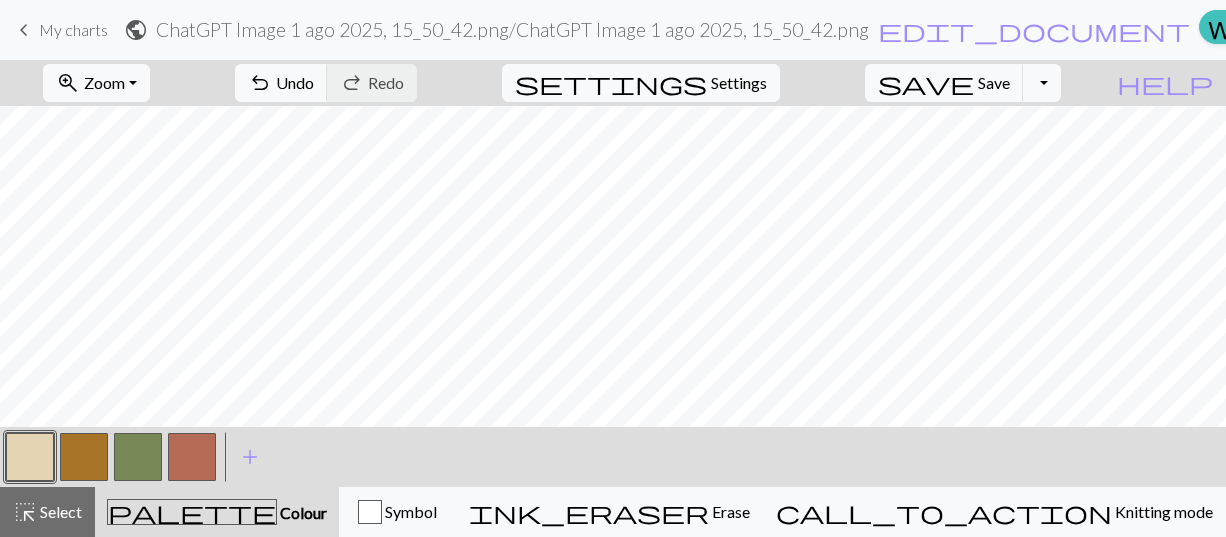 click at bounding box center [192, 457] 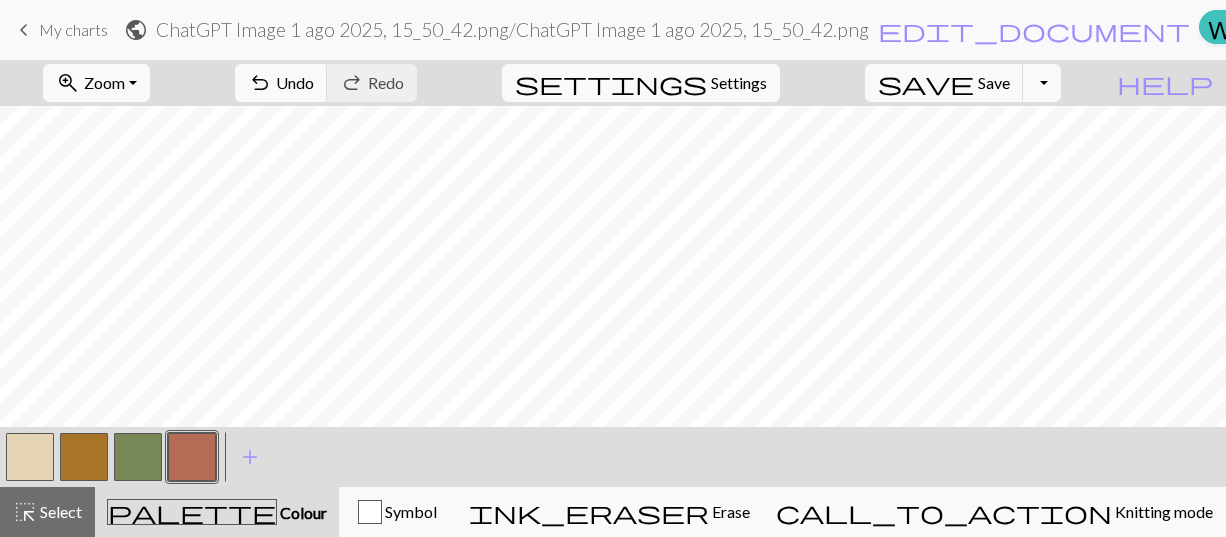click at bounding box center (192, 457) 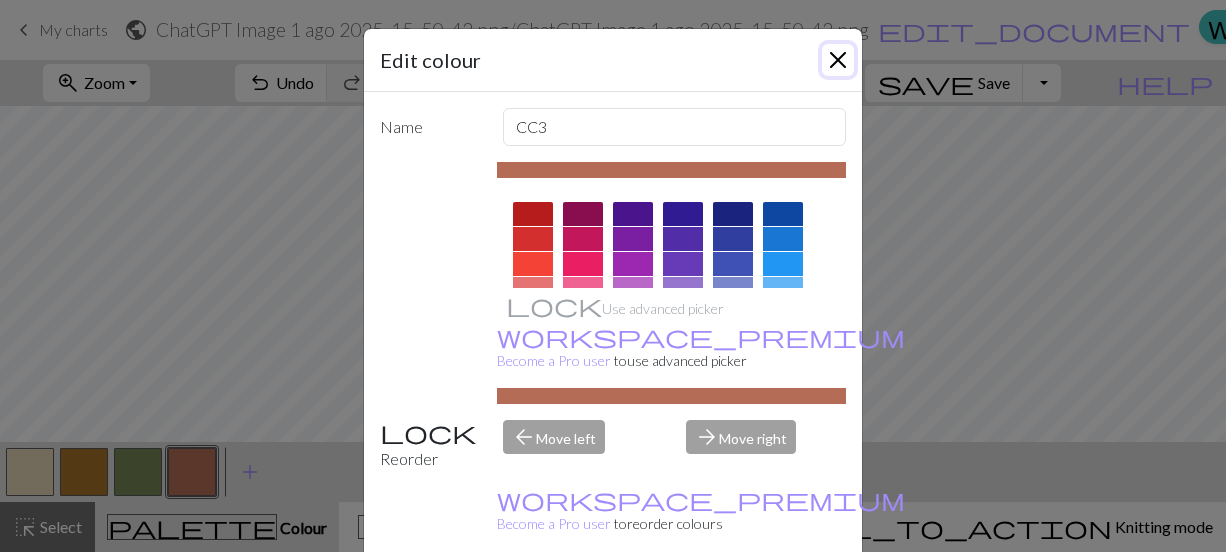 click at bounding box center [838, 60] 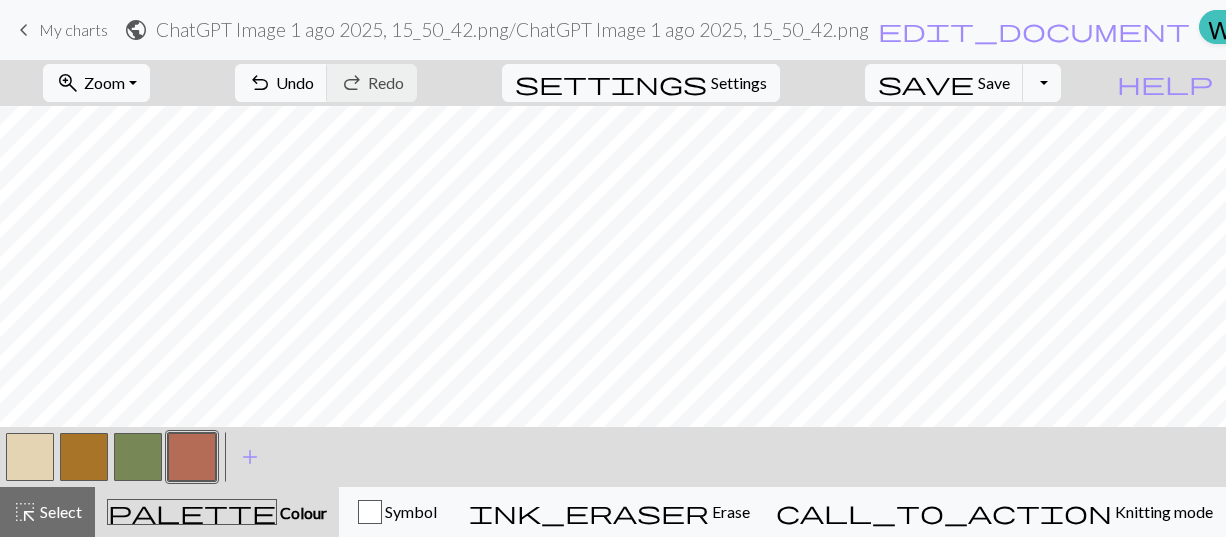 click at bounding box center (30, 457) 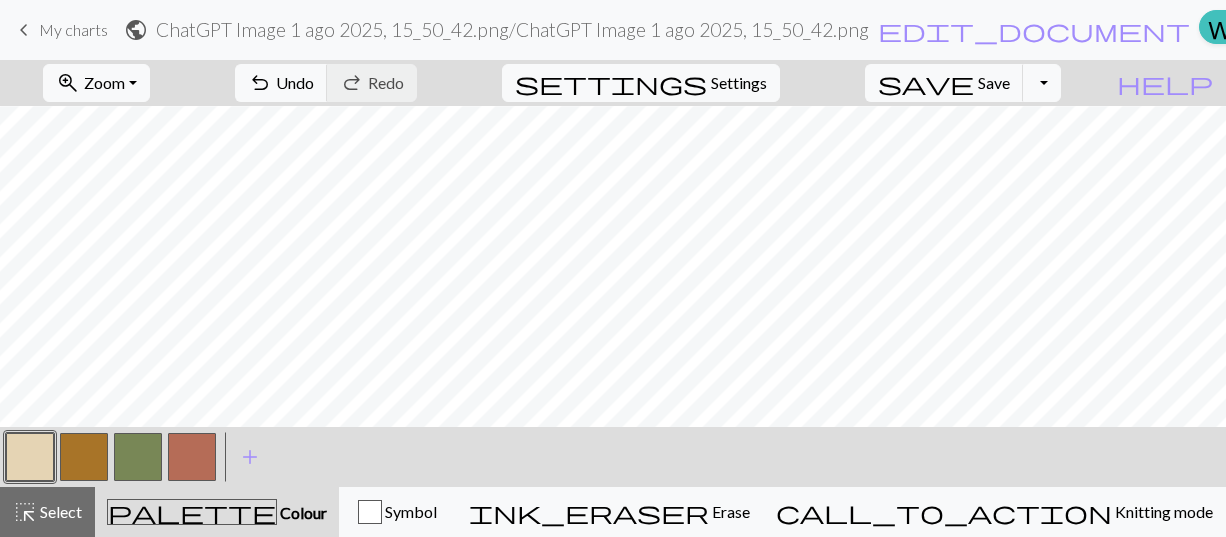 click at bounding box center (192, 457) 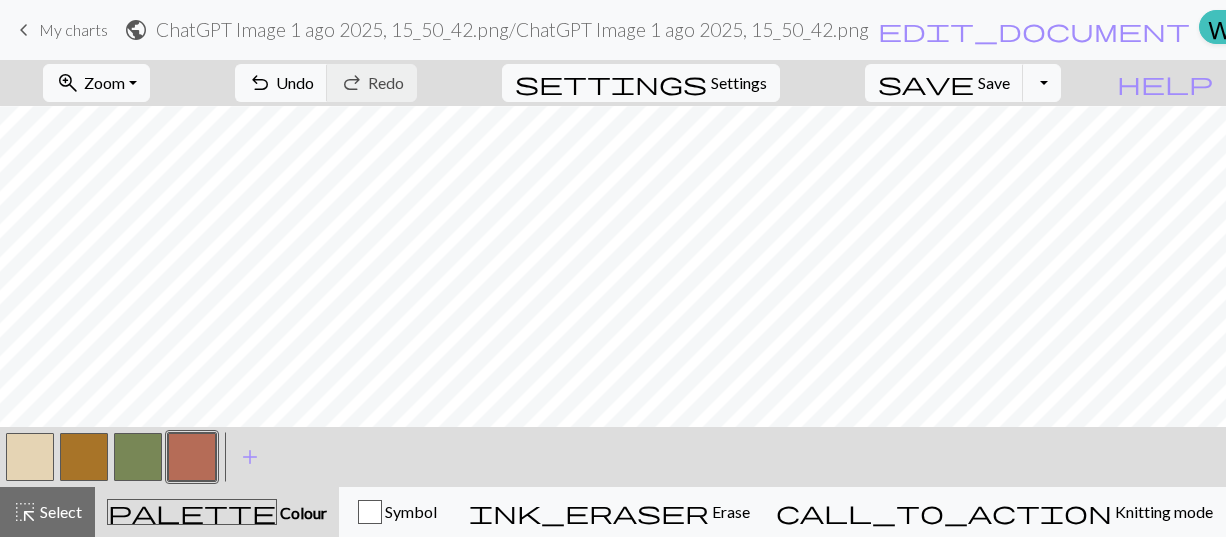 click at bounding box center [30, 457] 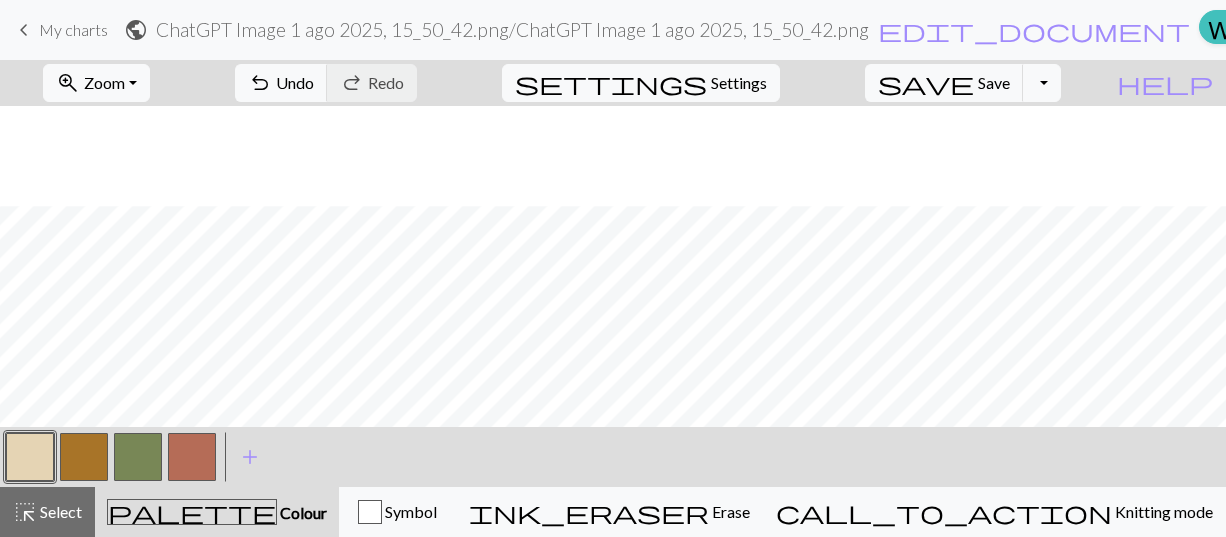 scroll, scrollTop: 575, scrollLeft: 0, axis: vertical 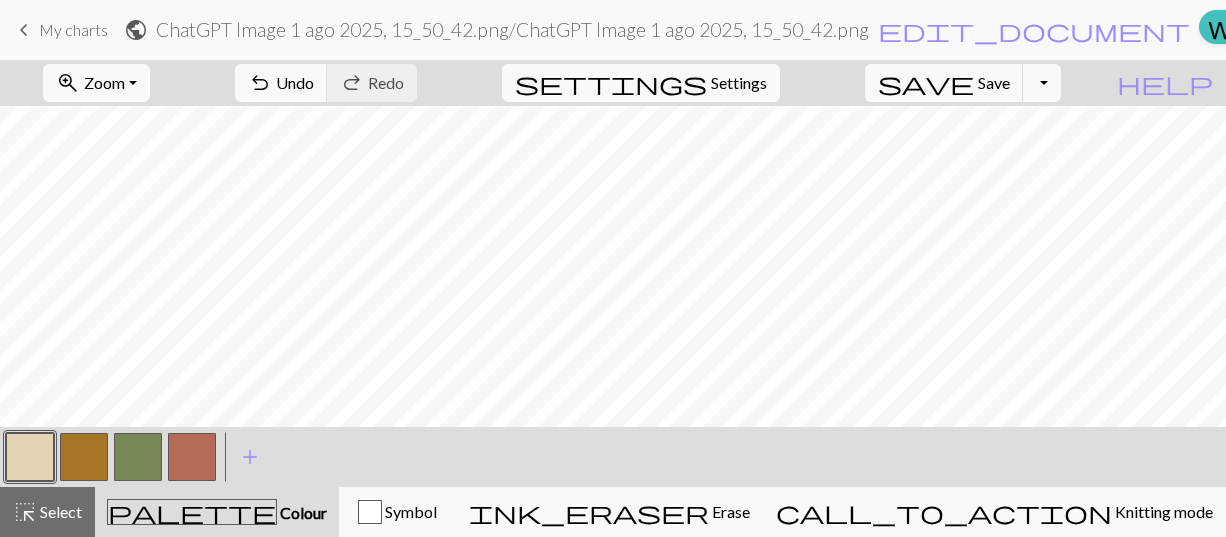 click at bounding box center [192, 457] 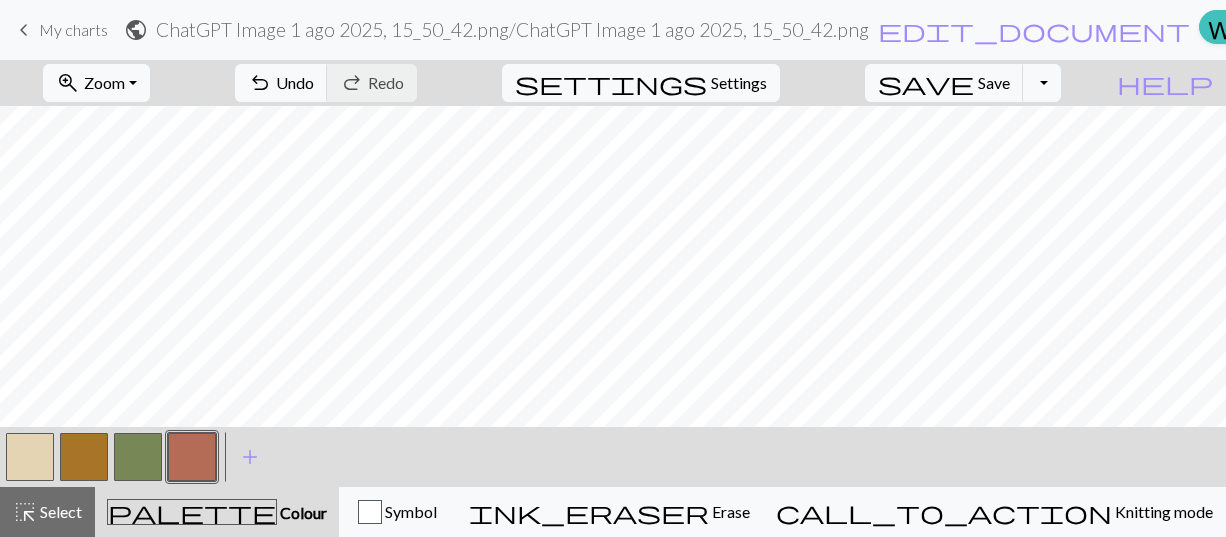 click at bounding box center [30, 457] 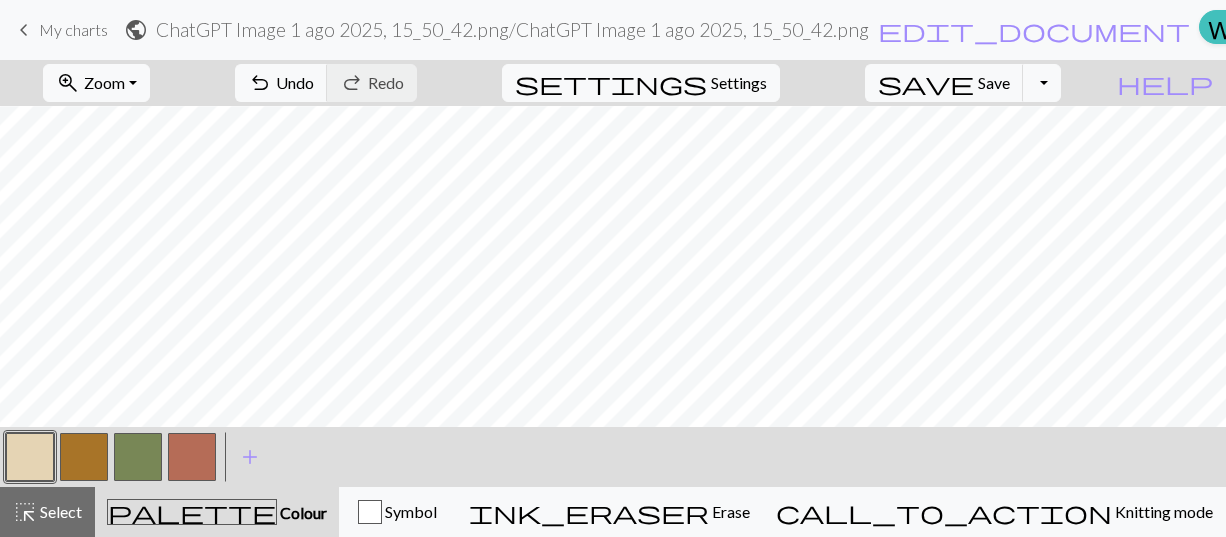 click at bounding box center [192, 457] 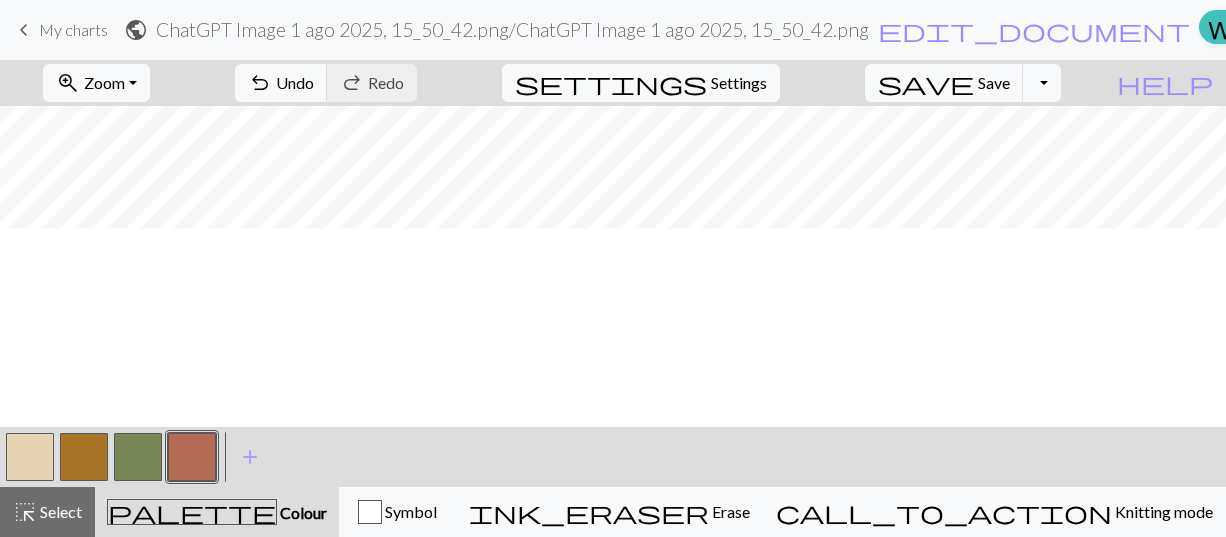 scroll, scrollTop: 275, scrollLeft: 0, axis: vertical 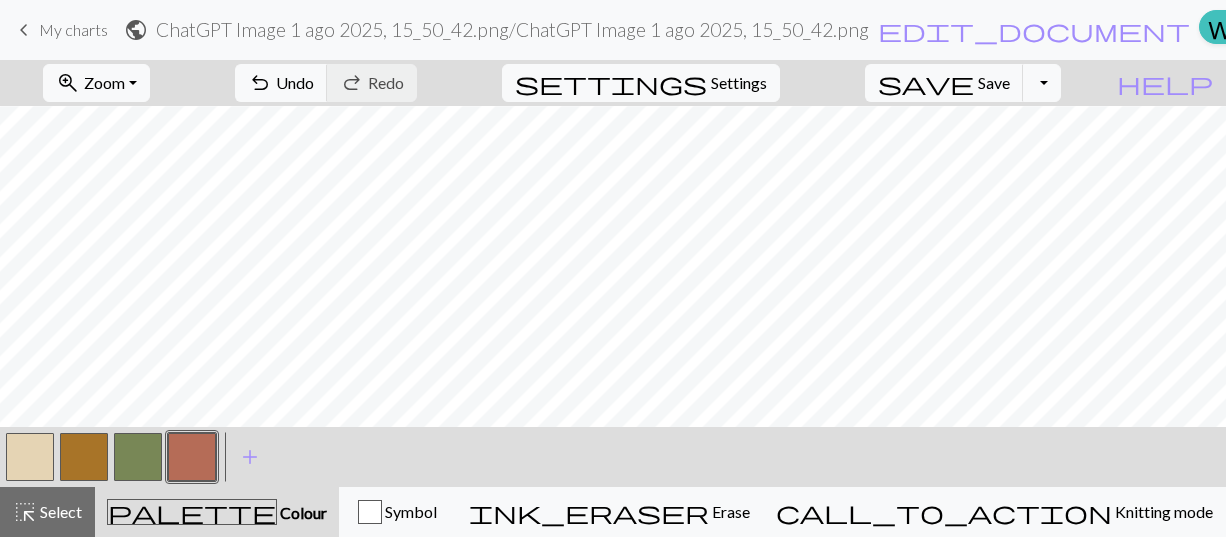 click at bounding box center [84, 457] 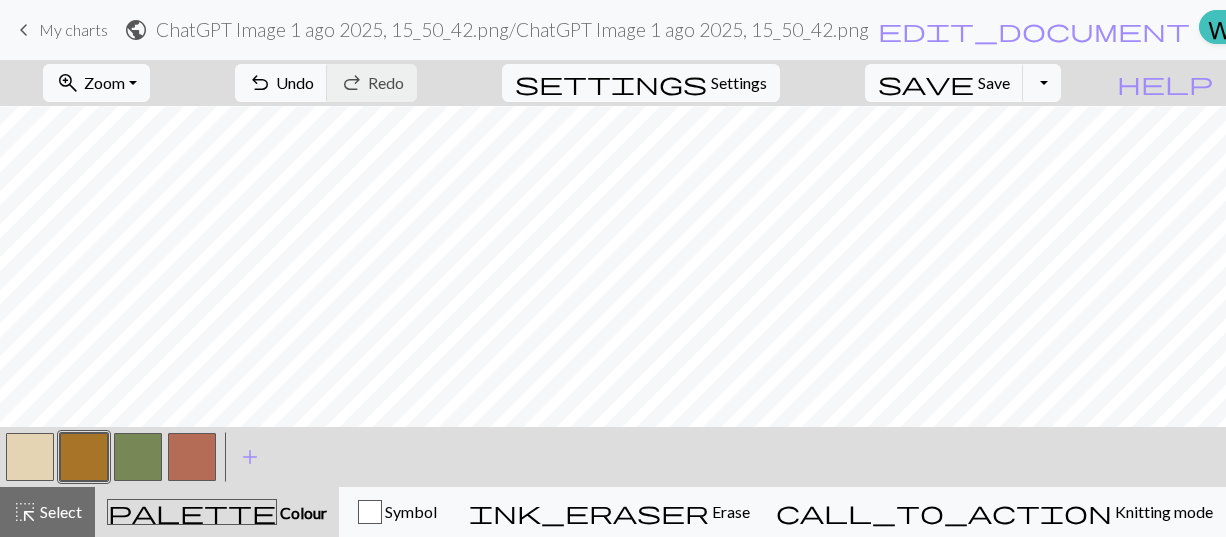 click at bounding box center [30, 457] 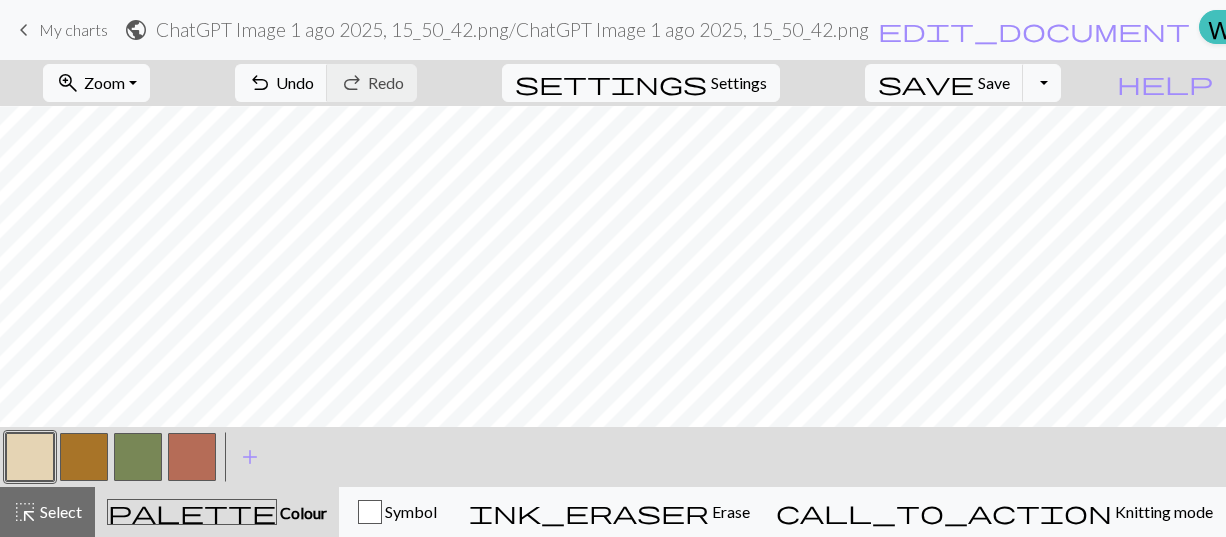 click at bounding box center (84, 457) 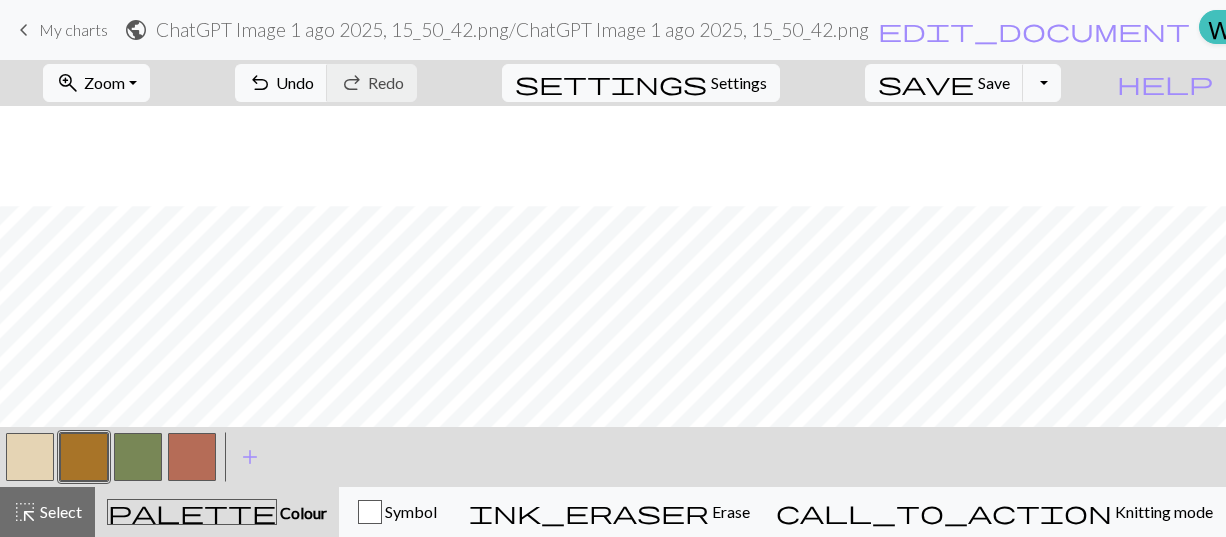 scroll, scrollTop: 475, scrollLeft: 0, axis: vertical 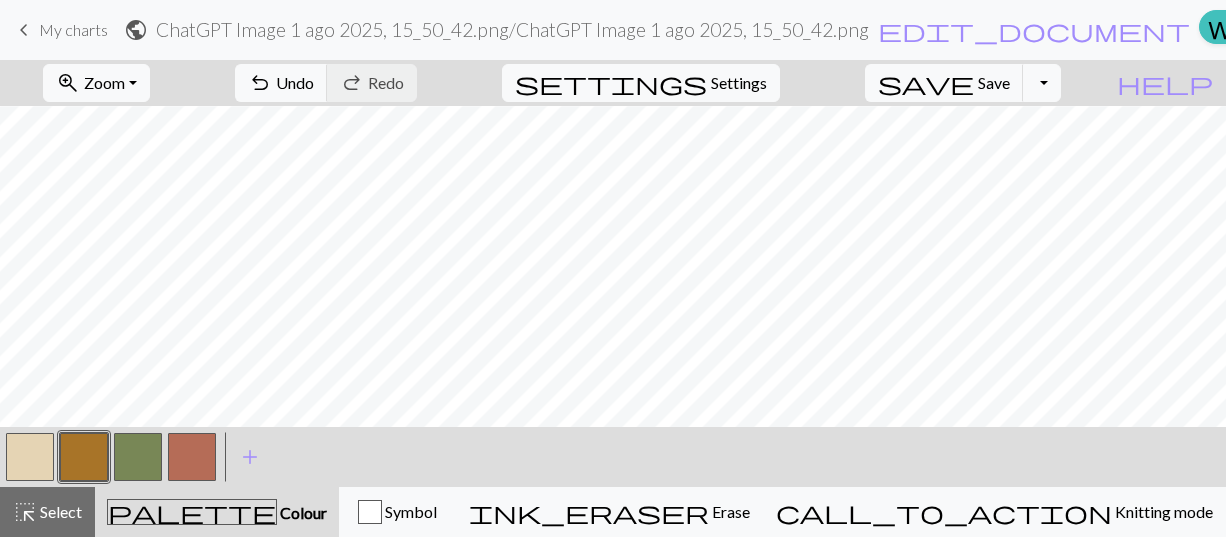 click at bounding box center (30, 457) 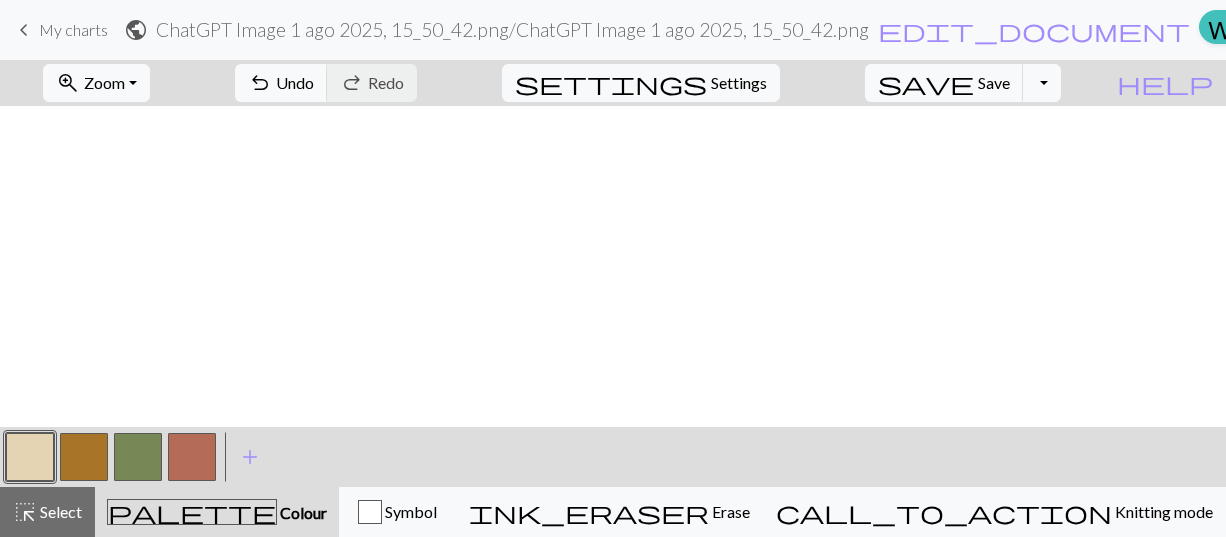 scroll, scrollTop: 0, scrollLeft: 0, axis: both 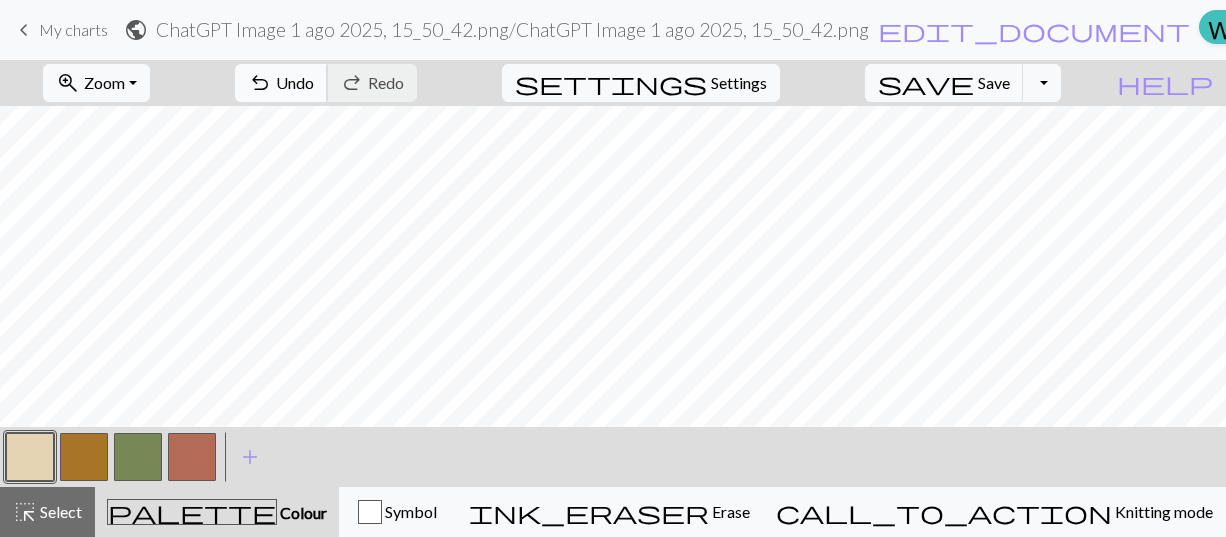 click on "undo" at bounding box center (260, 83) 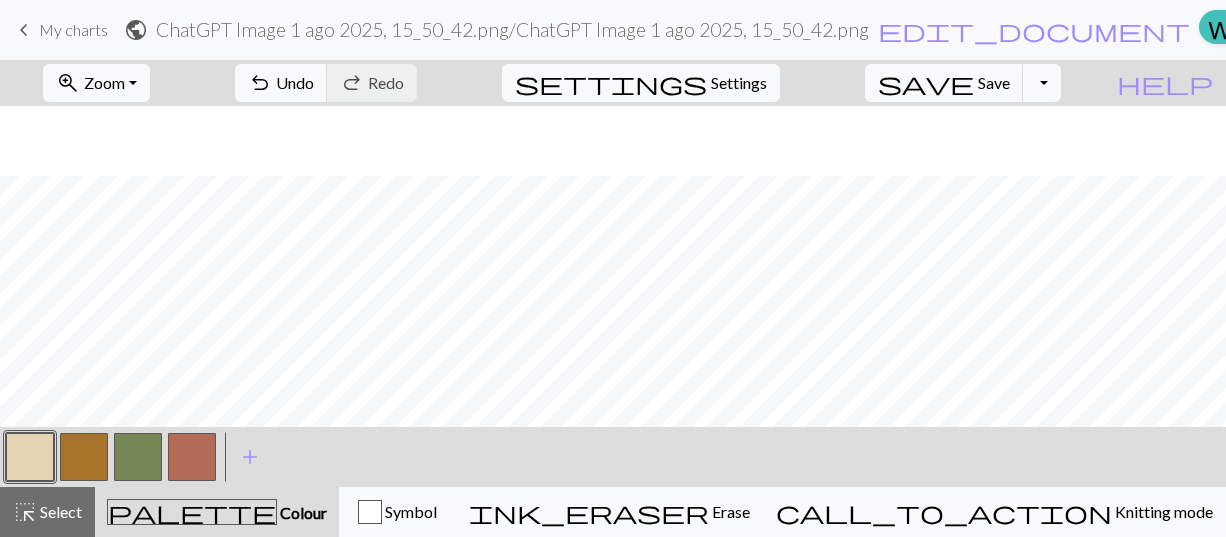 scroll, scrollTop: 400, scrollLeft: 0, axis: vertical 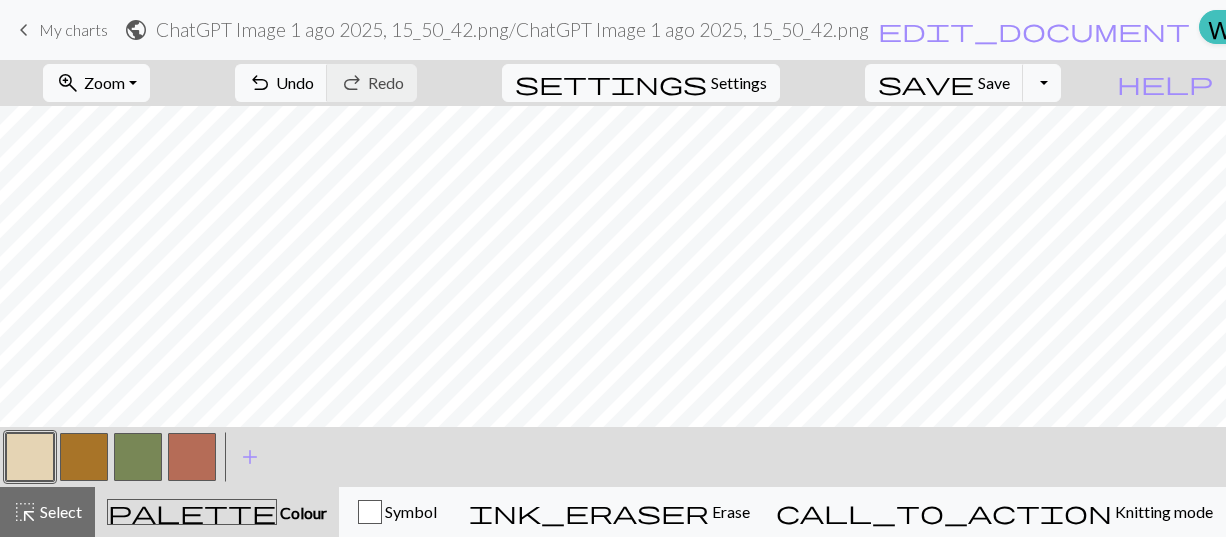 click at bounding box center (84, 457) 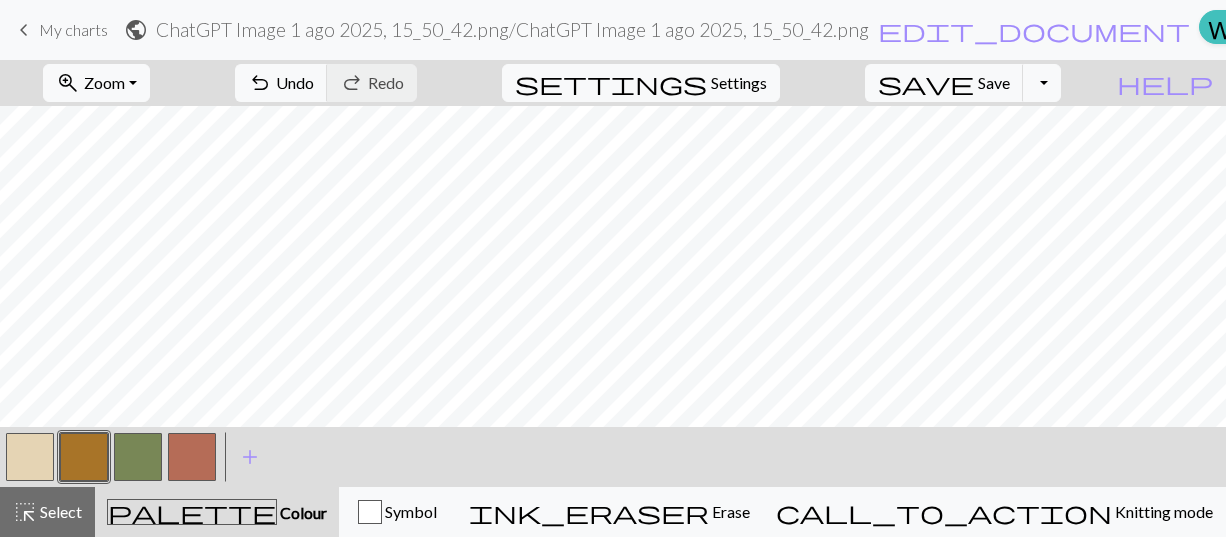click at bounding box center (30, 457) 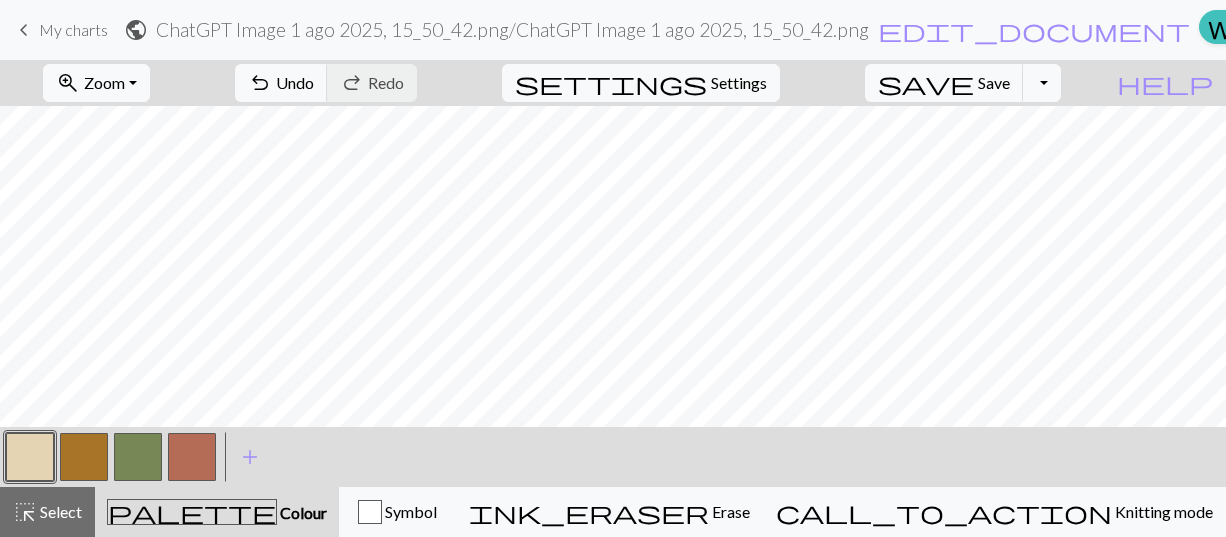 click at bounding box center [84, 457] 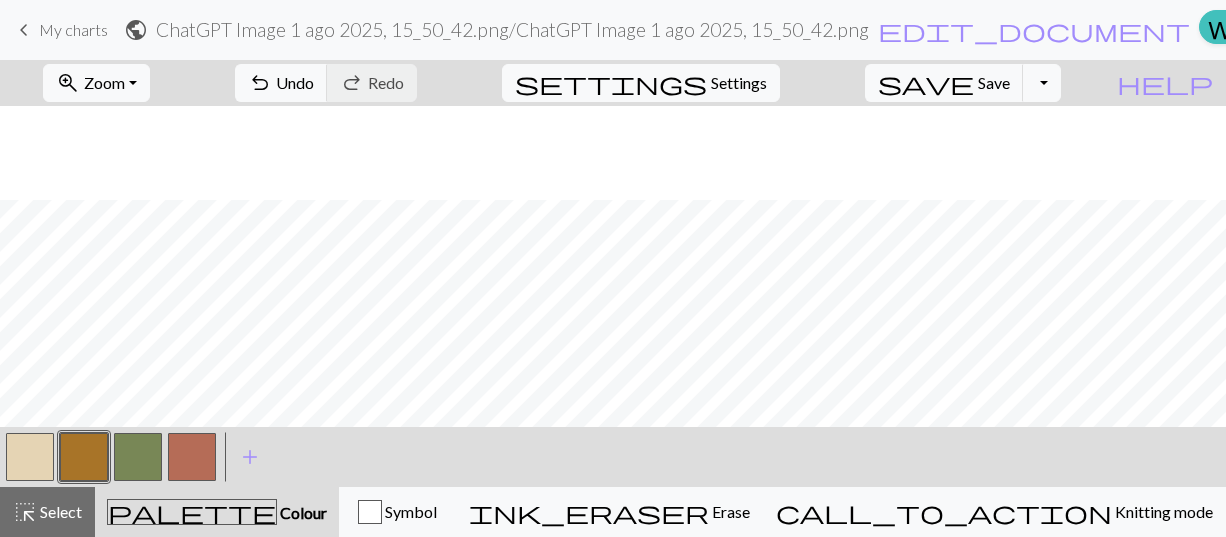 scroll, scrollTop: 300, scrollLeft: 0, axis: vertical 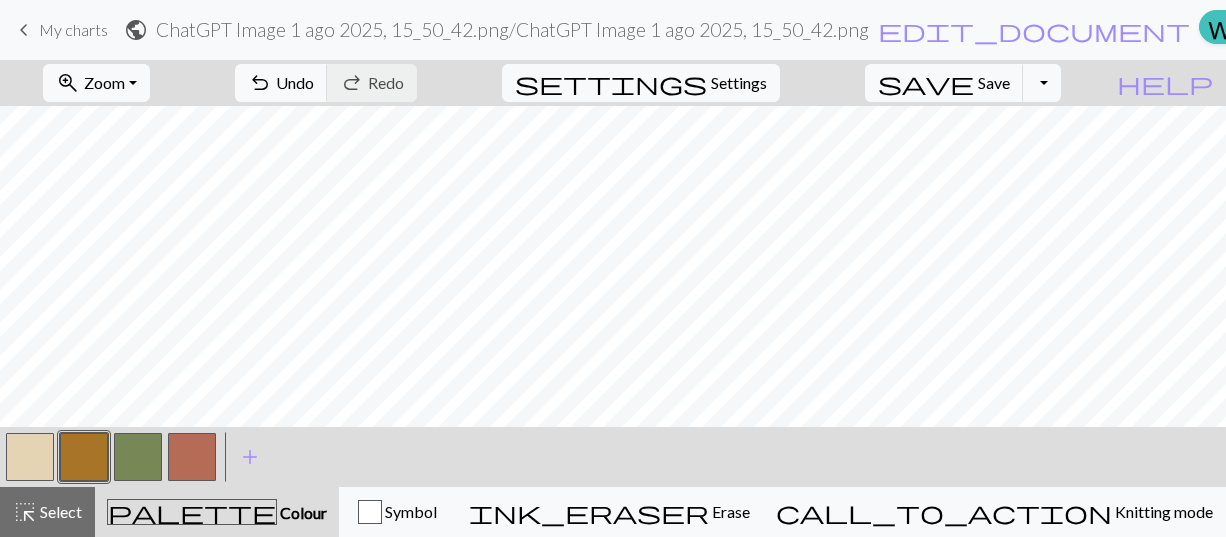 click at bounding box center [30, 457] 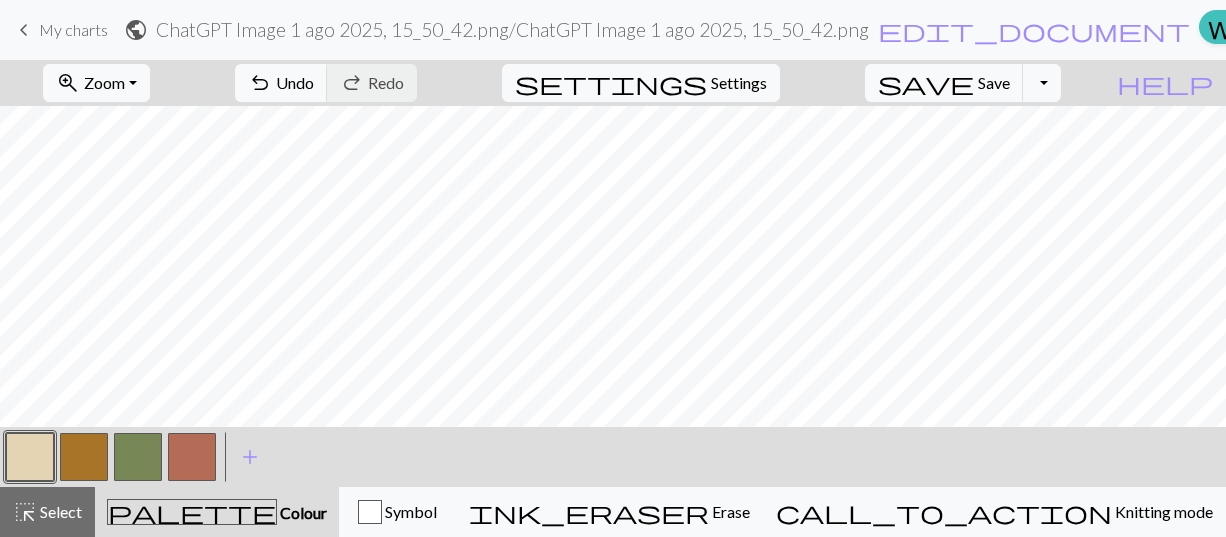 click at bounding box center (84, 457) 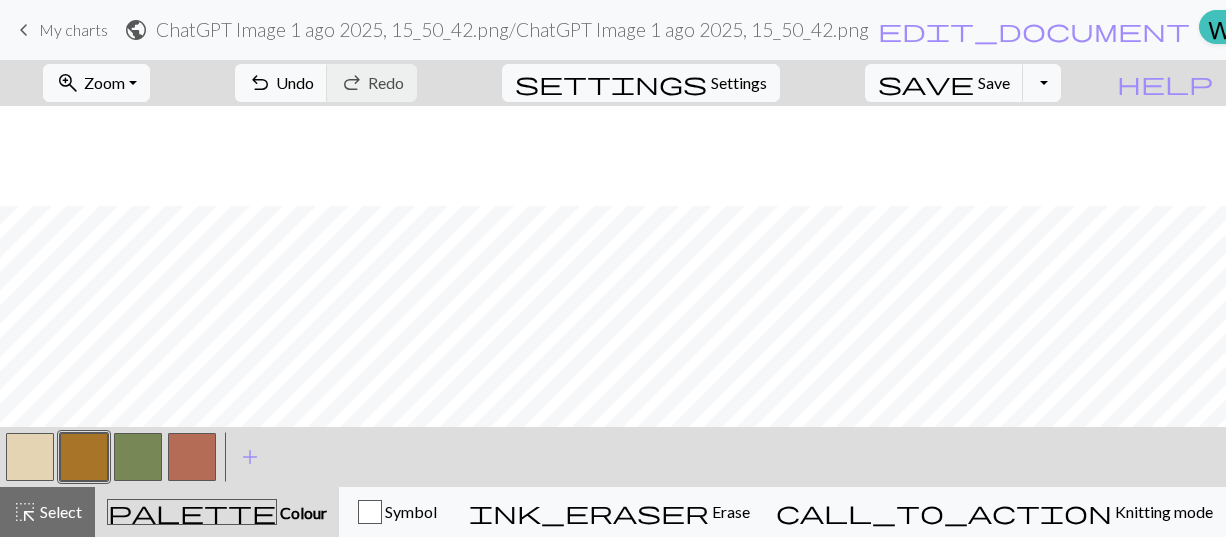 scroll, scrollTop: 400, scrollLeft: 0, axis: vertical 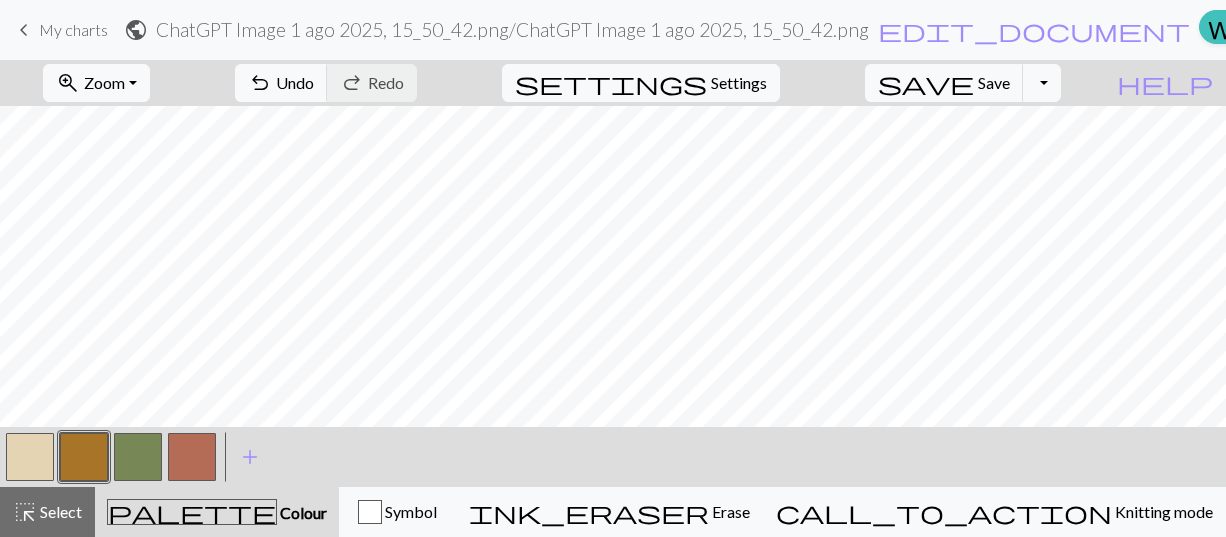 click at bounding box center [84, 457] 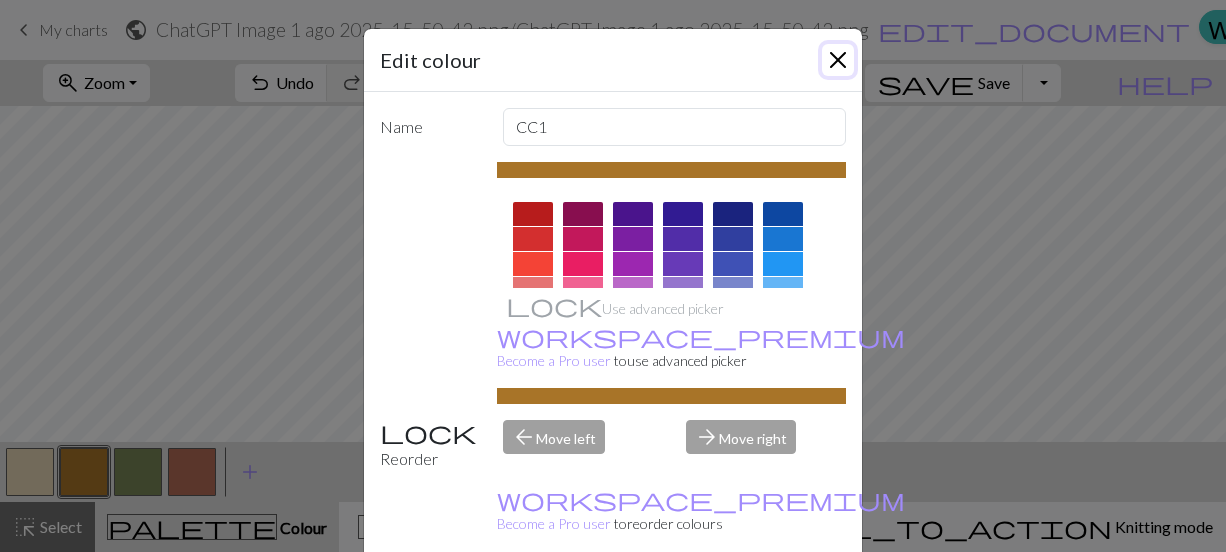 click at bounding box center (838, 60) 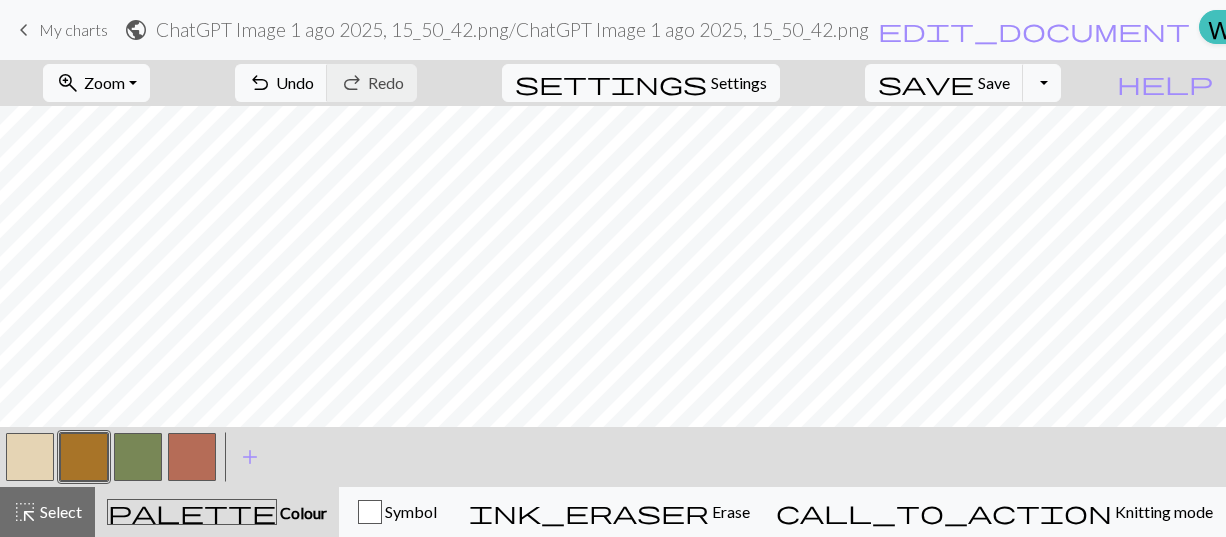 click at bounding box center (30, 457) 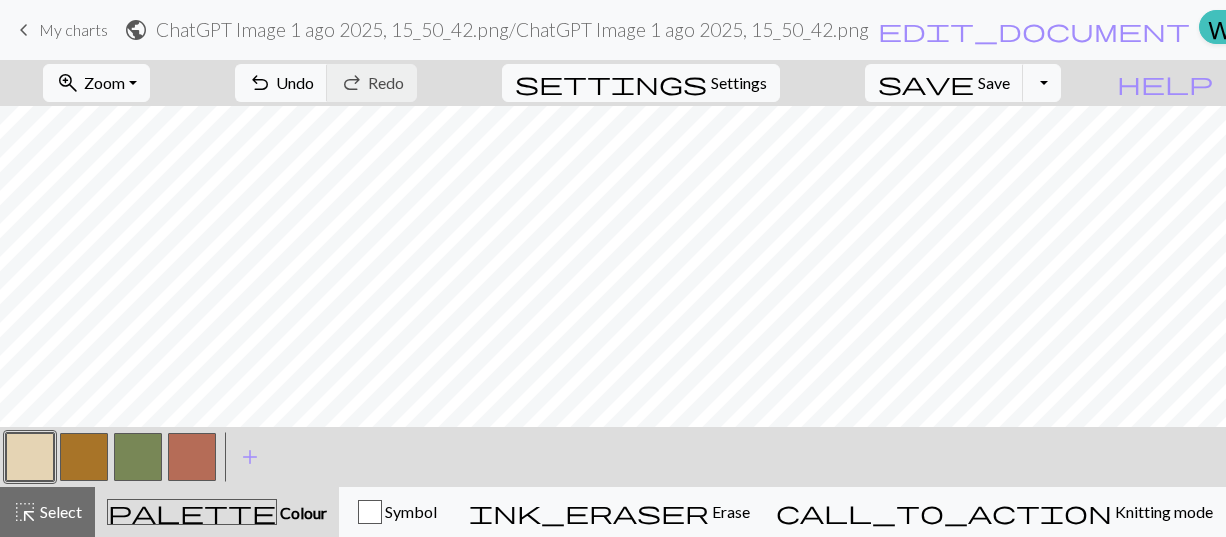 click at bounding box center [84, 457] 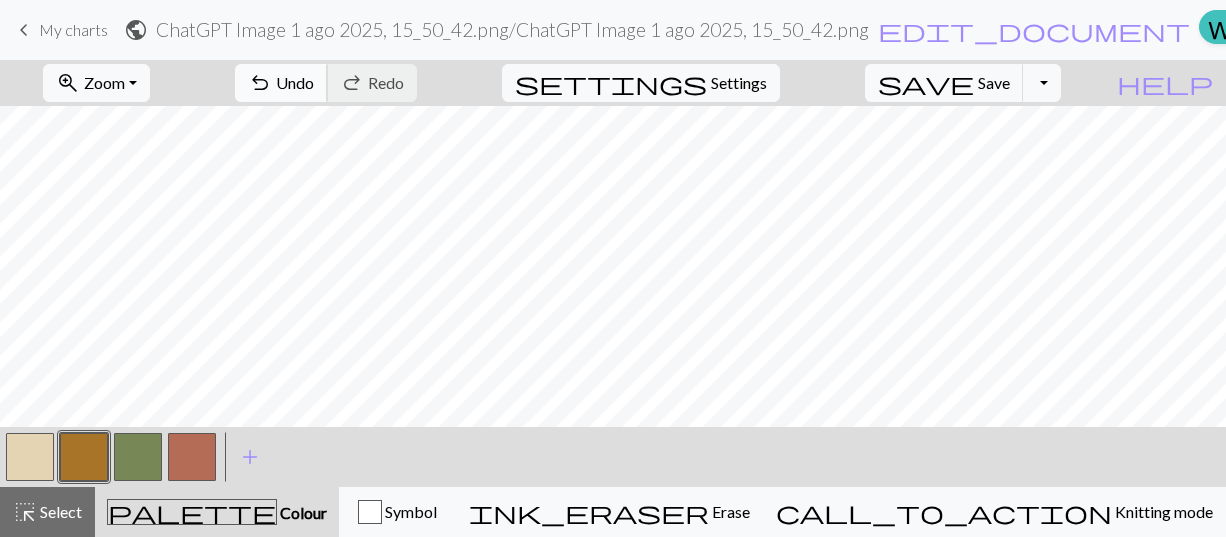 click on "Undo" at bounding box center [295, 82] 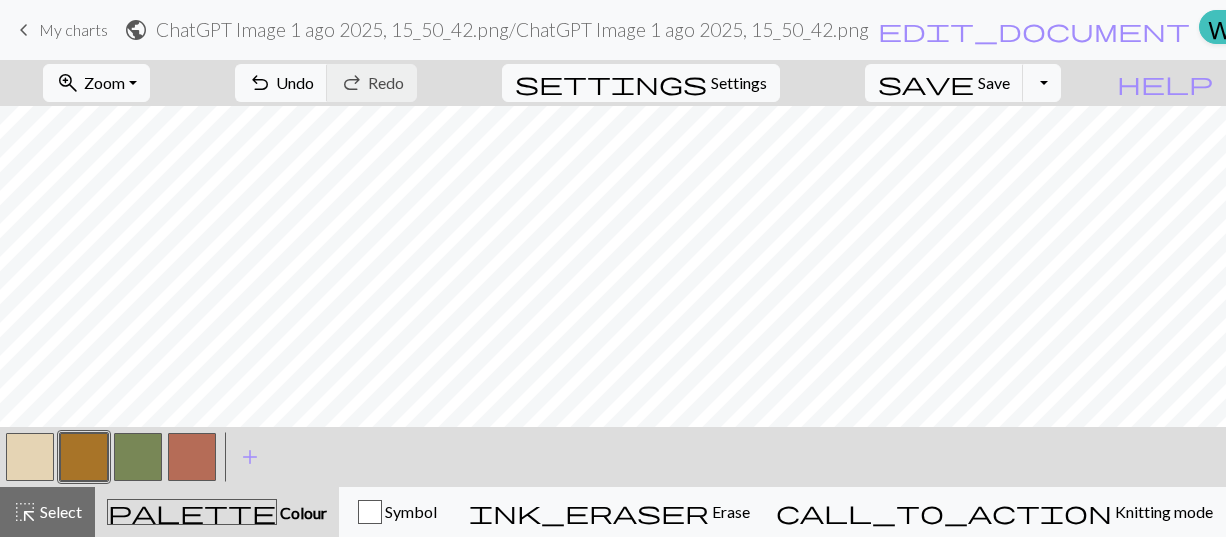 click at bounding box center (30, 457) 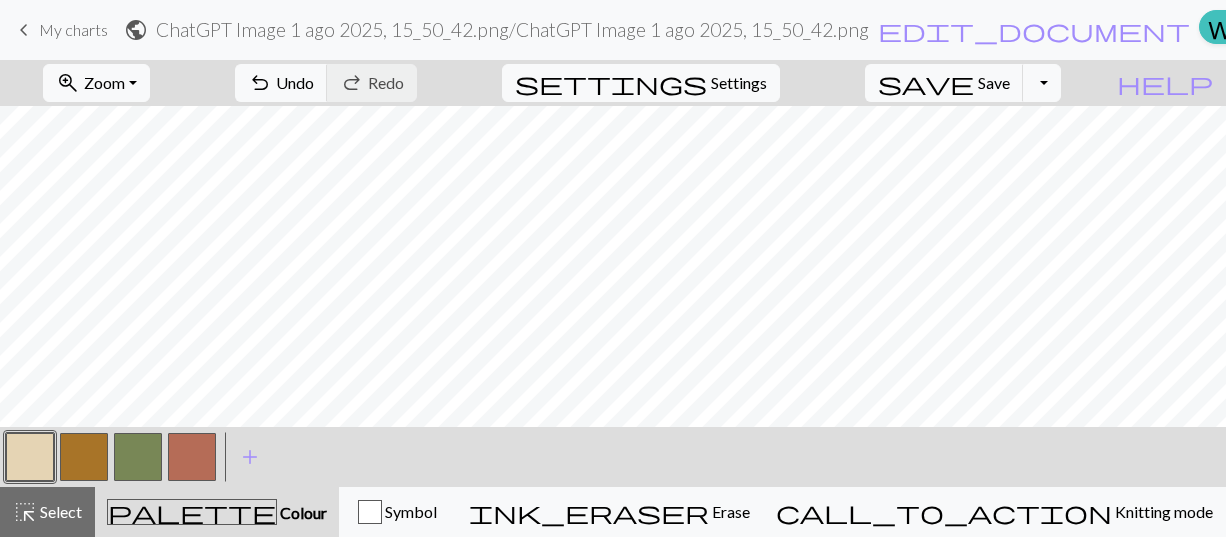 click at bounding box center [84, 457] 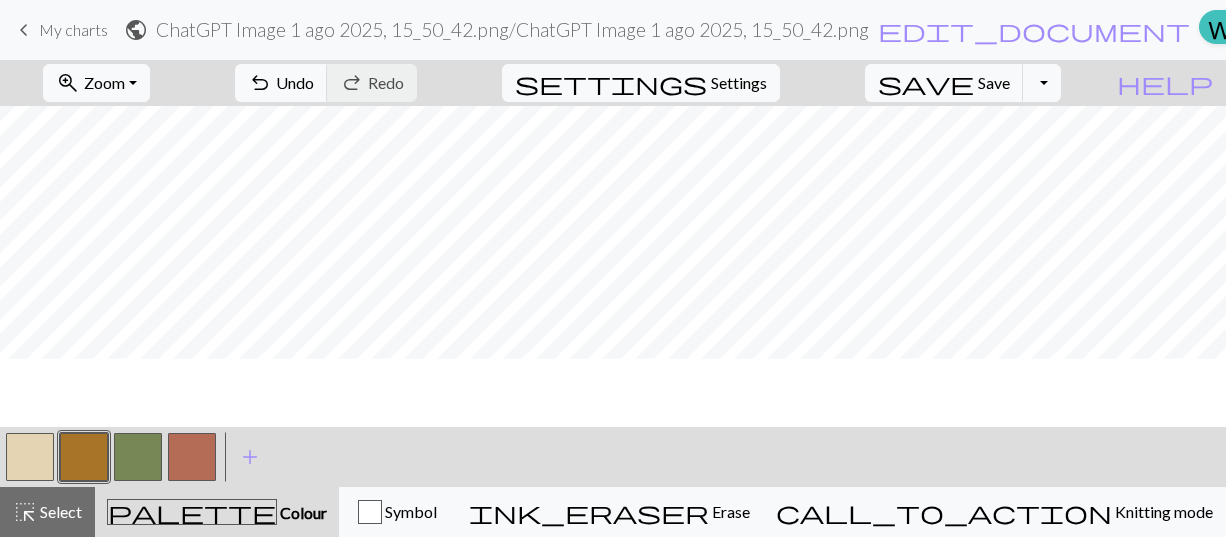 scroll, scrollTop: 300, scrollLeft: 0, axis: vertical 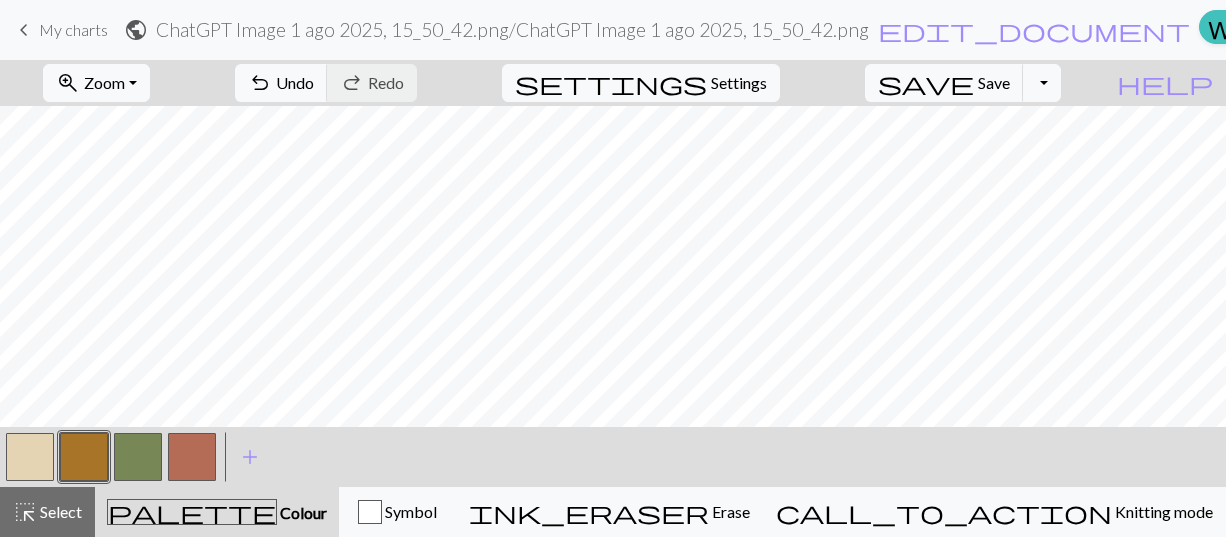 click at bounding box center [84, 457] 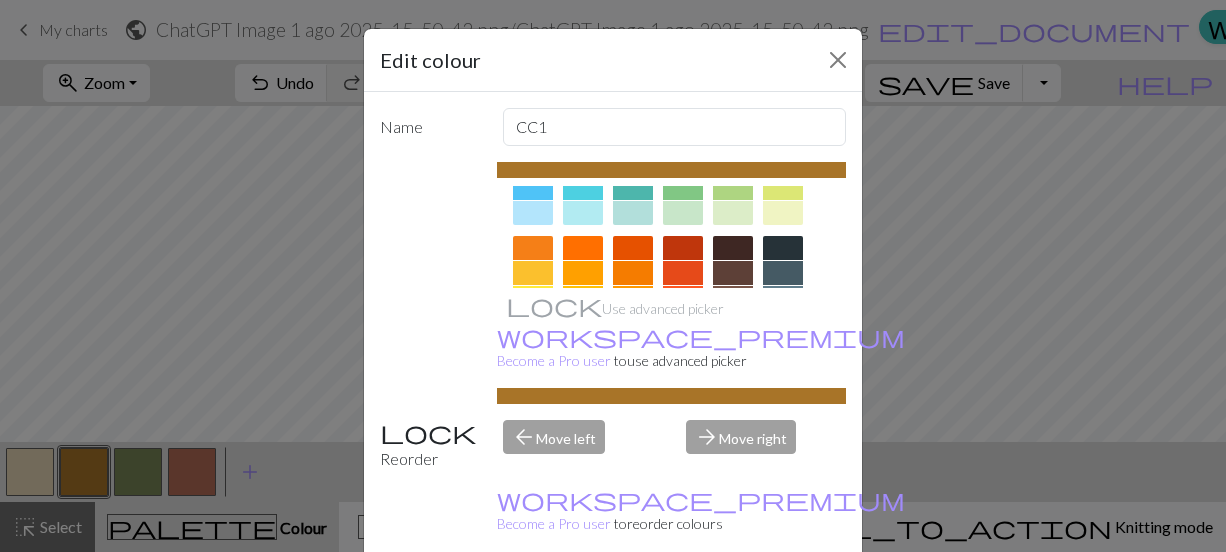 scroll, scrollTop: 266, scrollLeft: 0, axis: vertical 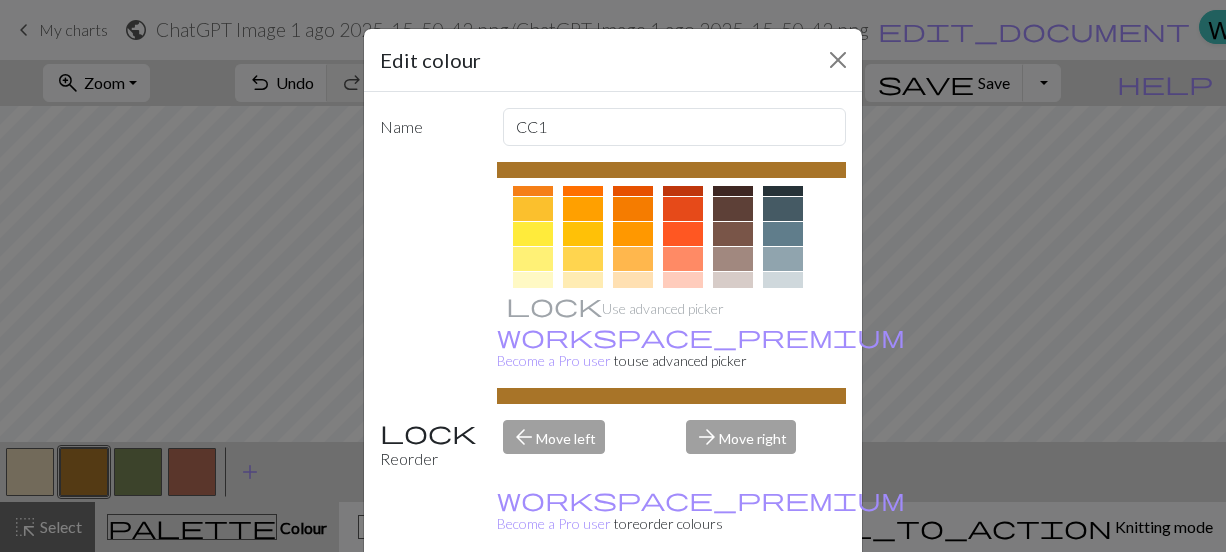 drag, startPoint x: 581, startPoint y: 202, endPoint x: 37, endPoint y: 273, distance: 548.6137 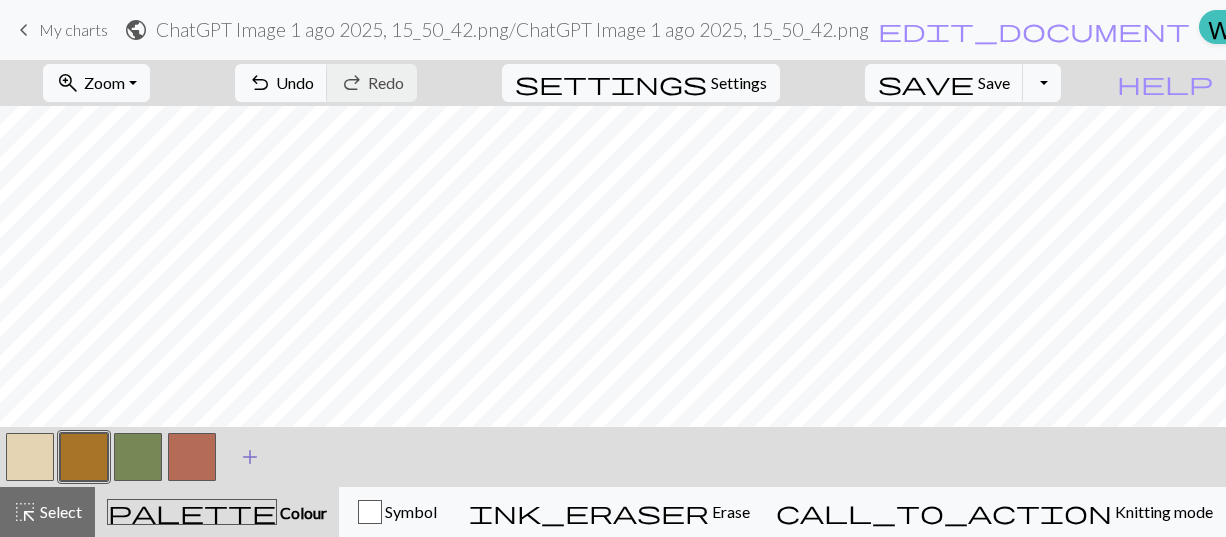 click on "add" at bounding box center (250, 457) 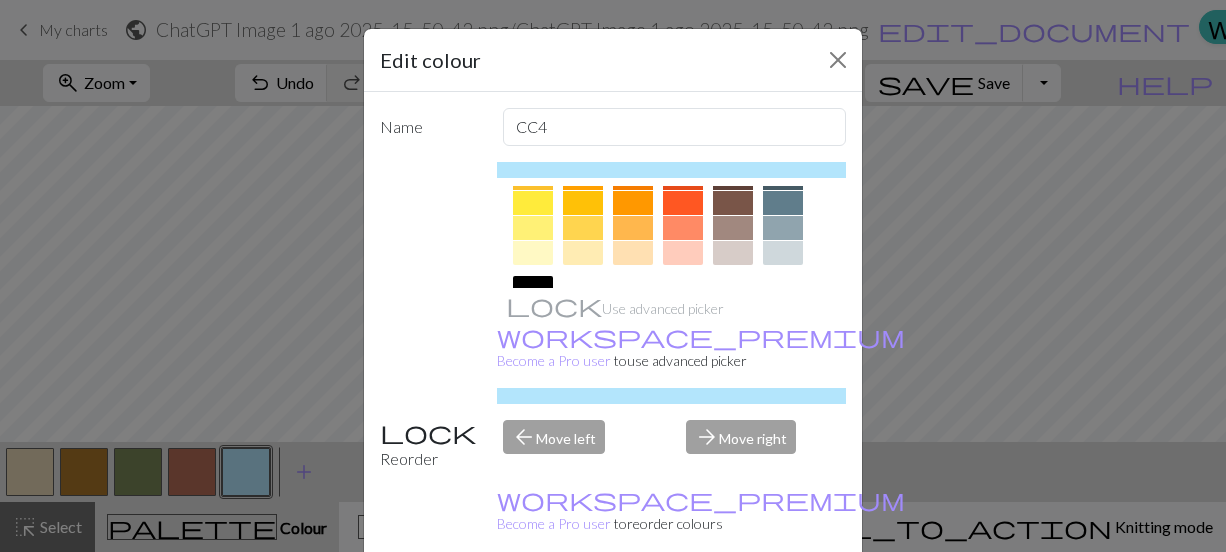 scroll, scrollTop: 300, scrollLeft: 0, axis: vertical 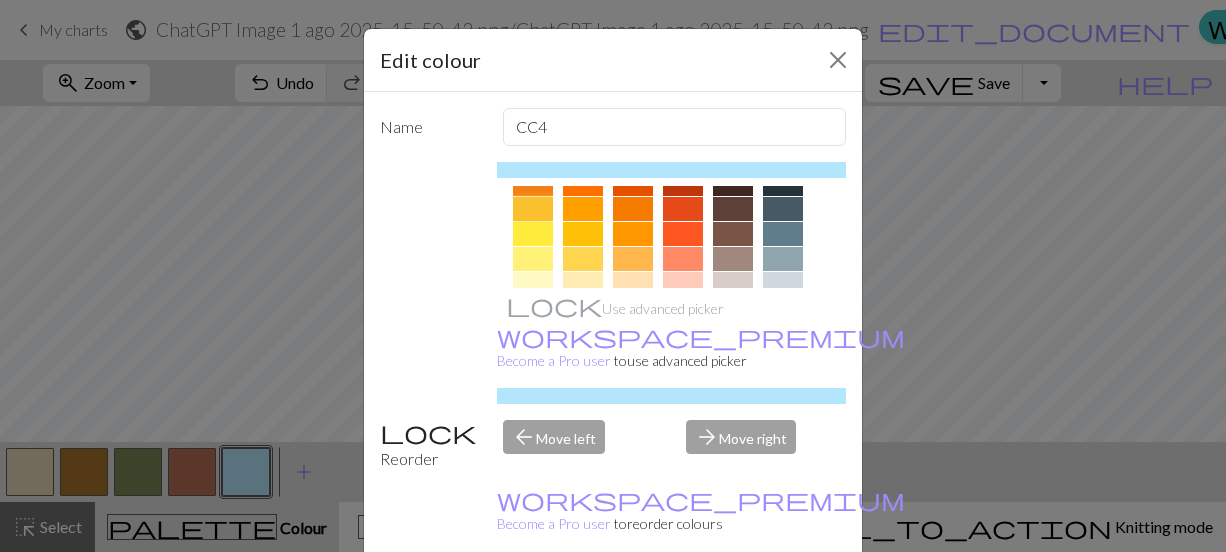 click at bounding box center (533, 209) 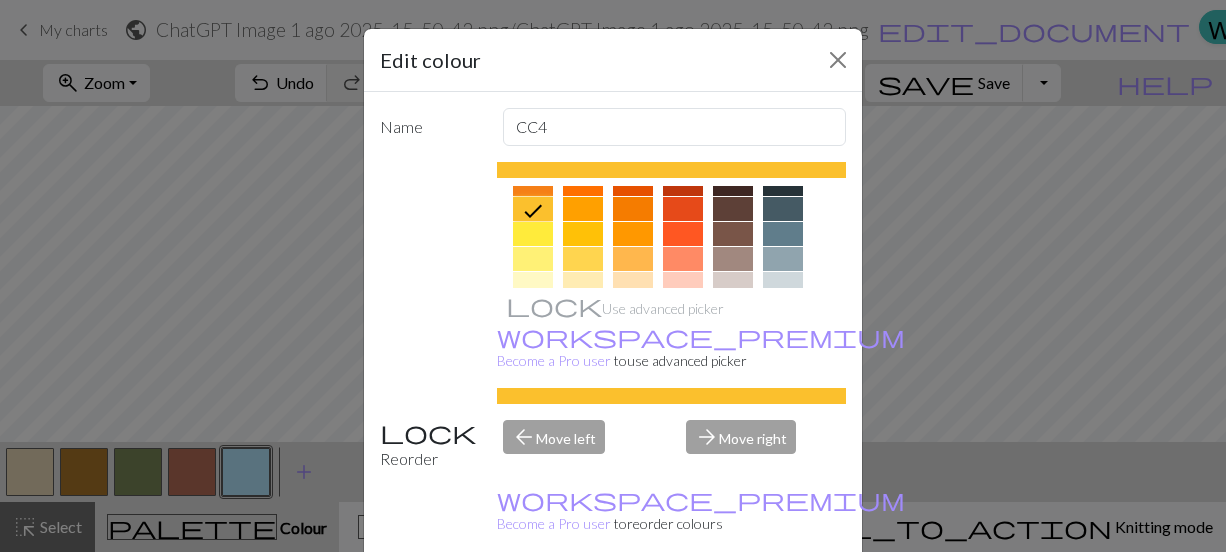 scroll, scrollTop: 112, scrollLeft: 0, axis: vertical 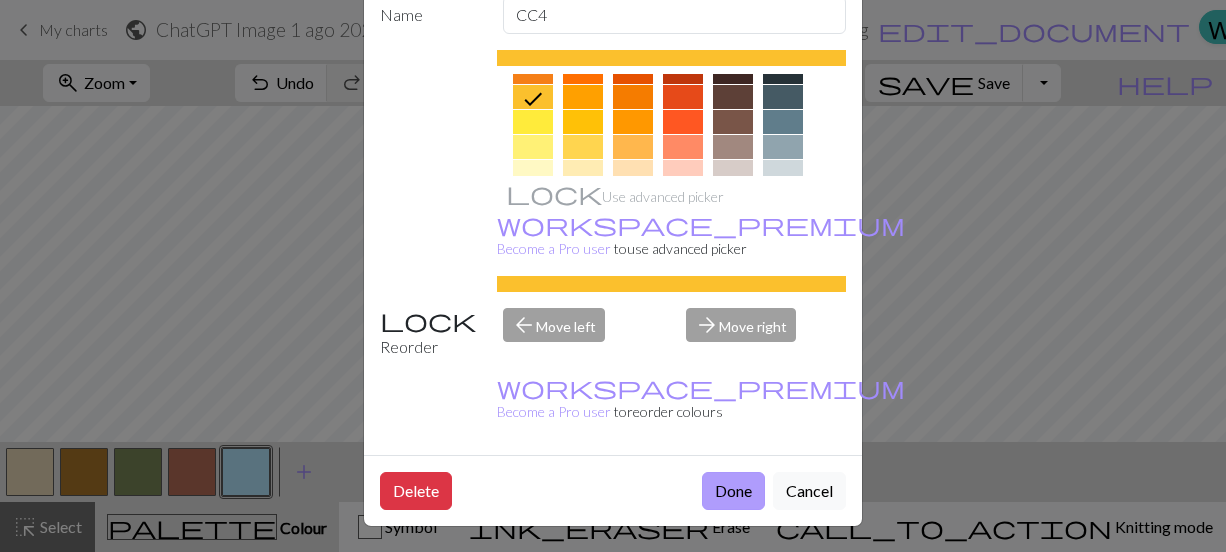 click on "Done" at bounding box center [733, 491] 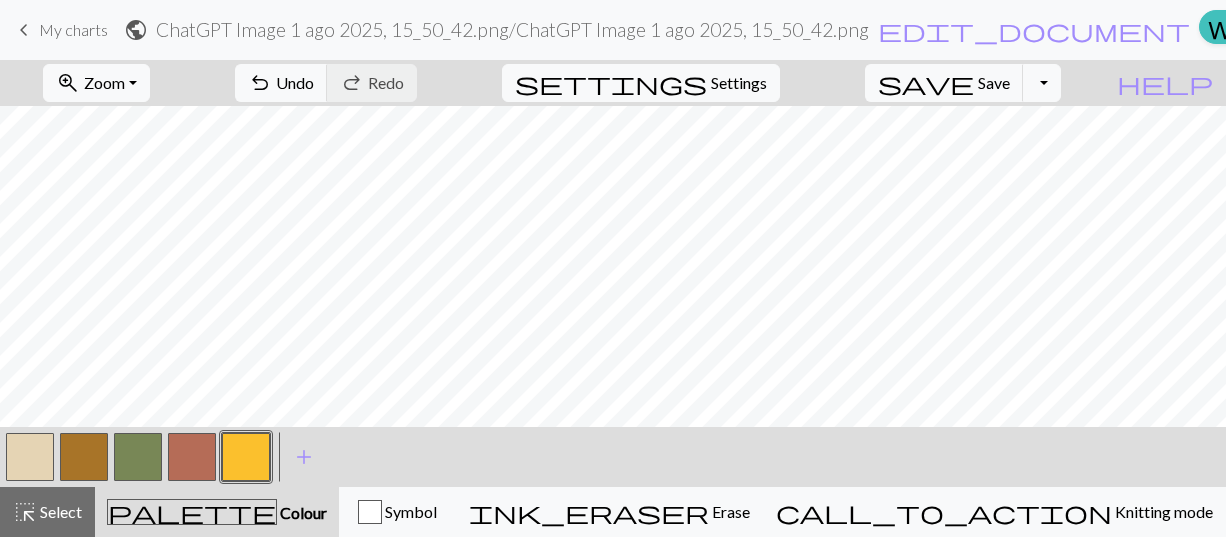 click at bounding box center (246, 457) 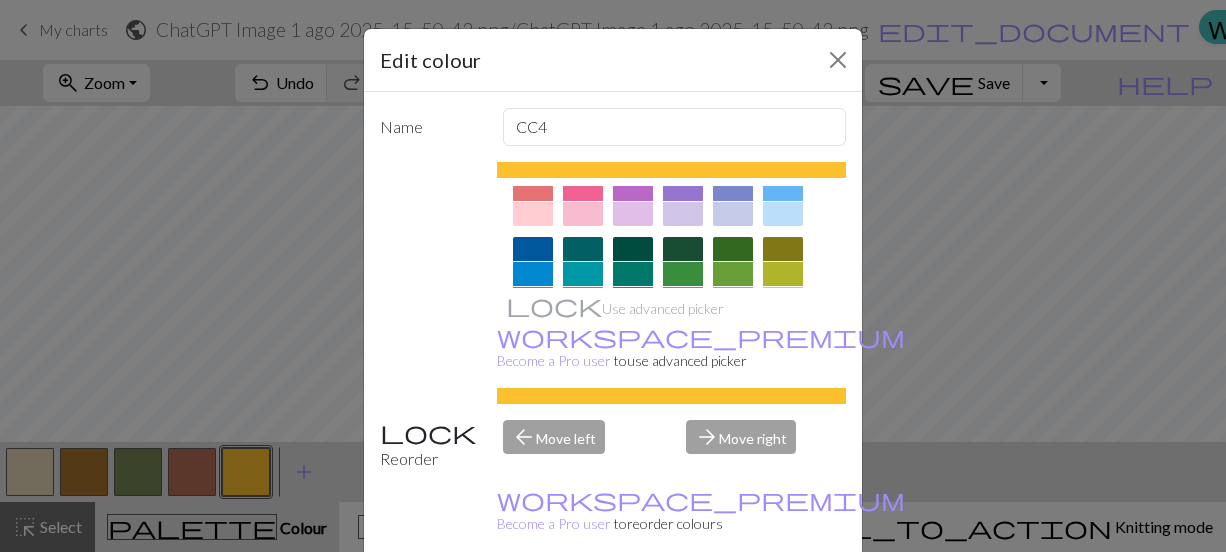 scroll, scrollTop: 300, scrollLeft: 0, axis: vertical 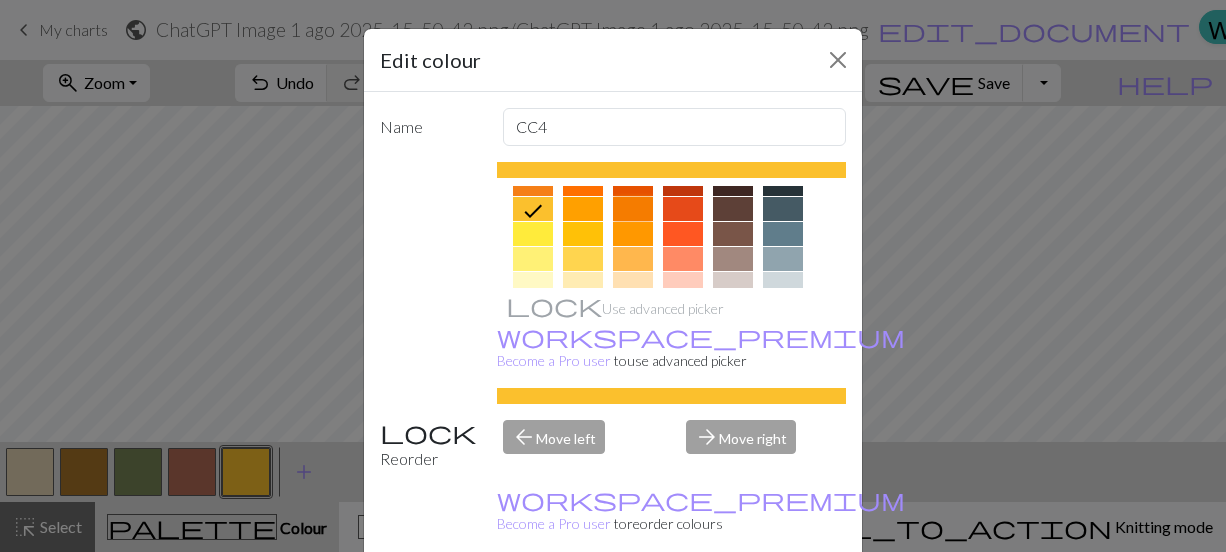 click at bounding box center [633, 209] 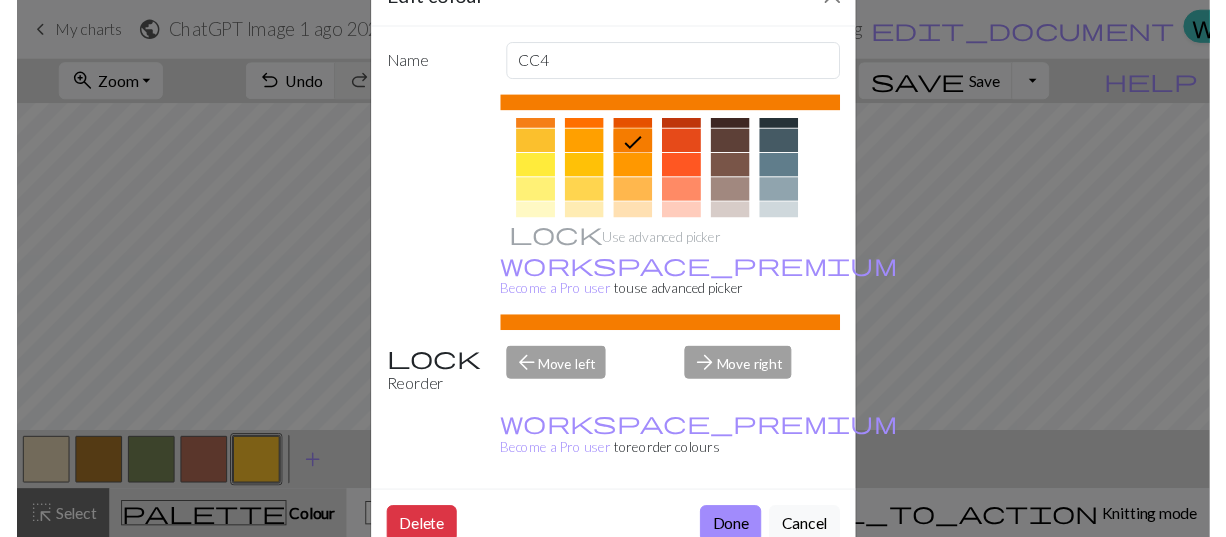 scroll, scrollTop: 112, scrollLeft: 0, axis: vertical 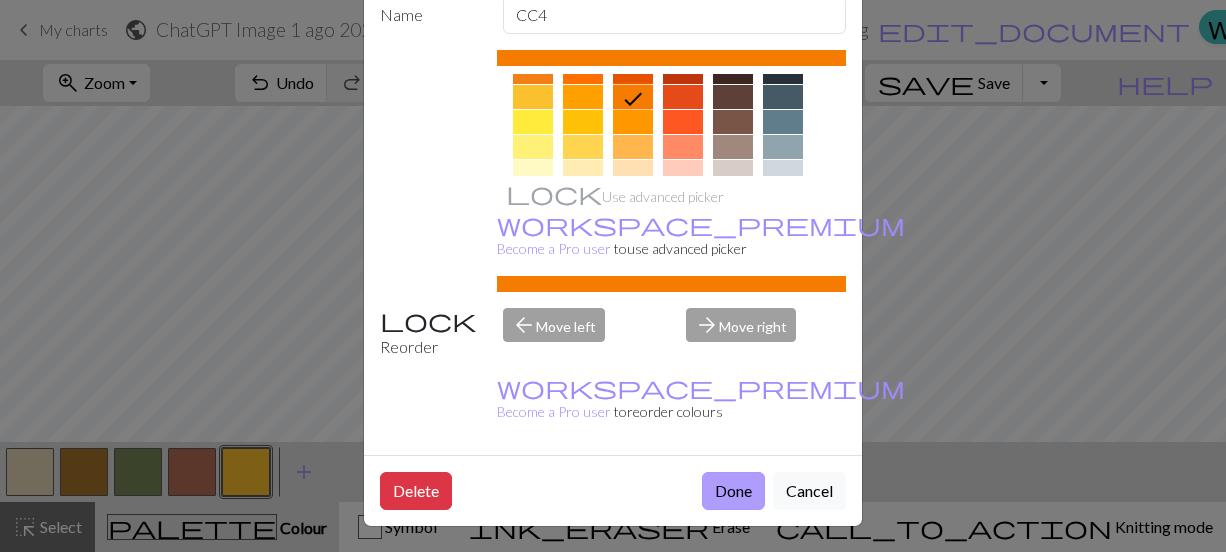 click on "Done" at bounding box center (733, 491) 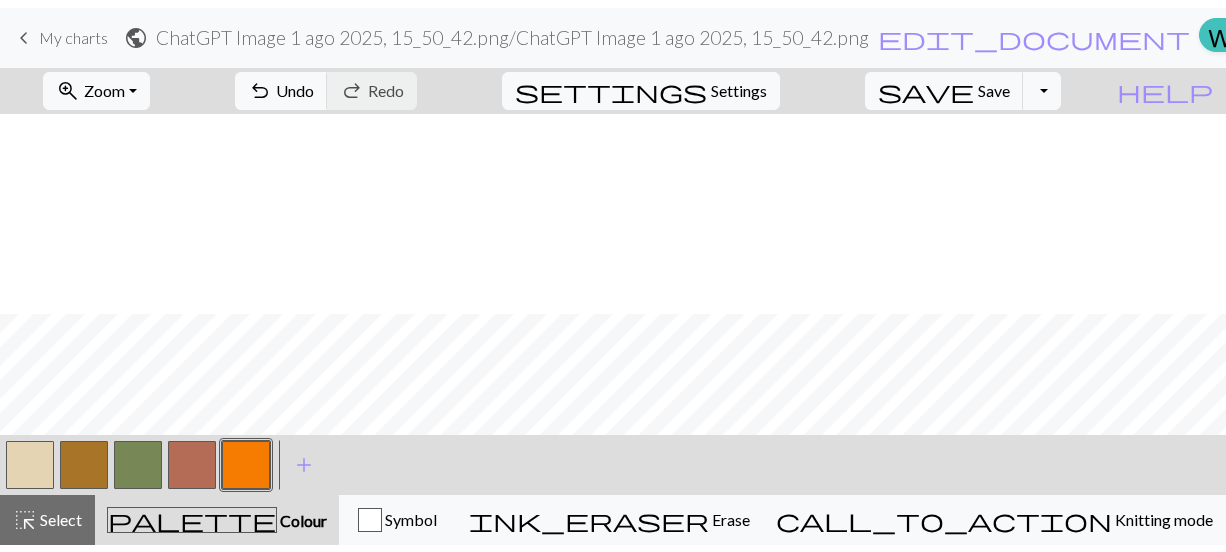 scroll, scrollTop: 400, scrollLeft: 0, axis: vertical 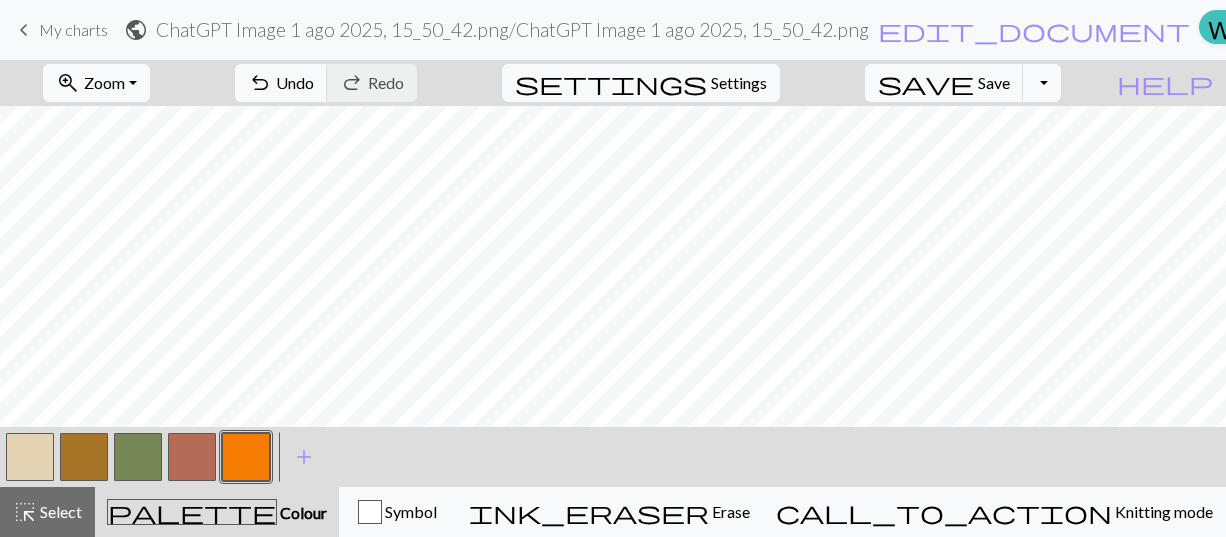 click at bounding box center (246, 457) 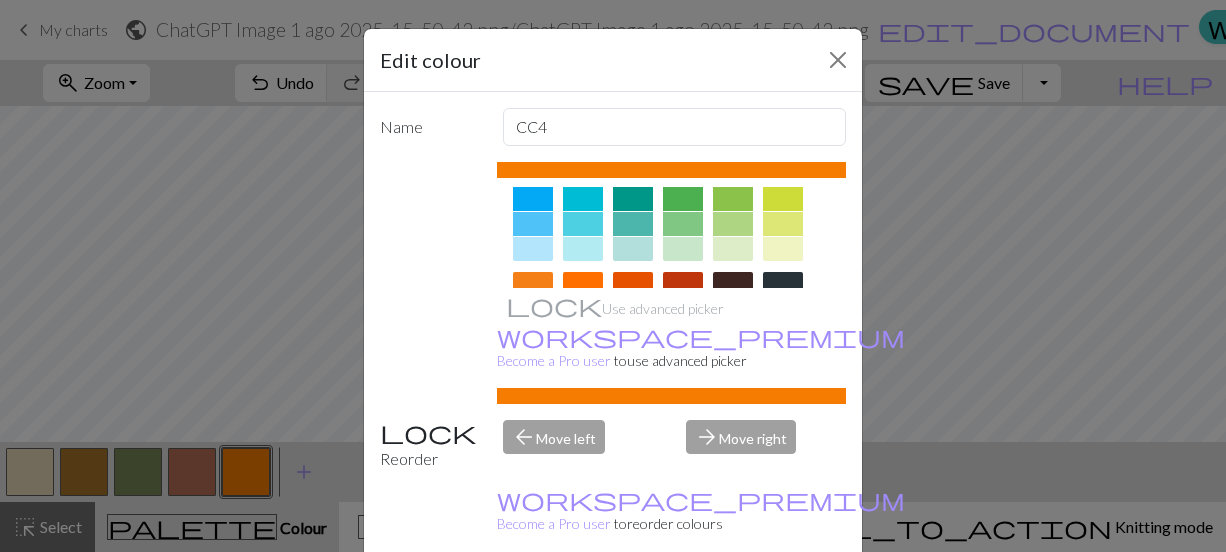 scroll, scrollTop: 466, scrollLeft: 0, axis: vertical 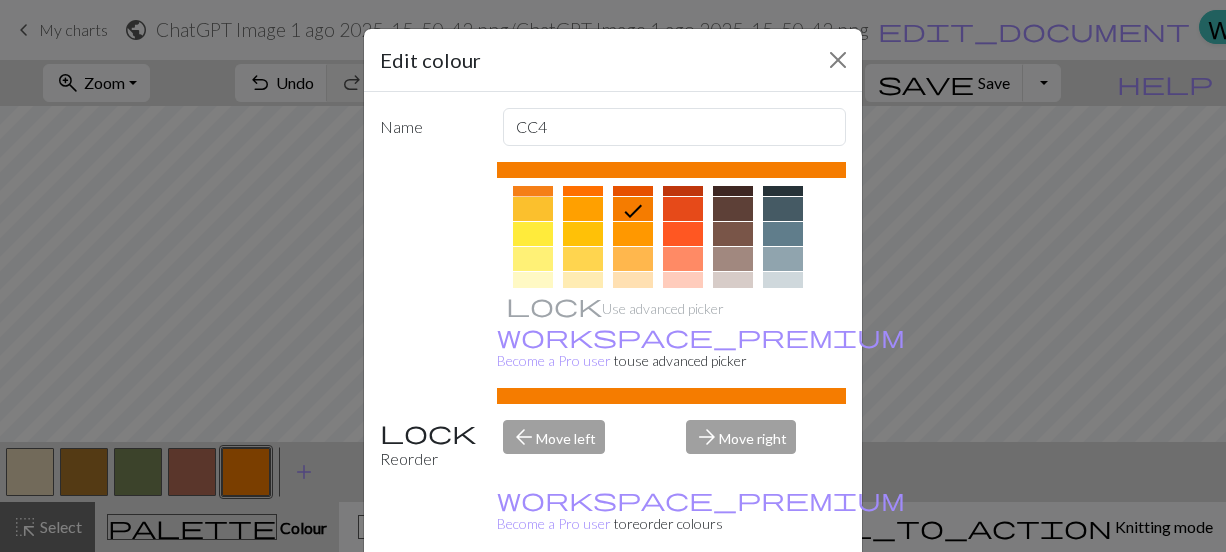 click at bounding box center (533, 184) 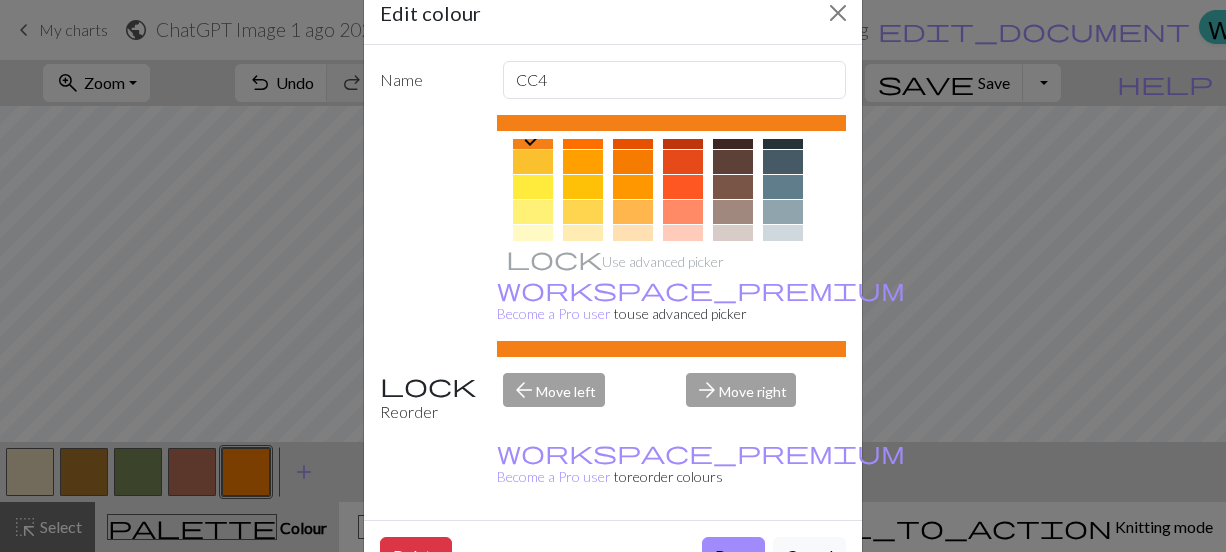 scroll, scrollTop: 112, scrollLeft: 0, axis: vertical 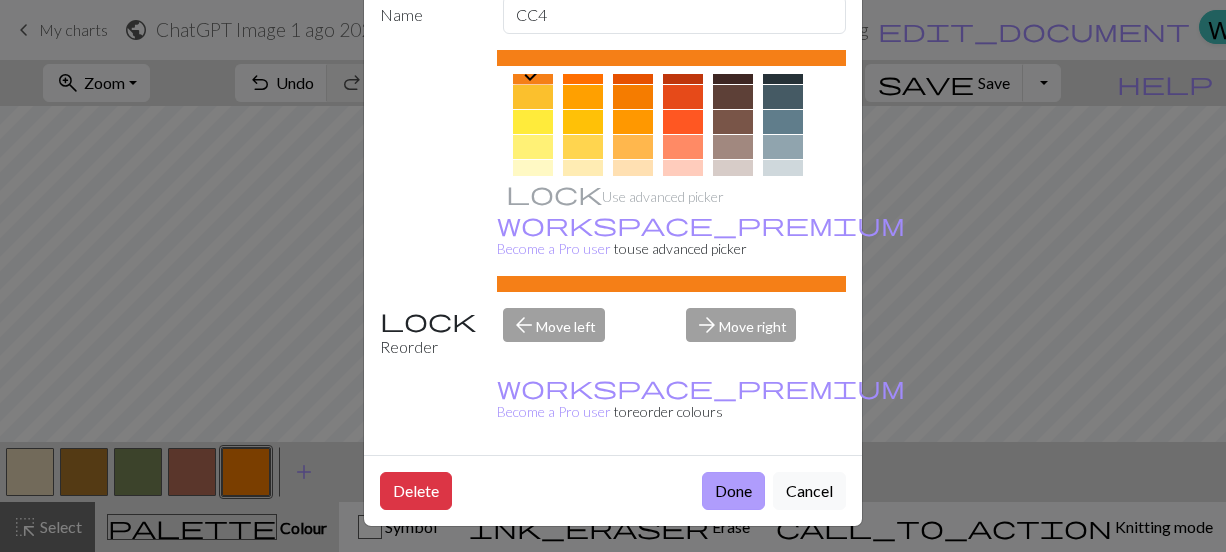 click on "Done" at bounding box center (733, 491) 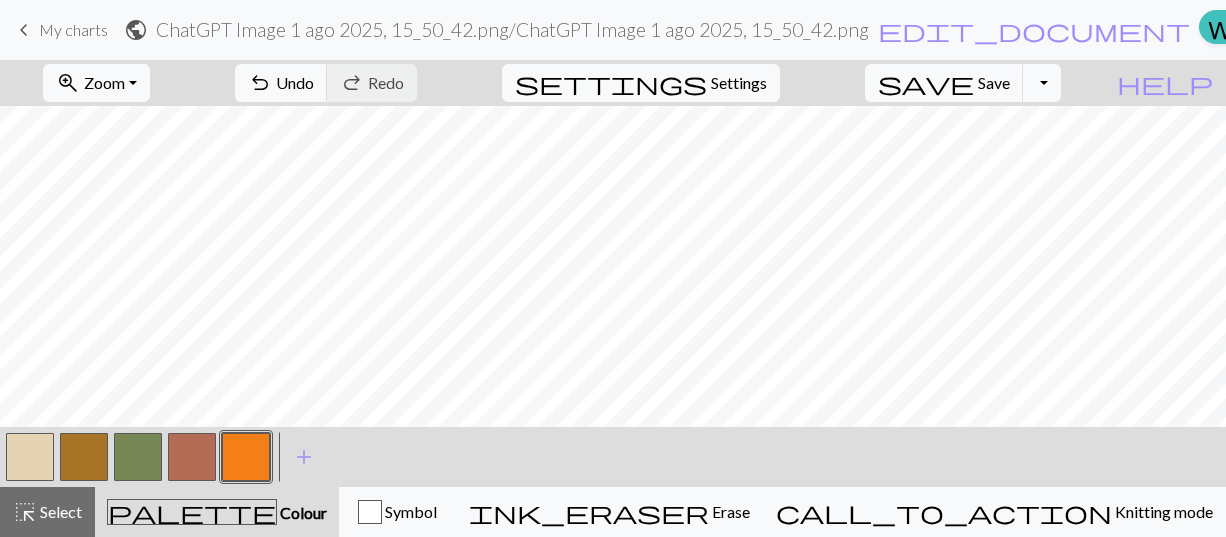 click at bounding box center [246, 457] 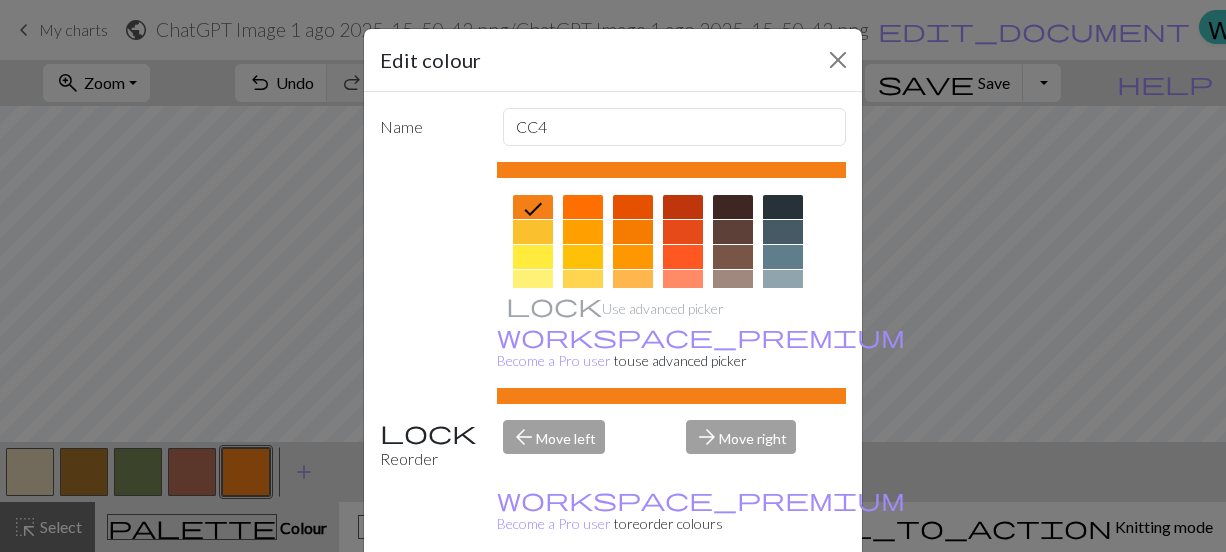 scroll, scrollTop: 300, scrollLeft: 0, axis: vertical 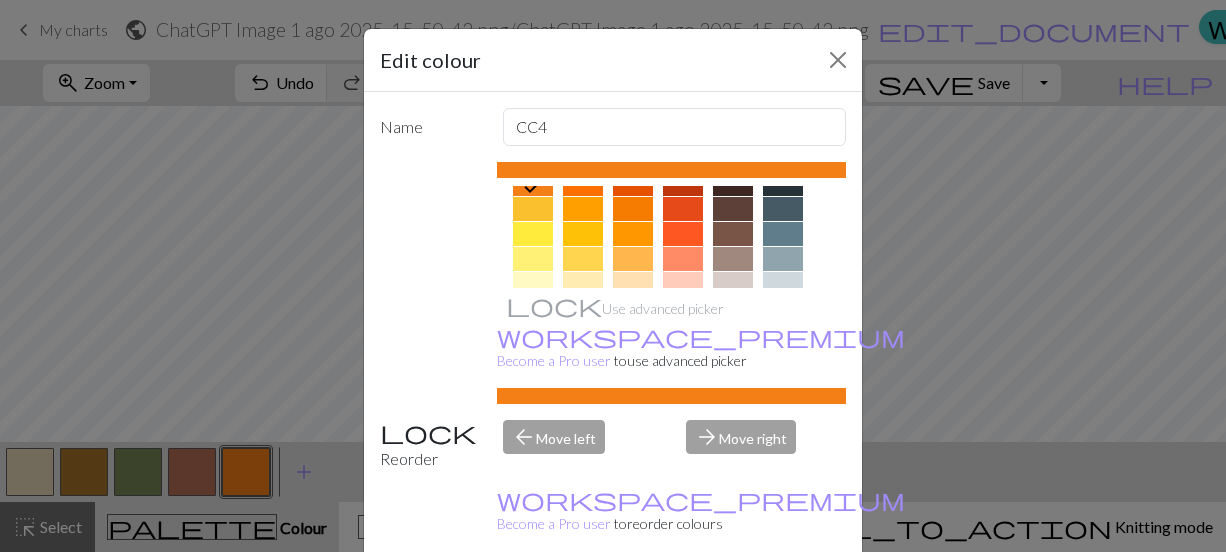 click at bounding box center (633, 209) 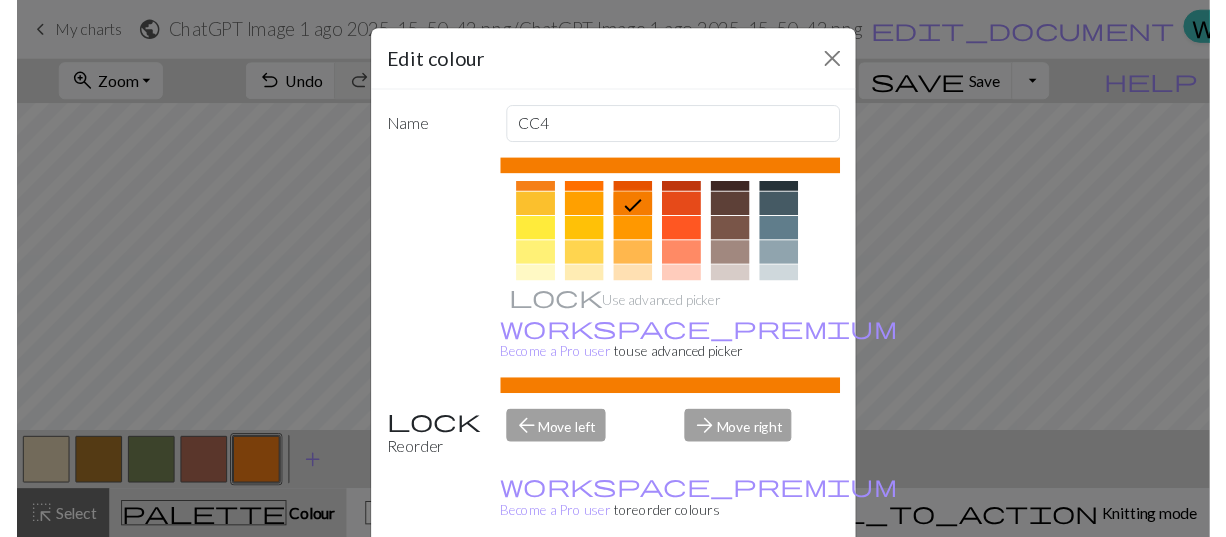 scroll, scrollTop: 112, scrollLeft: 0, axis: vertical 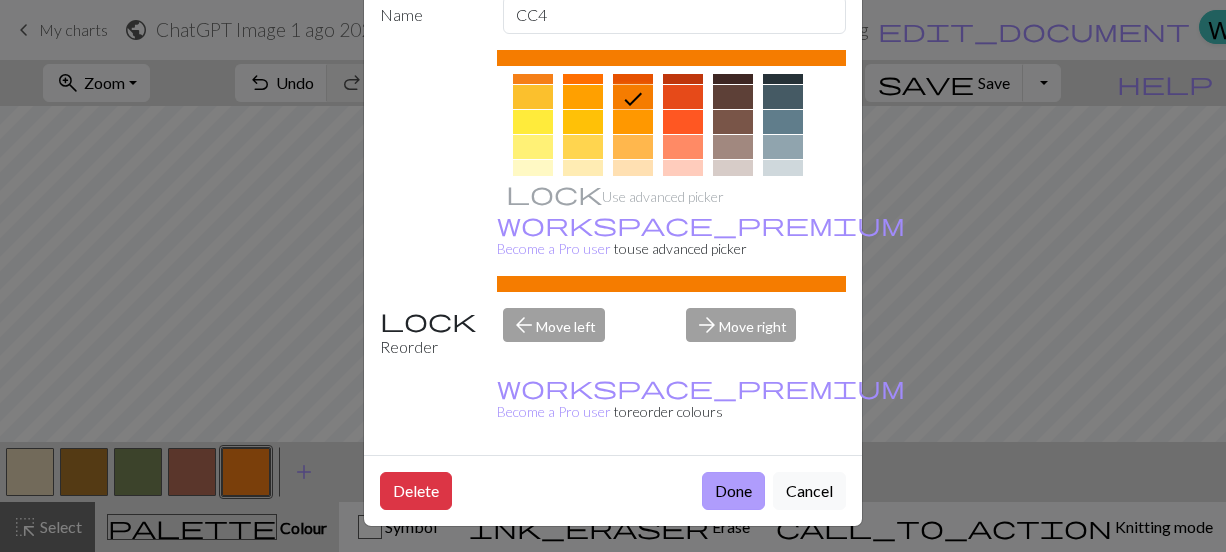 click on "Done" at bounding box center [733, 491] 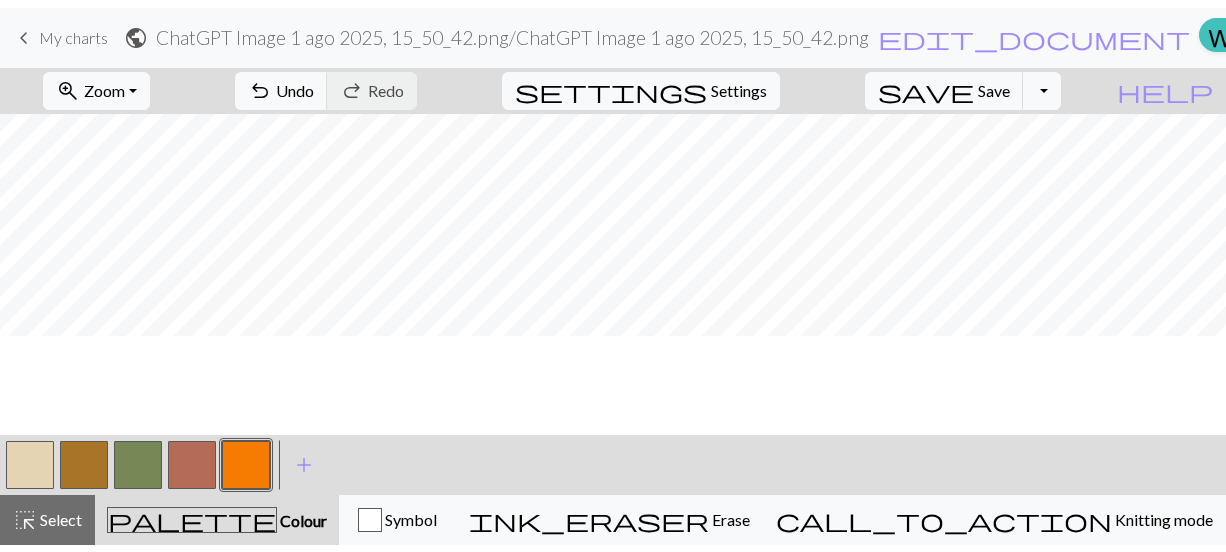 scroll, scrollTop: 300, scrollLeft: 0, axis: vertical 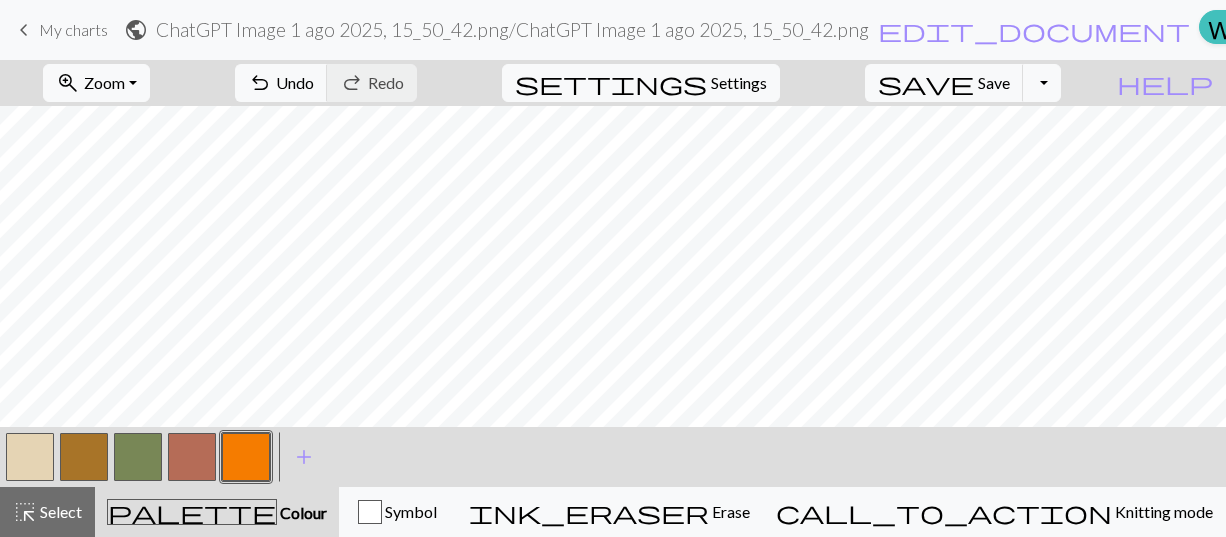 click at bounding box center (84, 457) 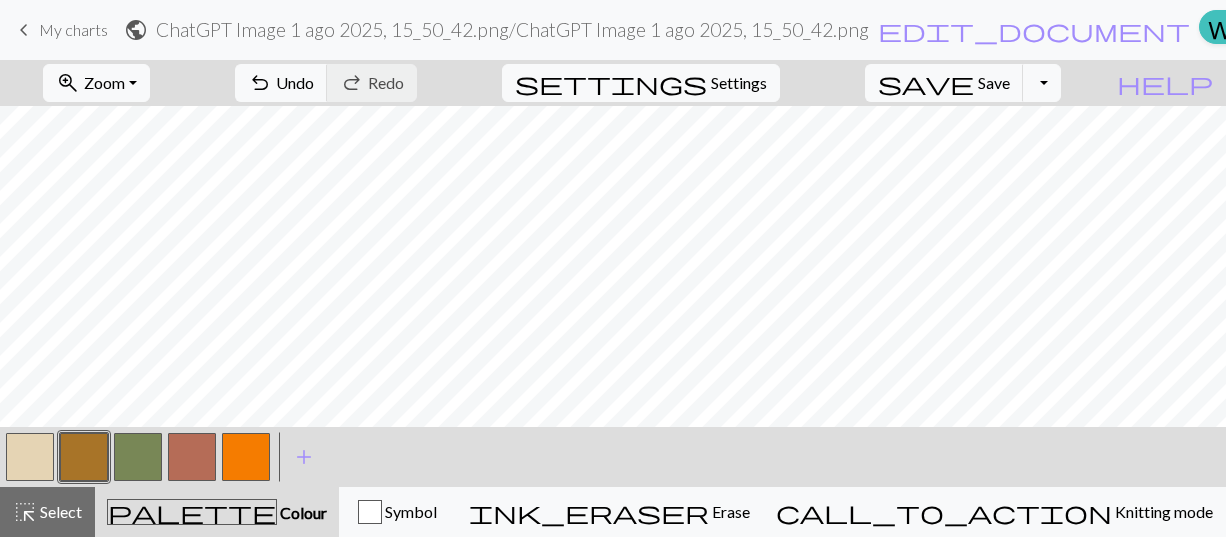 click at bounding box center [84, 457] 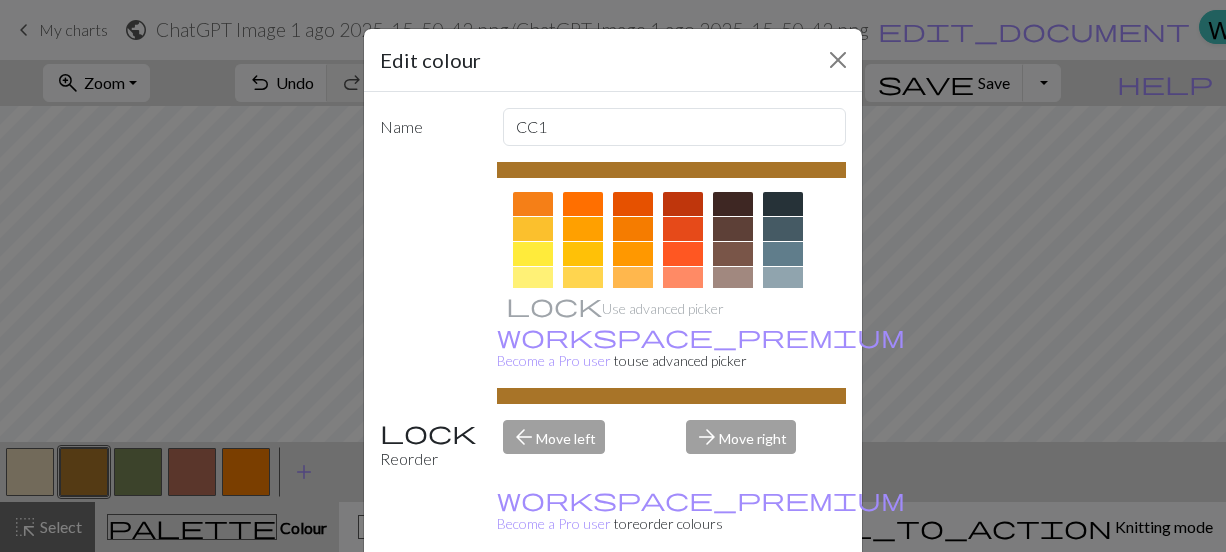 scroll, scrollTop: 200, scrollLeft: 0, axis: vertical 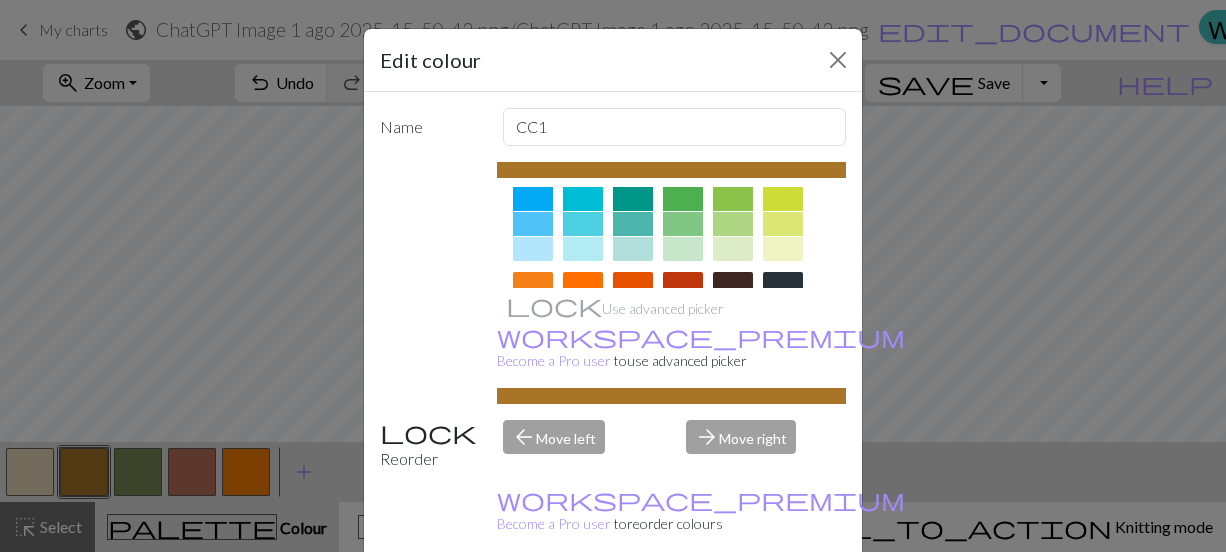 click at bounding box center [533, 284] 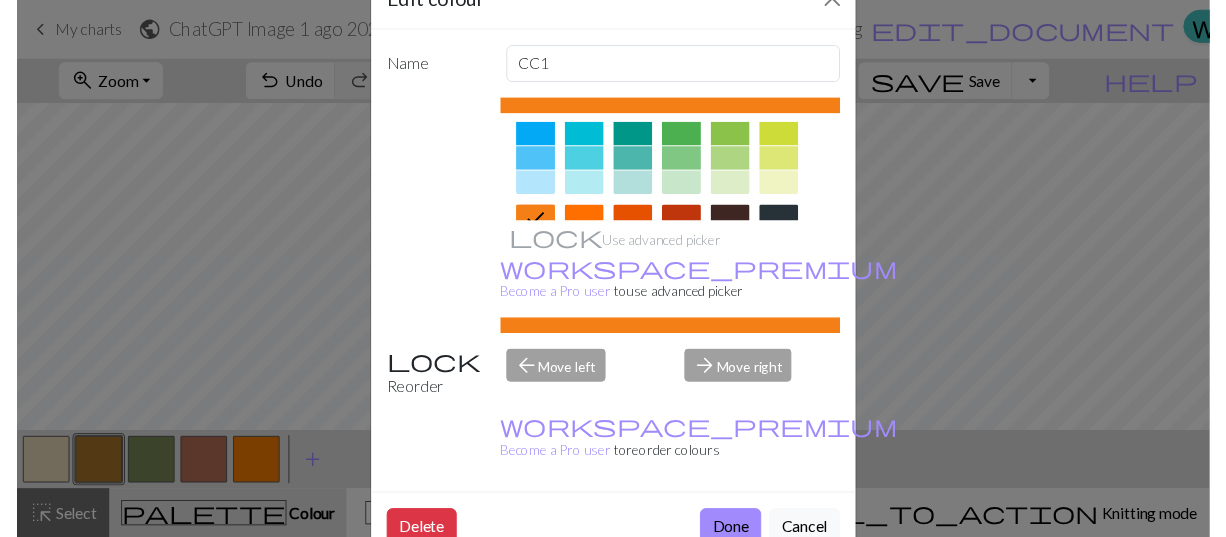scroll, scrollTop: 112, scrollLeft: 0, axis: vertical 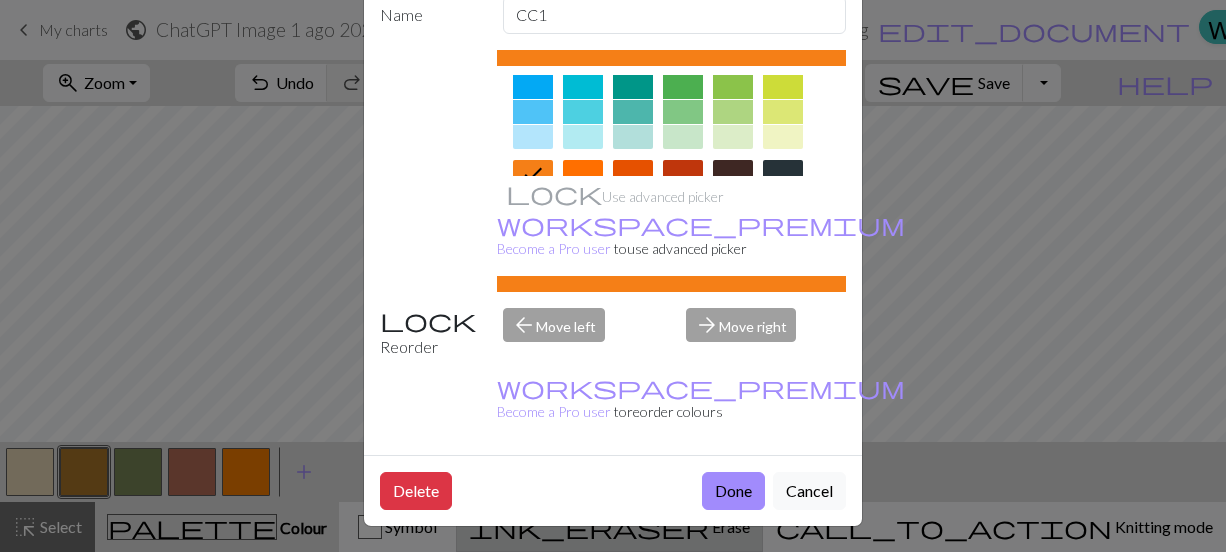 click on "Done" at bounding box center (733, 491) 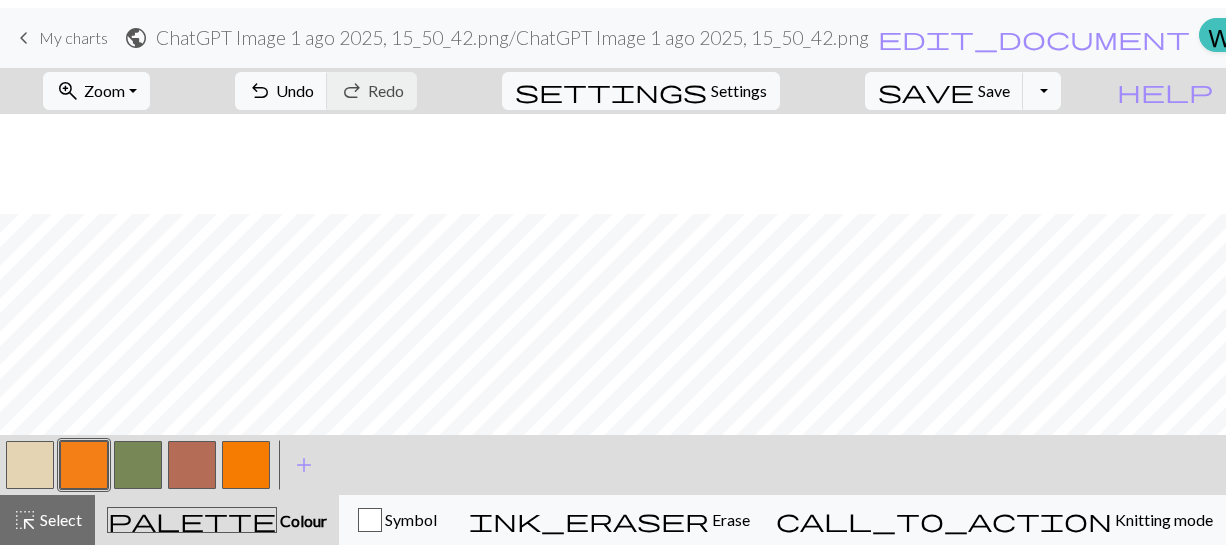 scroll, scrollTop: 400, scrollLeft: 0, axis: vertical 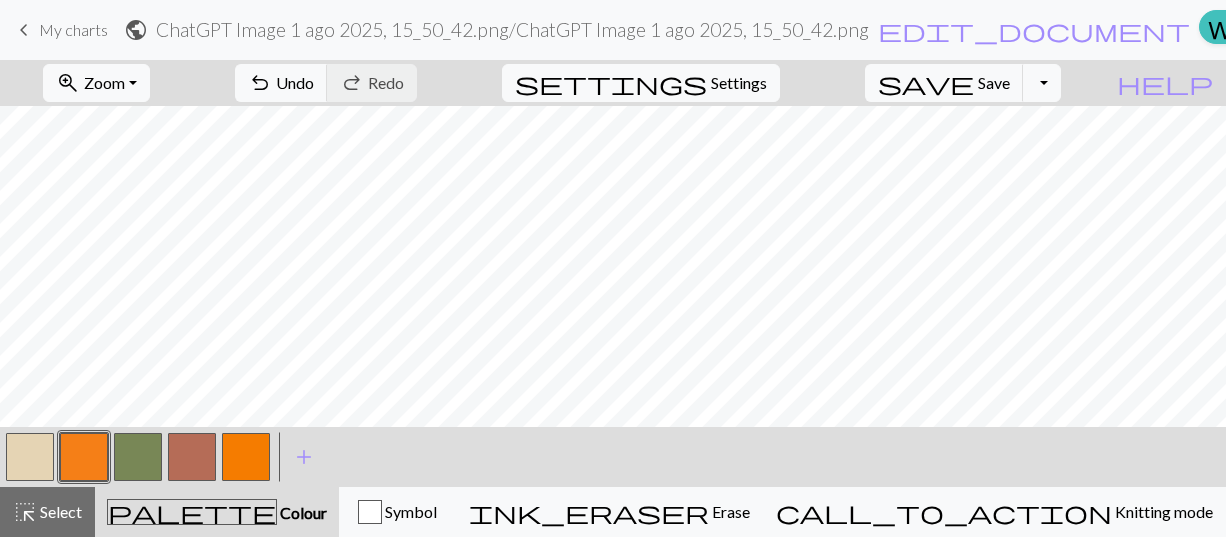 click at bounding box center [246, 457] 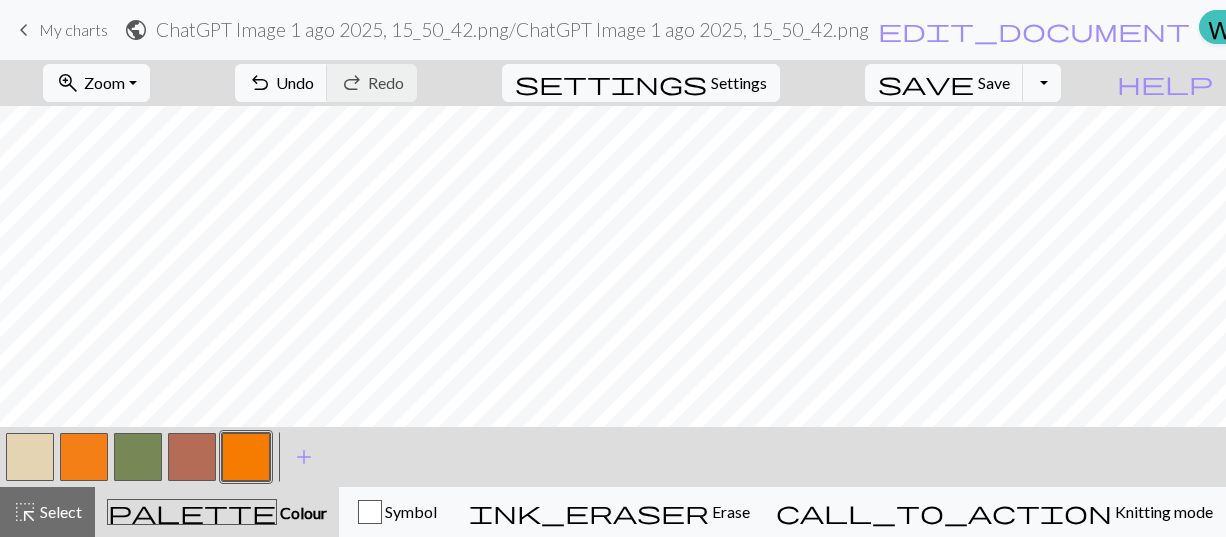click at bounding box center (246, 457) 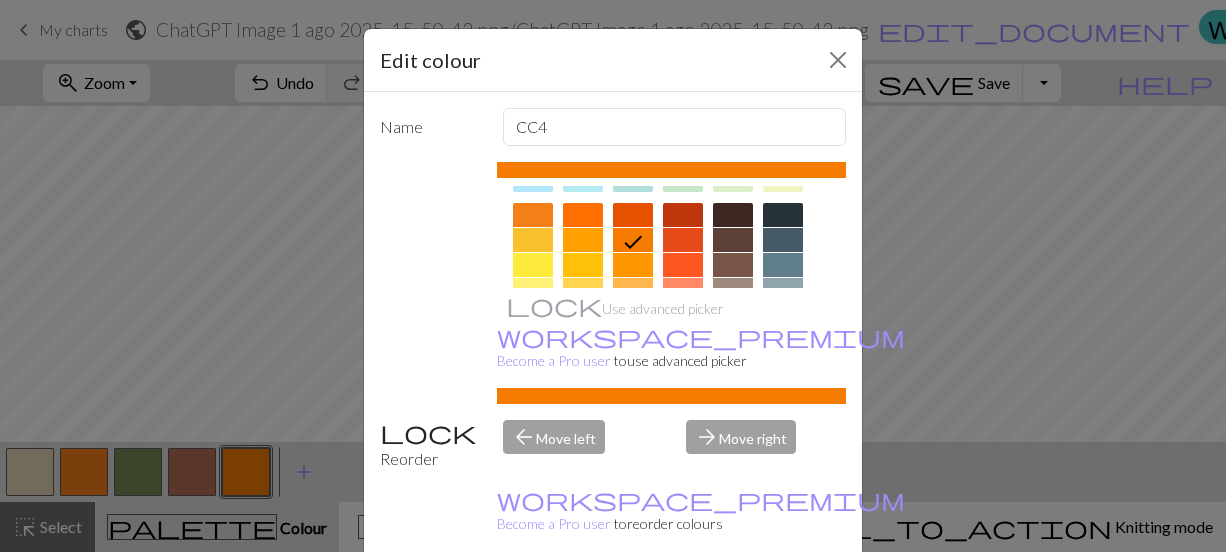 scroll, scrollTop: 300, scrollLeft: 0, axis: vertical 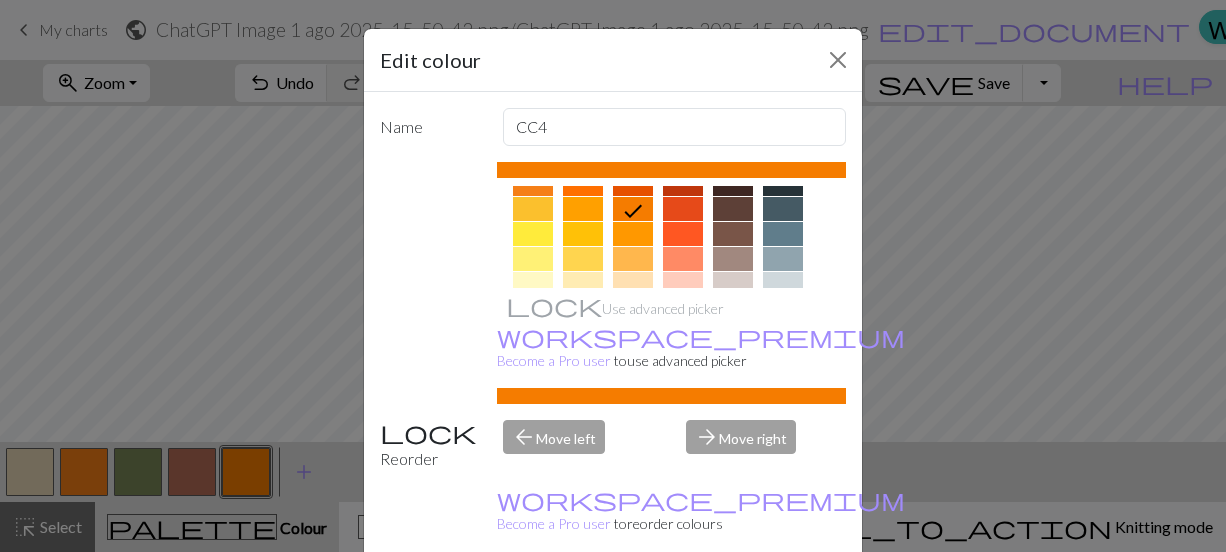 click at bounding box center (533, 209) 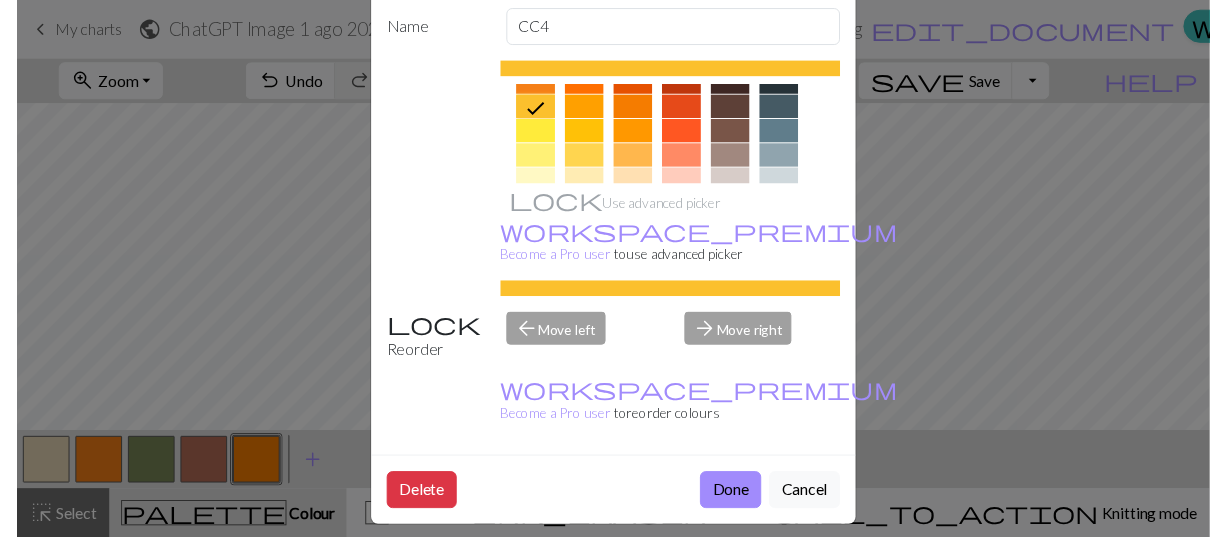 scroll, scrollTop: 112, scrollLeft: 0, axis: vertical 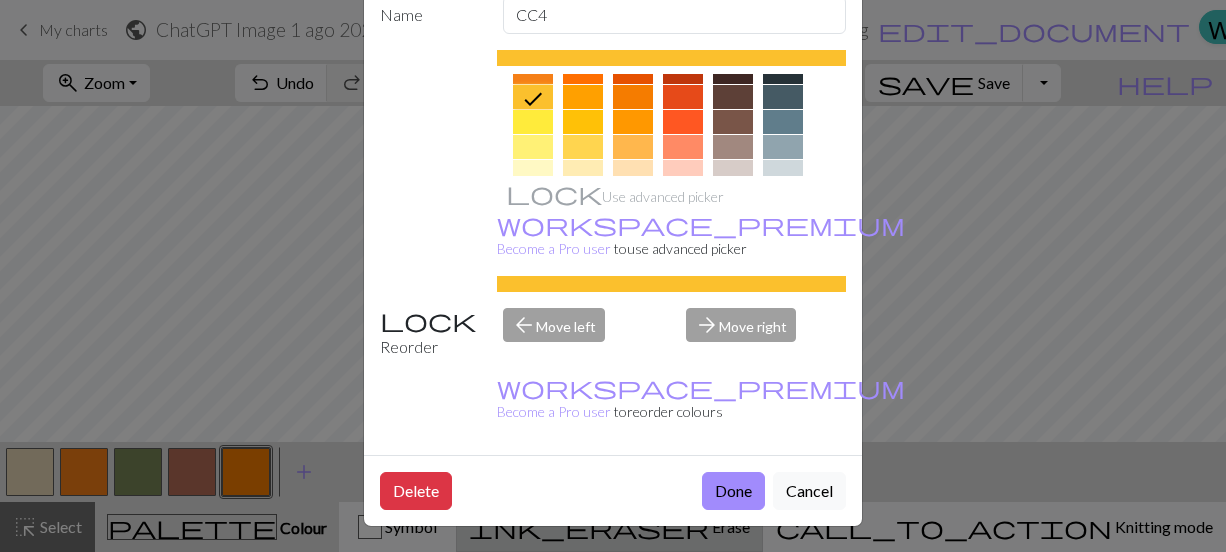 click on "Done" at bounding box center [733, 491] 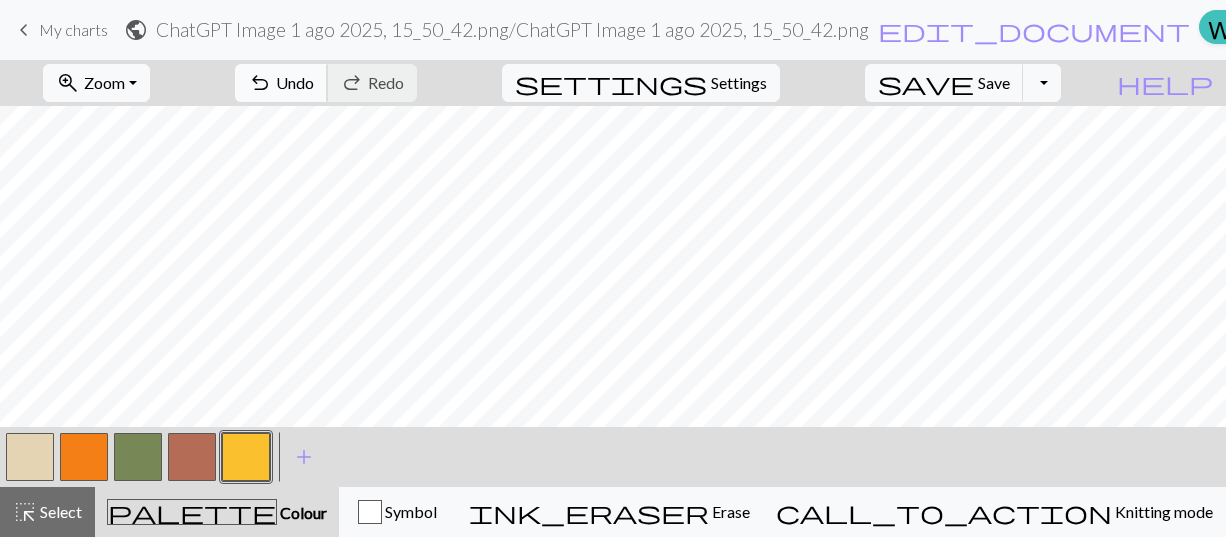 click on "Undo" at bounding box center [295, 82] 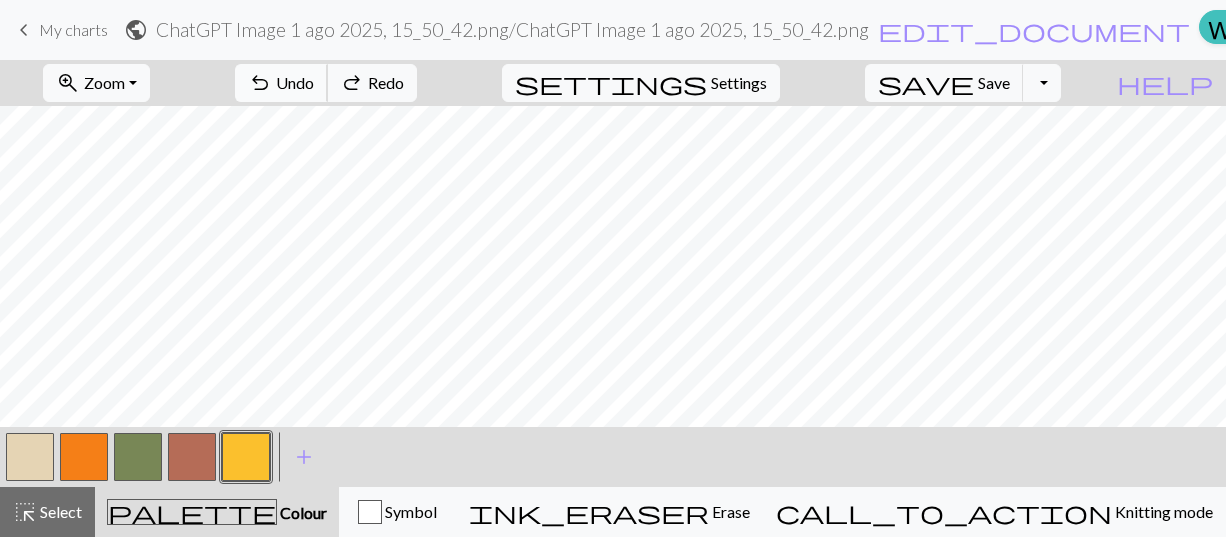 click on "Undo" at bounding box center [295, 82] 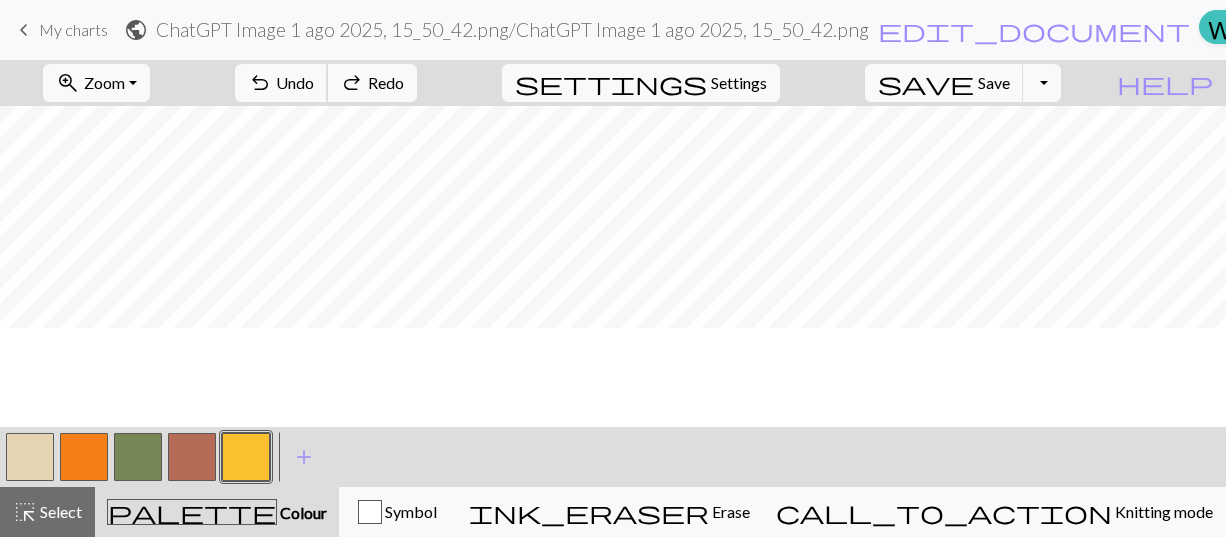 scroll, scrollTop: 300, scrollLeft: 0, axis: vertical 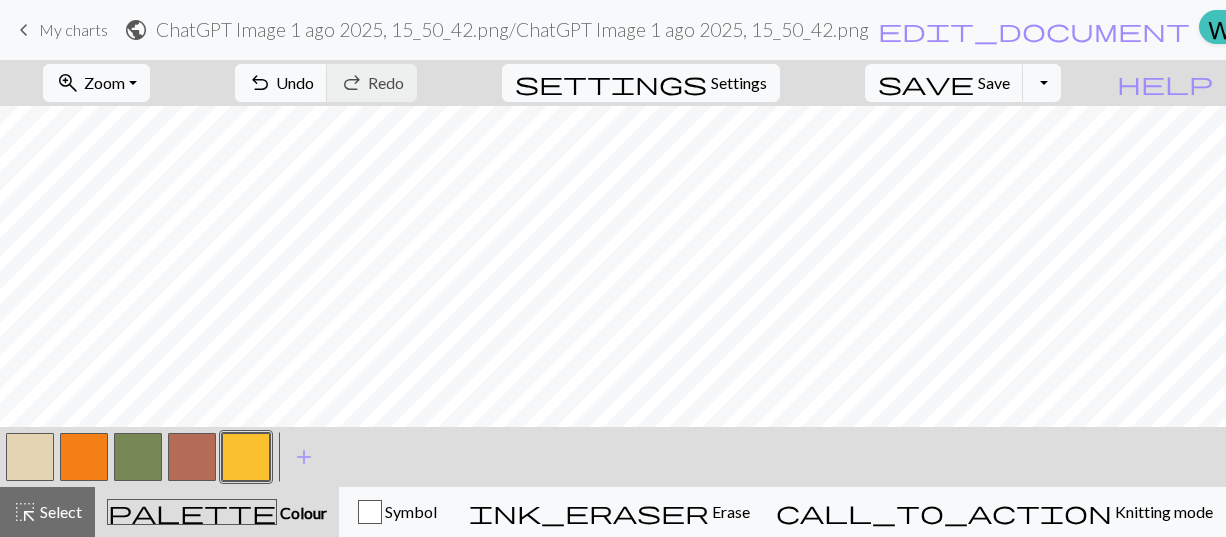 click at bounding box center (84, 457) 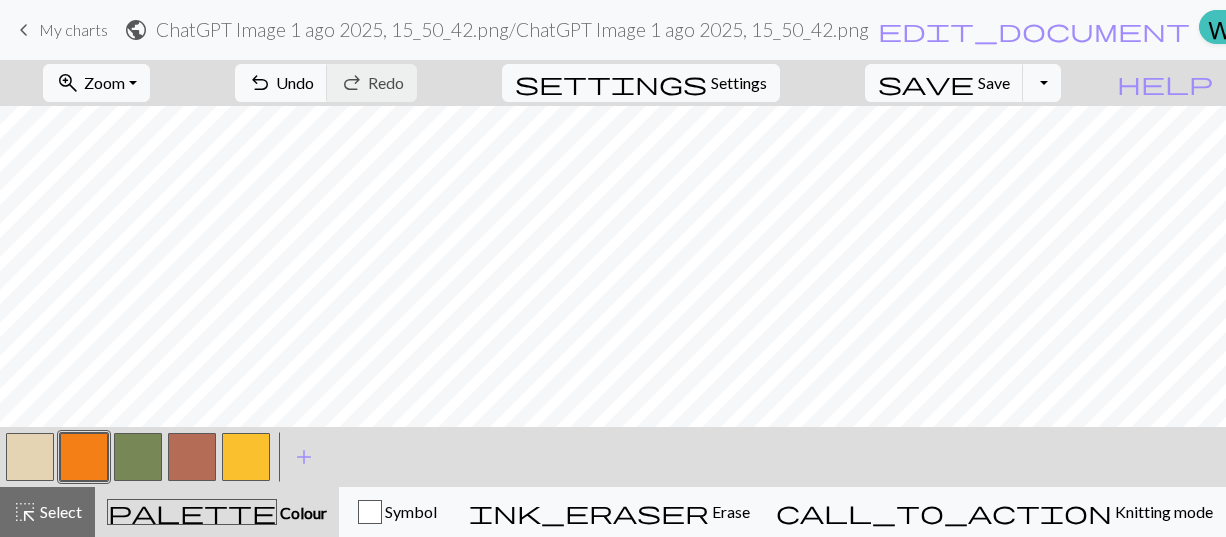 click at bounding box center (246, 457) 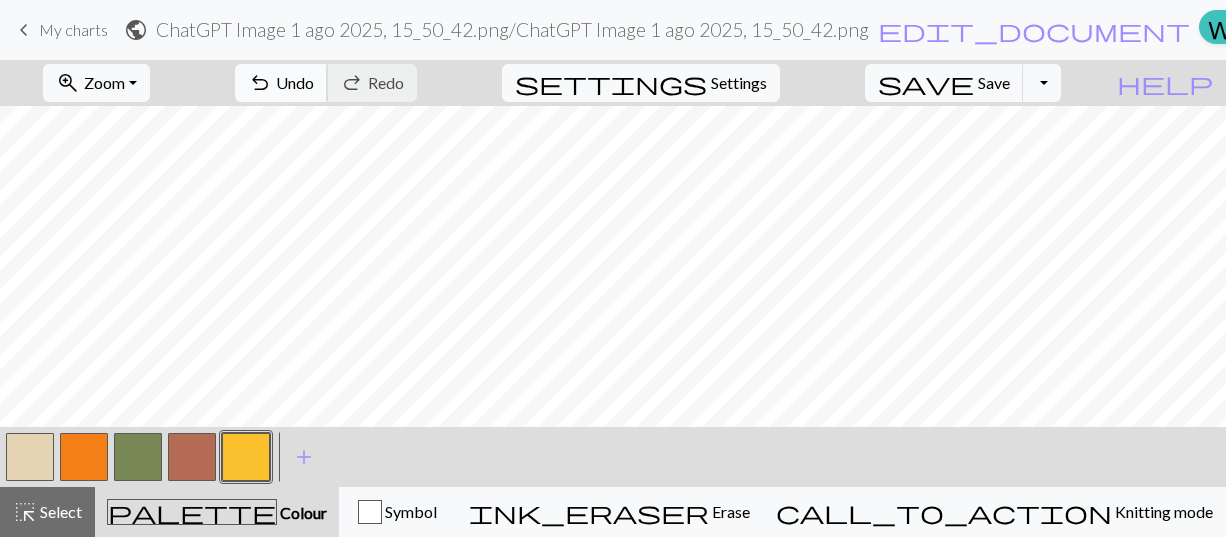 click on "Undo" at bounding box center (295, 82) 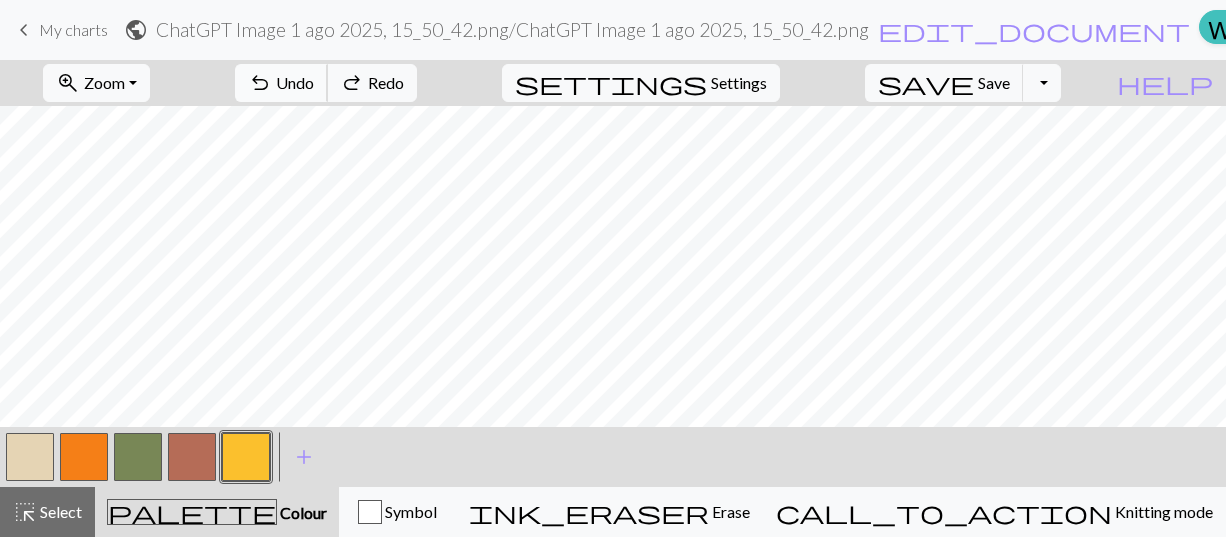 click on "Undo" at bounding box center (295, 82) 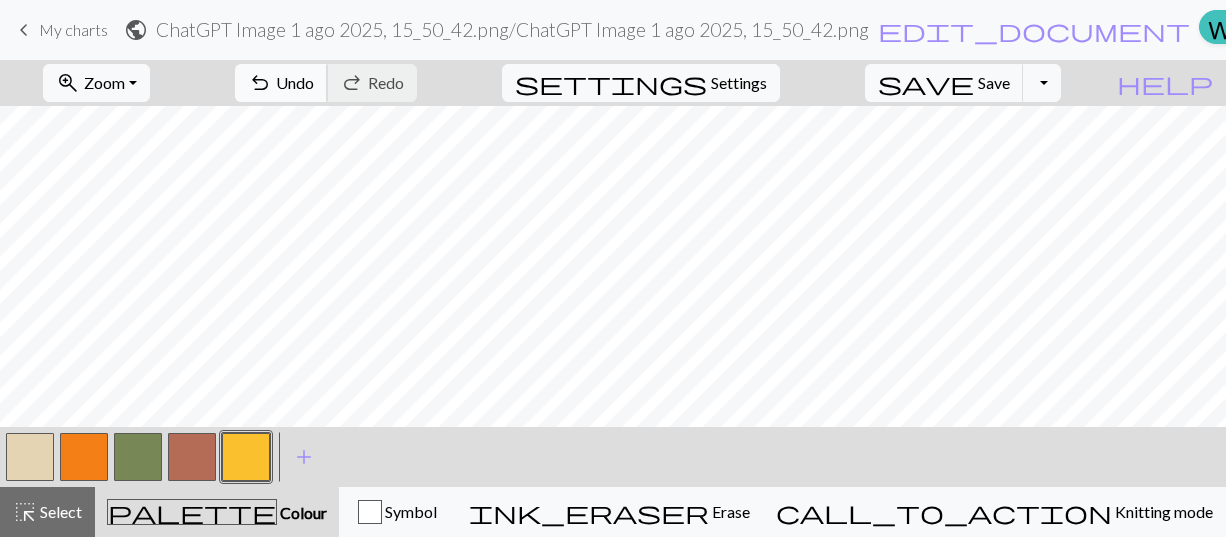 click on "undo Undo Undo" at bounding box center [281, 83] 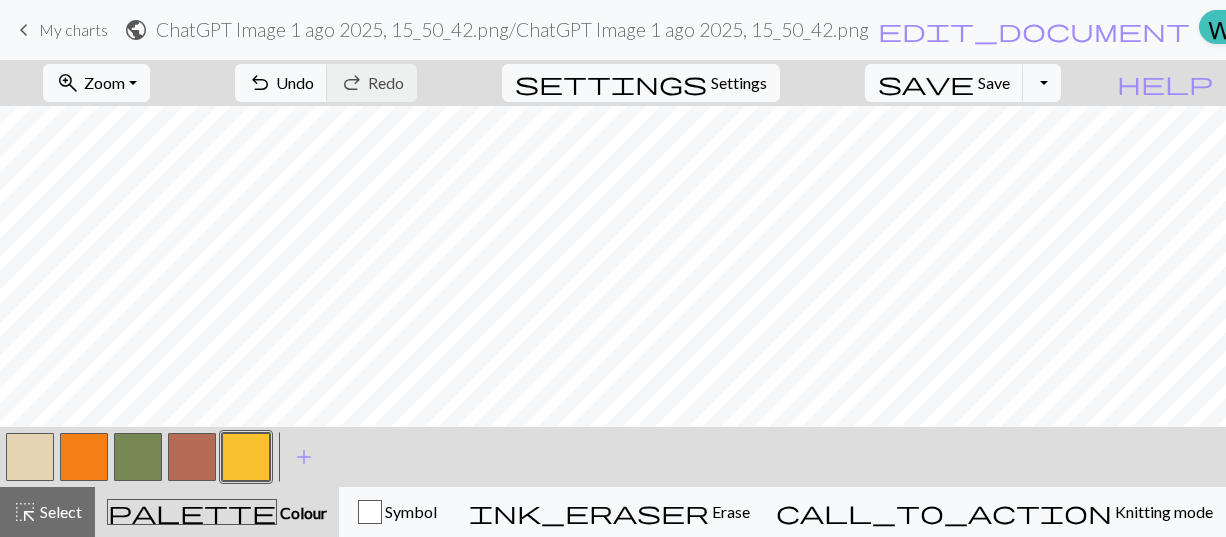 click at bounding box center (84, 457) 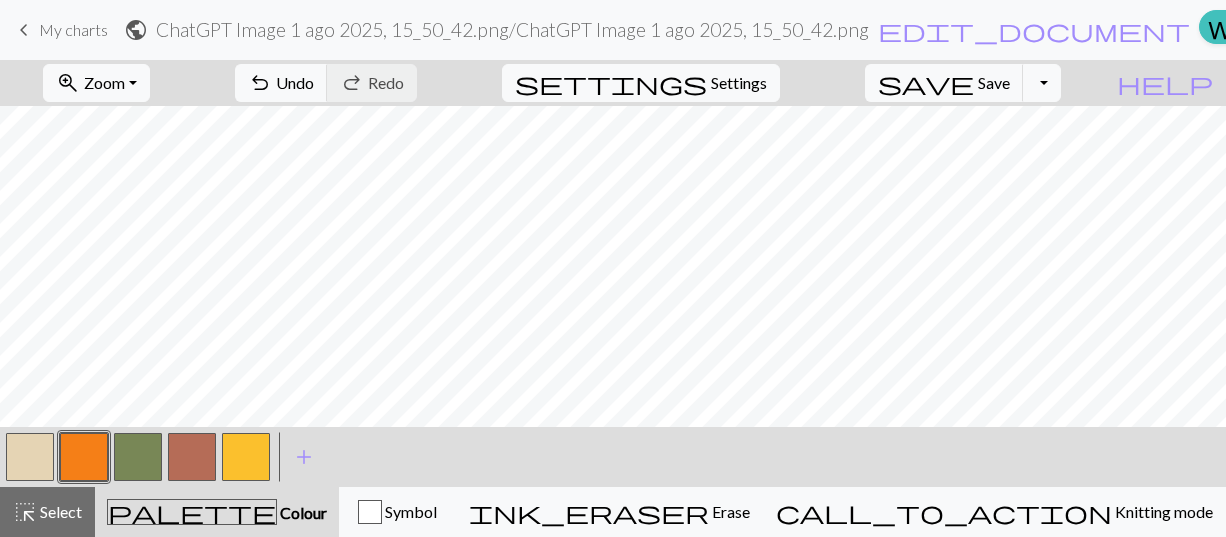 click at bounding box center (246, 457) 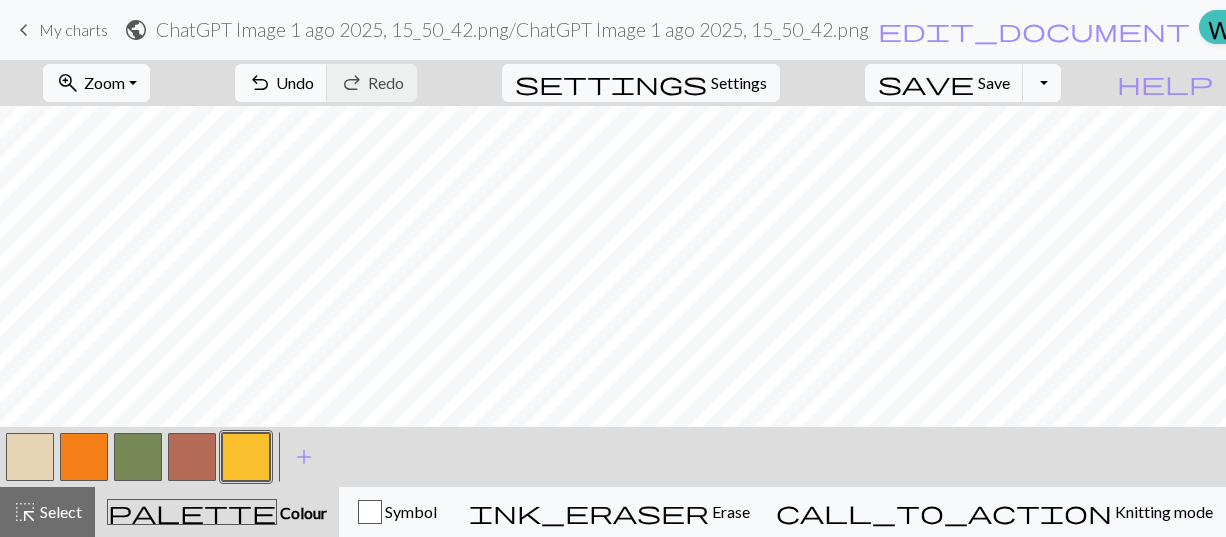 click at bounding box center (84, 457) 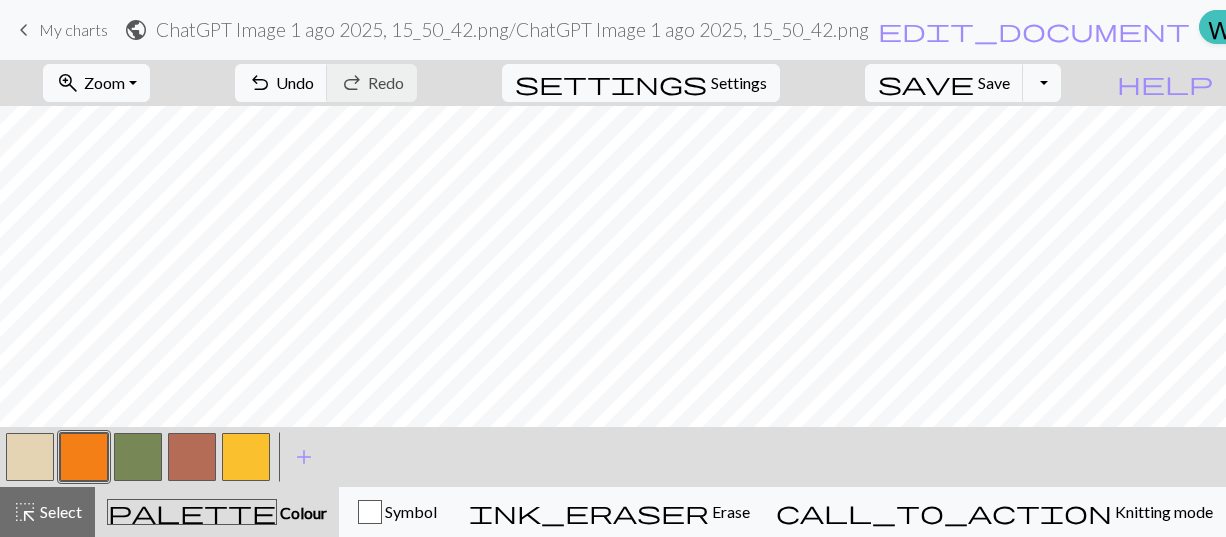 click at bounding box center [246, 457] 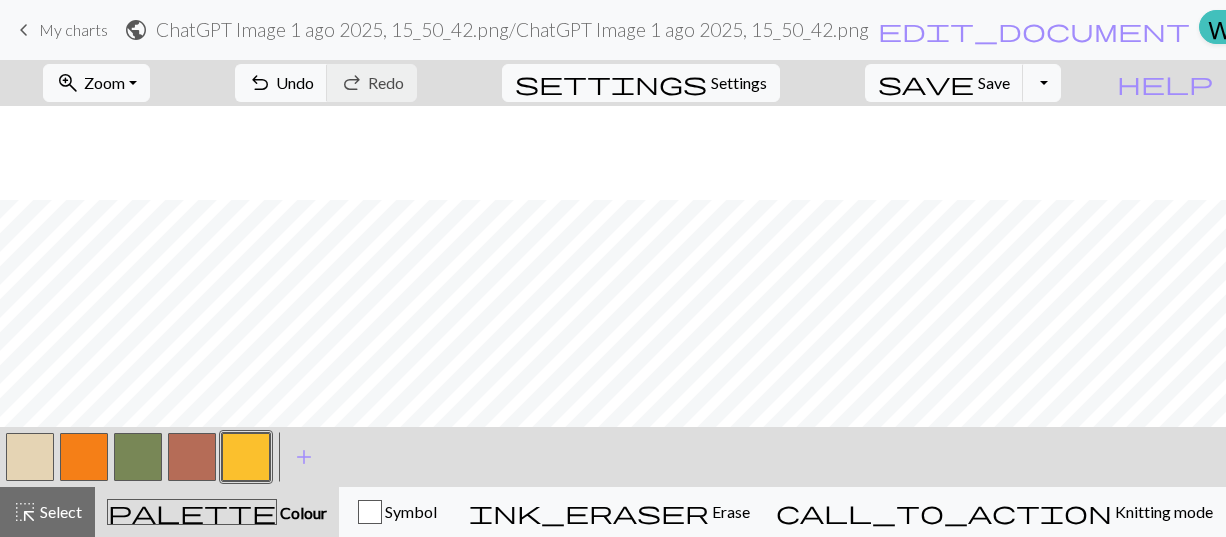 scroll, scrollTop: 400, scrollLeft: 0, axis: vertical 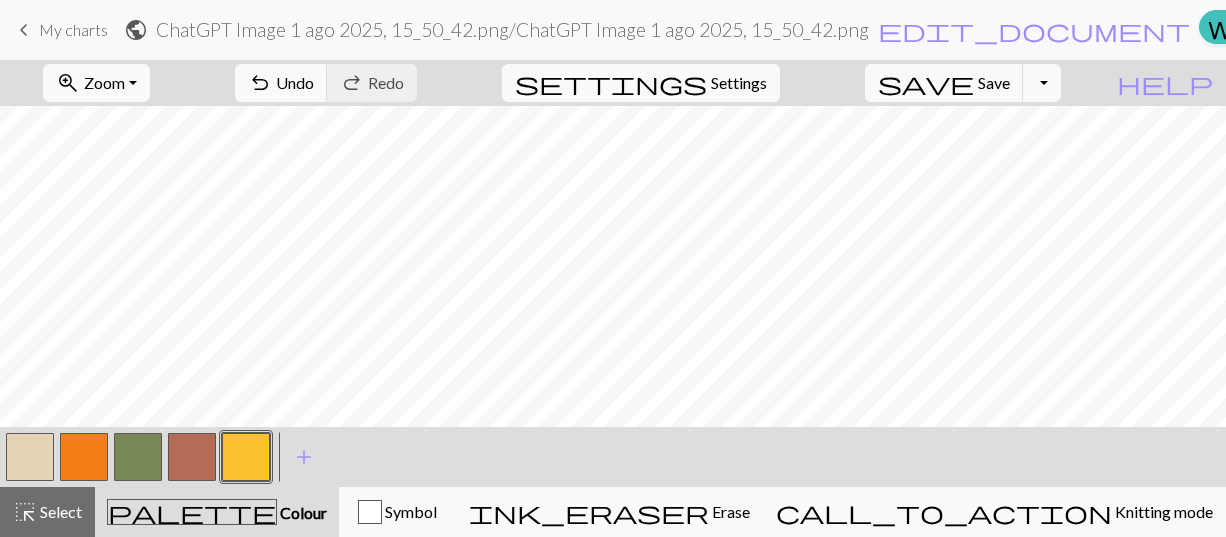 click at bounding box center [84, 457] 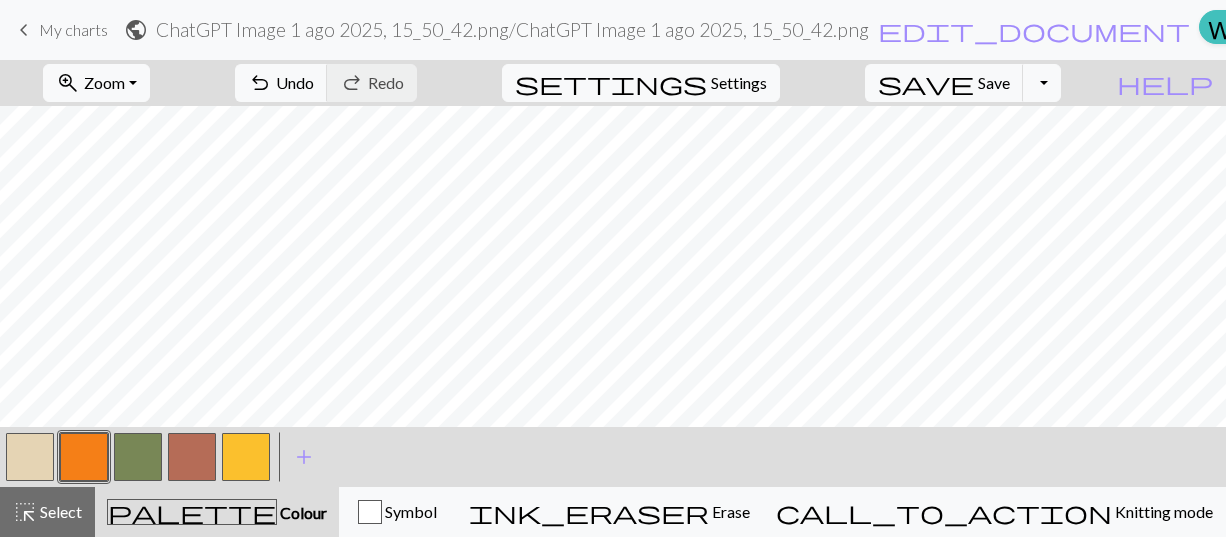 click at bounding box center (246, 457) 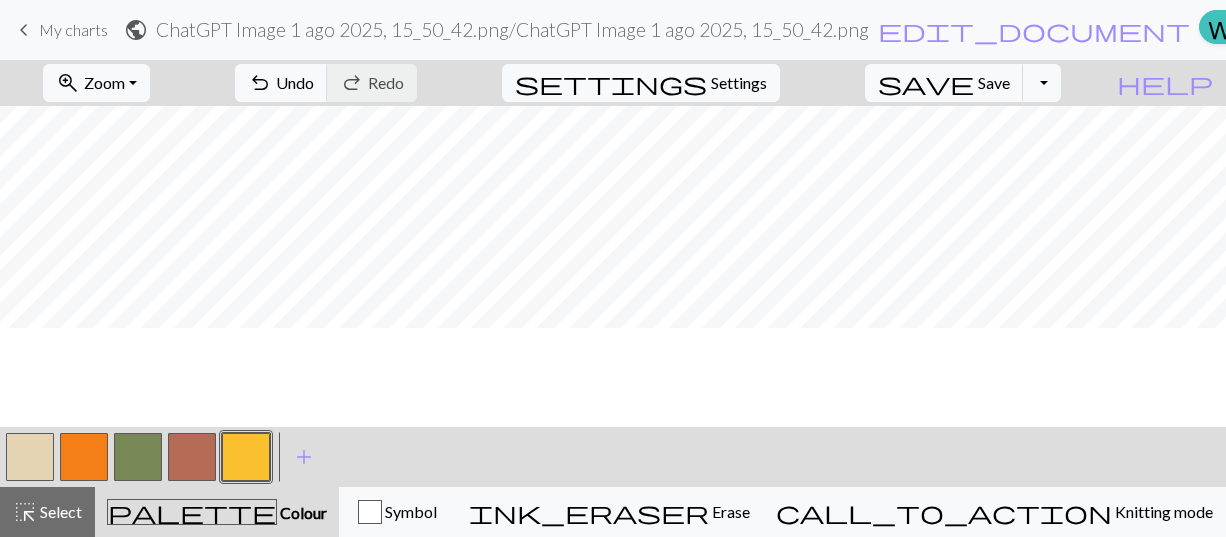 scroll, scrollTop: 300, scrollLeft: 0, axis: vertical 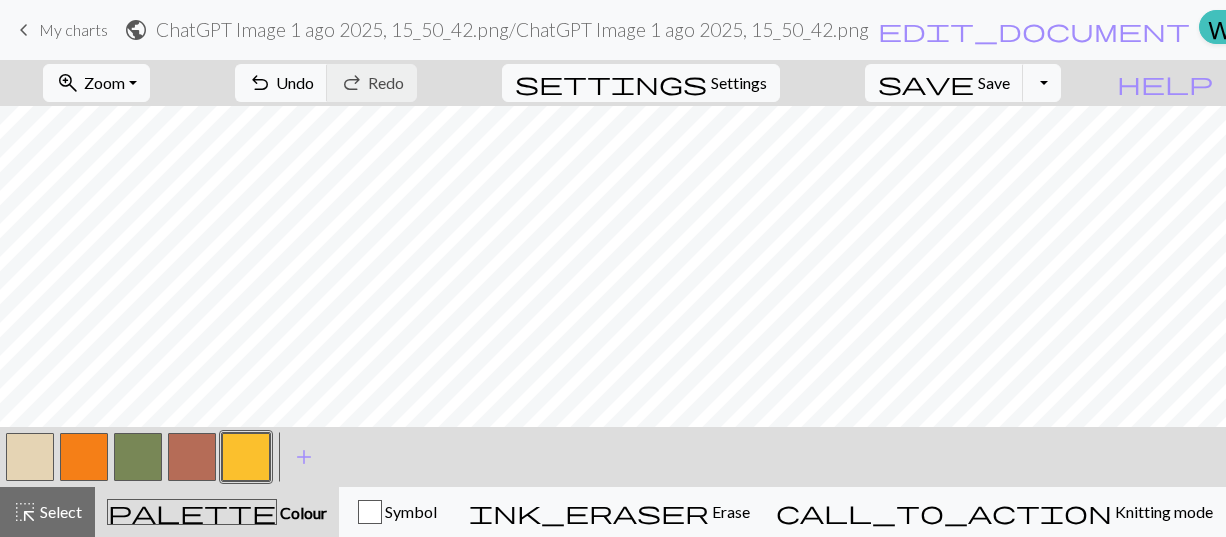 click at bounding box center (84, 457) 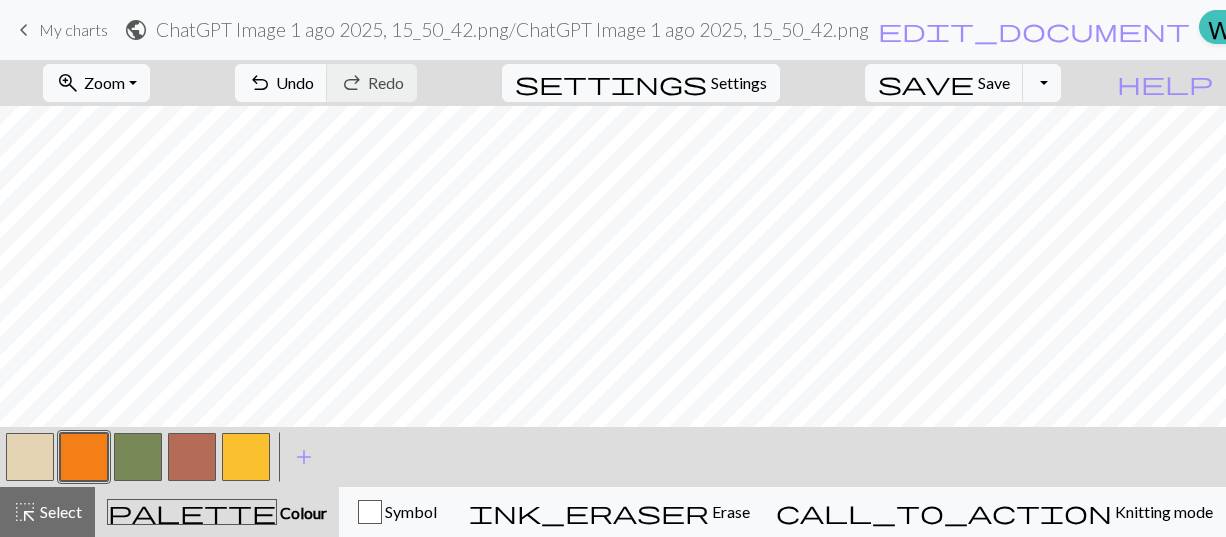 click at bounding box center [246, 457] 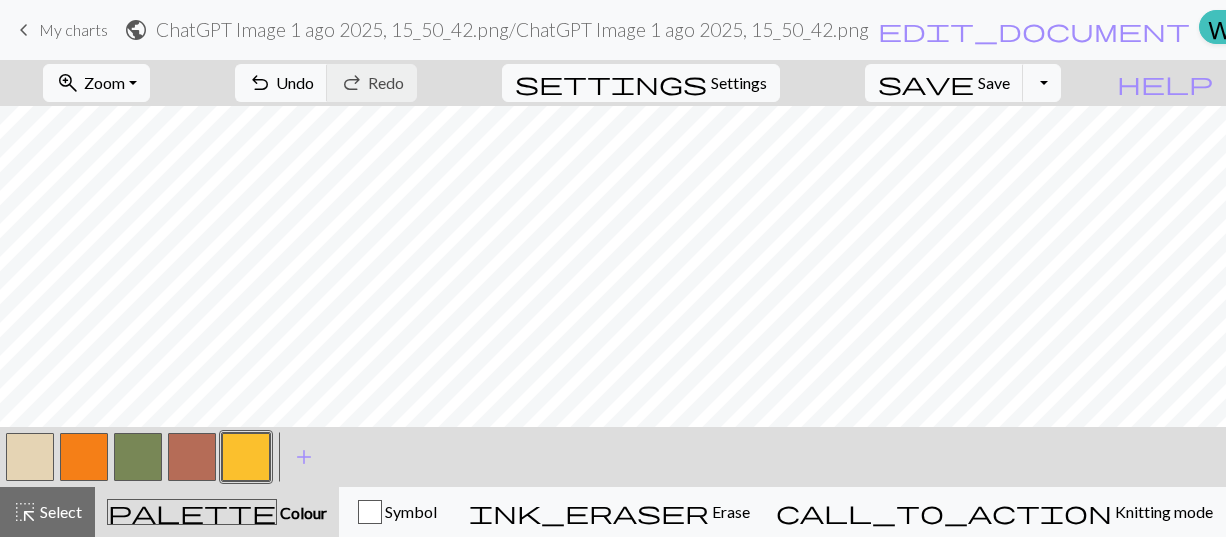 click at bounding box center [84, 457] 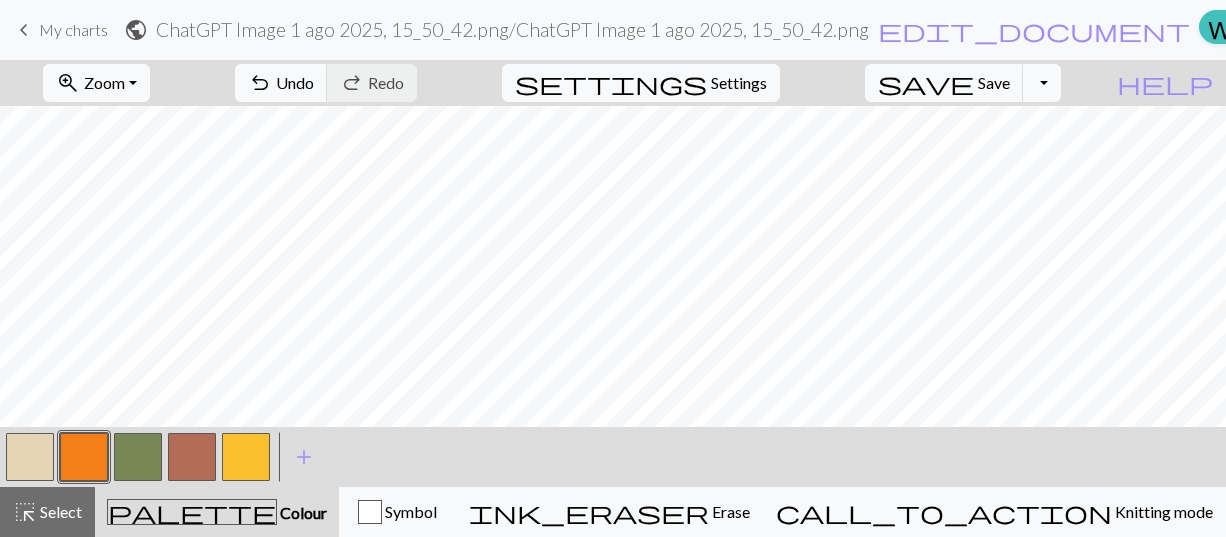 click at bounding box center (246, 457) 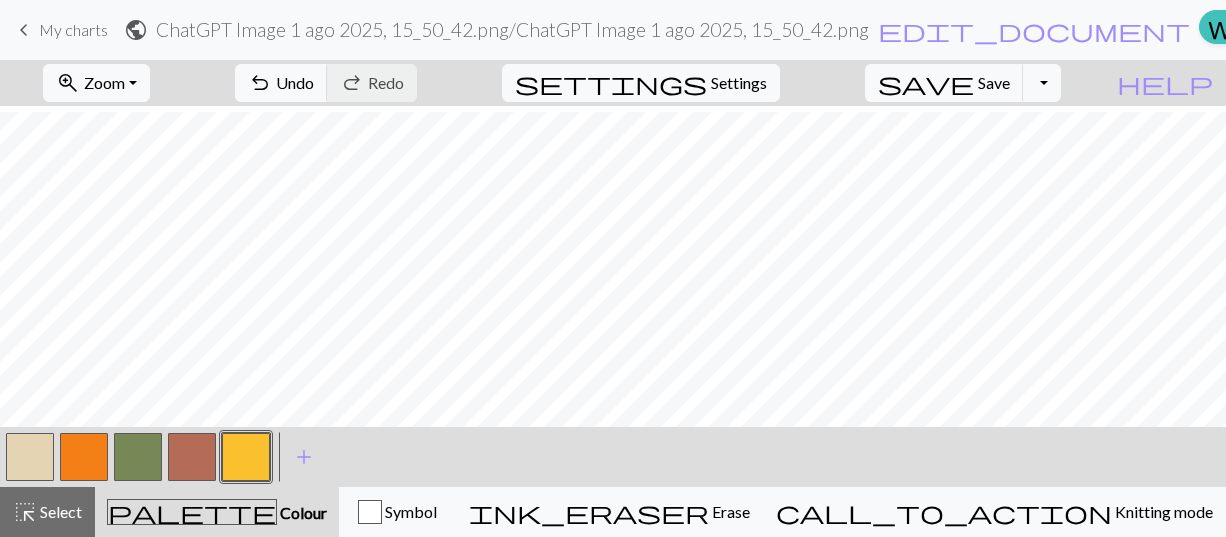 scroll, scrollTop: 342, scrollLeft: 0, axis: vertical 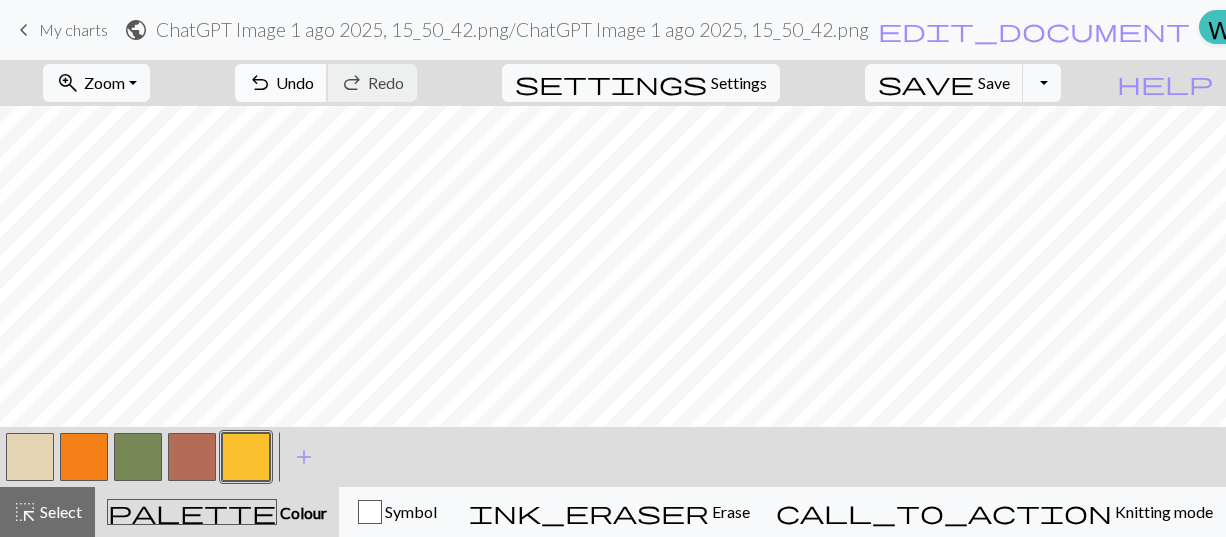 click on "Undo" at bounding box center (295, 82) 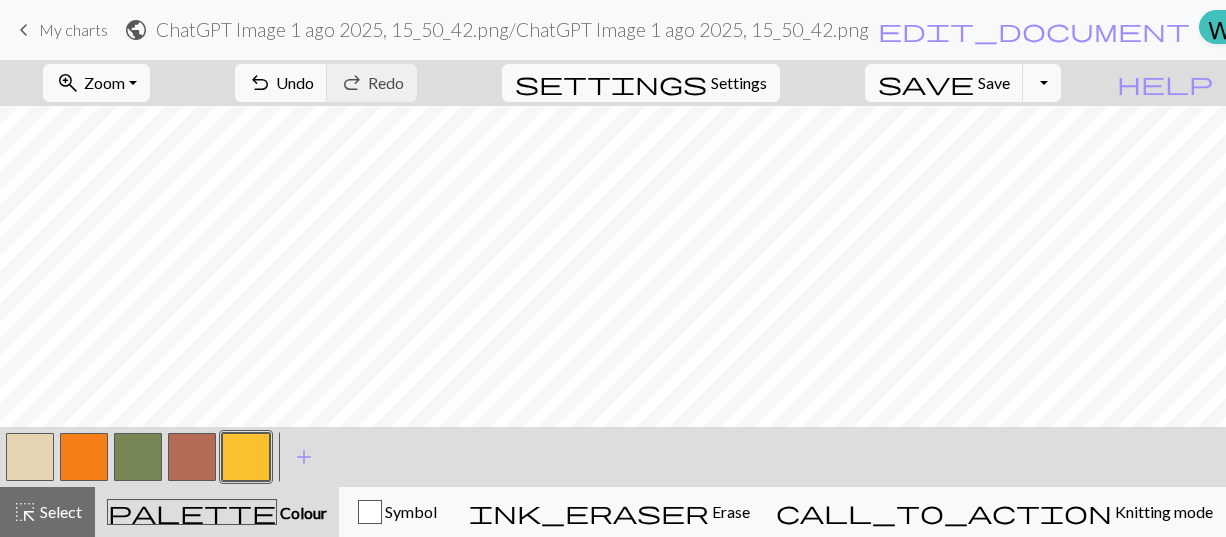 click at bounding box center [84, 457] 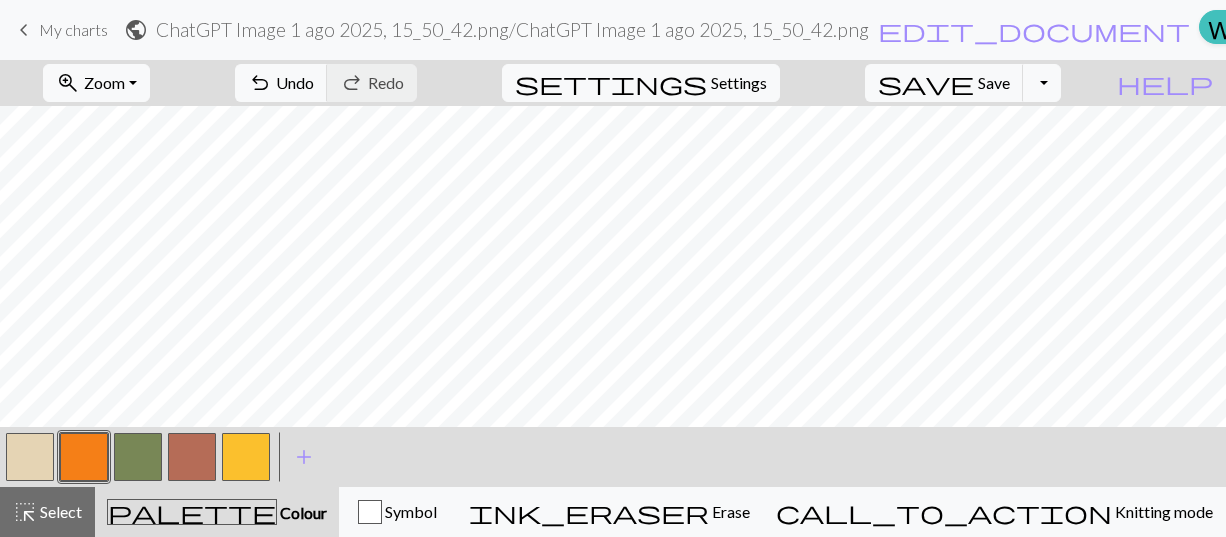 click at bounding box center [246, 457] 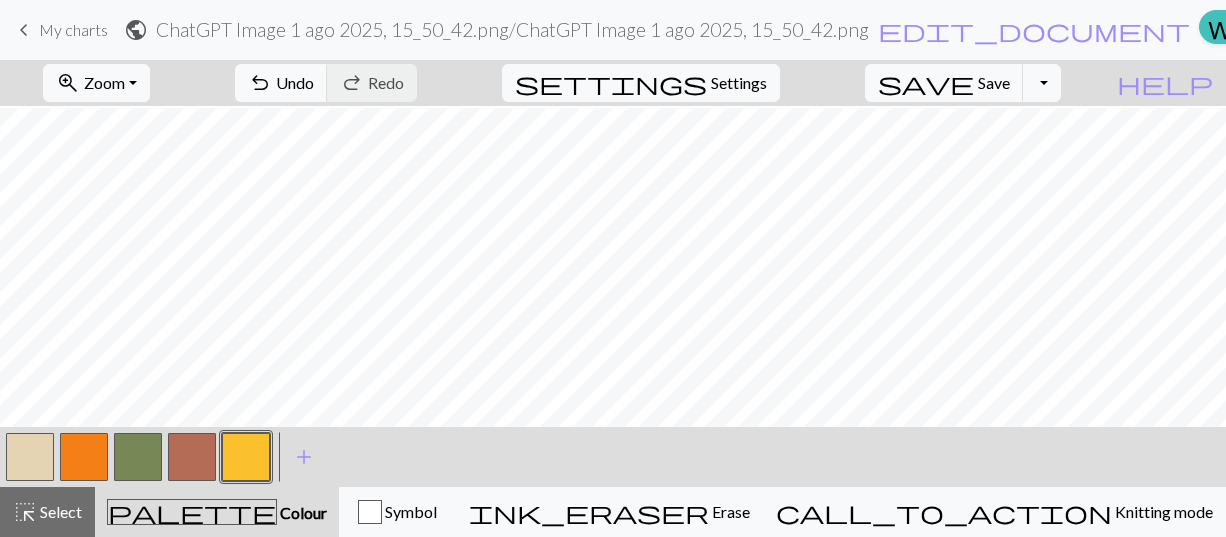 scroll, scrollTop: 387, scrollLeft: 0, axis: vertical 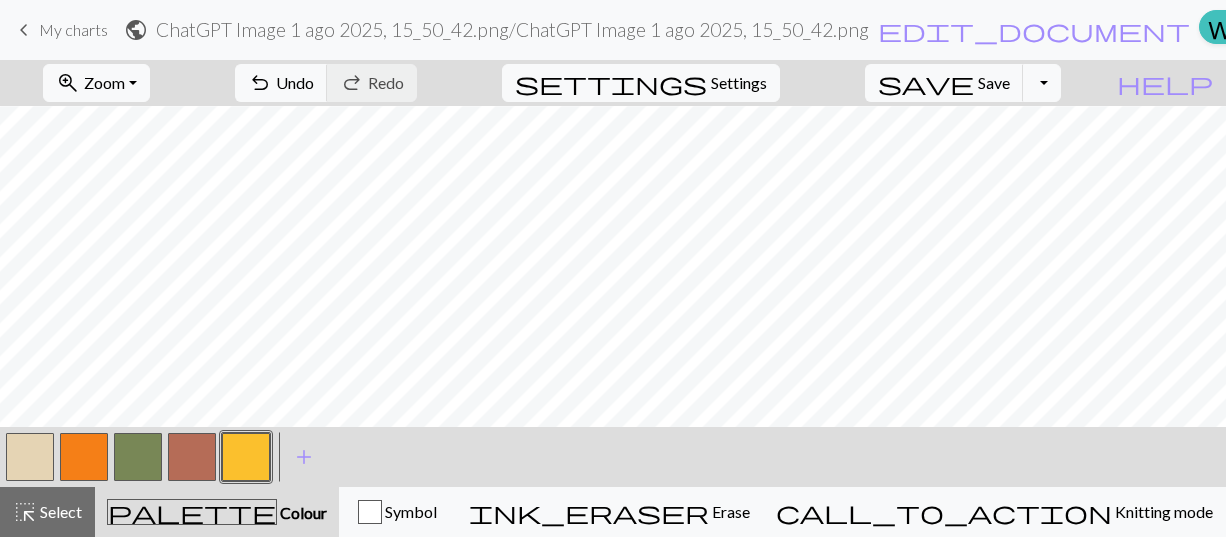 click at bounding box center [84, 457] 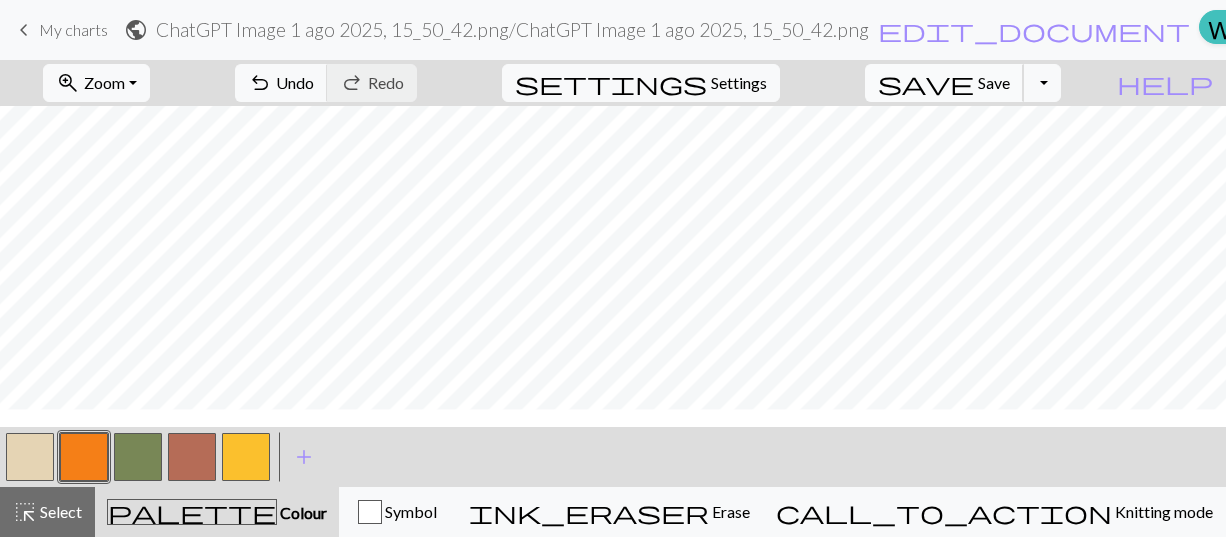 scroll, scrollTop: 316, scrollLeft: 0, axis: vertical 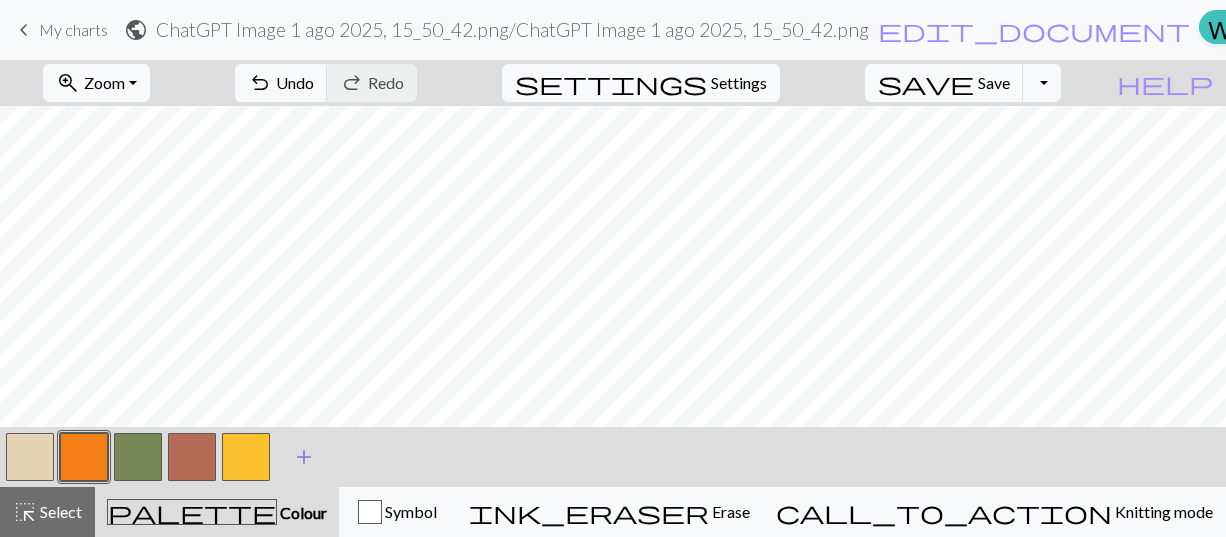 click on "add" at bounding box center (304, 457) 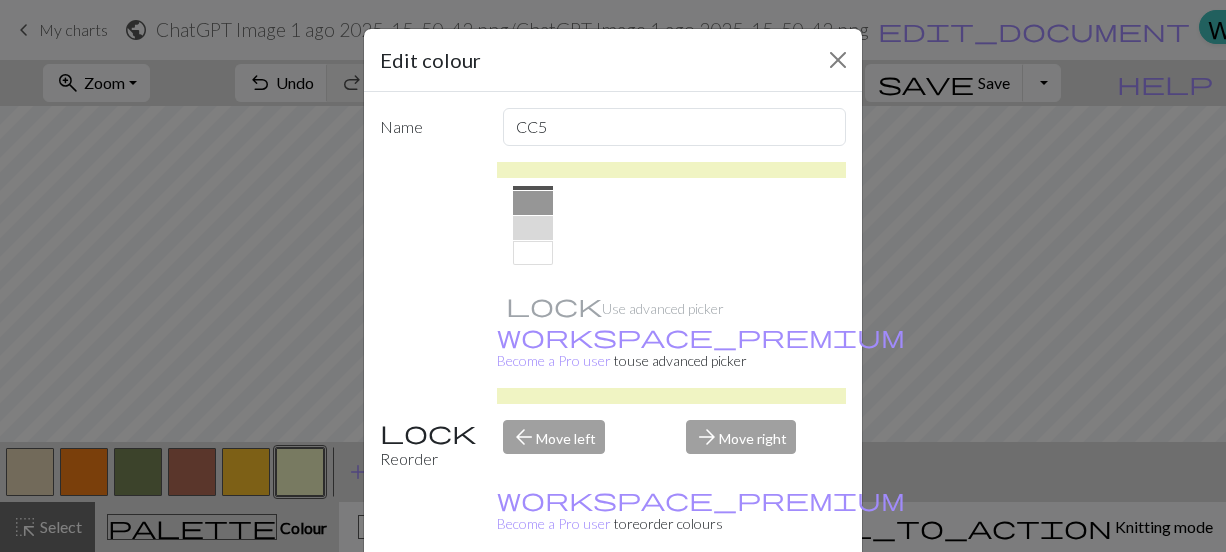 scroll, scrollTop: 366, scrollLeft: 0, axis: vertical 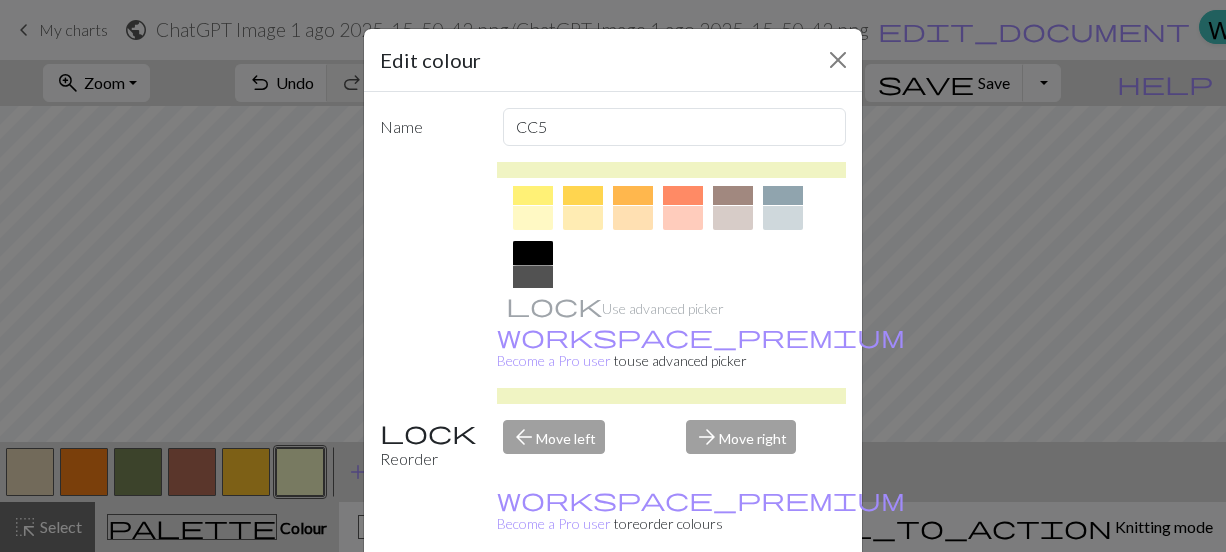 click at bounding box center [533, 253] 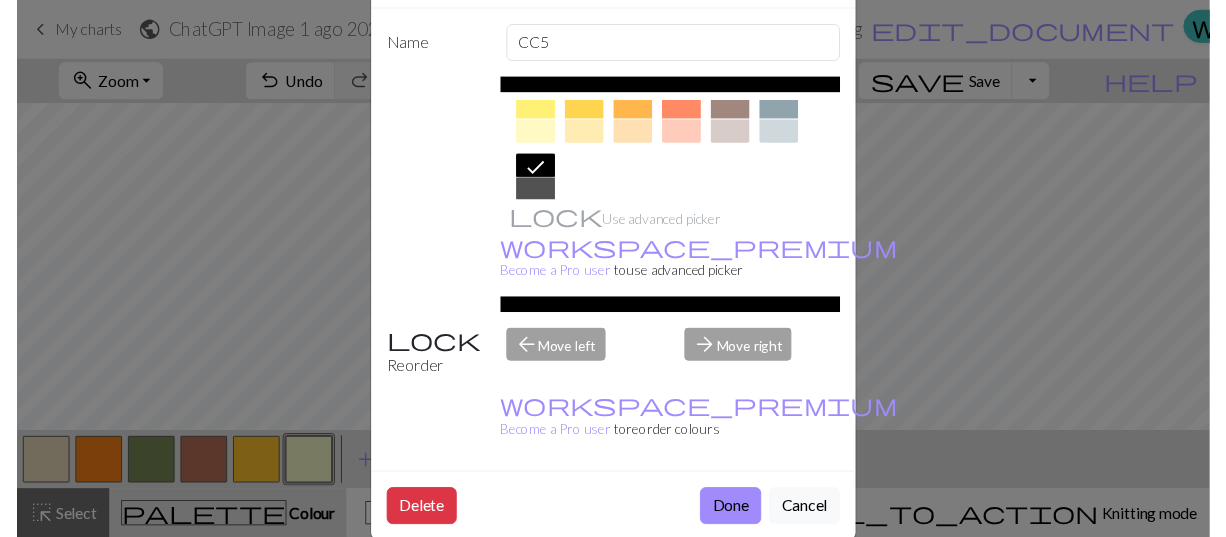 scroll, scrollTop: 112, scrollLeft: 0, axis: vertical 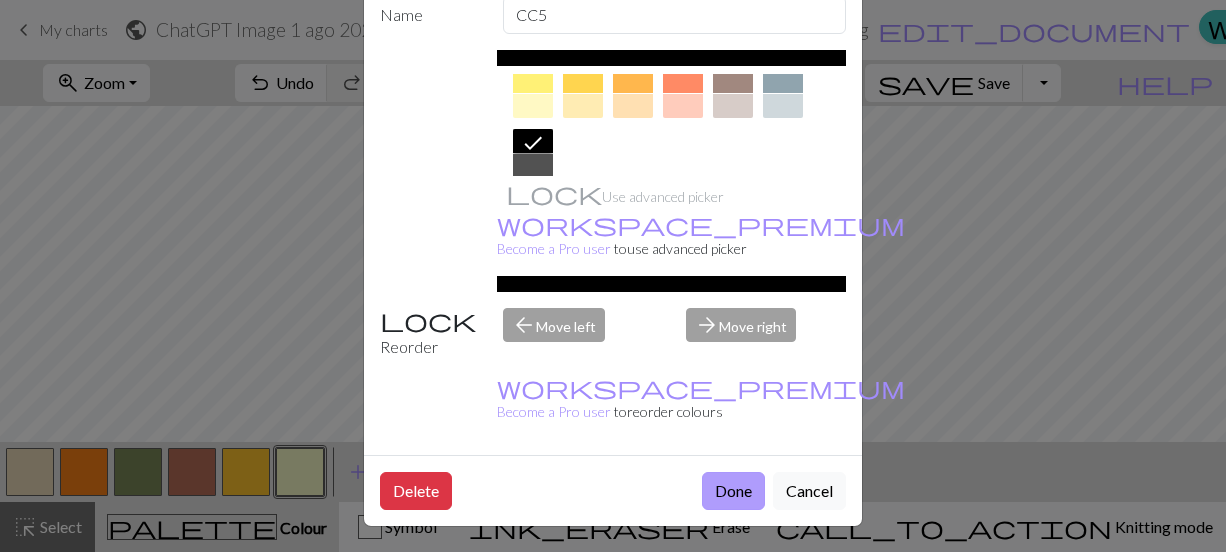 click on "Done" at bounding box center (733, 491) 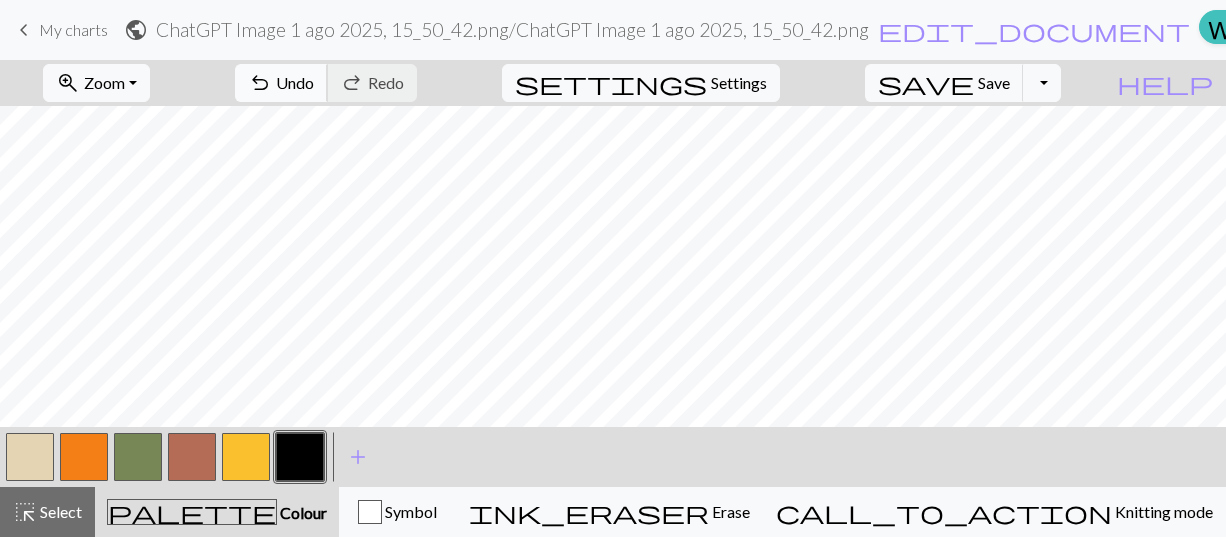 click on "Undo" at bounding box center (295, 82) 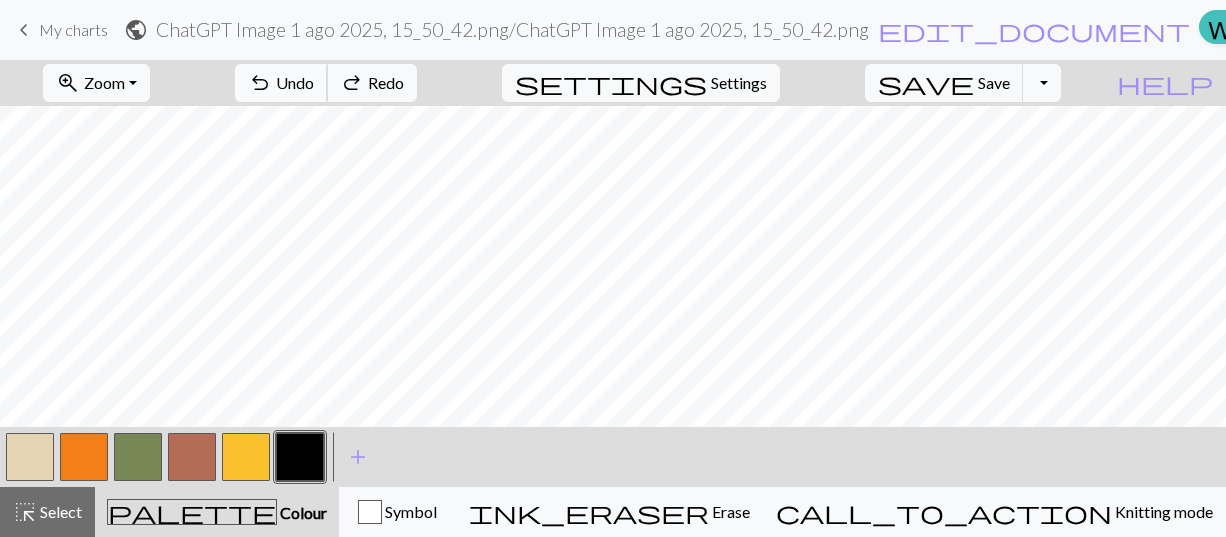 click on "Undo" at bounding box center [295, 82] 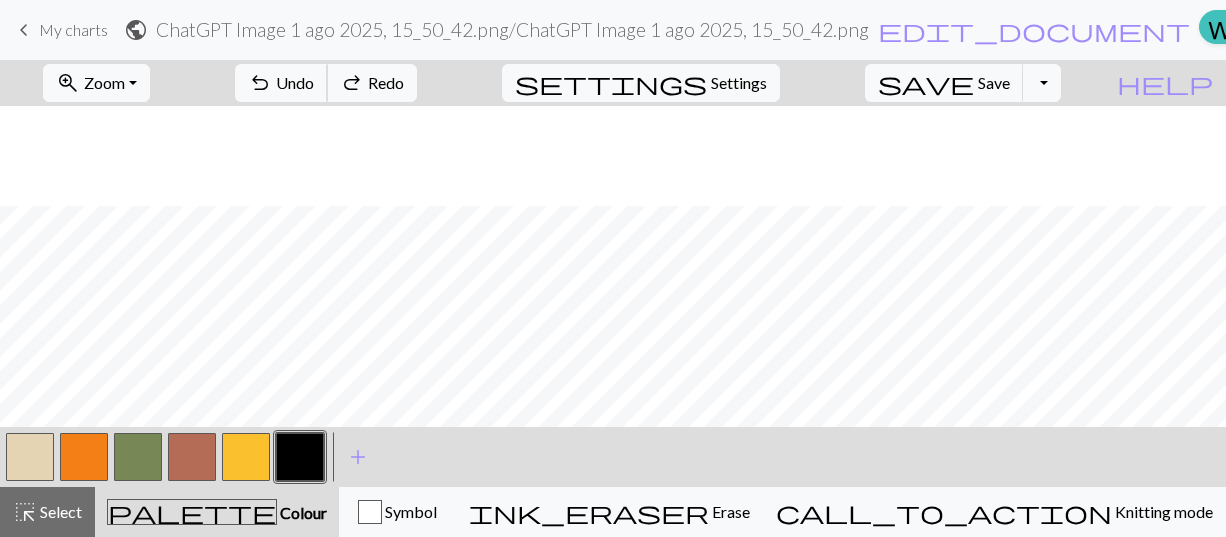 scroll, scrollTop: 516, scrollLeft: 0, axis: vertical 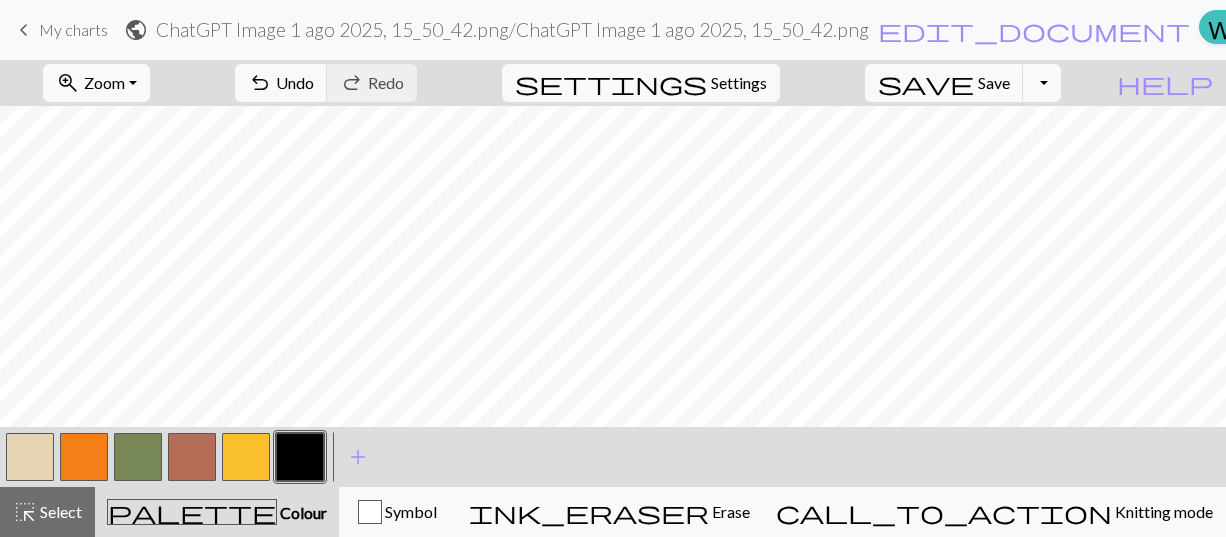 click at bounding box center (246, 457) 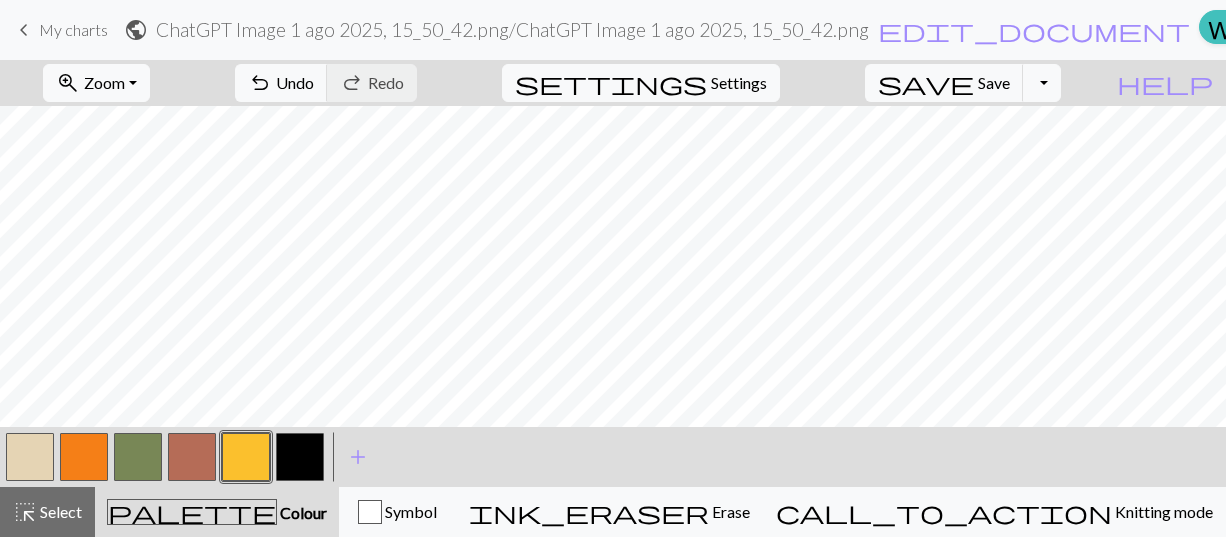 click at bounding box center (300, 457) 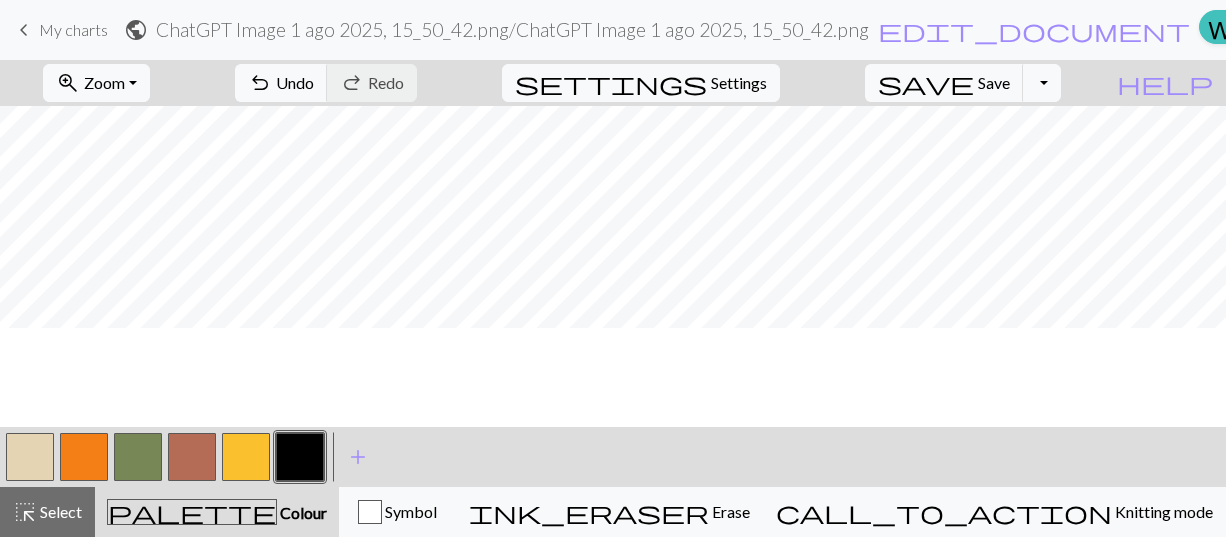 scroll, scrollTop: 416, scrollLeft: 0, axis: vertical 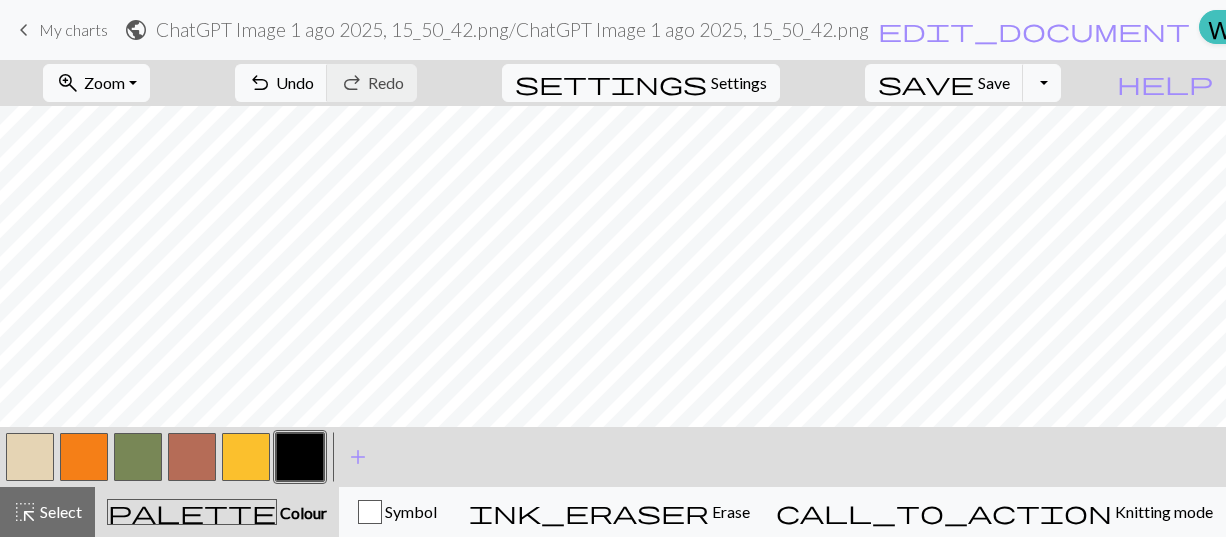 drag, startPoint x: 230, startPoint y: 463, endPoint x: 263, endPoint y: 432, distance: 45.276924 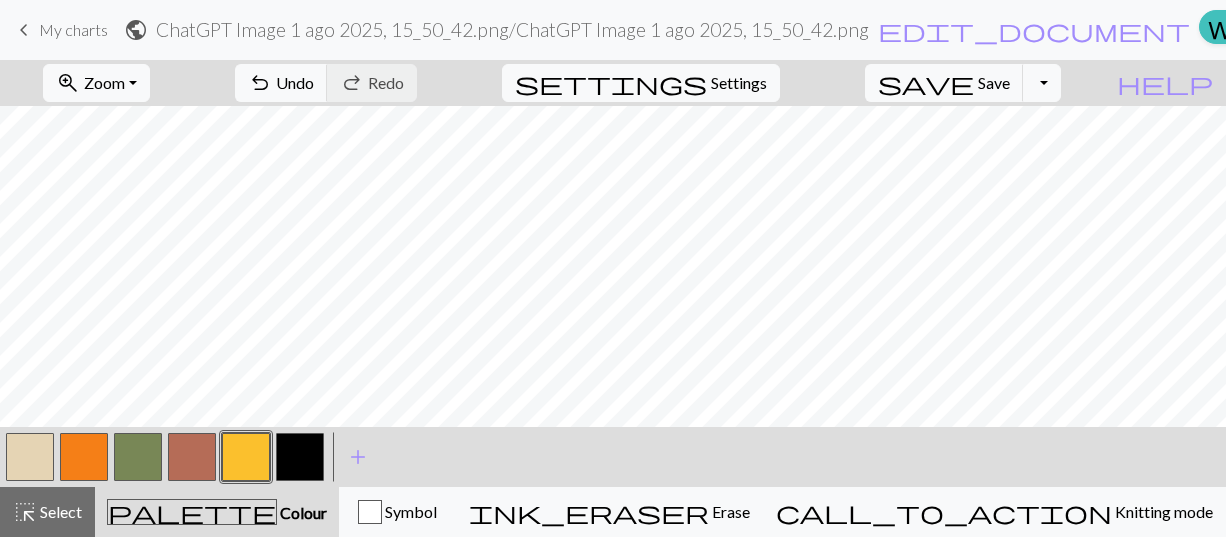 click at bounding box center (300, 457) 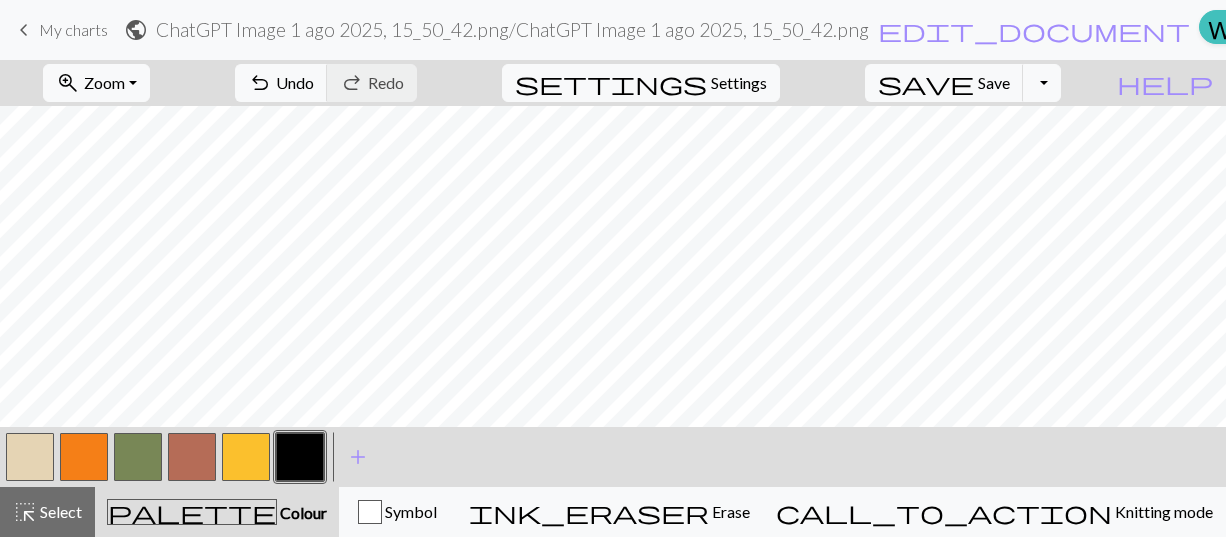 click at bounding box center (246, 457) 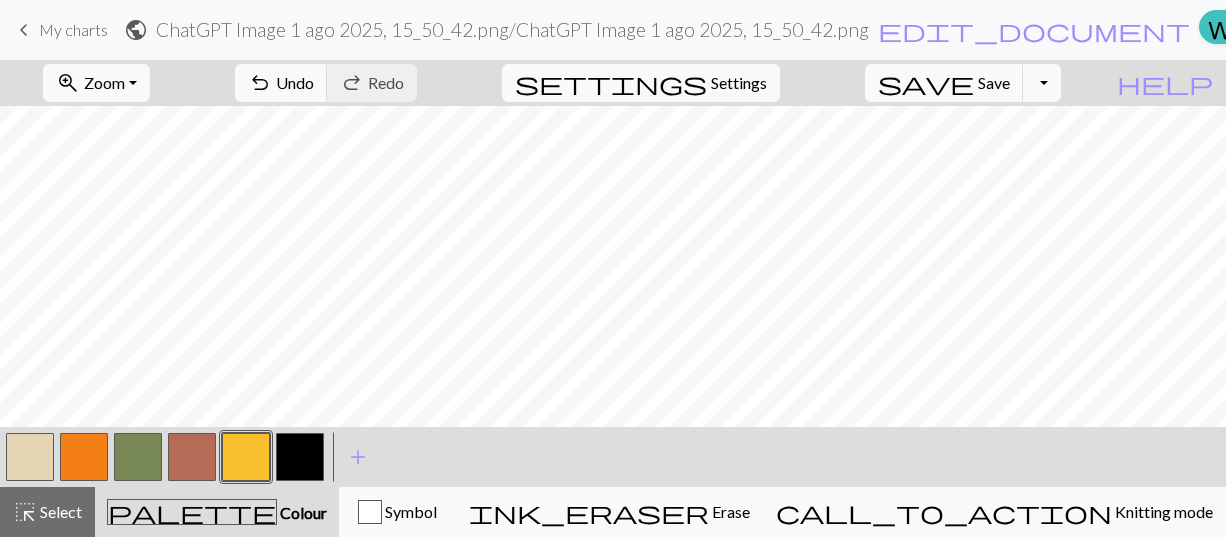 click at bounding box center [300, 457] 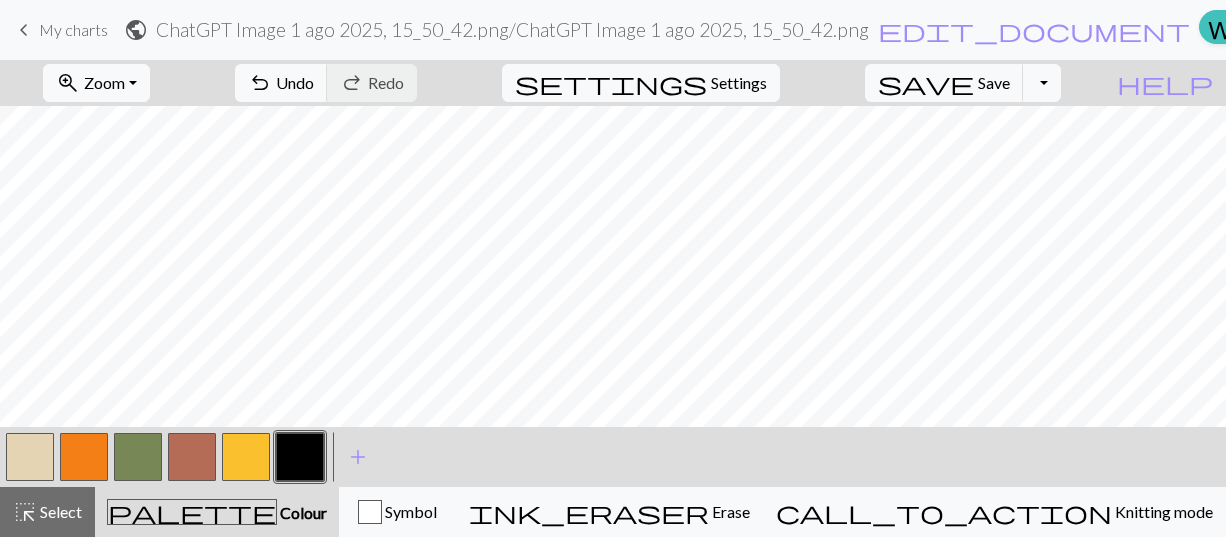 drag, startPoint x: 244, startPoint y: 457, endPoint x: 255, endPoint y: 447, distance: 14.866069 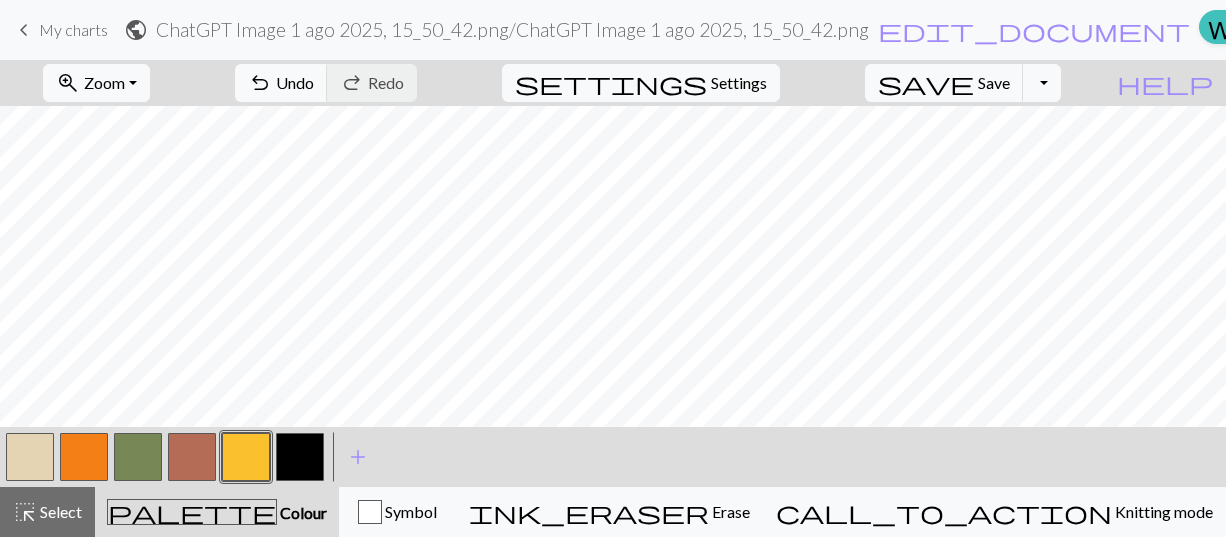 click at bounding box center (300, 457) 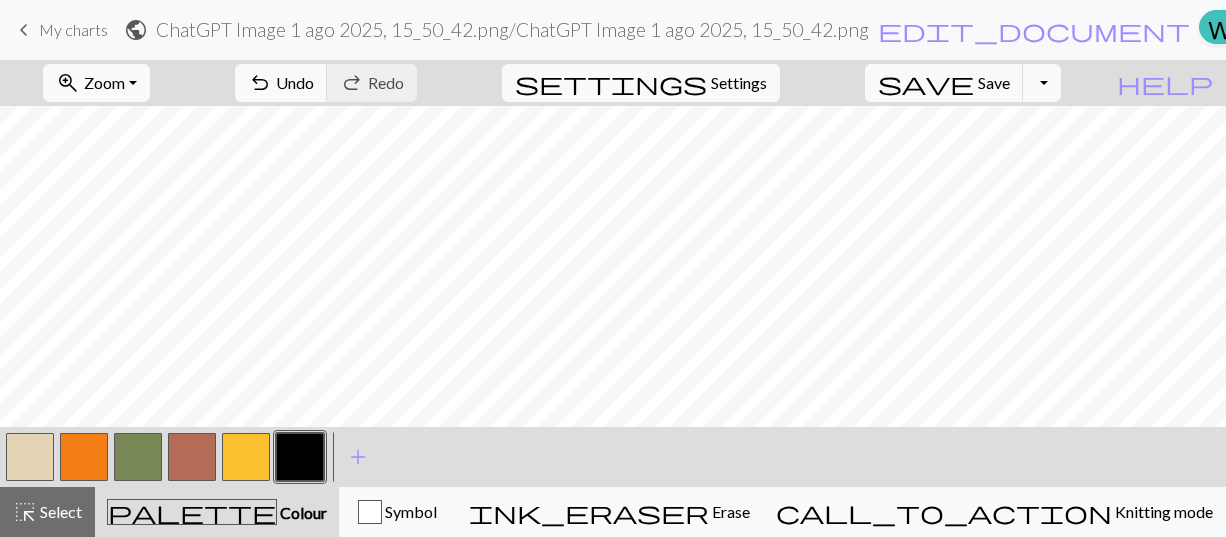 click at bounding box center [246, 457] 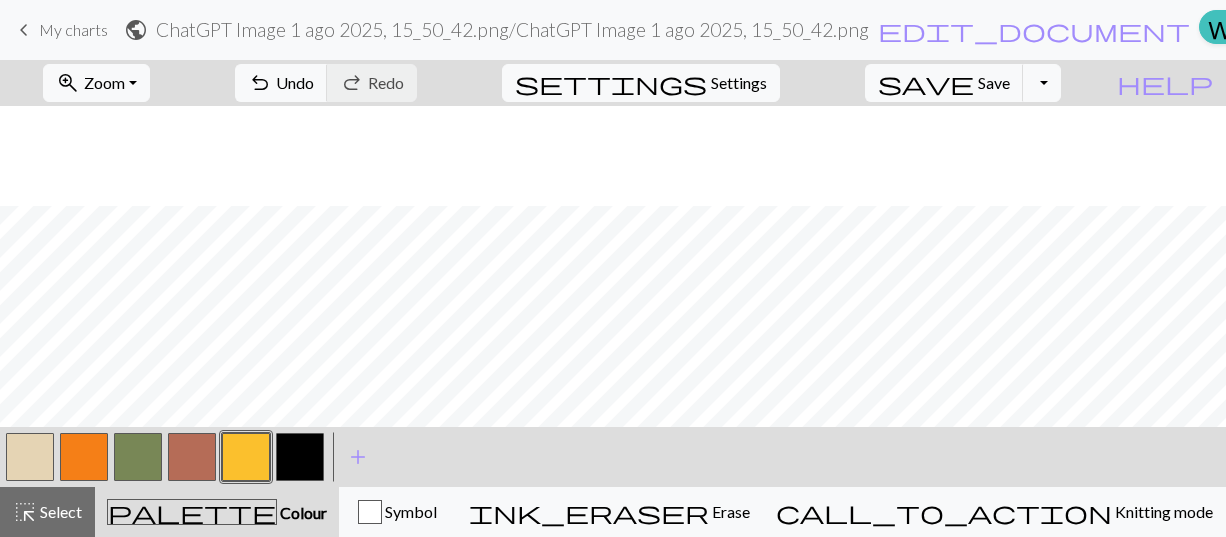 scroll, scrollTop: 316, scrollLeft: 0, axis: vertical 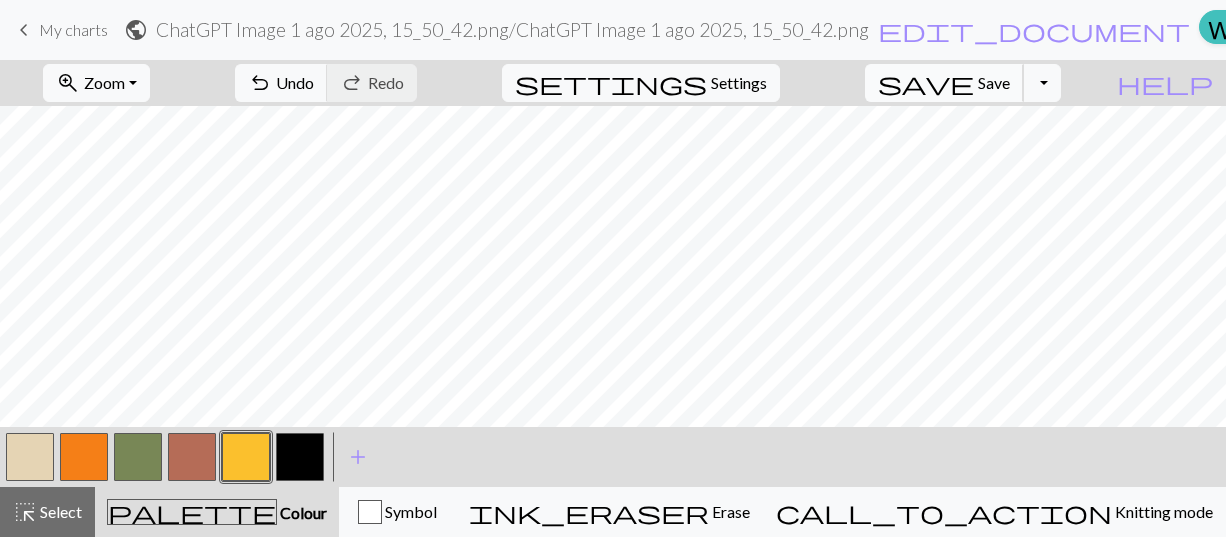 click on "Save" at bounding box center [994, 82] 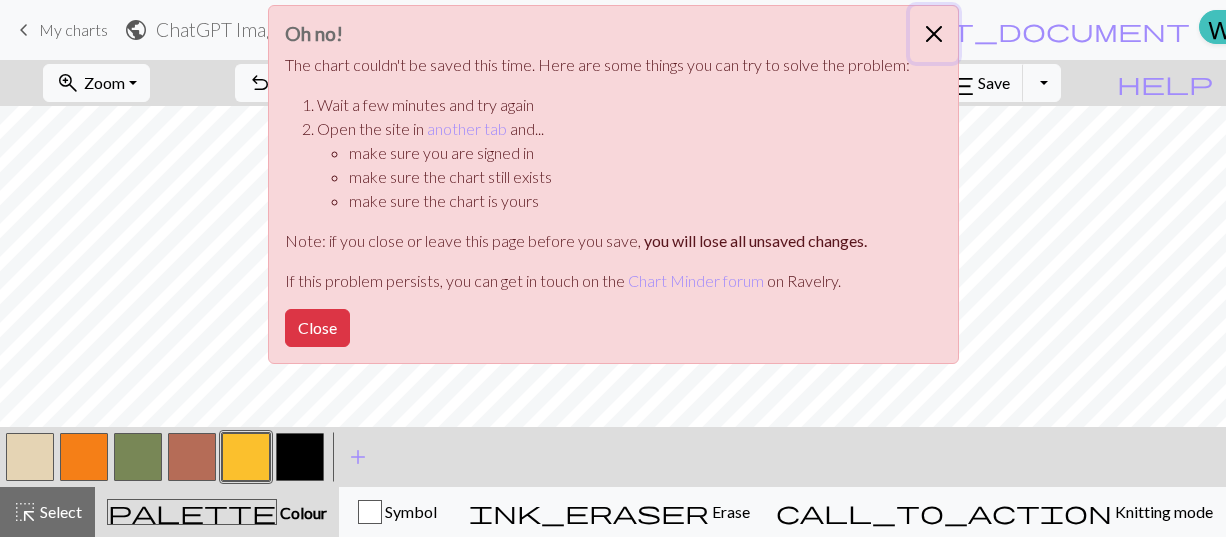click at bounding box center [934, 34] 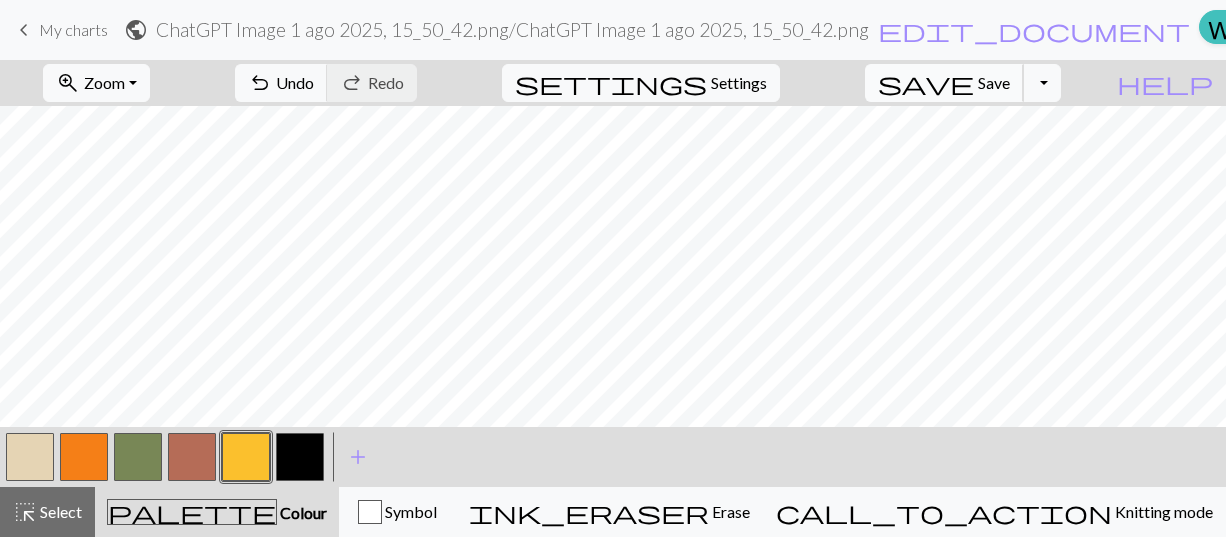 click on "Save" at bounding box center (994, 82) 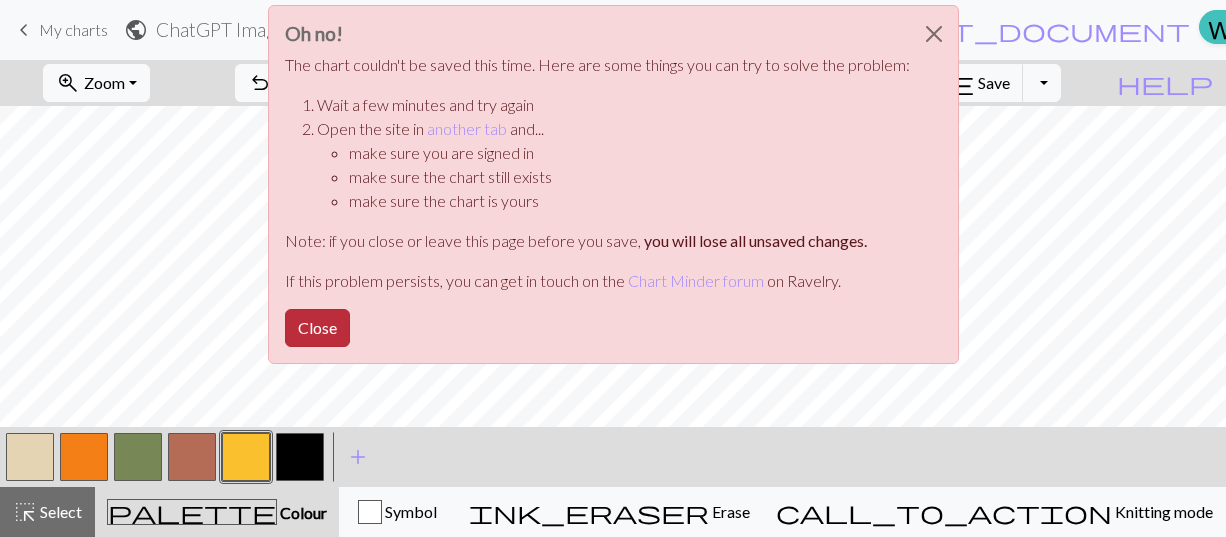 click on "Close" at bounding box center (317, 328) 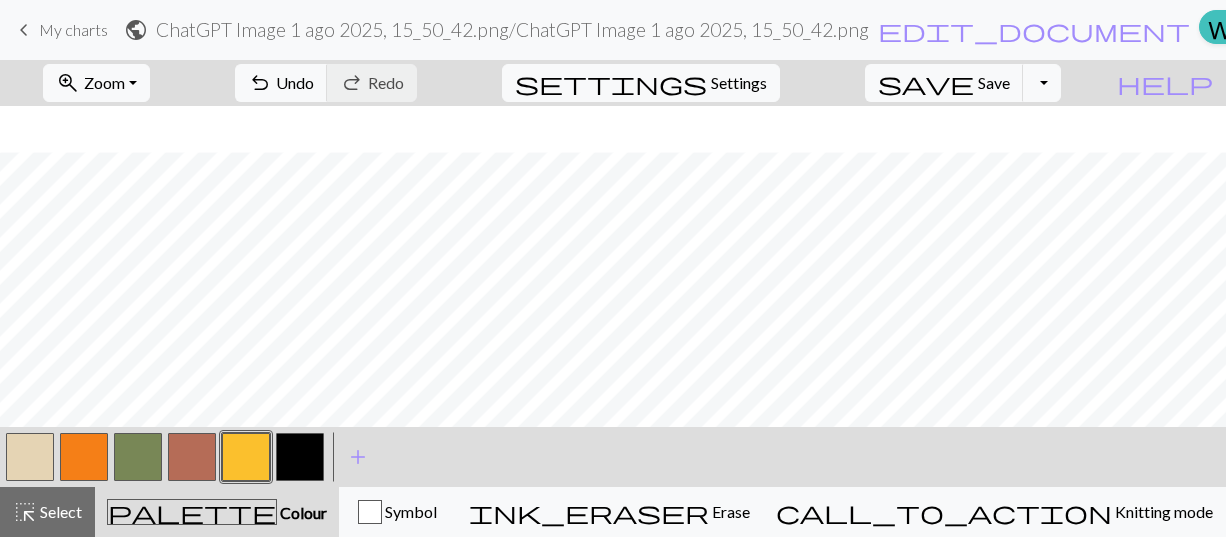 scroll, scrollTop: 662, scrollLeft: 0, axis: vertical 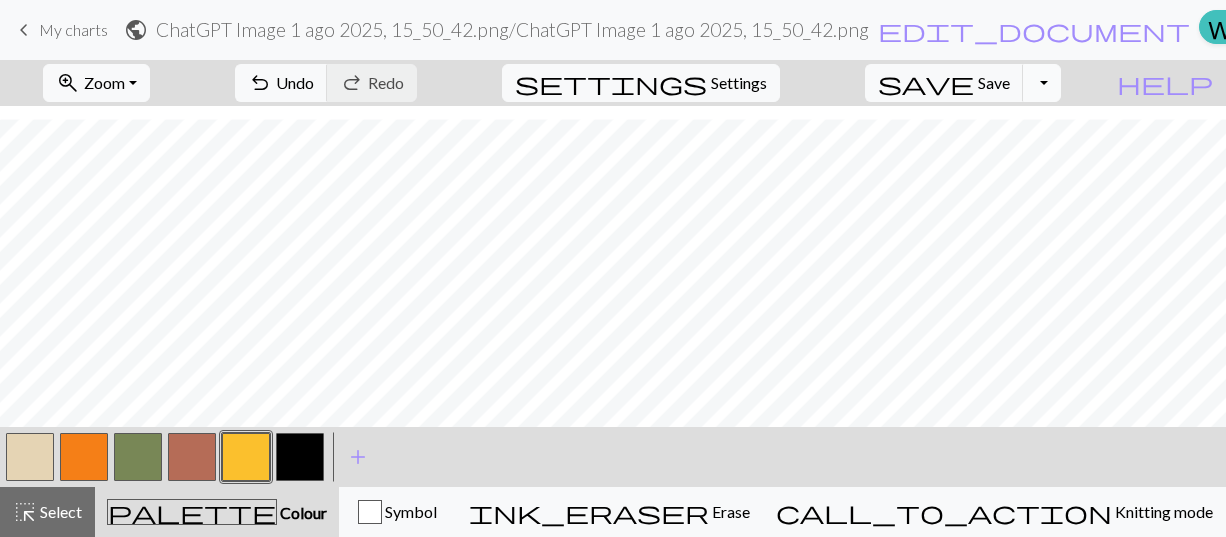 click on "Toggle Dropdown" at bounding box center [1042, 83] 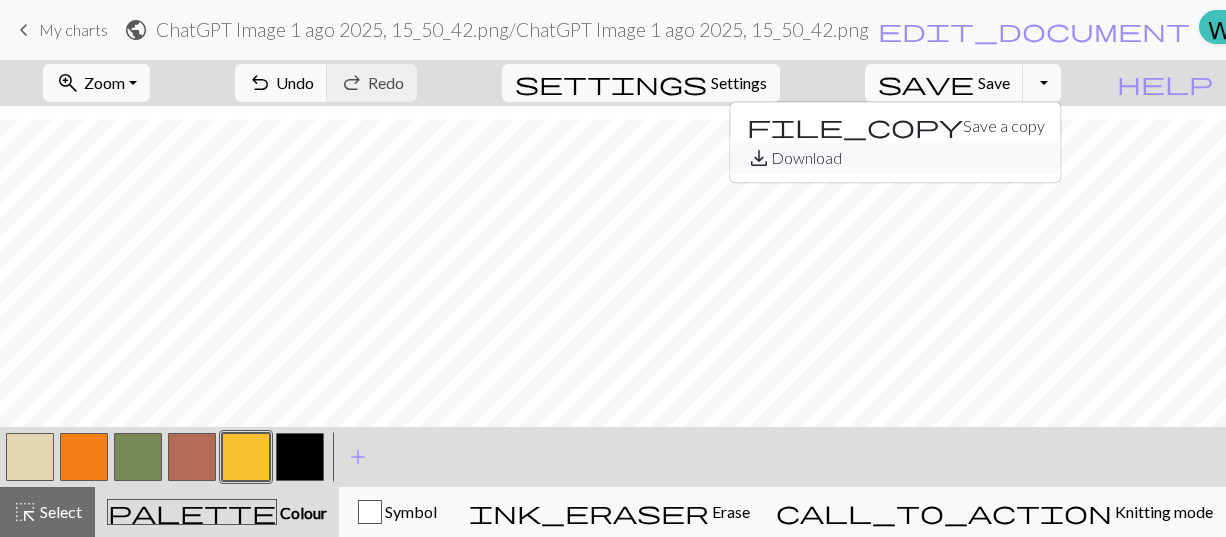 click on "save_alt  Download" at bounding box center (896, 158) 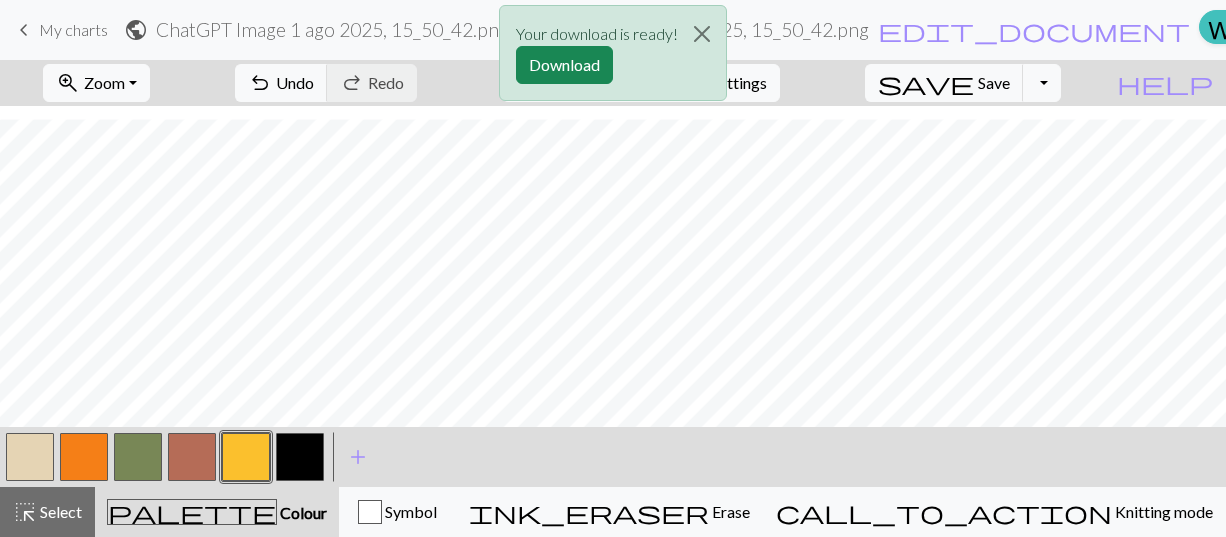 click on "Your download is ready! Download" at bounding box center [613, 58] 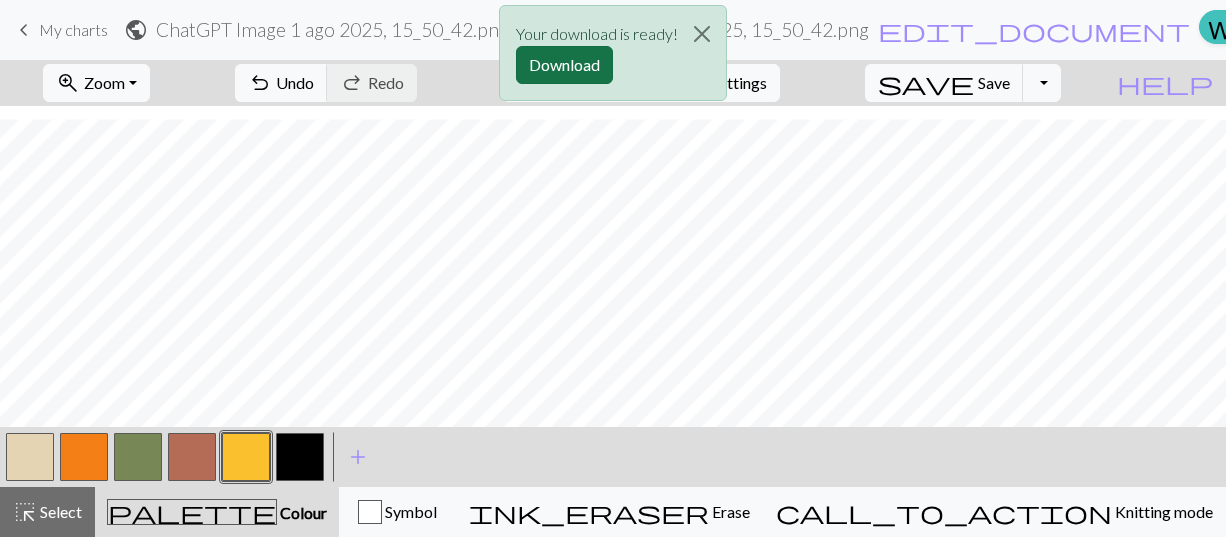 click on "Download" at bounding box center [564, 65] 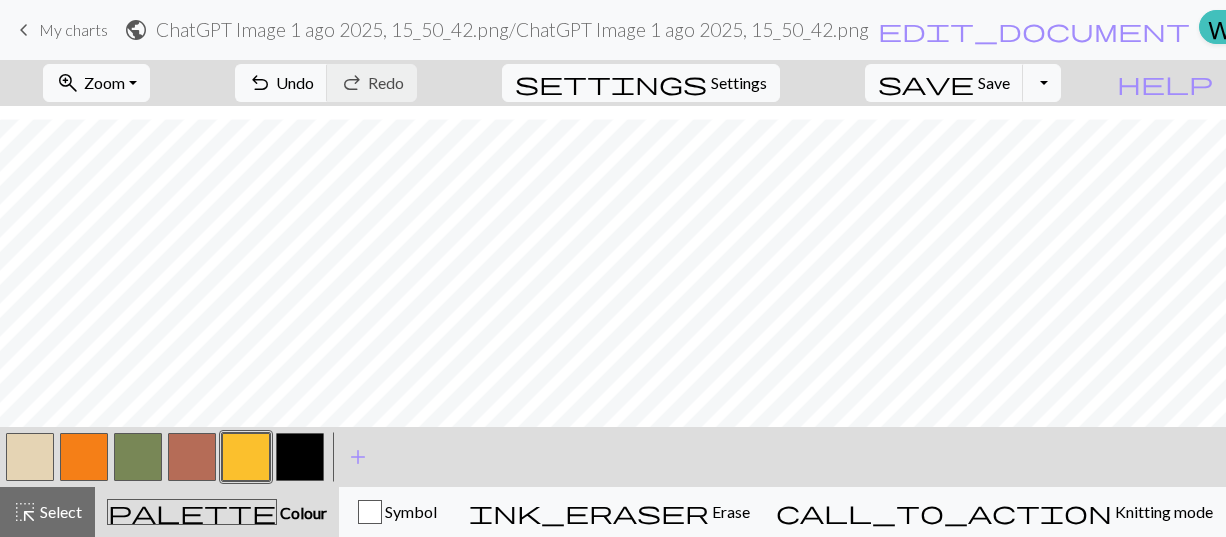 click at bounding box center (138, 457) 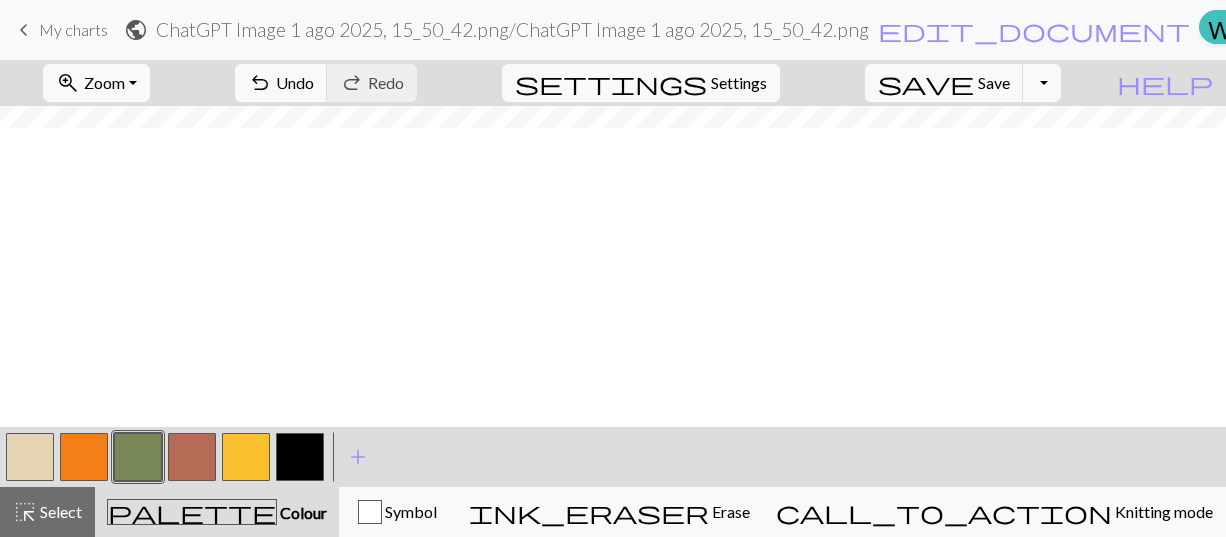 scroll, scrollTop: 0, scrollLeft: 0, axis: both 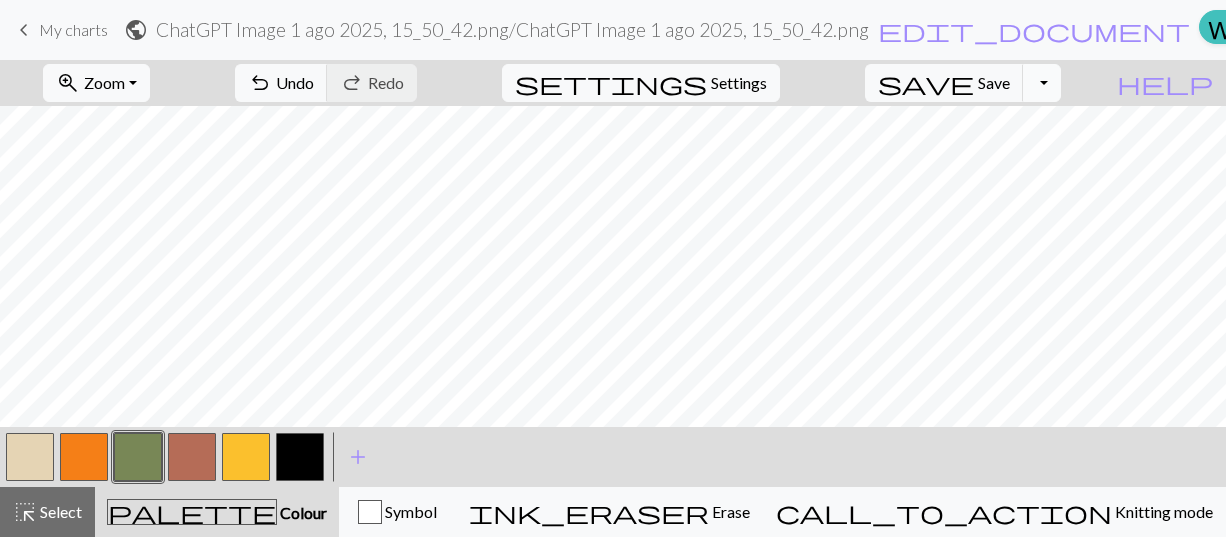 click on "Toggle Dropdown" at bounding box center (1042, 83) 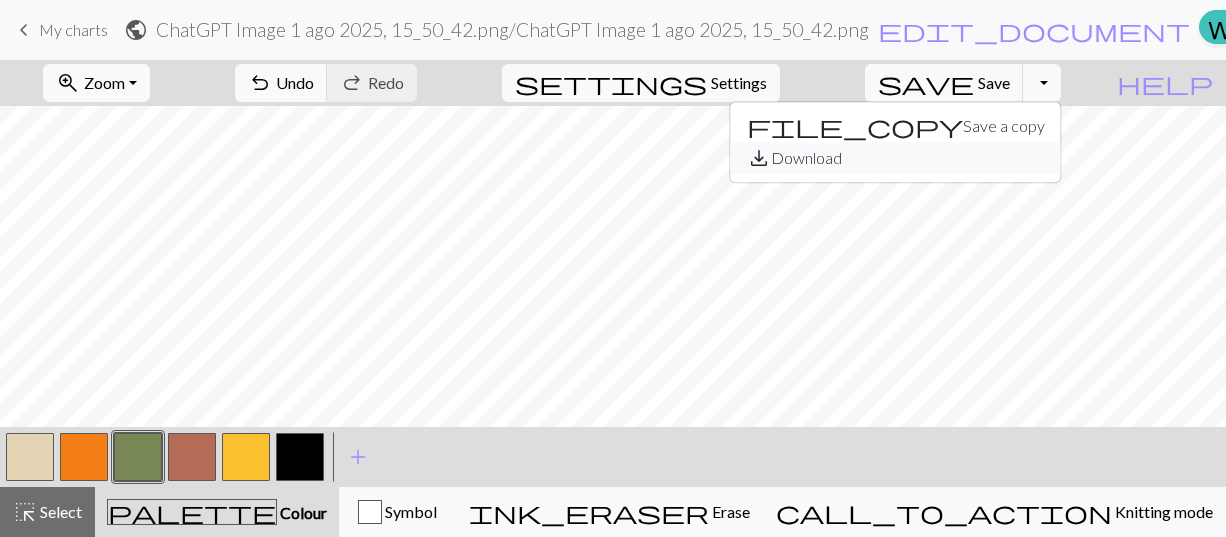 click on "save_alt  Download" at bounding box center [896, 158] 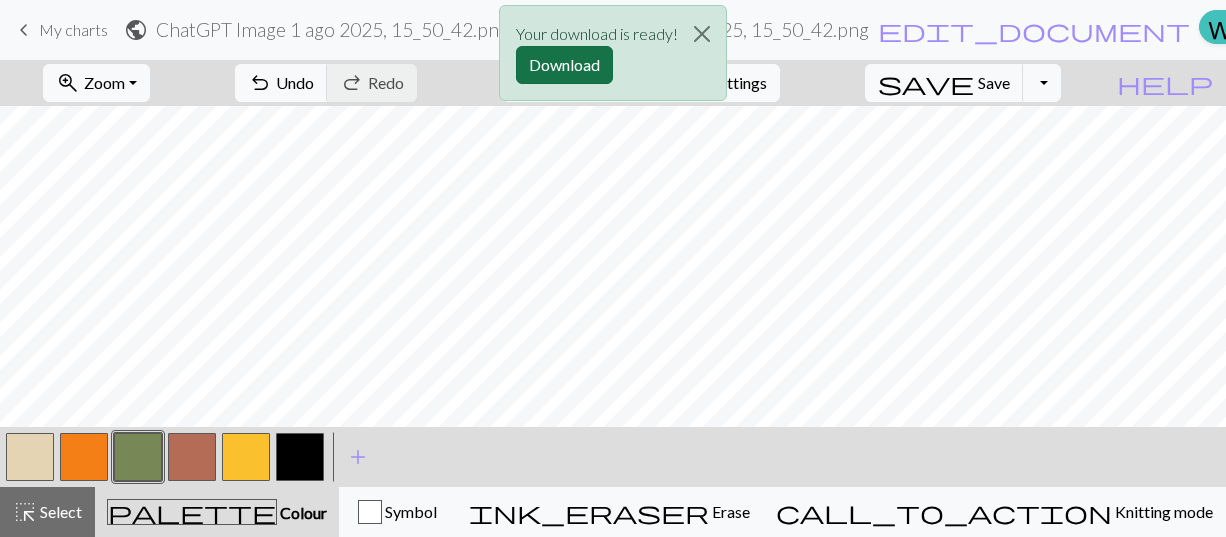 click on "Download" at bounding box center [564, 65] 